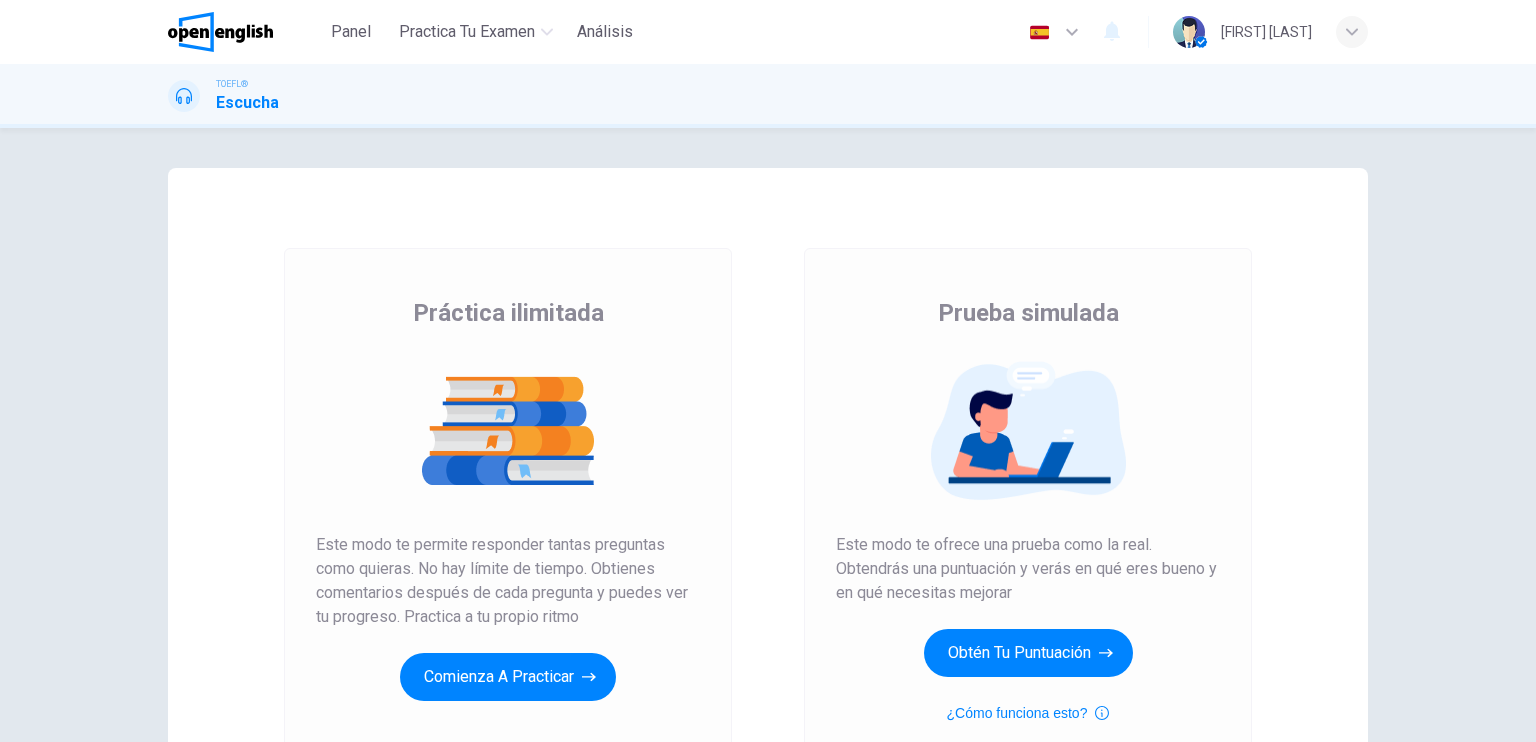scroll, scrollTop: 0, scrollLeft: 0, axis: both 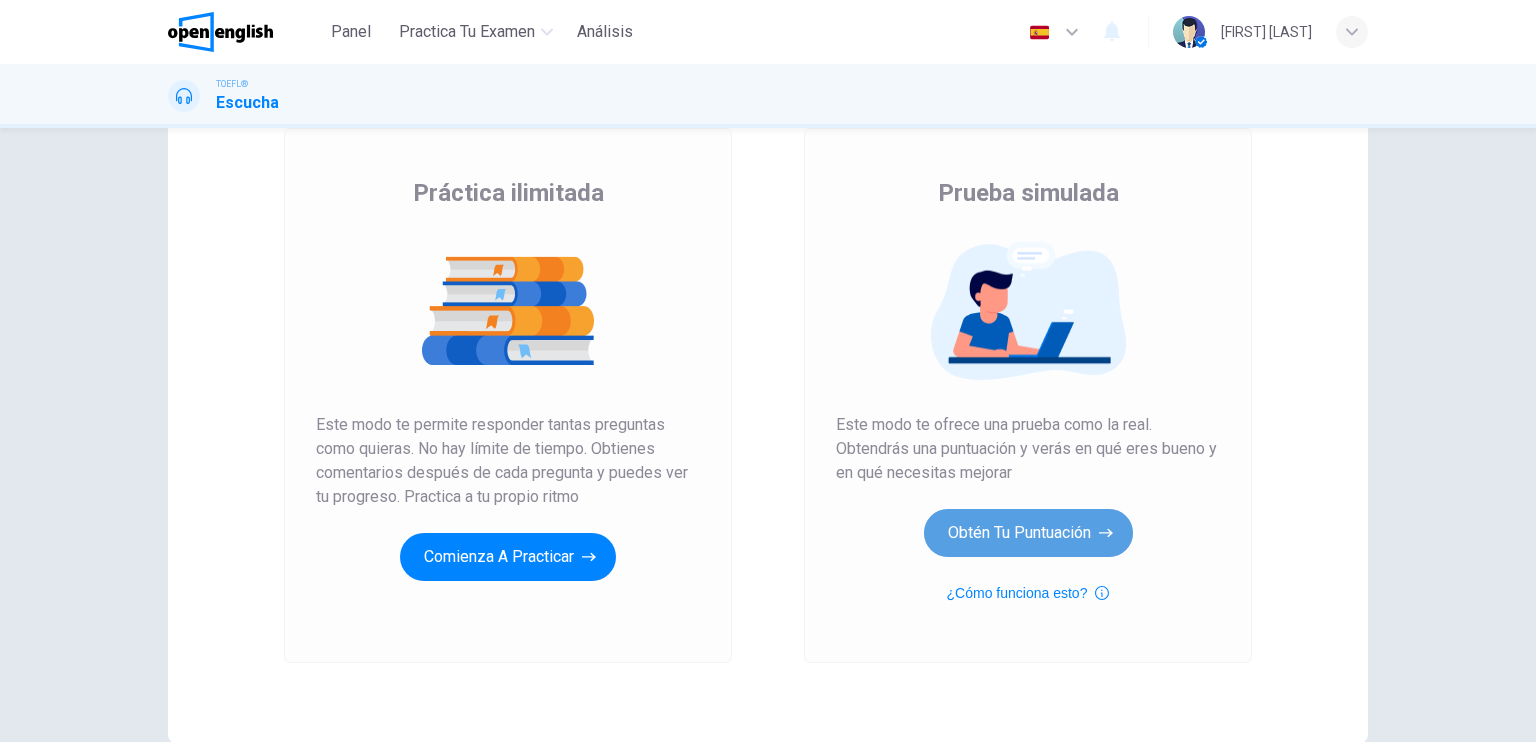 click on "Obtén tu puntuación" at bounding box center [508, 557] 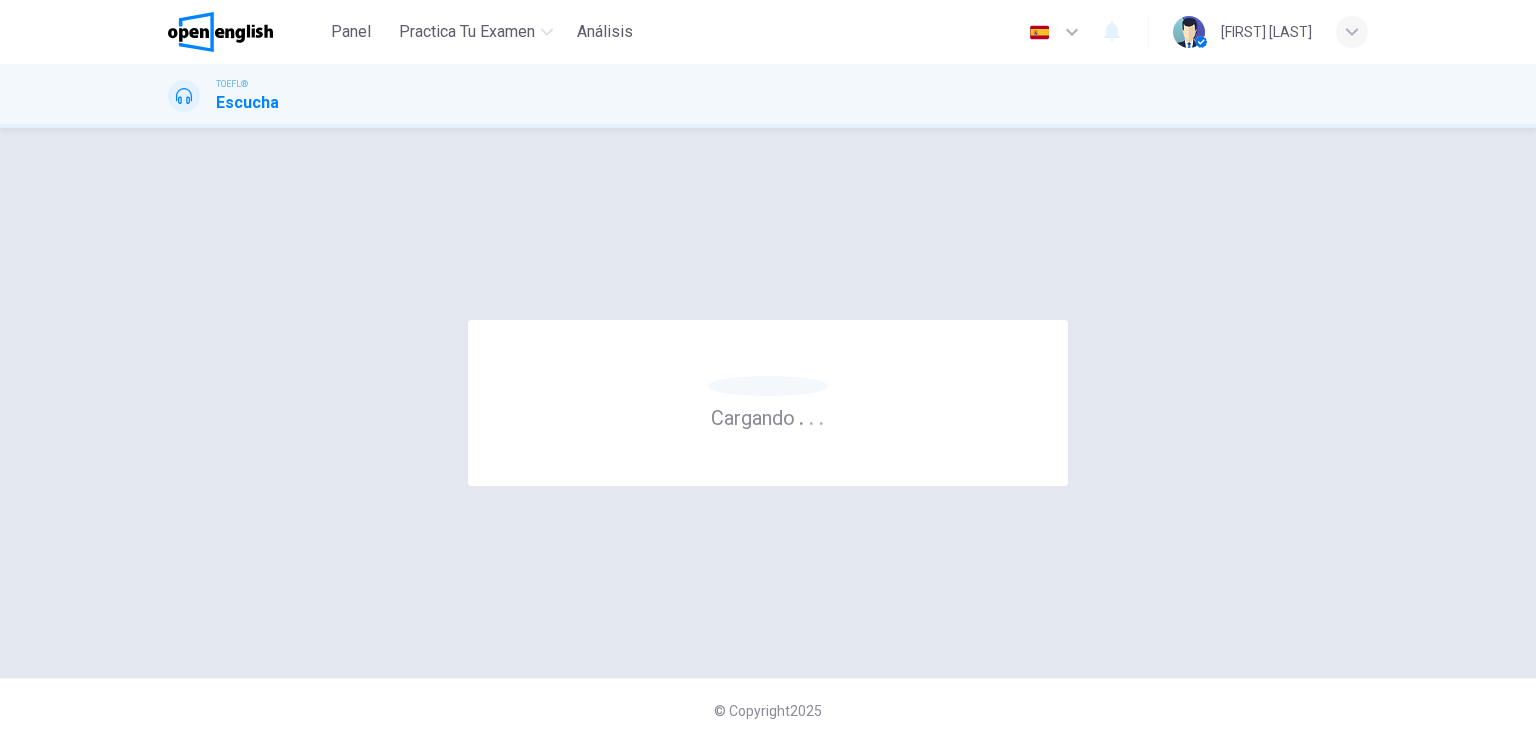 scroll, scrollTop: 0, scrollLeft: 0, axis: both 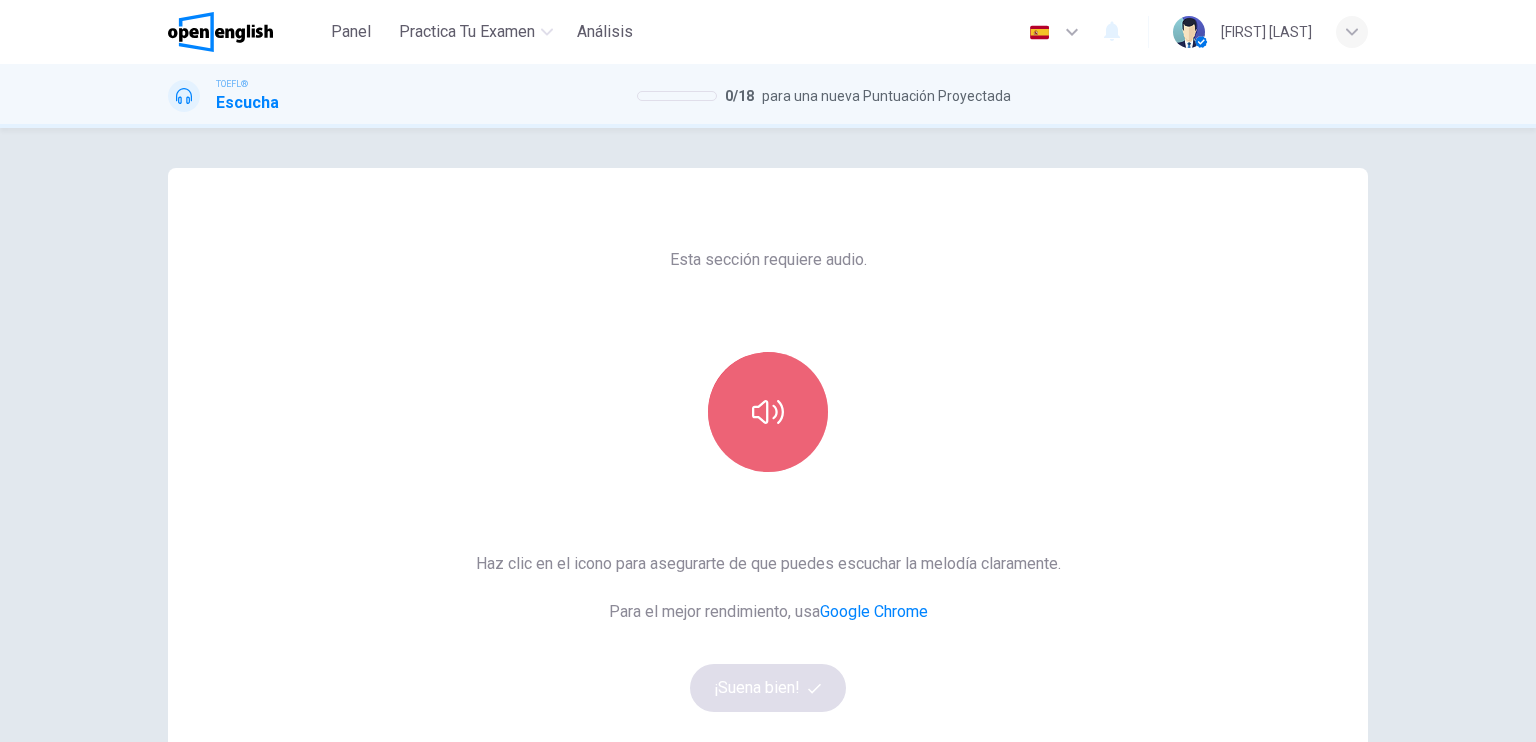 click at bounding box center (768, 412) 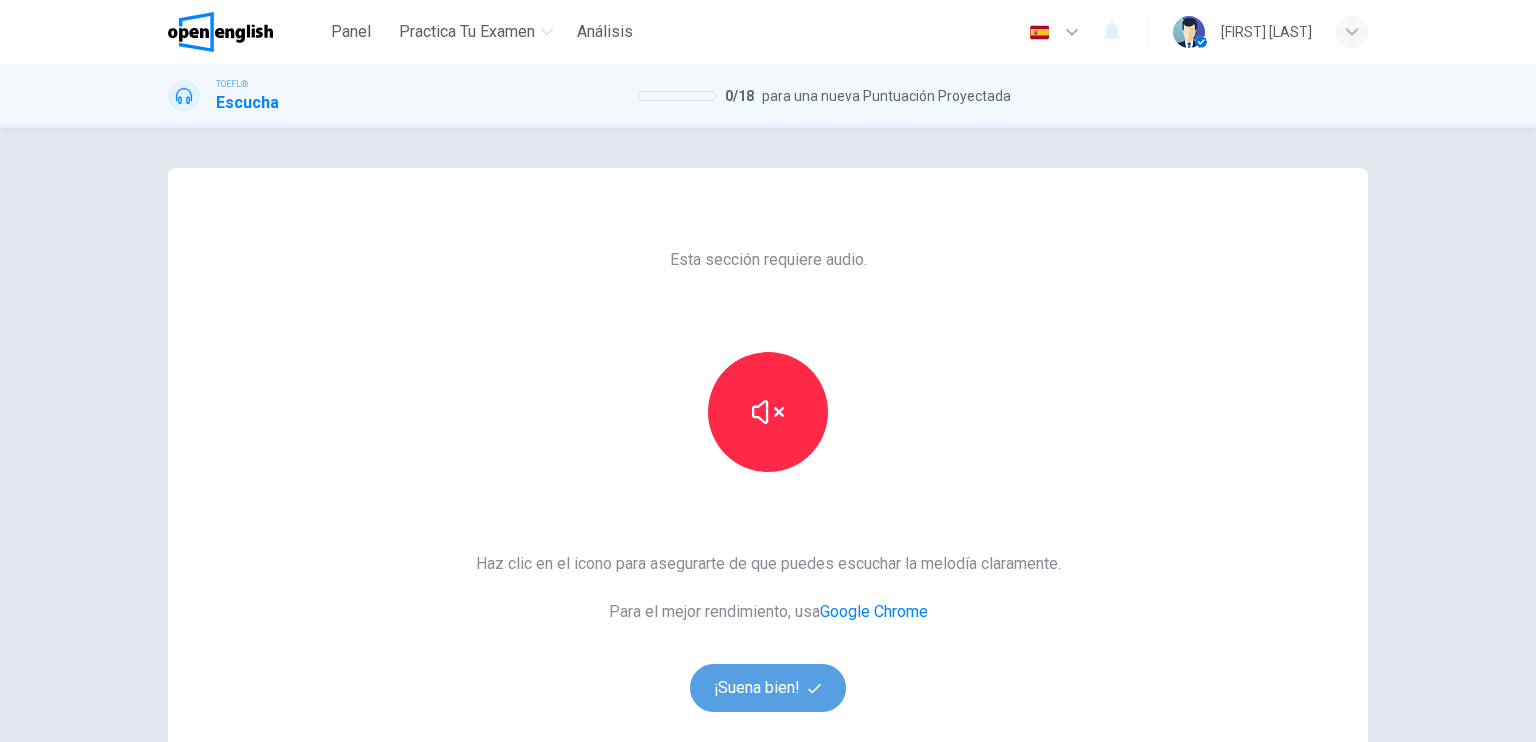 click on "¡Suena bien!" at bounding box center [768, 688] 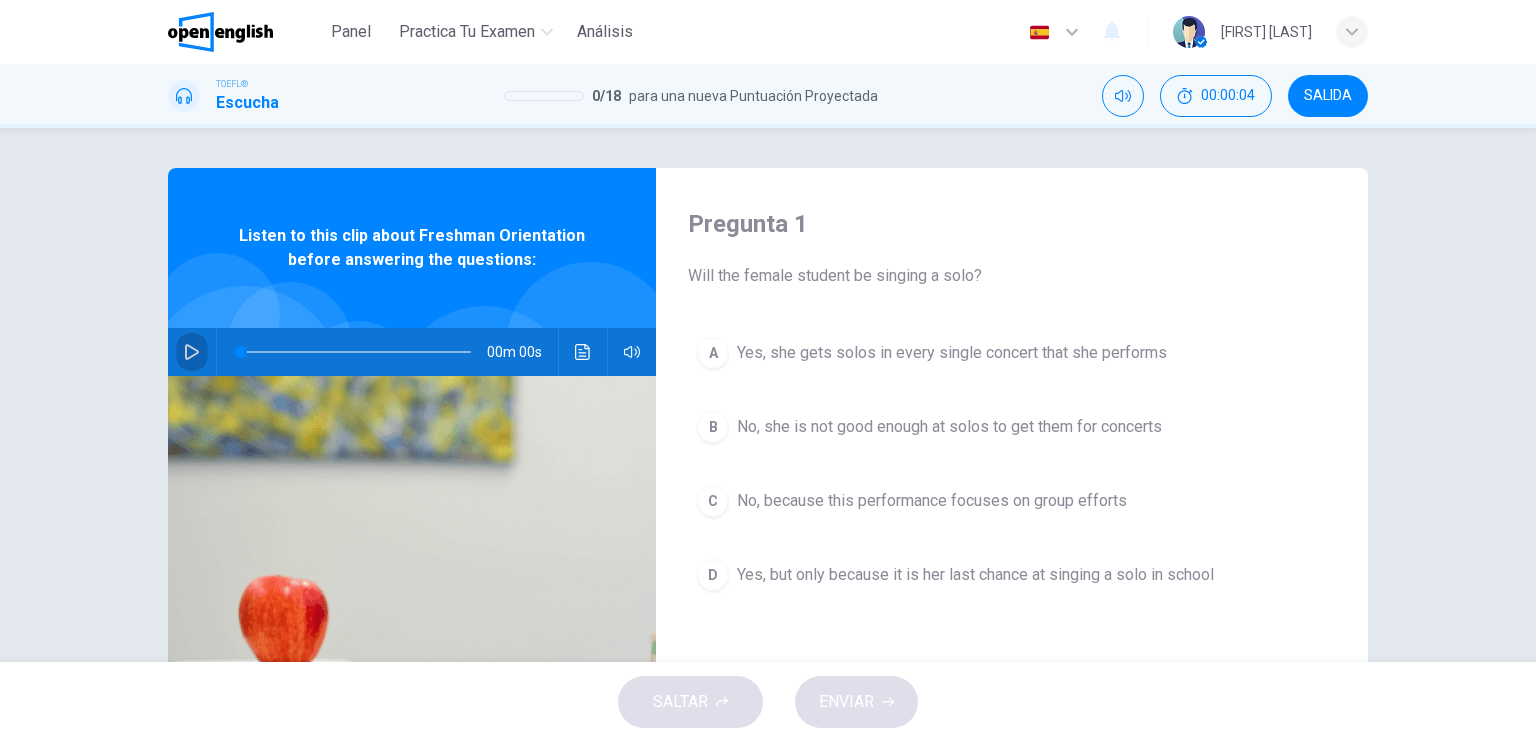 click at bounding box center [192, 352] 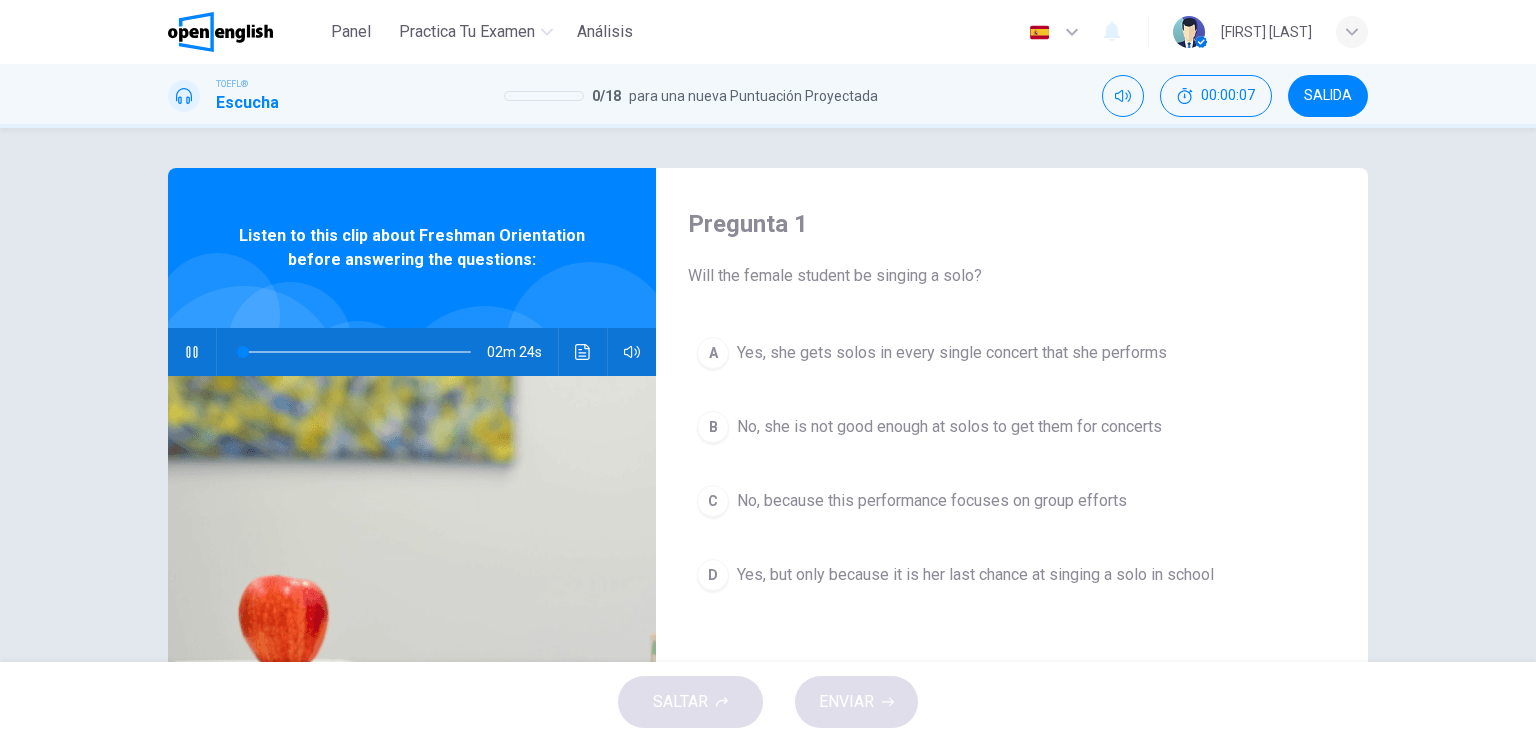 type 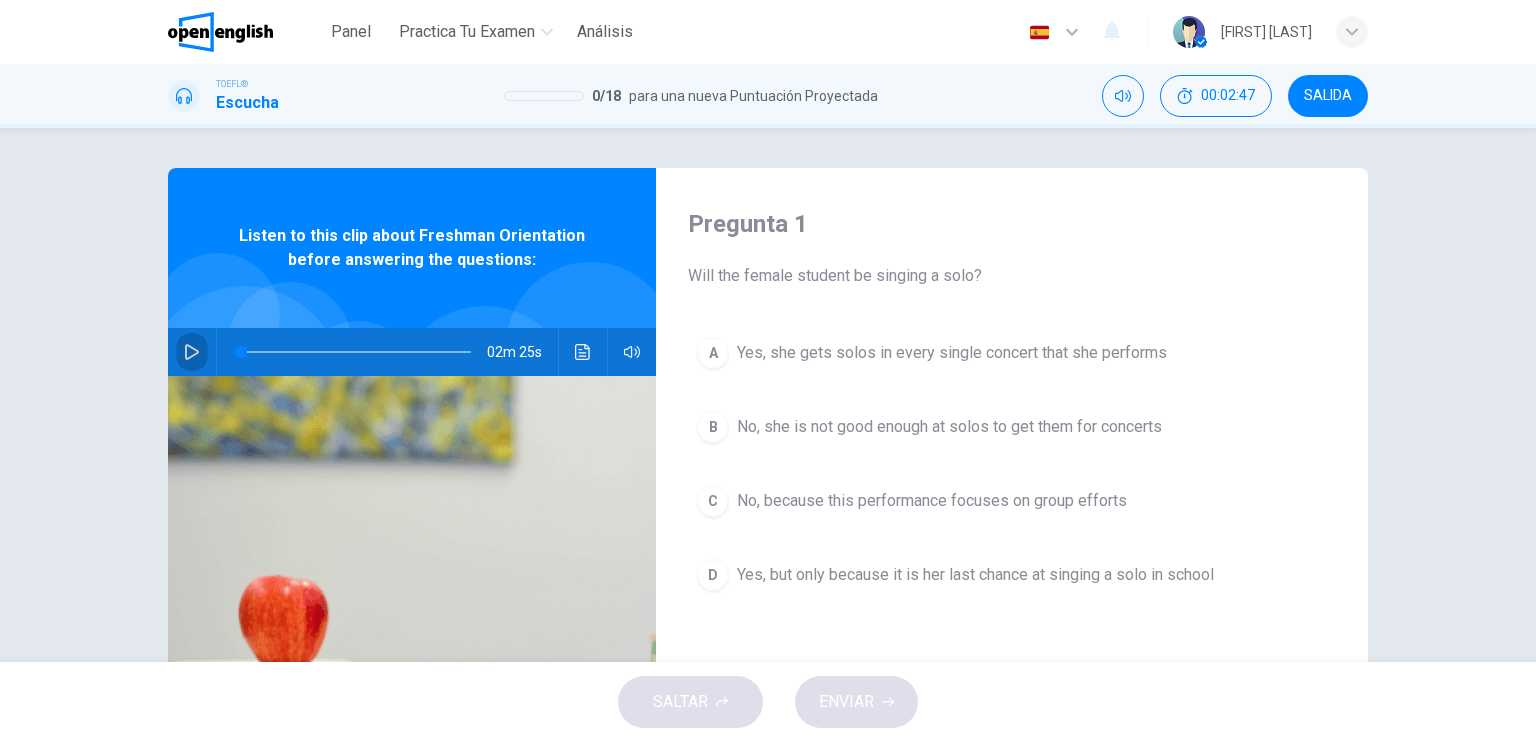 click at bounding box center (192, 352) 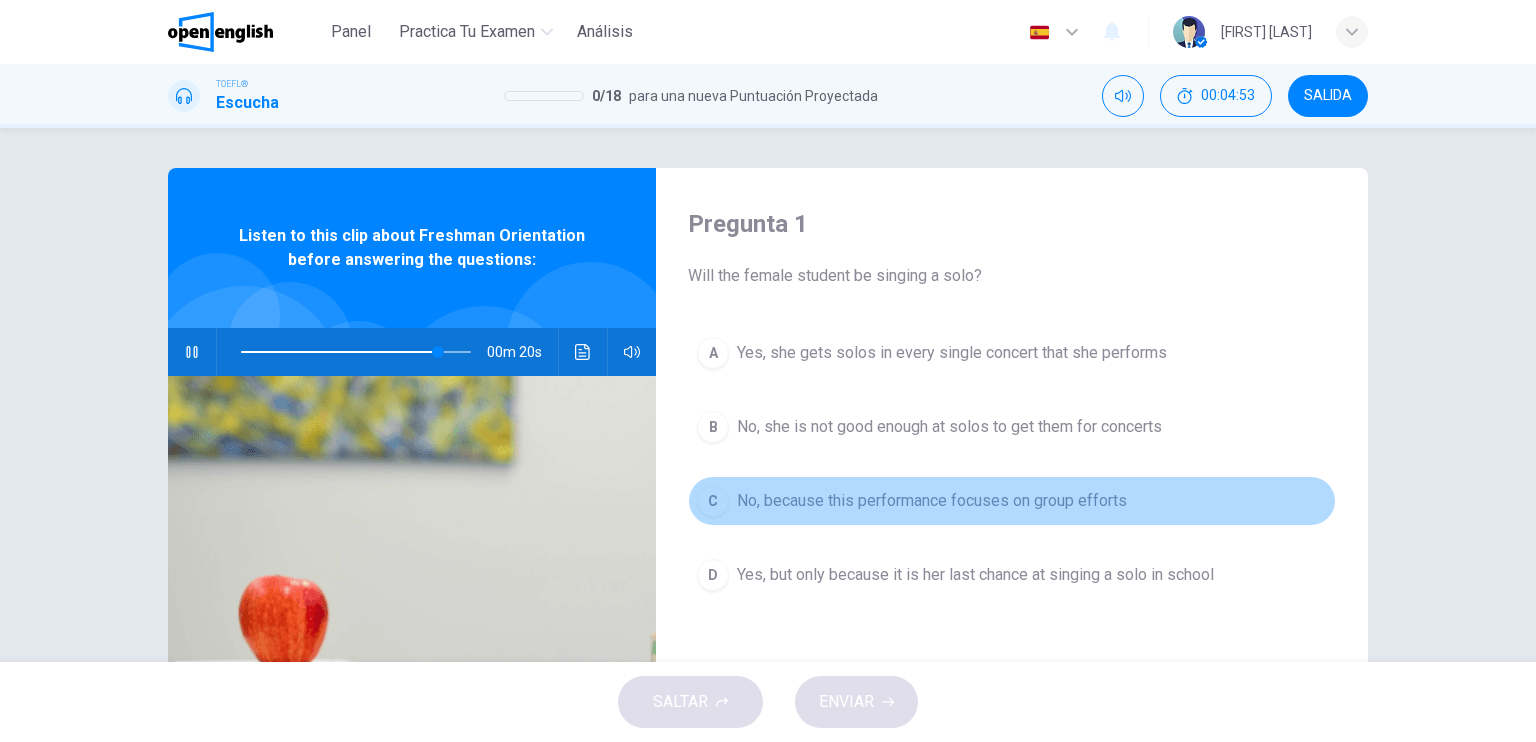 click on "No, because this performance focuses on group efforts" at bounding box center [952, 353] 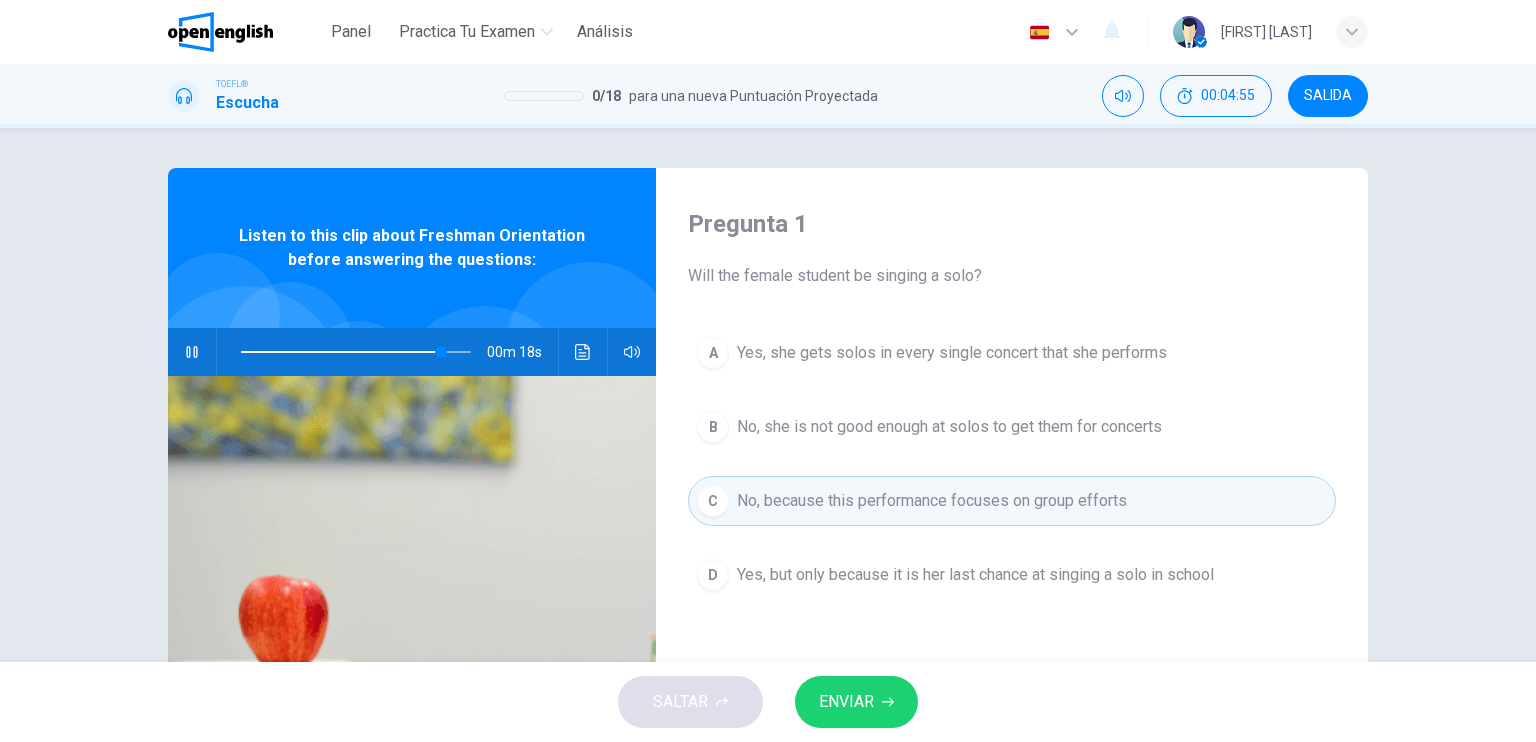 click on "ENVIAR" at bounding box center [846, 702] 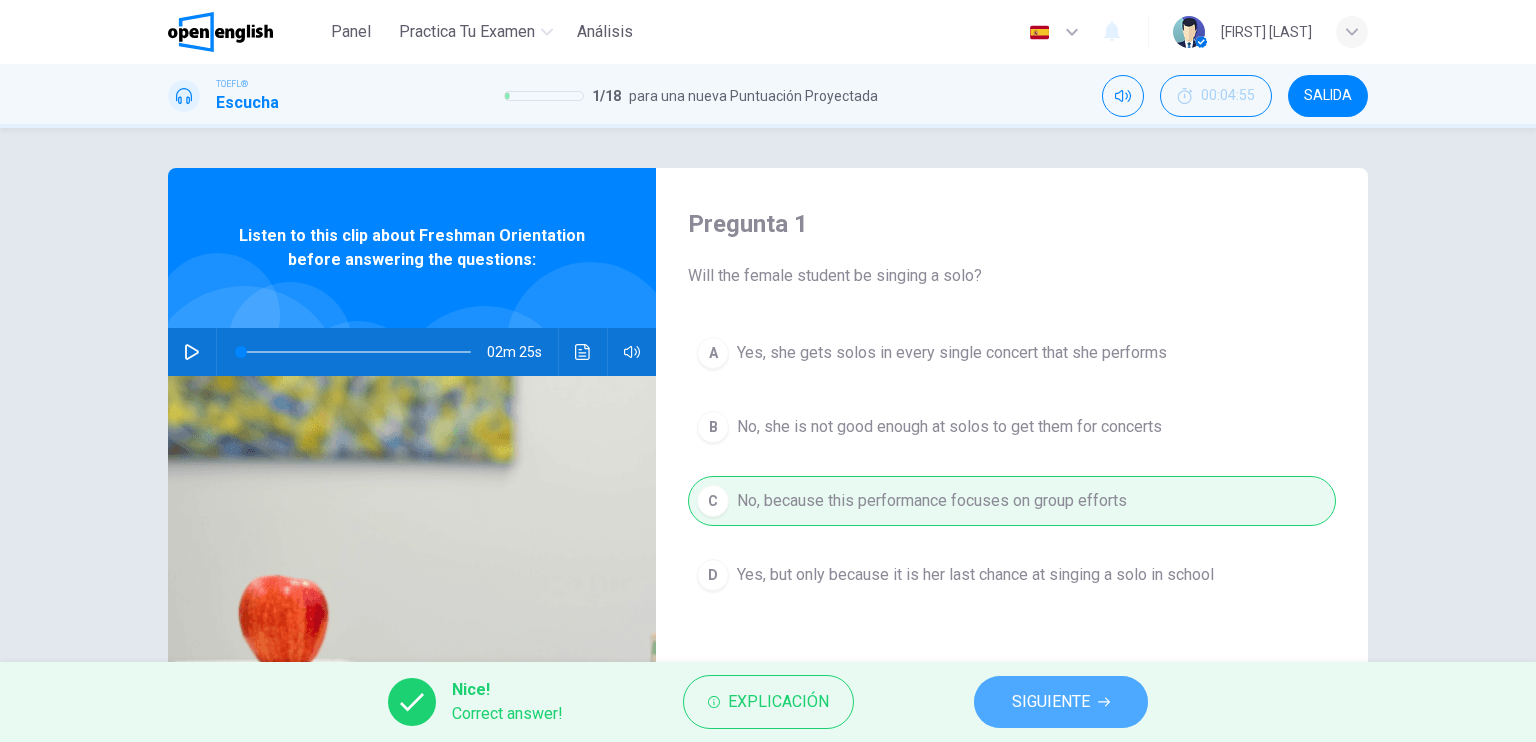 click on "SIGUIENTE" at bounding box center [1051, 702] 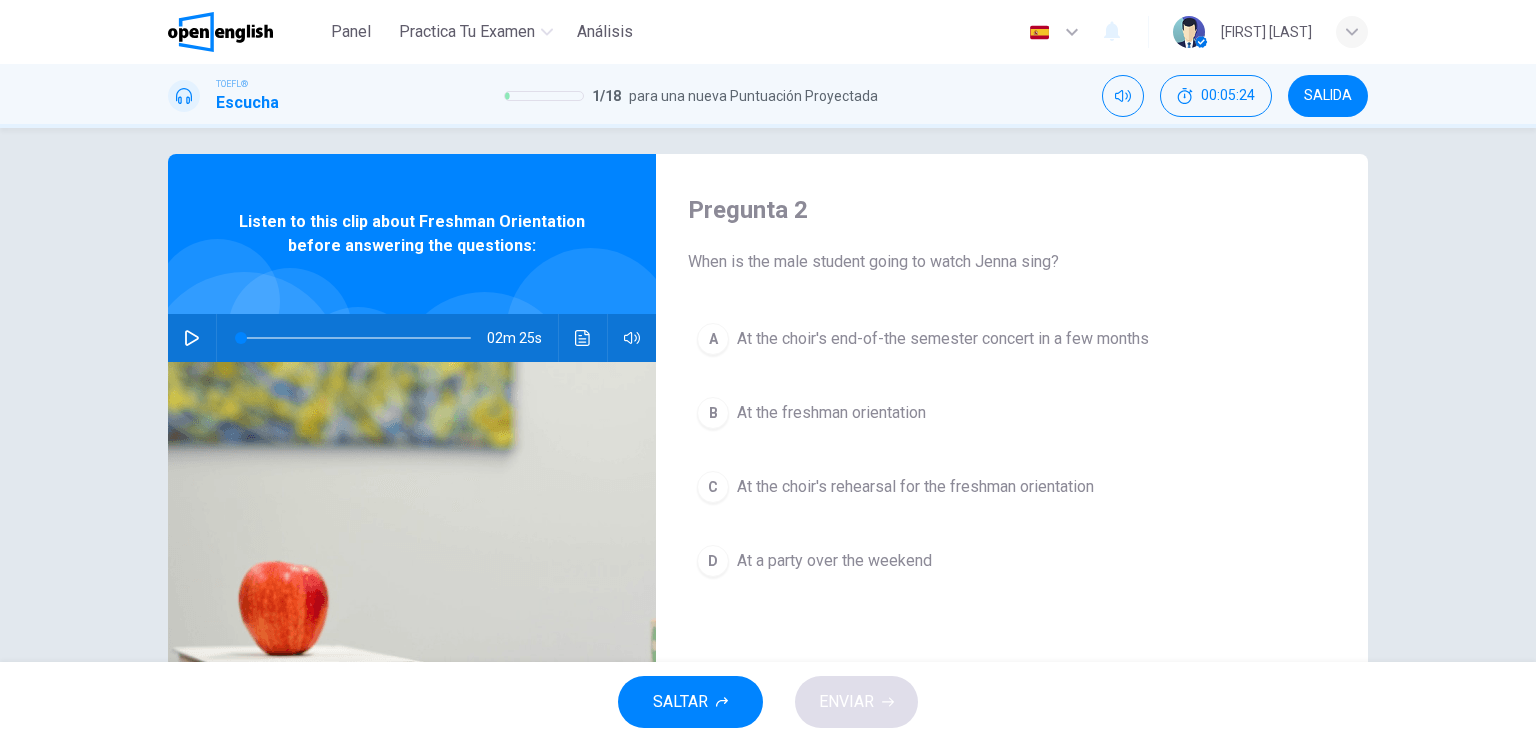 scroll, scrollTop: 16, scrollLeft: 0, axis: vertical 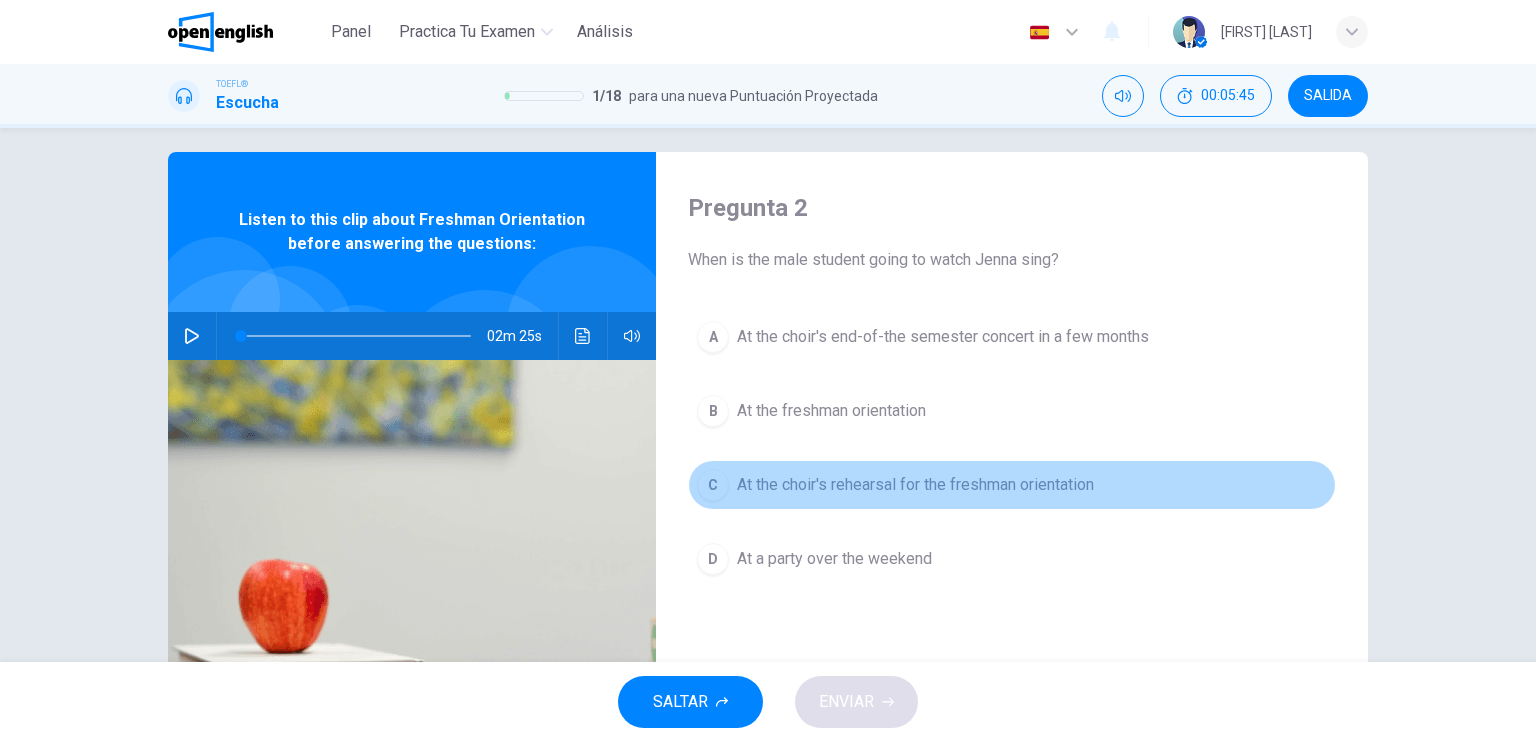 click on "At the choir's rehearsal for the freshman orientation" at bounding box center [943, 337] 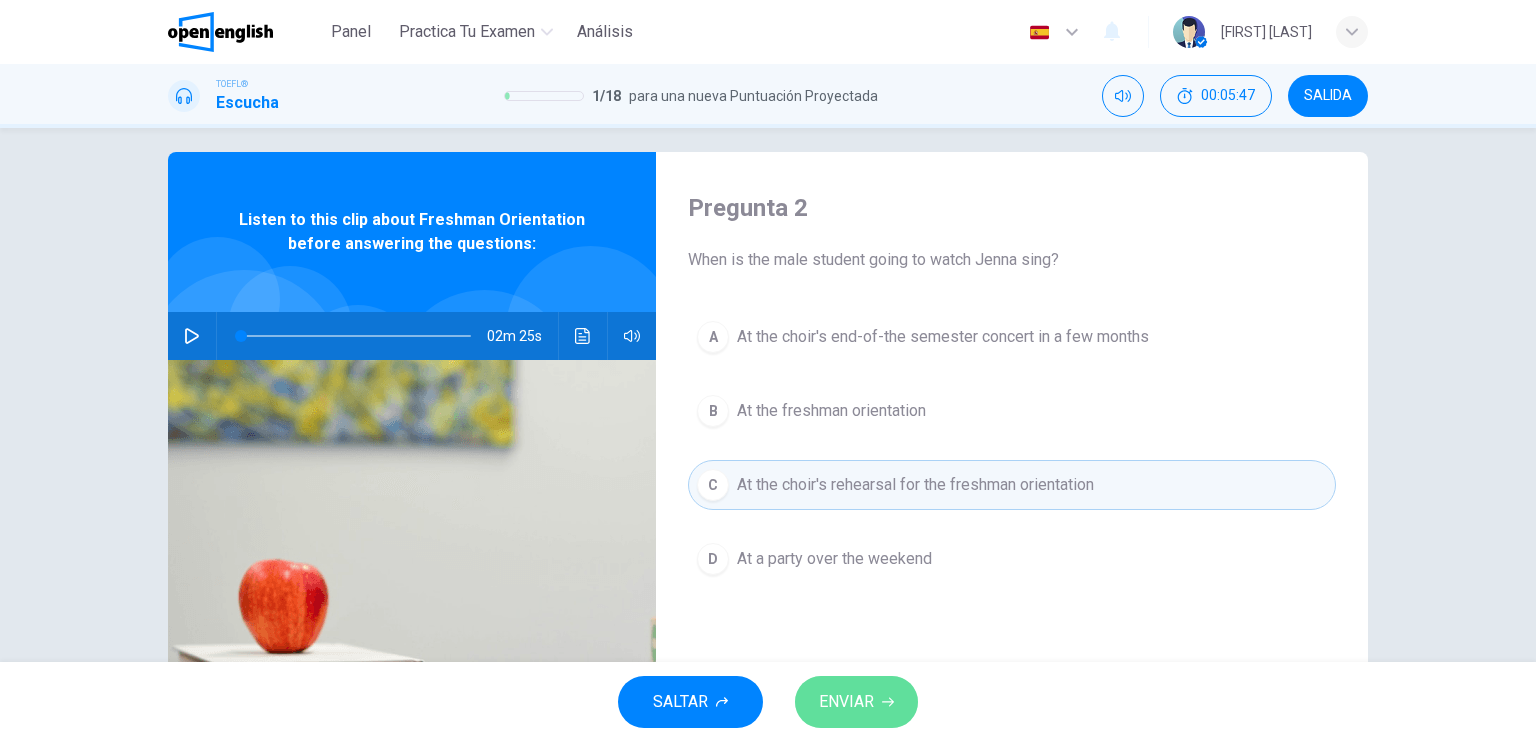 click on "ENVIAR" at bounding box center [846, 702] 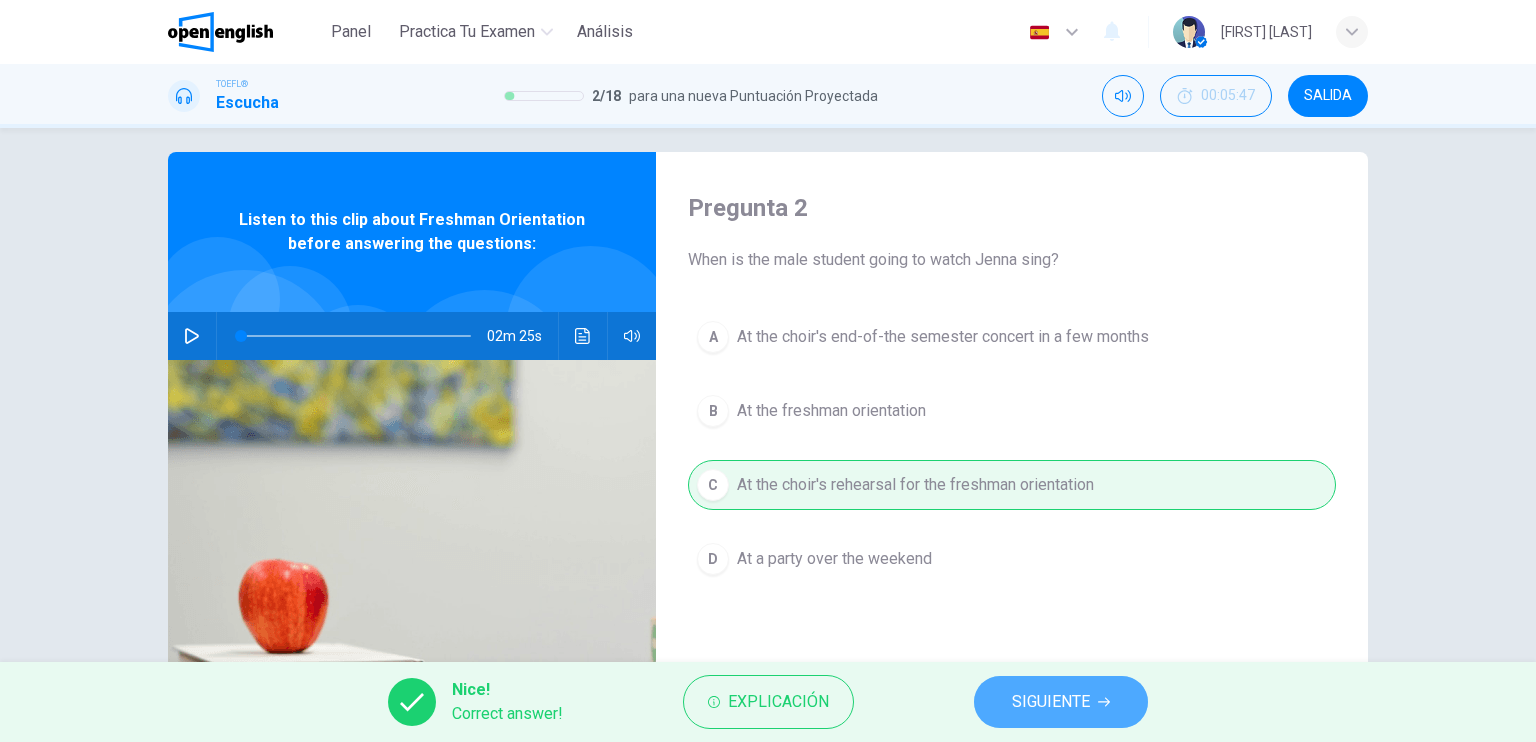 click on "SIGUIENTE" at bounding box center (1061, 702) 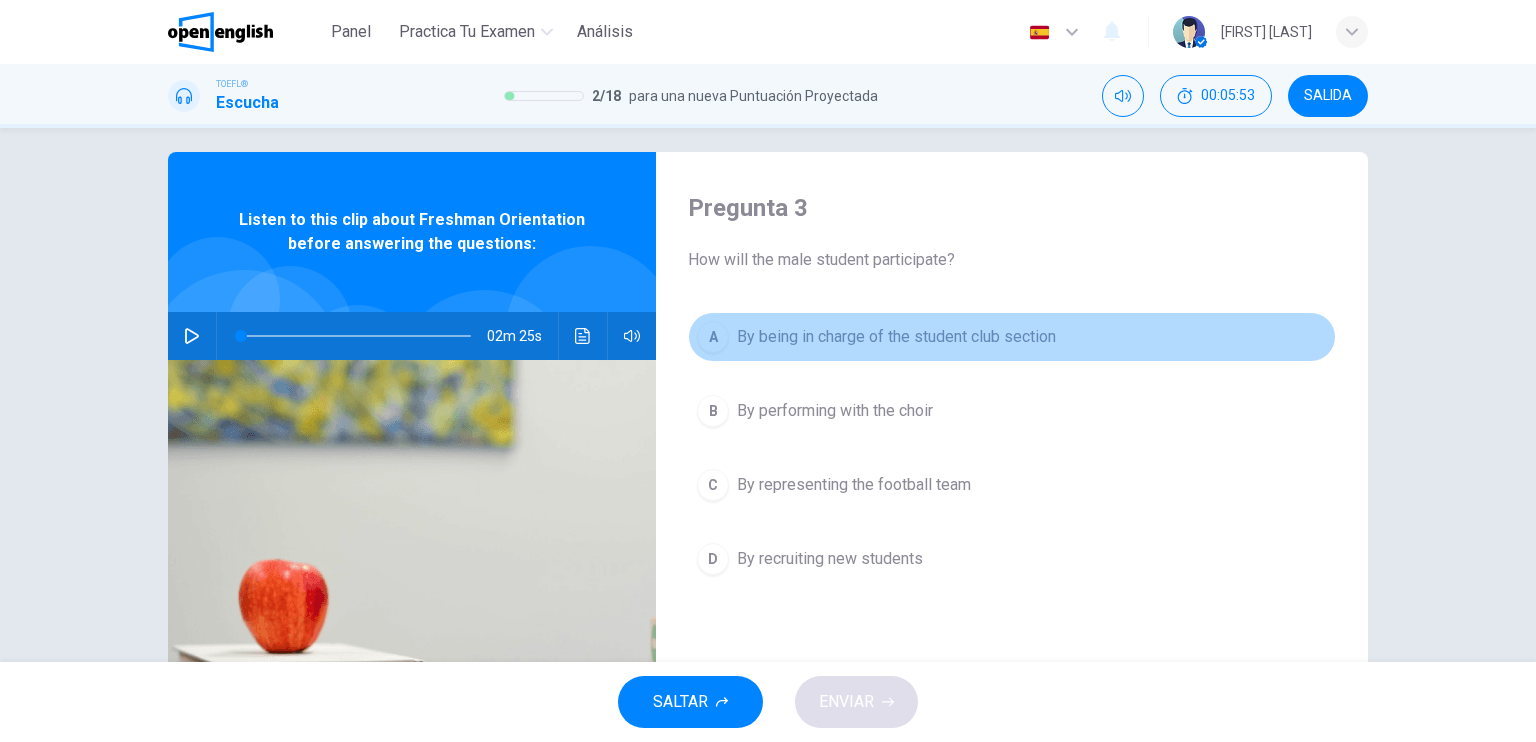 click on "By being in charge of the student club section" at bounding box center [896, 337] 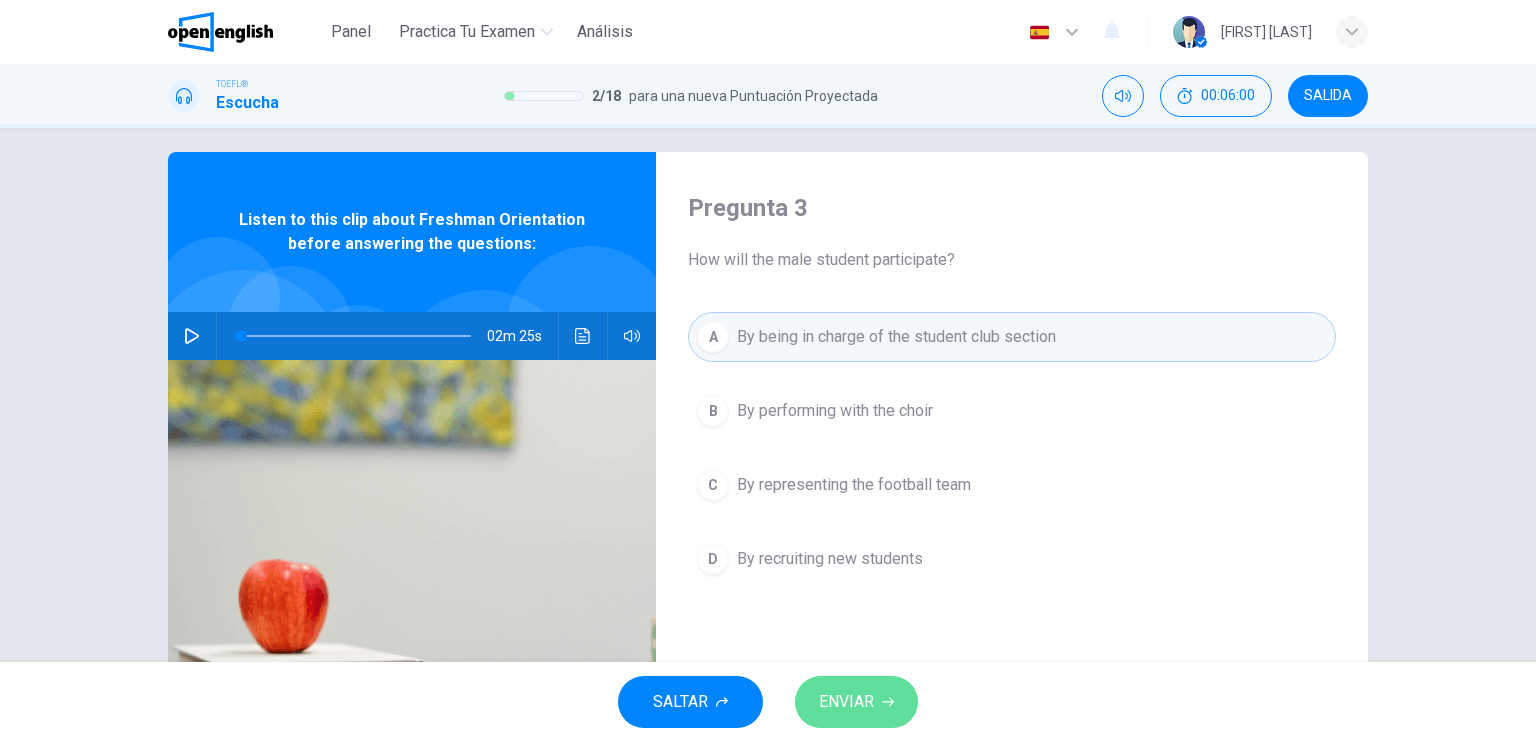 click on "ENVIAR" at bounding box center [846, 702] 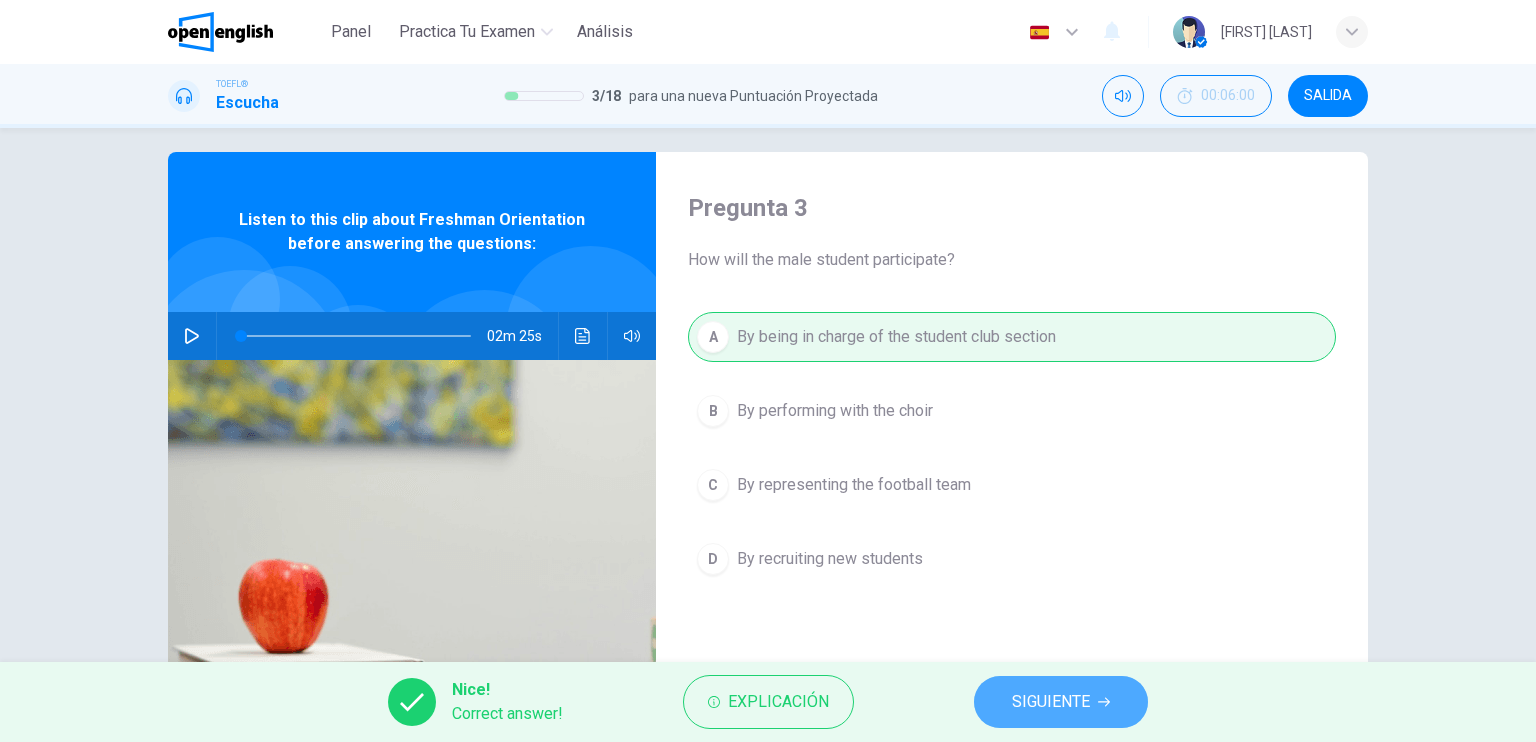 click on "SIGUIENTE" at bounding box center (1051, 702) 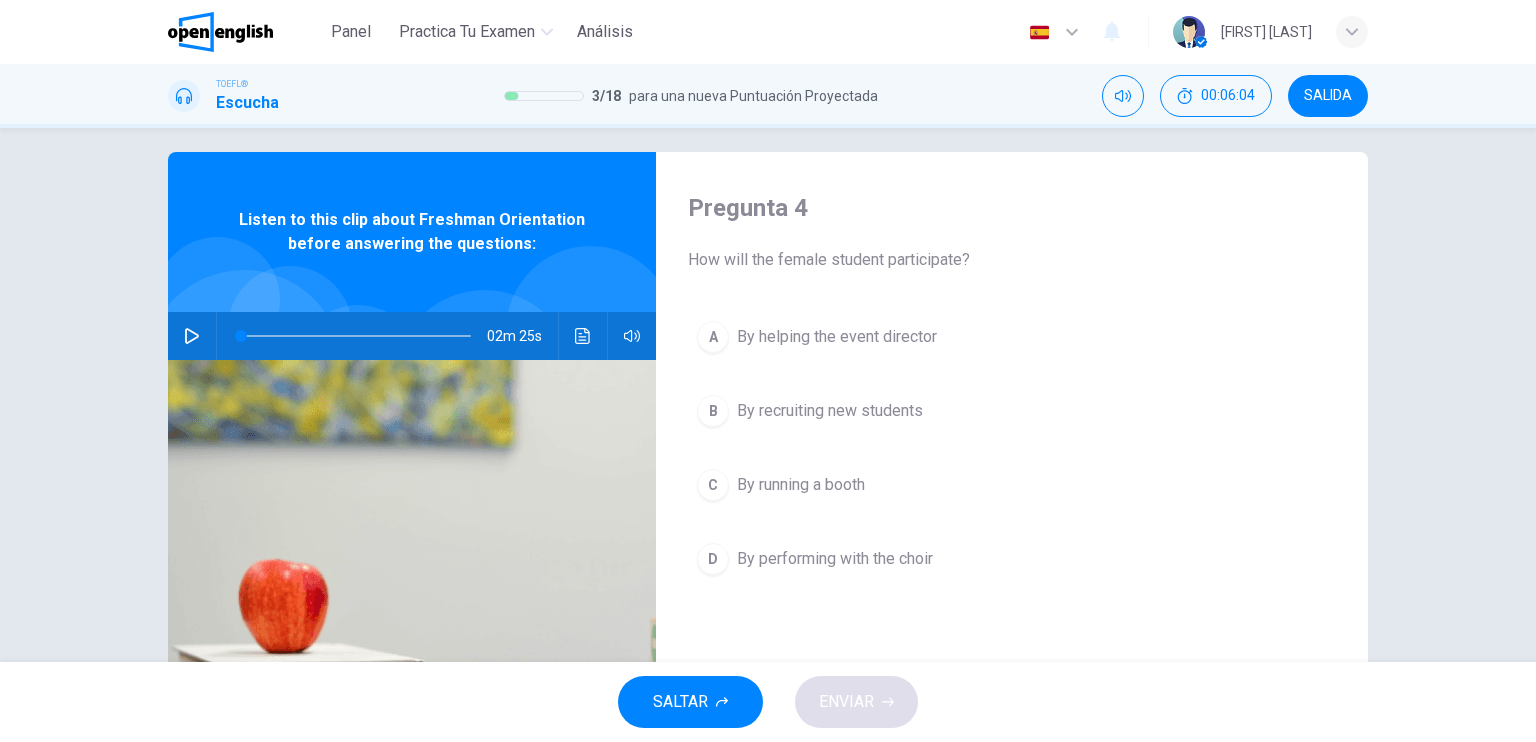 click on "By performing with the choir" at bounding box center [837, 337] 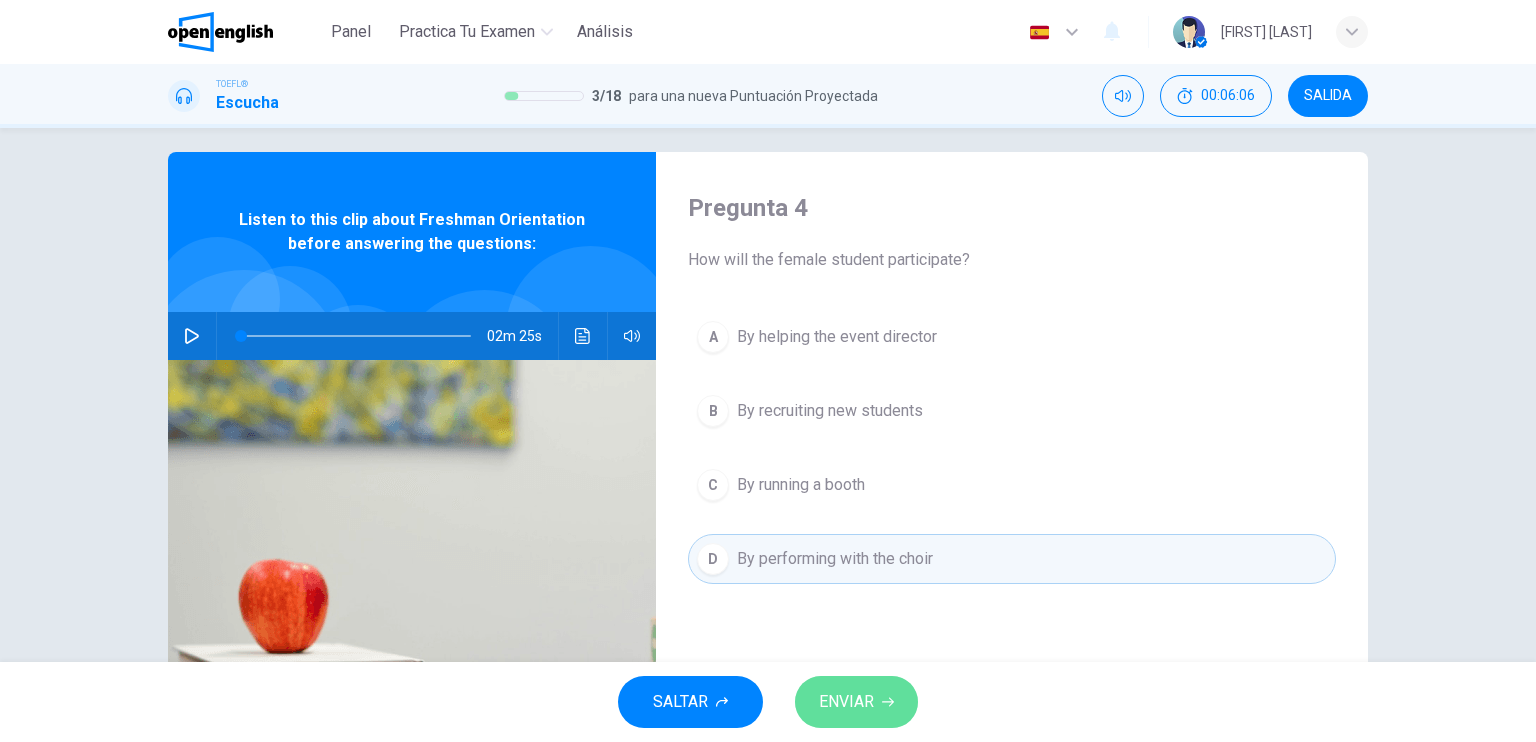 click on "ENVIAR" at bounding box center (856, 702) 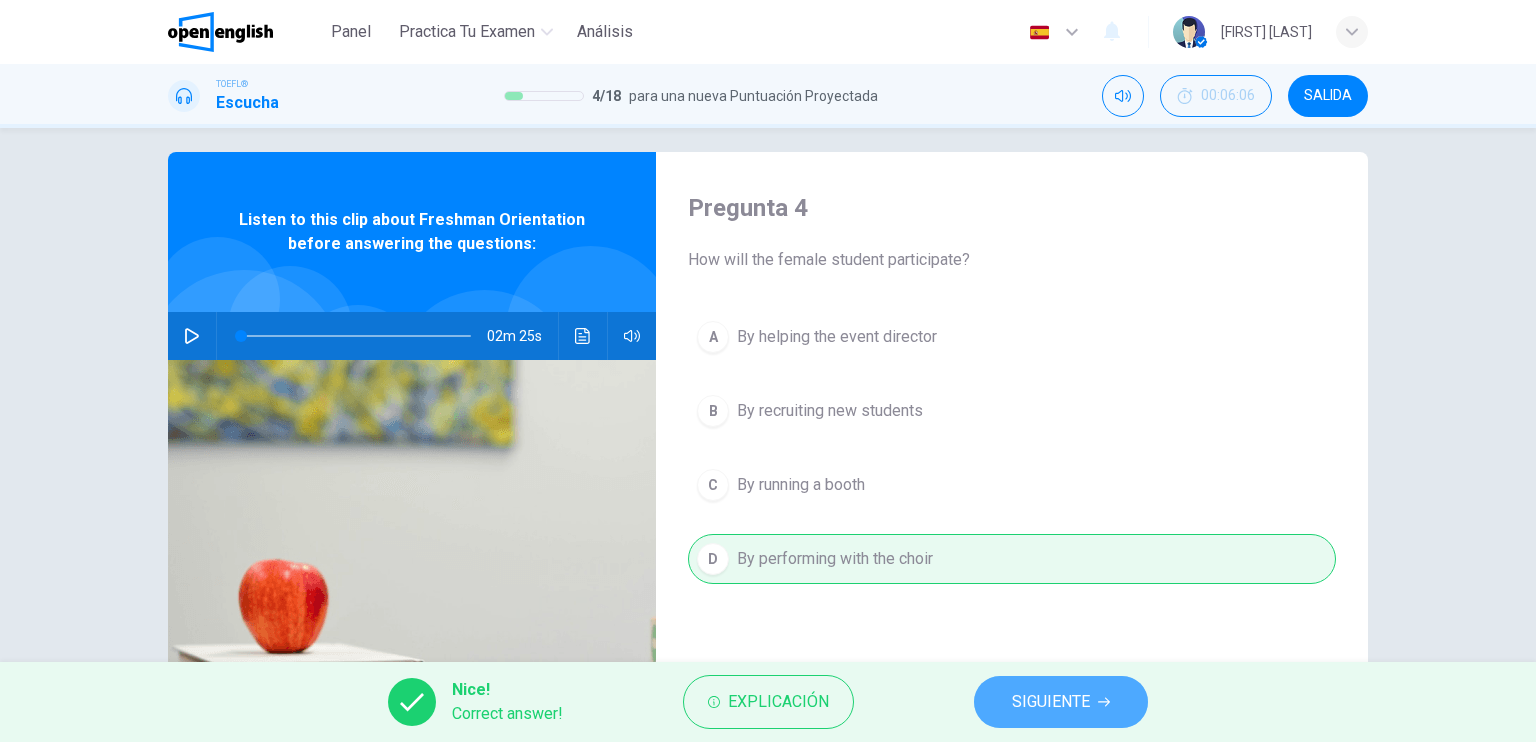 click on "SIGUIENTE" at bounding box center [1051, 702] 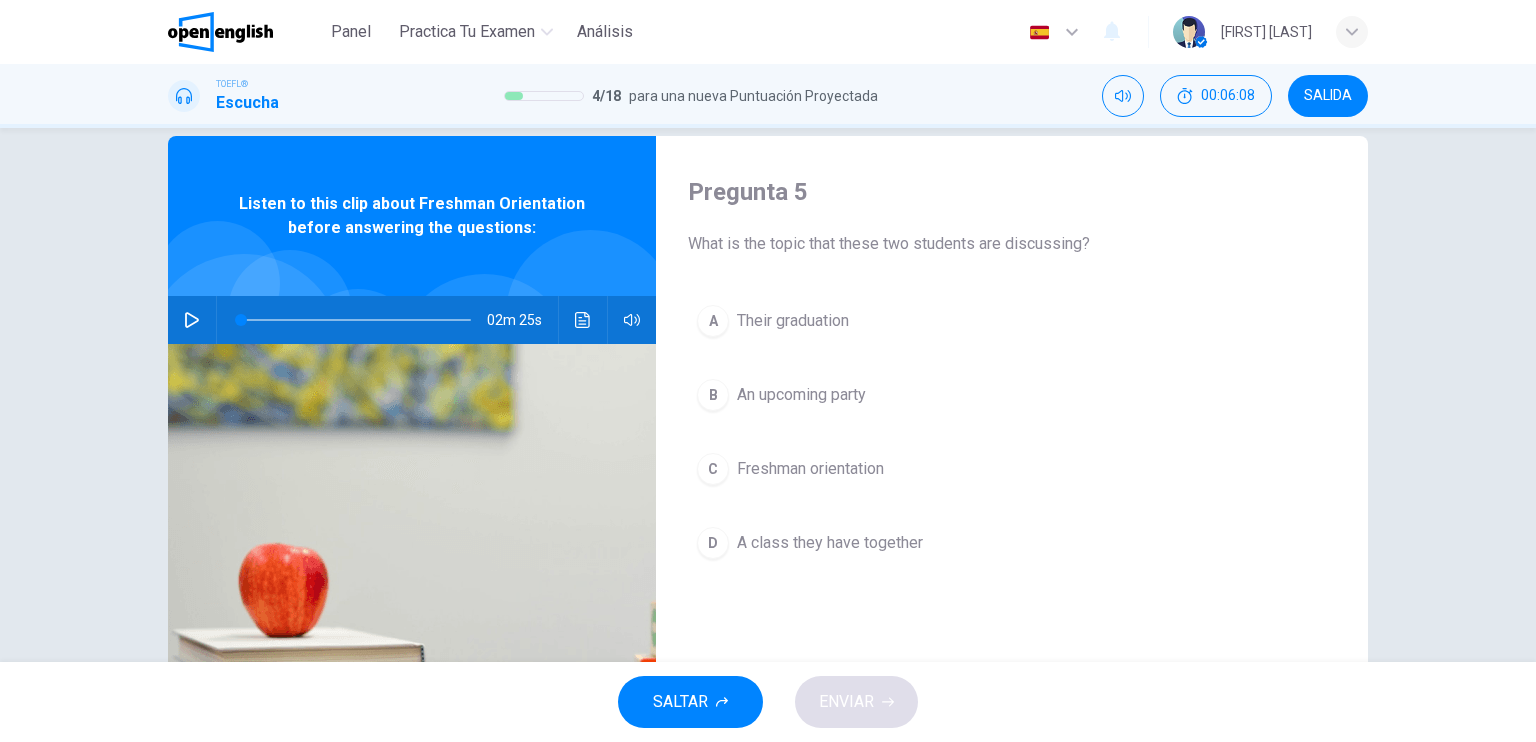 scroll, scrollTop: 32, scrollLeft: 0, axis: vertical 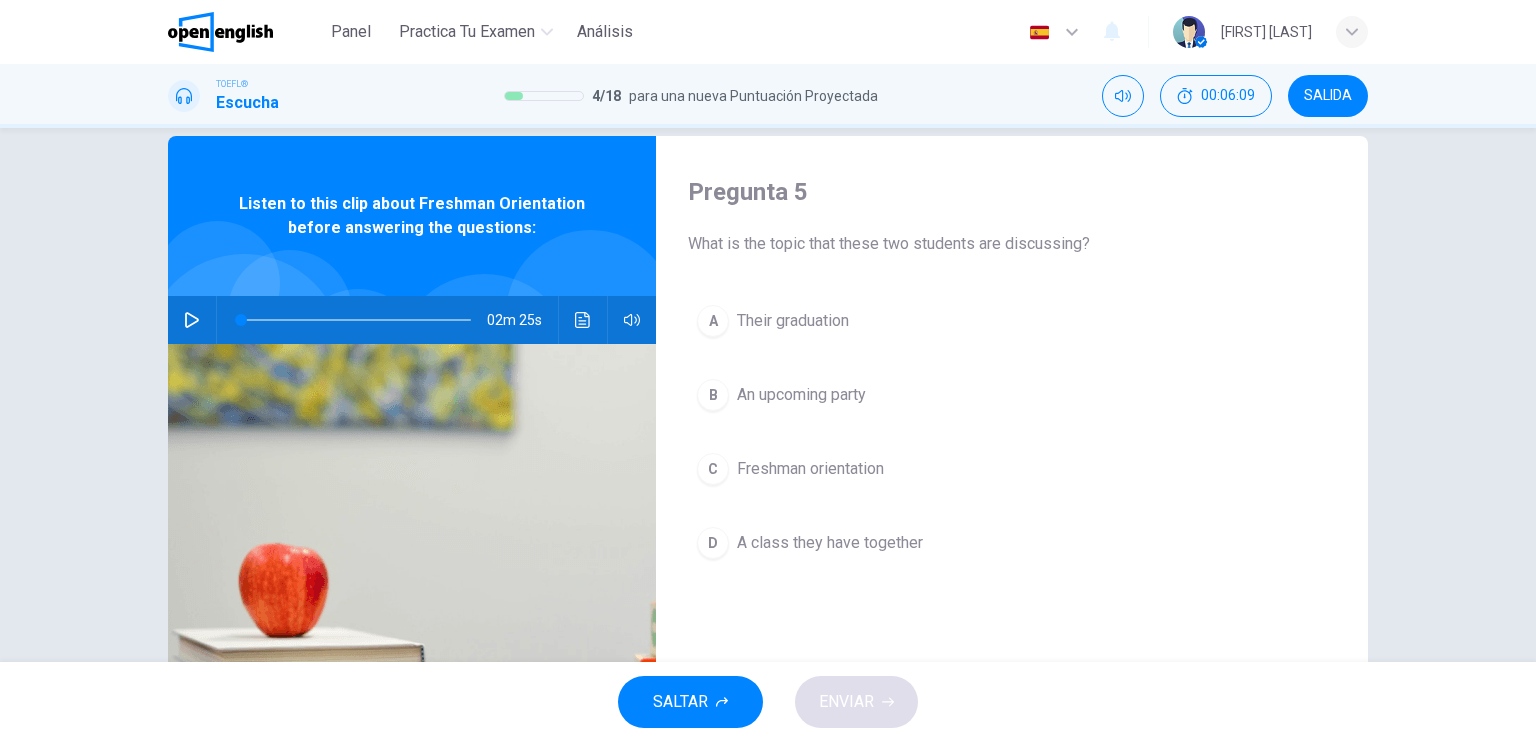click on "Freshman orientation" at bounding box center (793, 321) 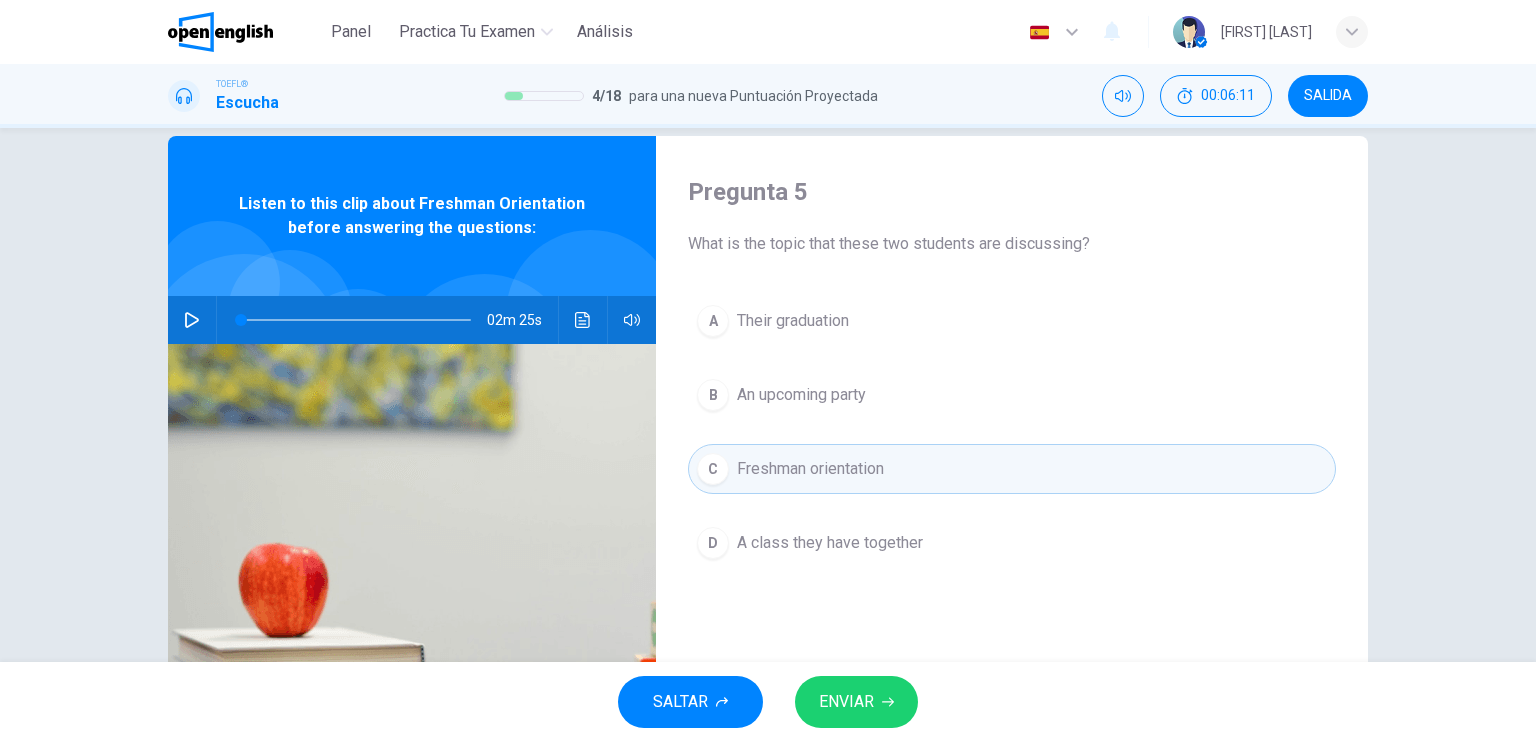 click on "ENVIAR" at bounding box center (846, 702) 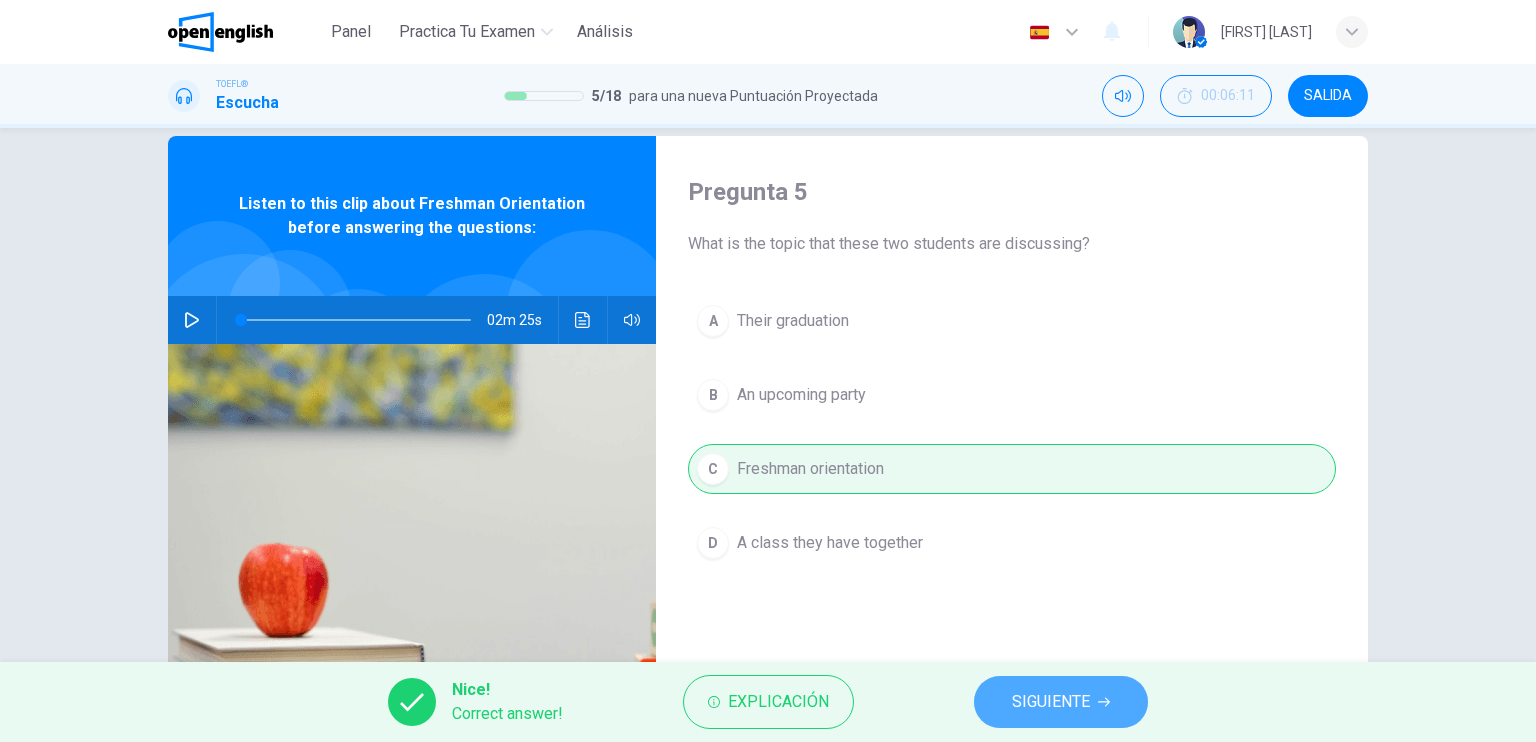click on "SIGUIENTE" at bounding box center [1051, 702] 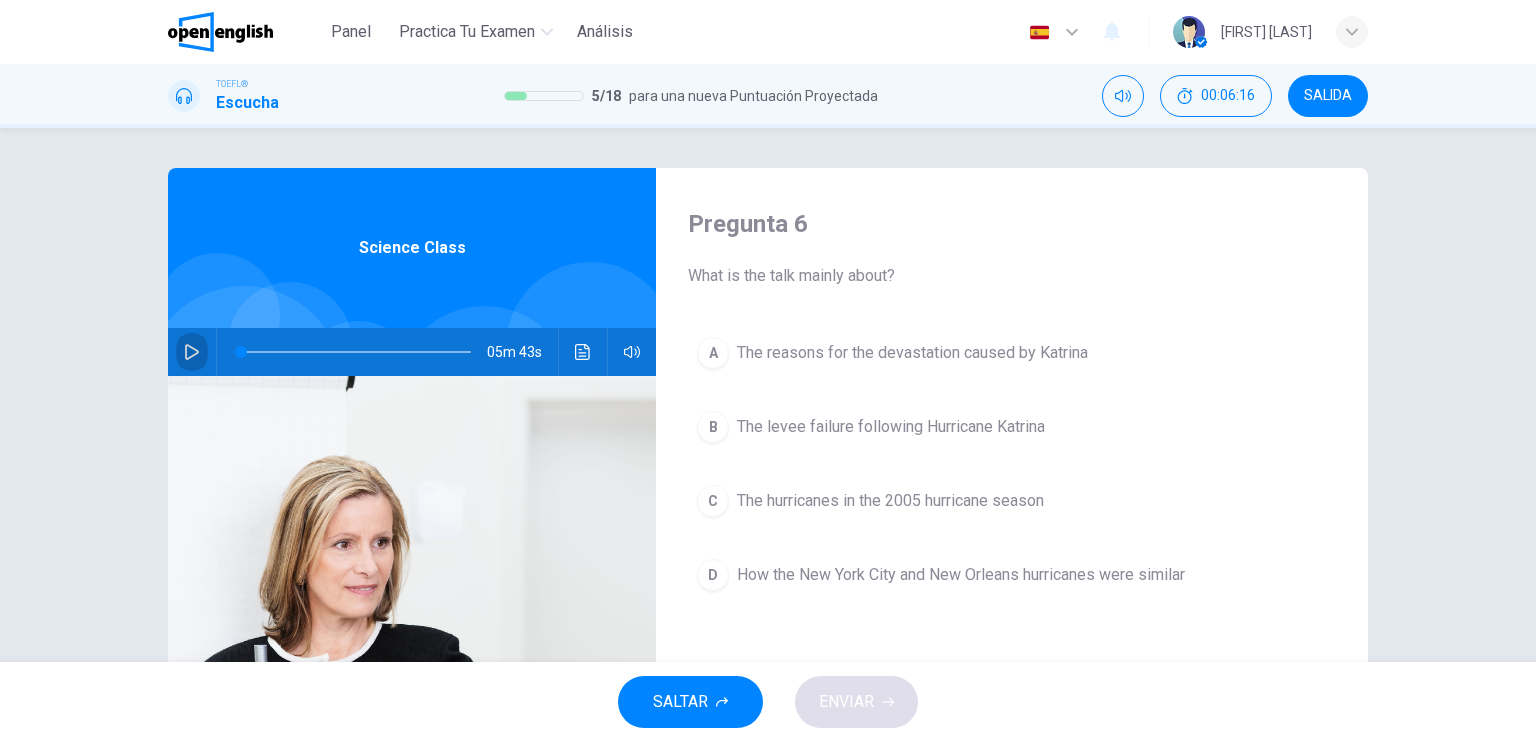 click at bounding box center (192, 352) 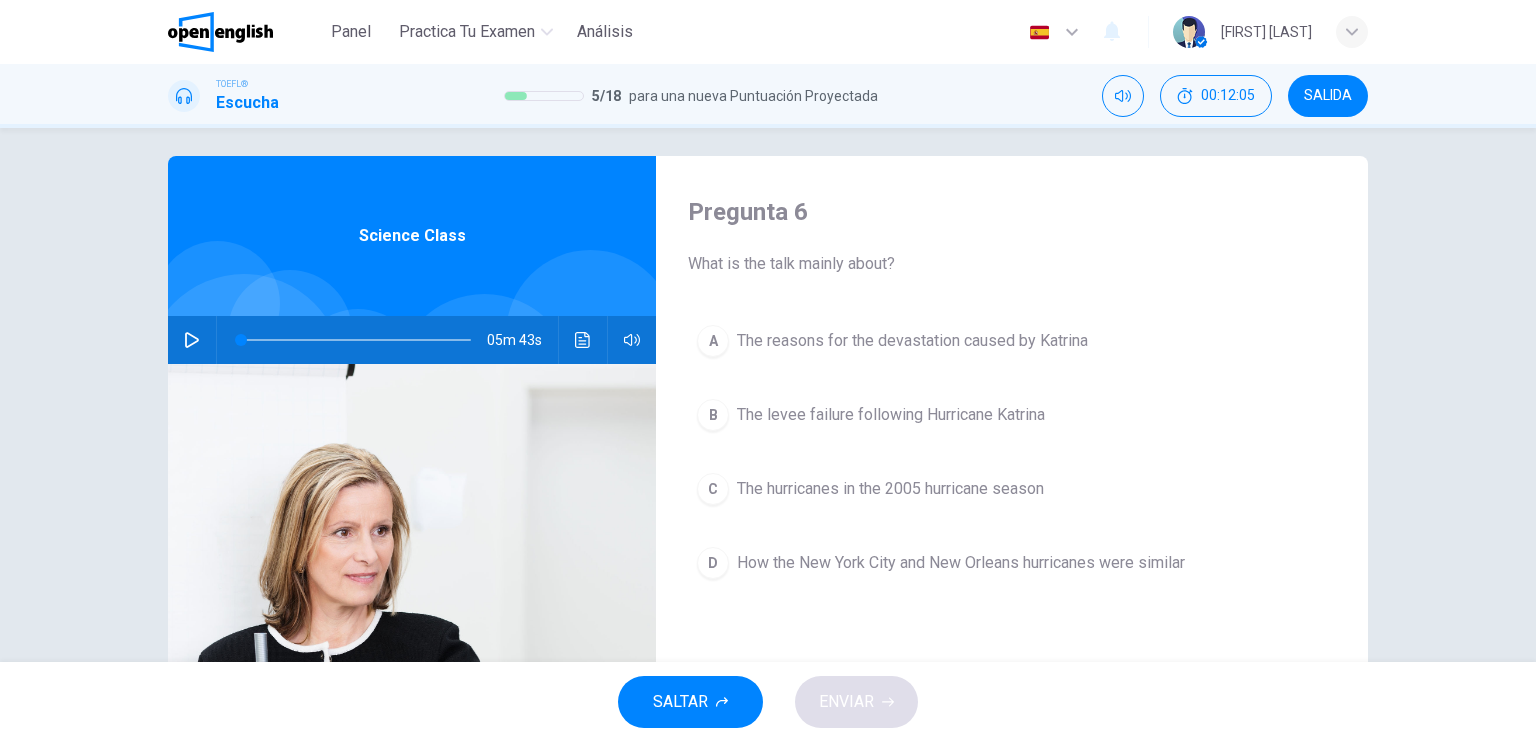 scroll, scrollTop: 7, scrollLeft: 0, axis: vertical 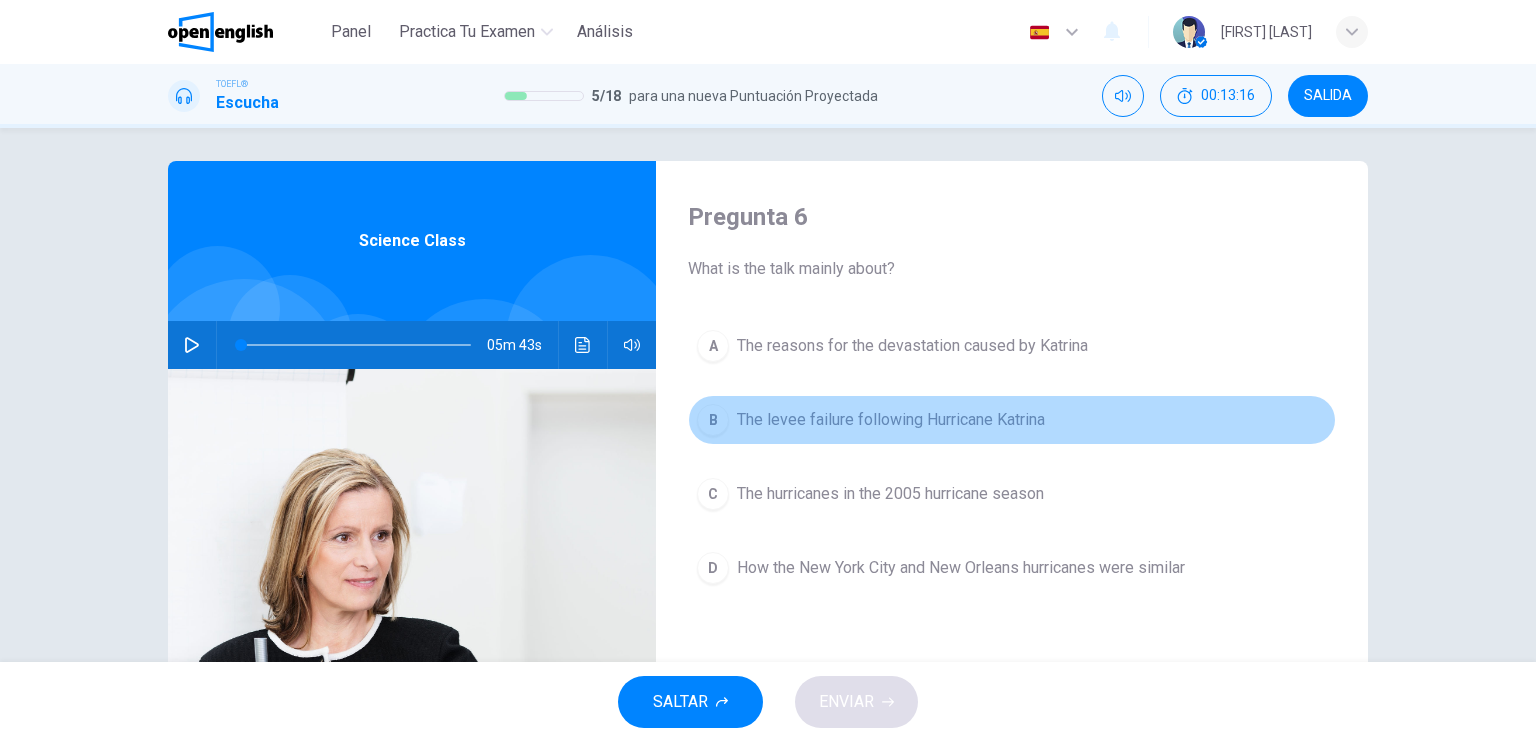 click on "The levee failure following Hurricane Katrina" at bounding box center (912, 346) 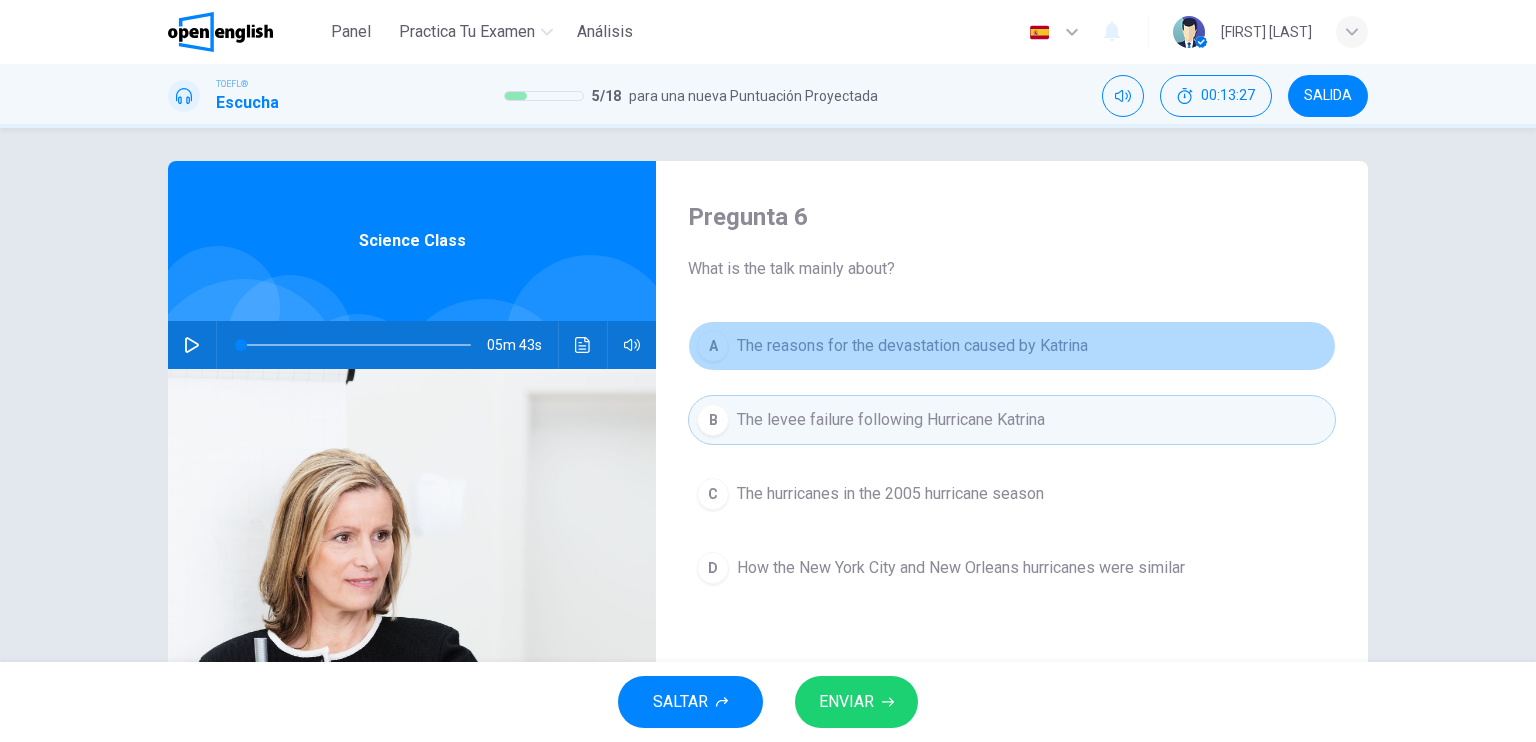click on "The reasons for the devastation caused by Katrina" at bounding box center (912, 346) 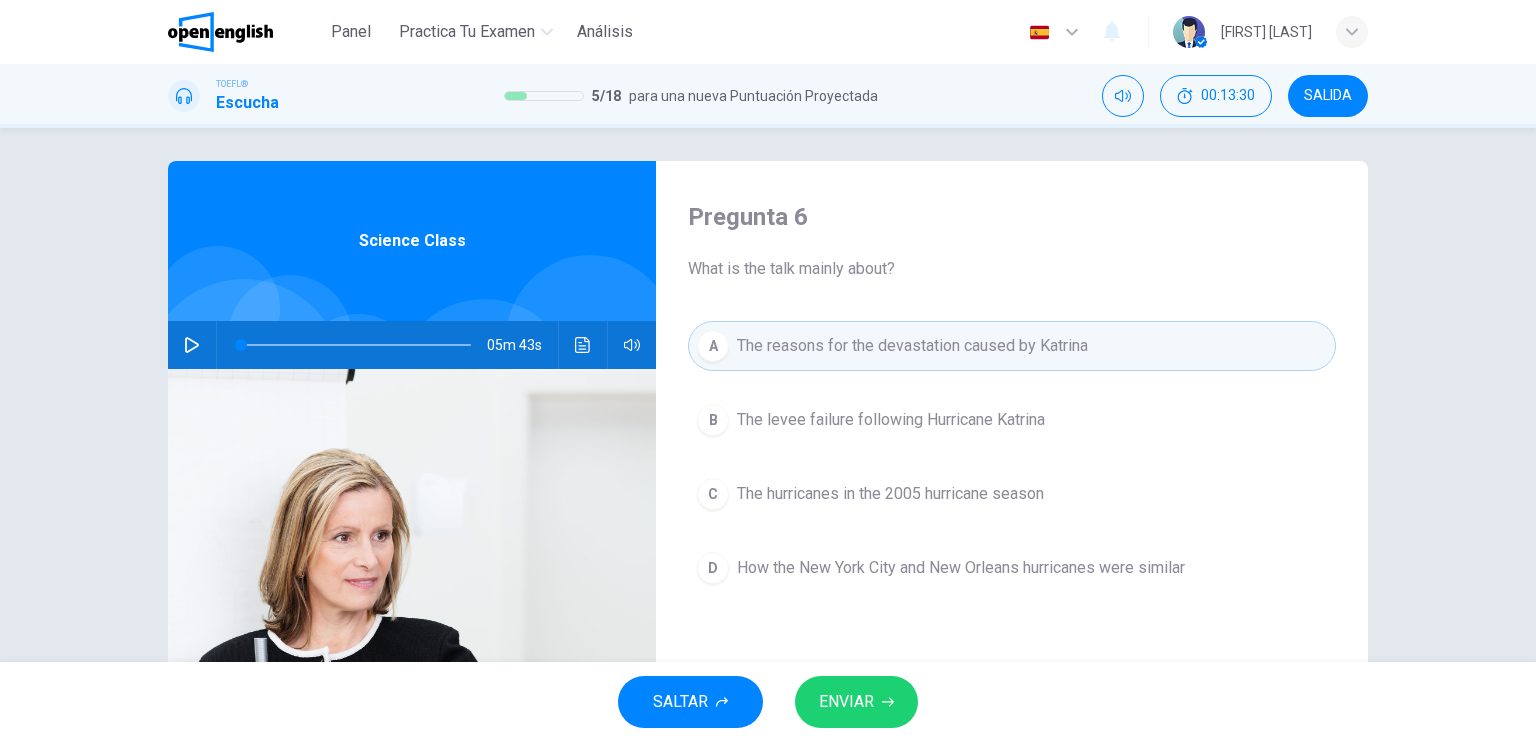 click on "ENVIAR" at bounding box center [856, 702] 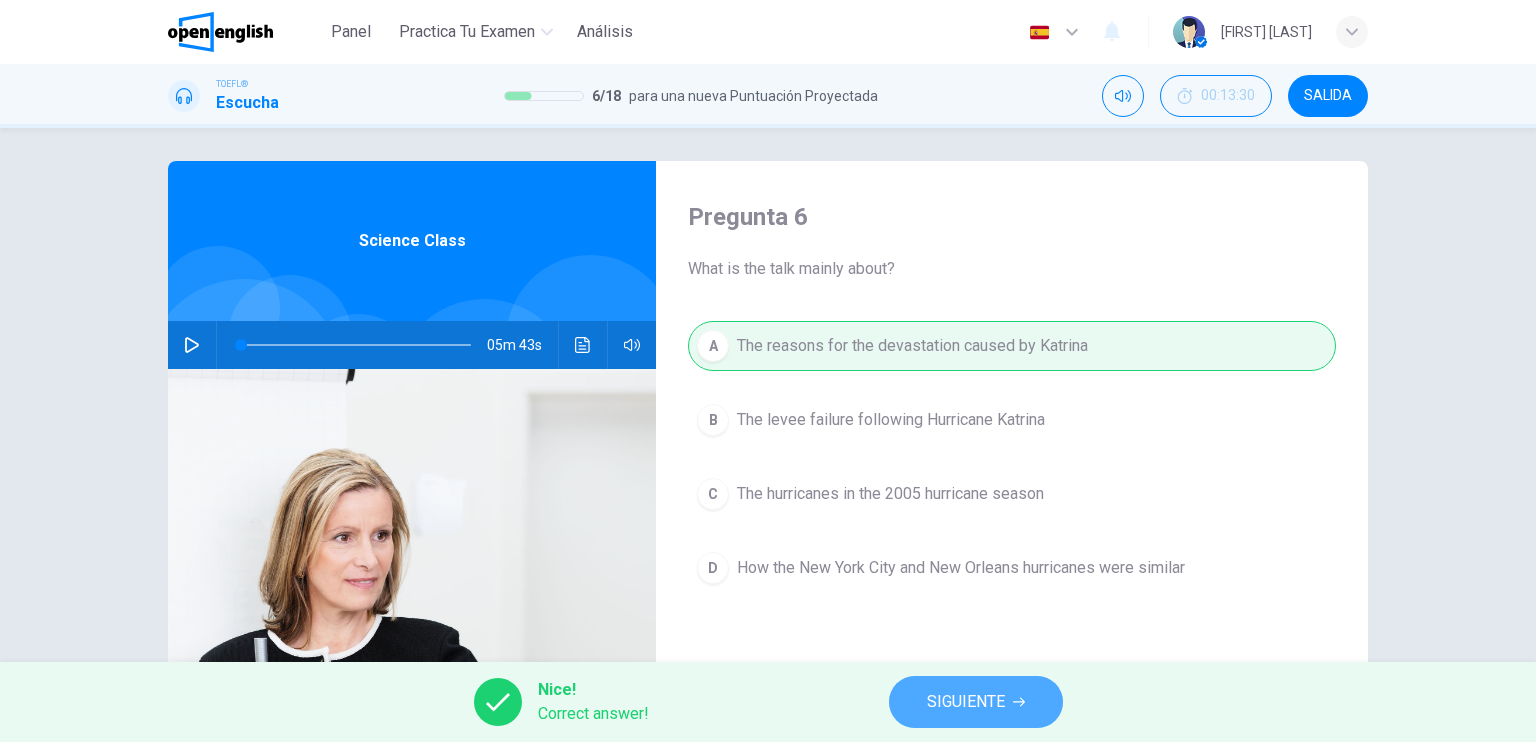 click on "SIGUIENTE" at bounding box center [976, 702] 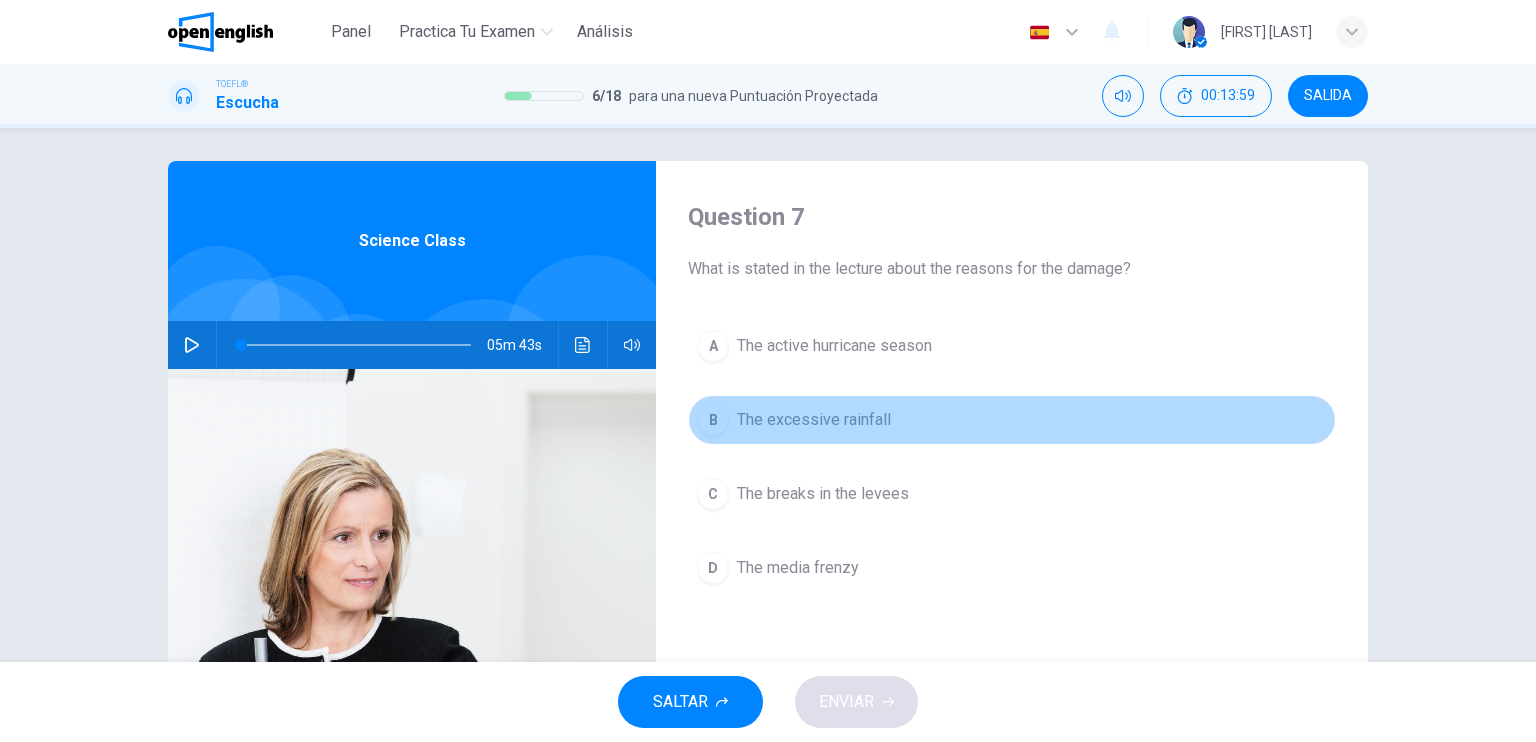 click on "The excessive rainfall" at bounding box center [834, 346] 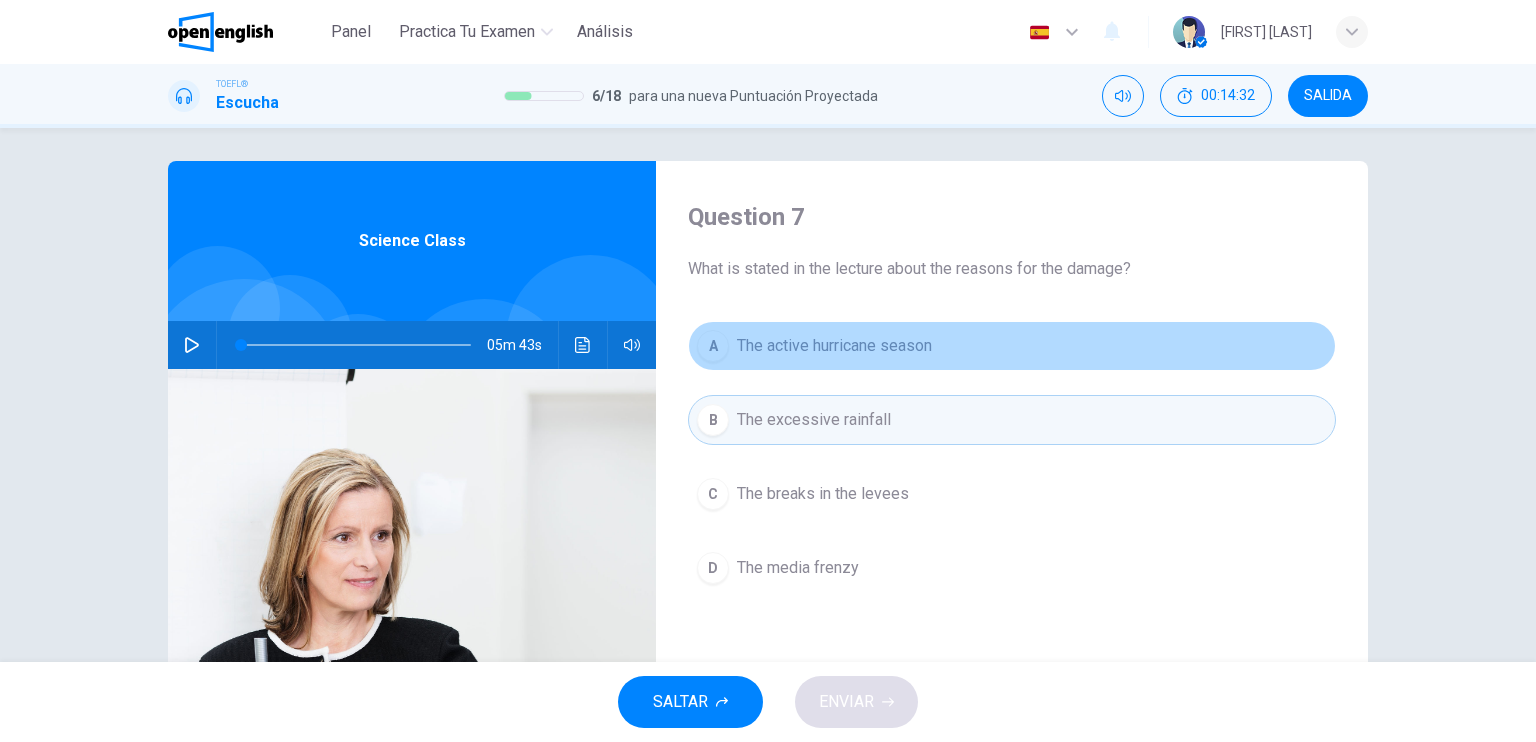 click on "The active hurricane season" at bounding box center (834, 346) 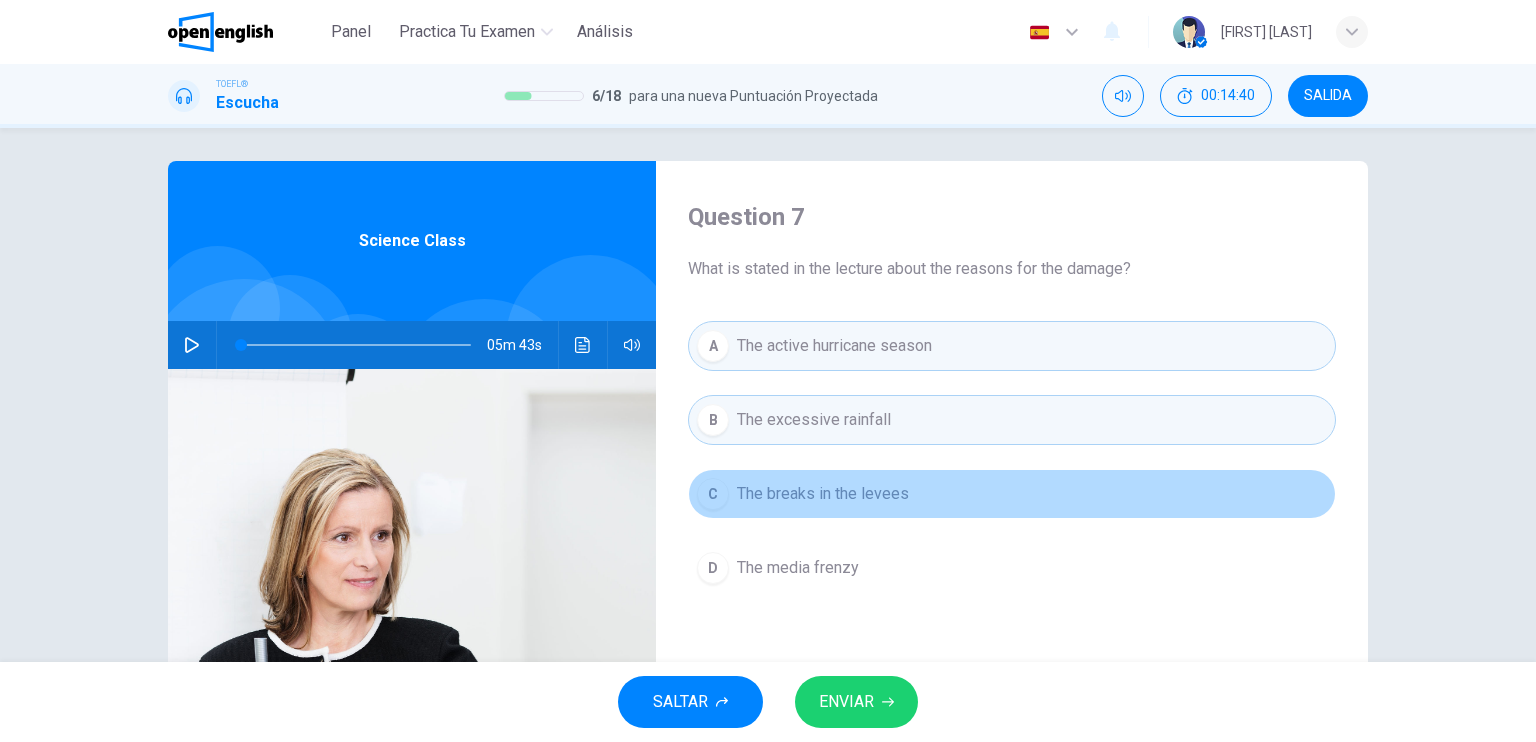 click on "C The breaks in the levees" at bounding box center [1012, 494] 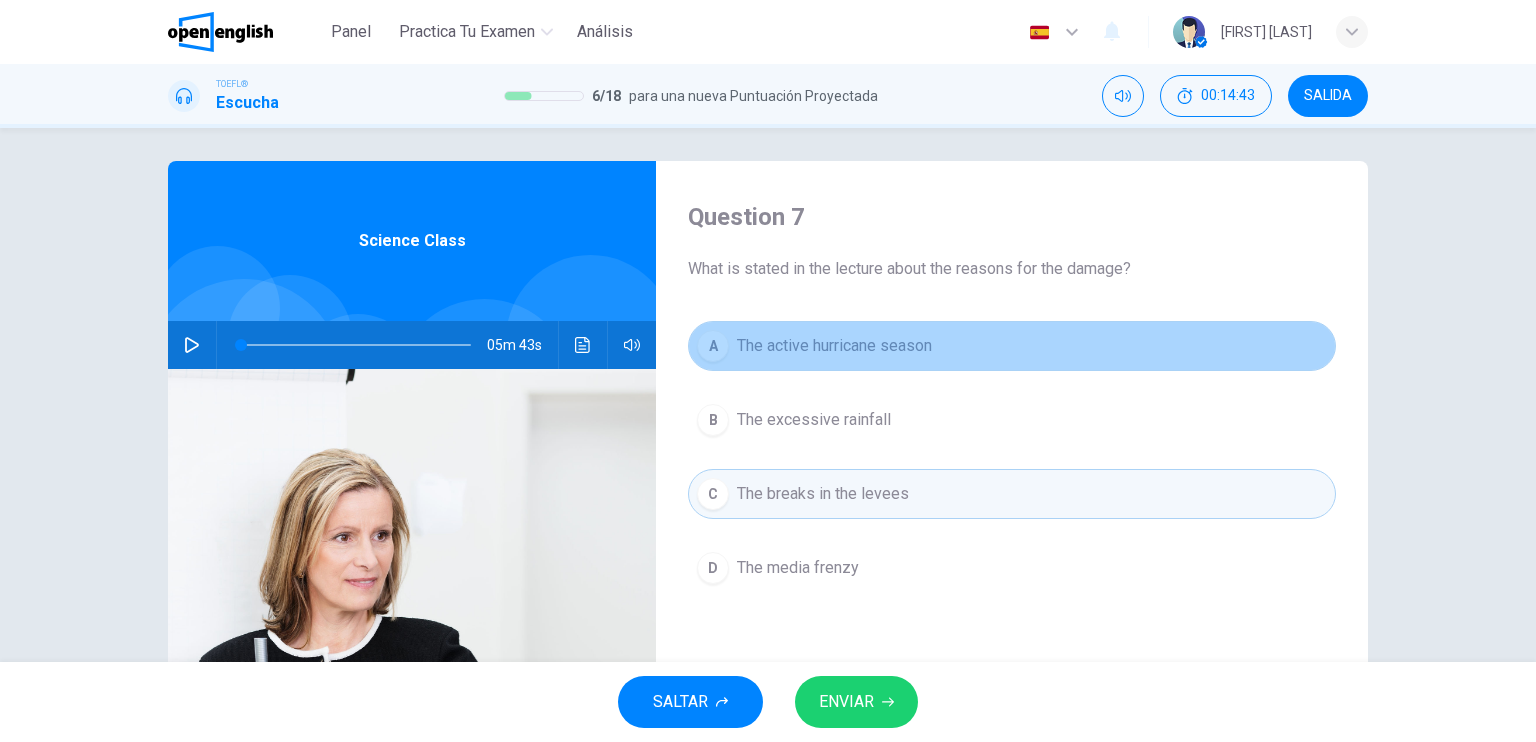 click on "The active hurricane season" at bounding box center [834, 346] 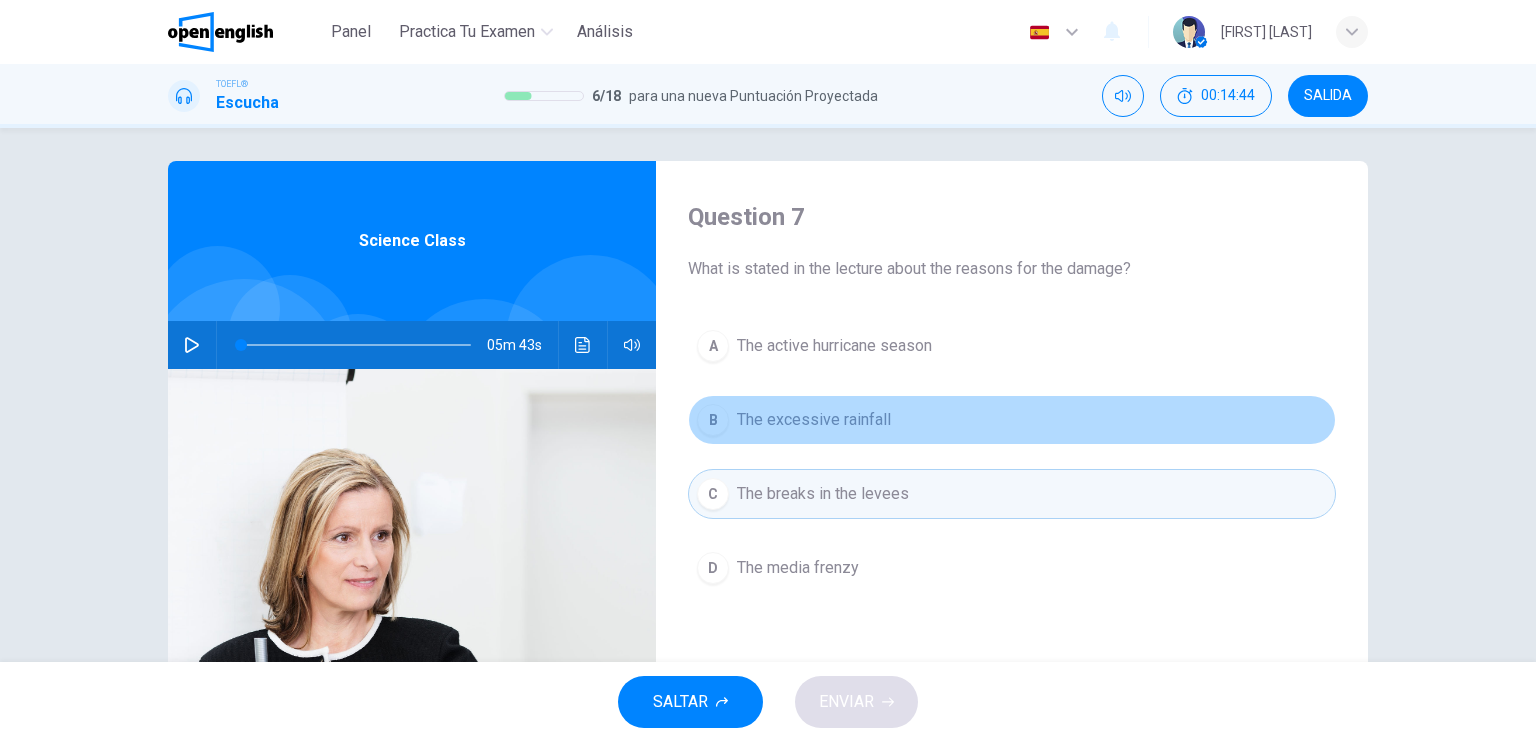 click on "The excessive rainfall" at bounding box center [834, 346] 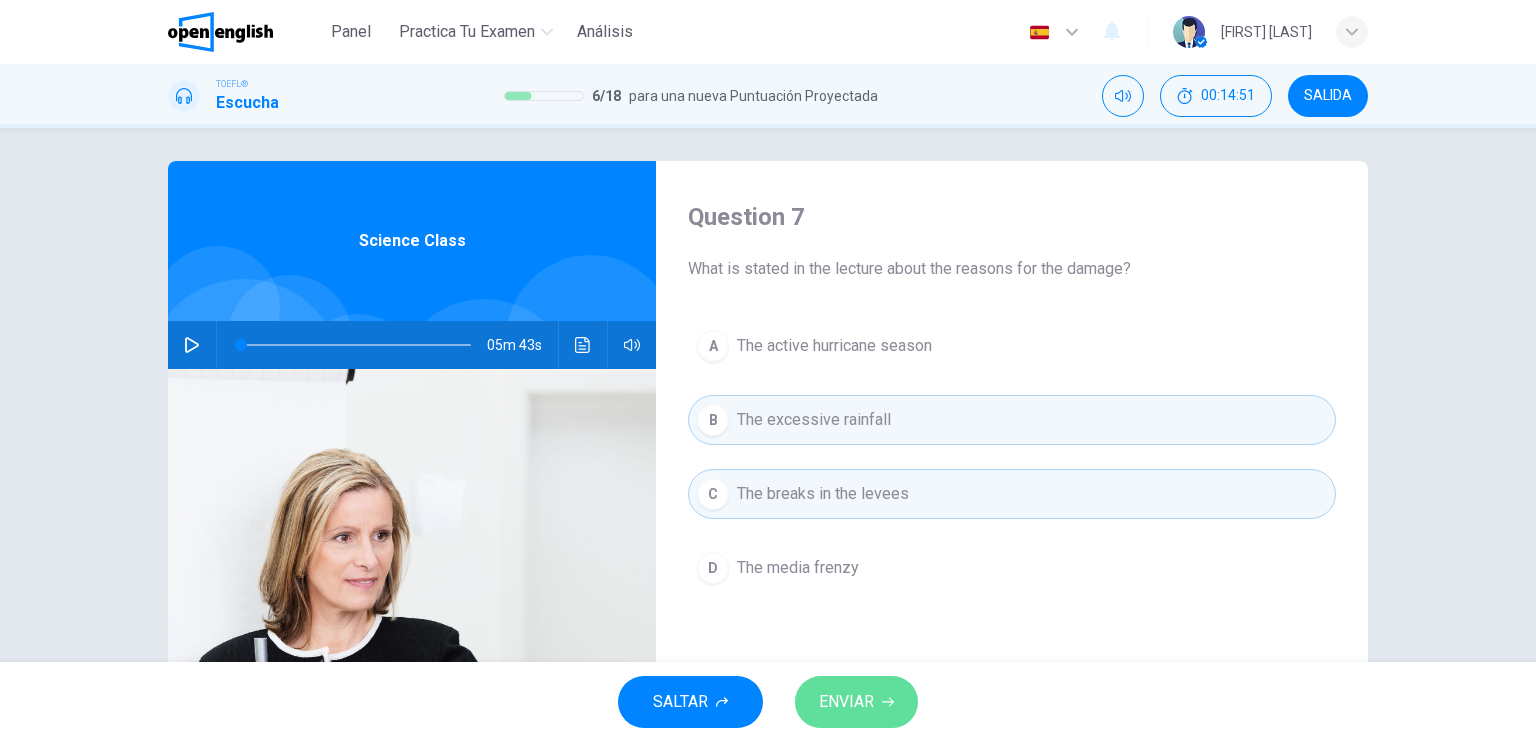 click on "ENVIAR" at bounding box center [846, 702] 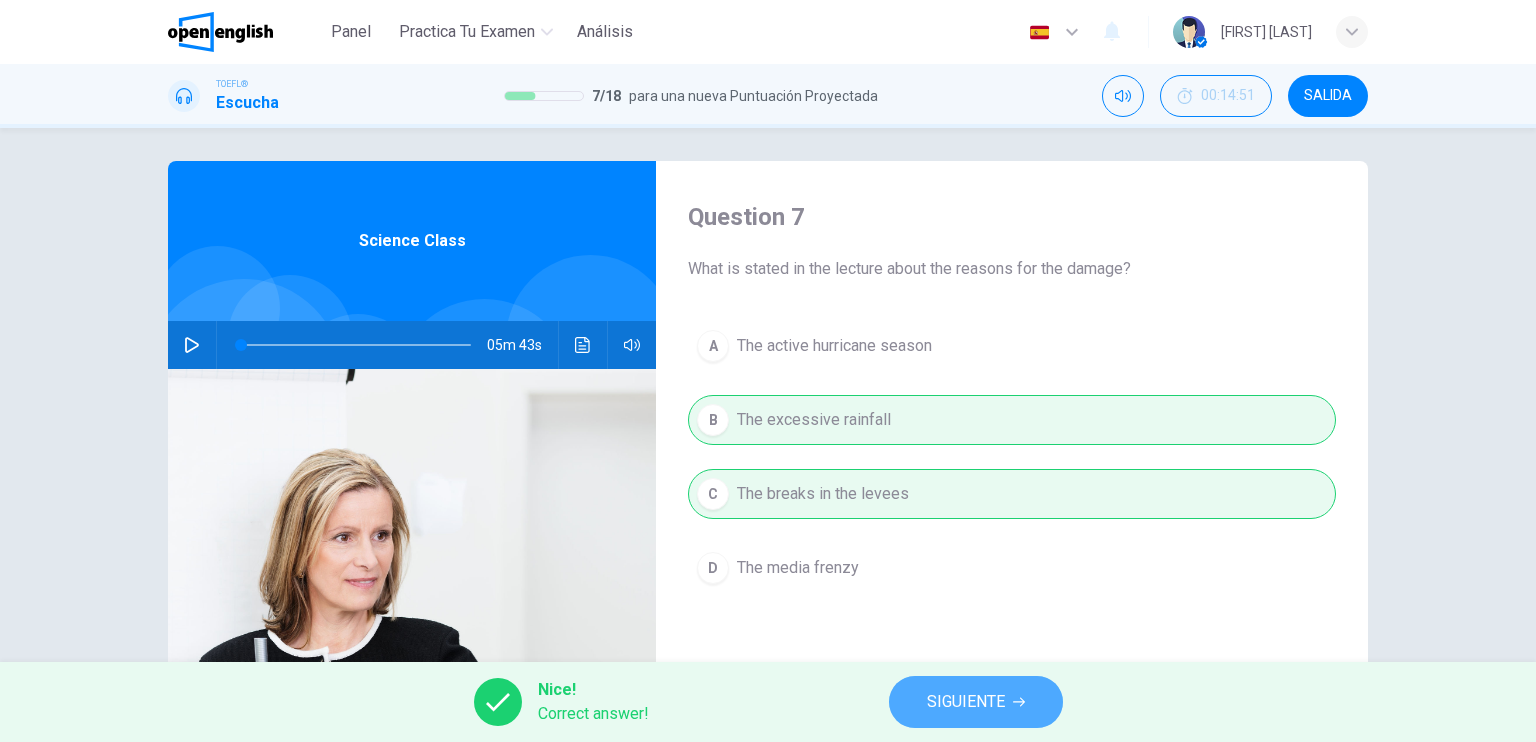 click on "SIGUIENTE" at bounding box center (966, 702) 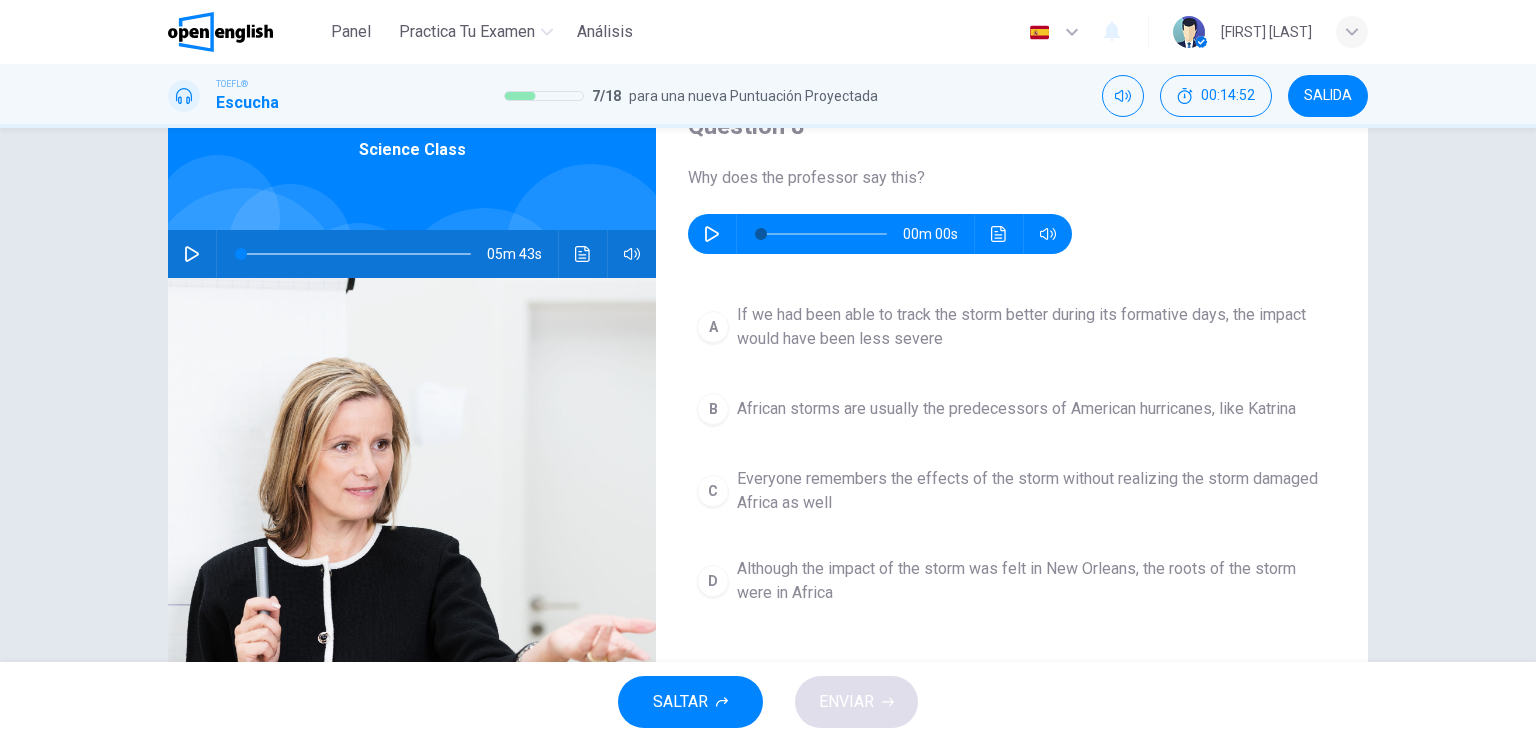 scroll, scrollTop: 99, scrollLeft: 0, axis: vertical 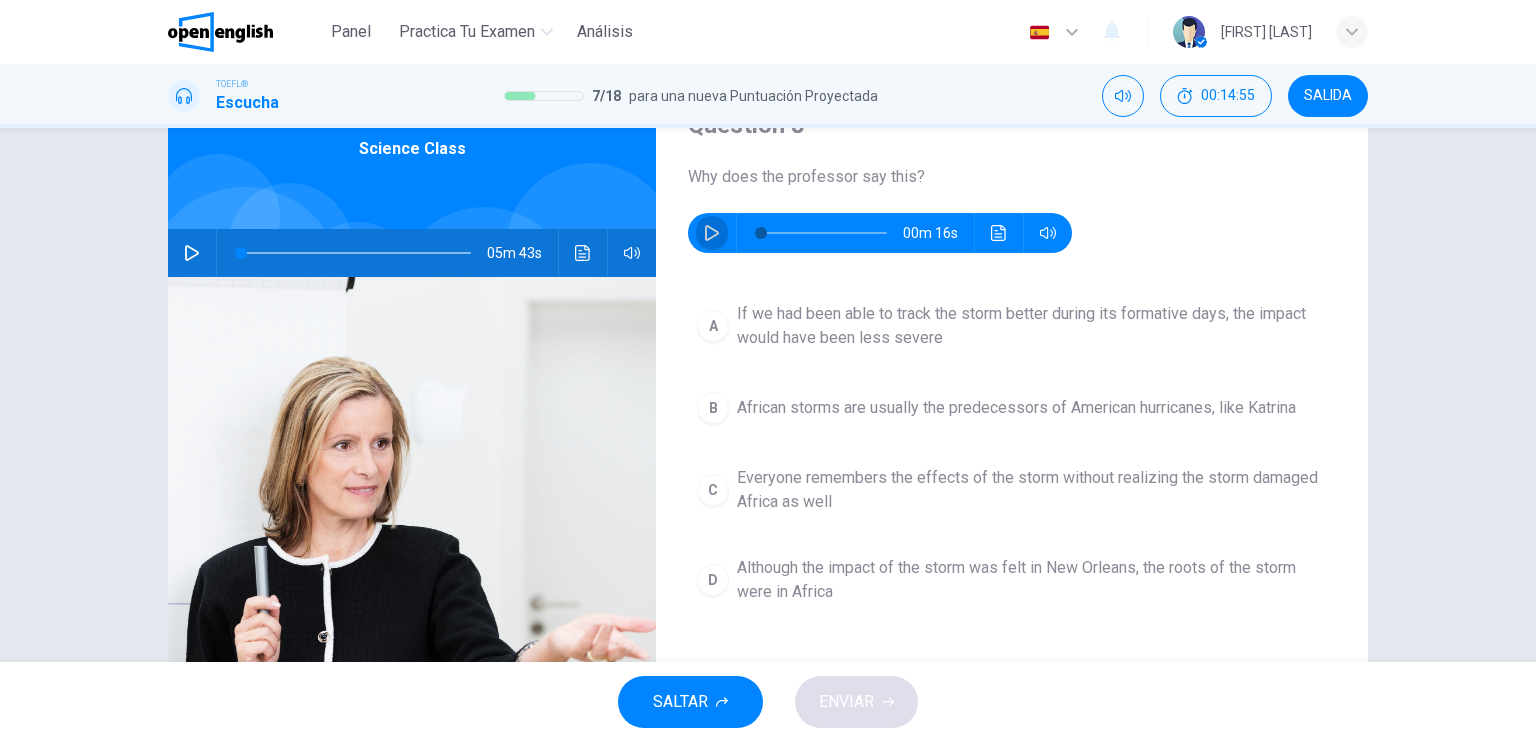 click at bounding box center [712, 233] 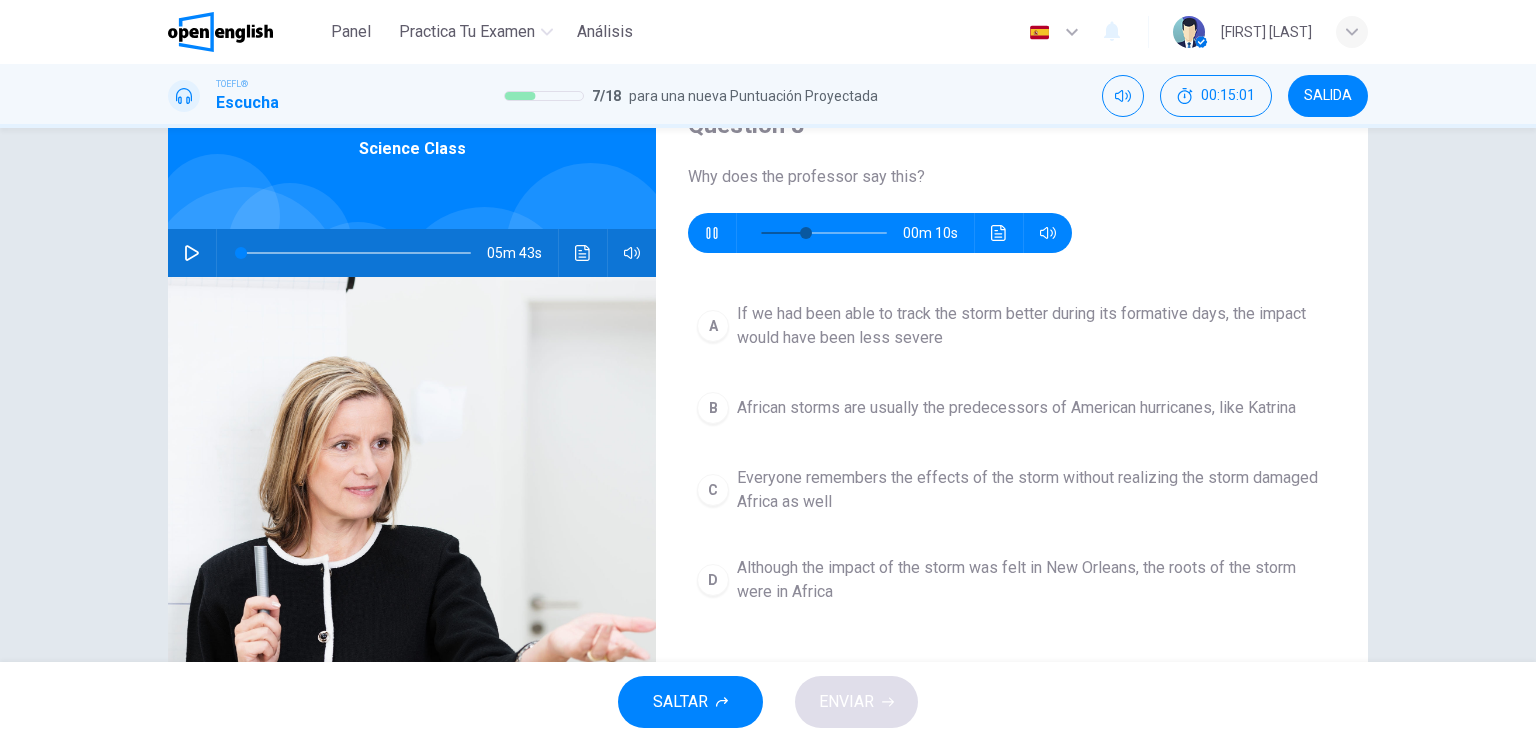 type 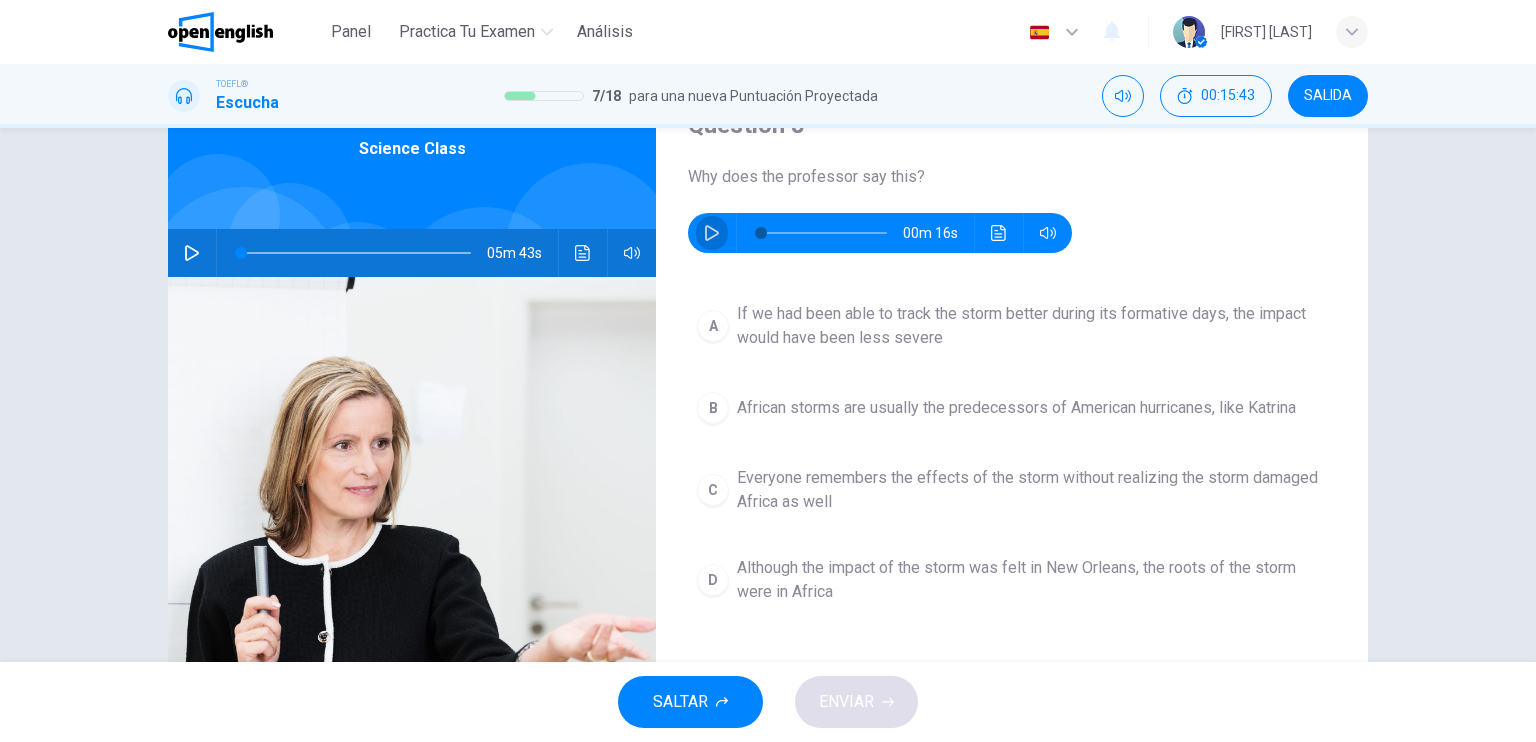 click at bounding box center (712, 233) 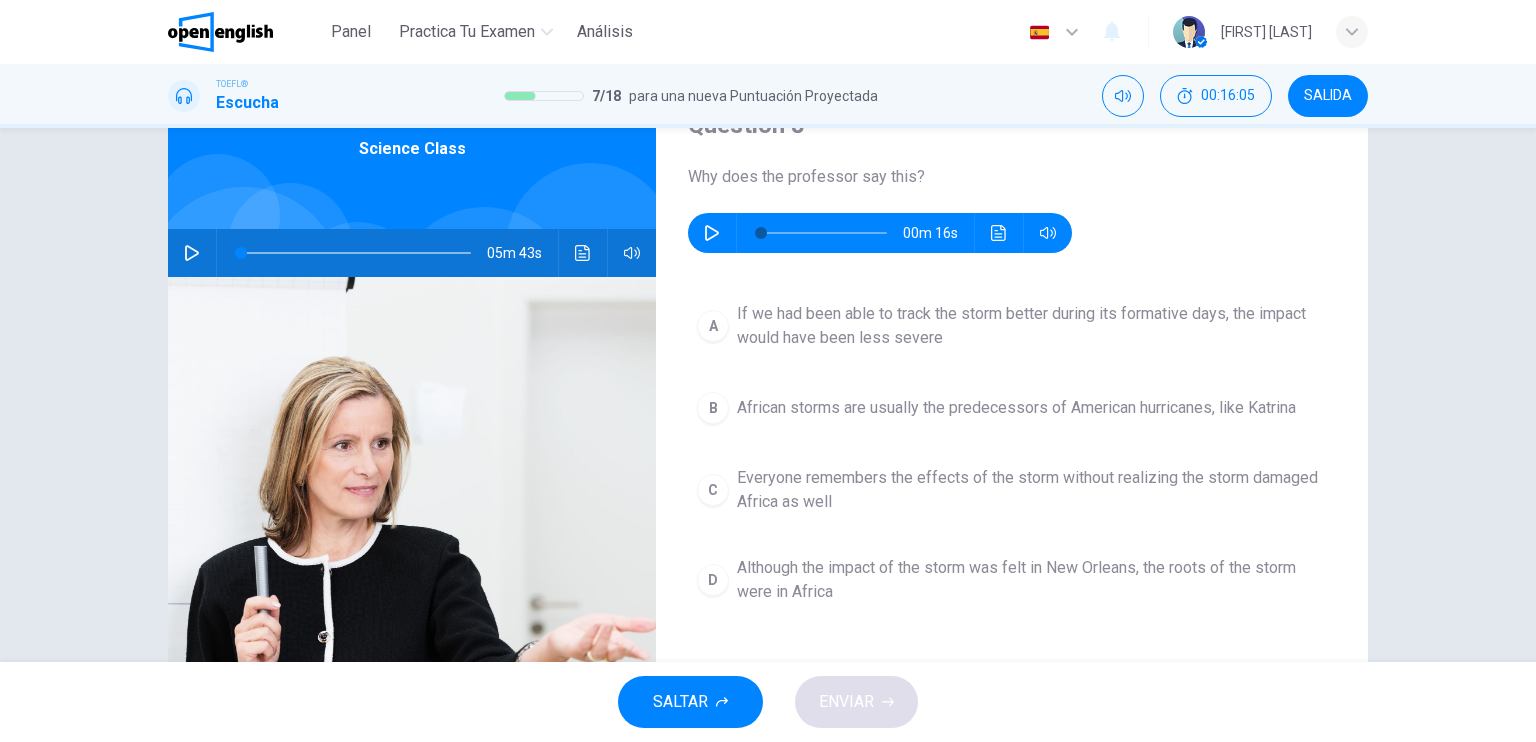 drag, startPoint x: 676, startPoint y: 393, endPoint x: 680, endPoint y: 376, distance: 17.464249 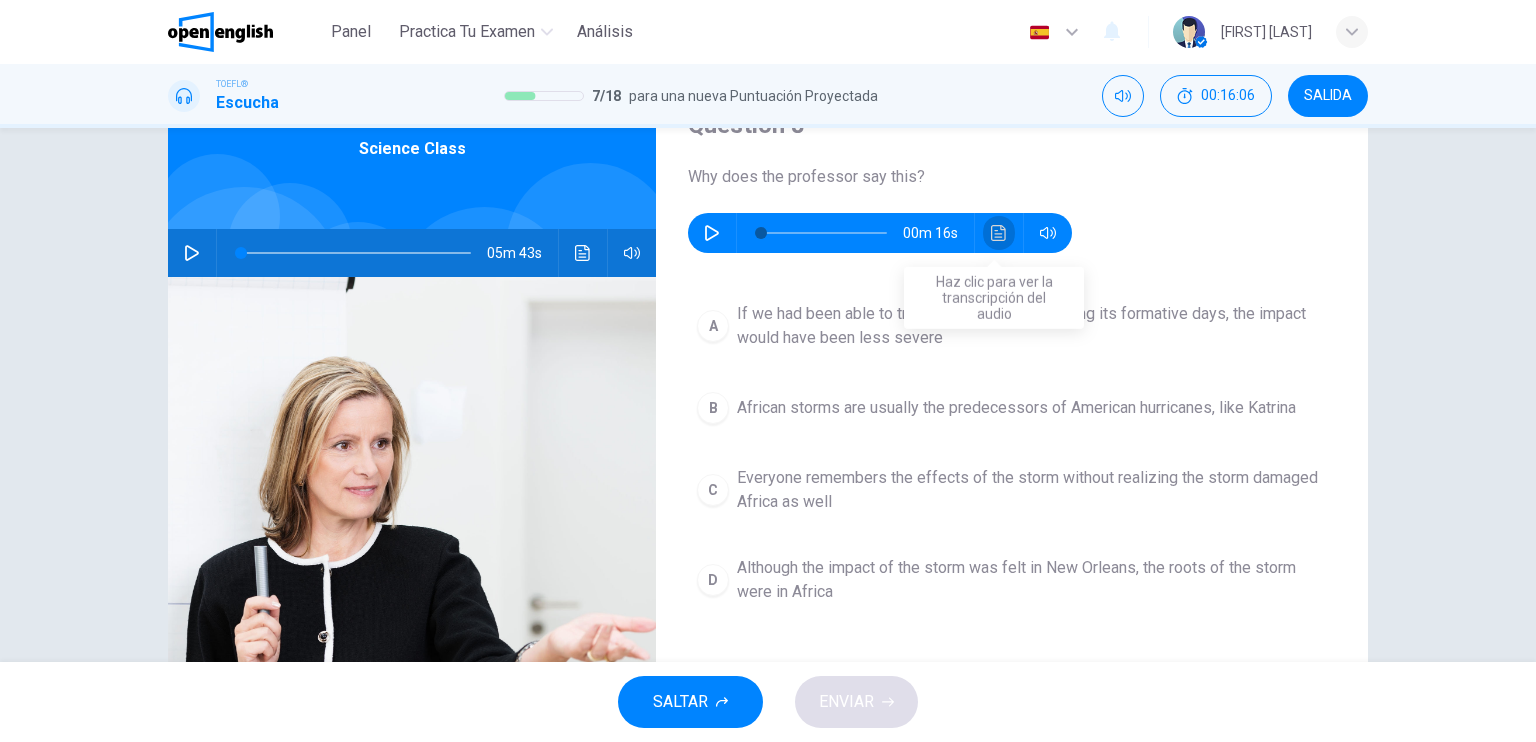 click at bounding box center (999, 233) 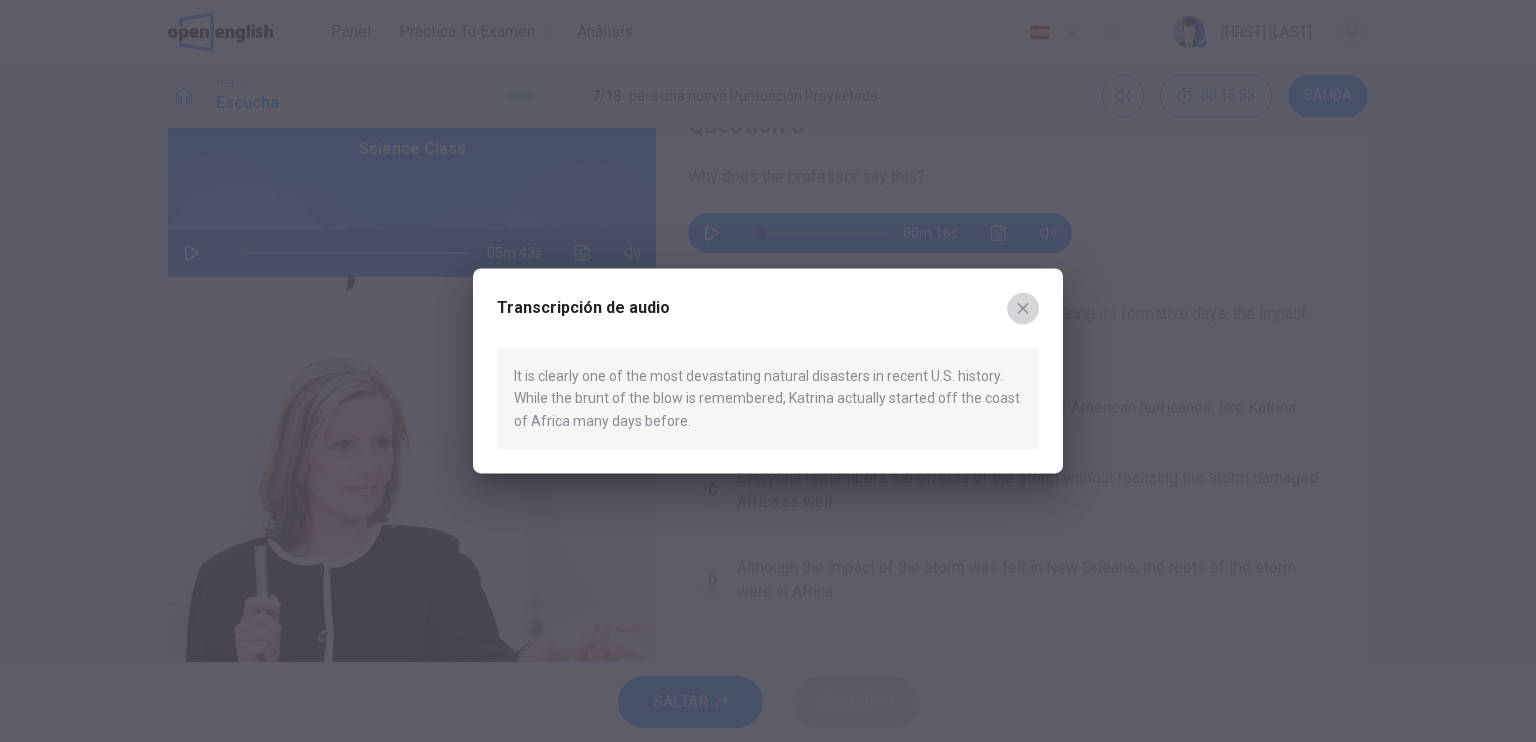 click at bounding box center [1023, 308] 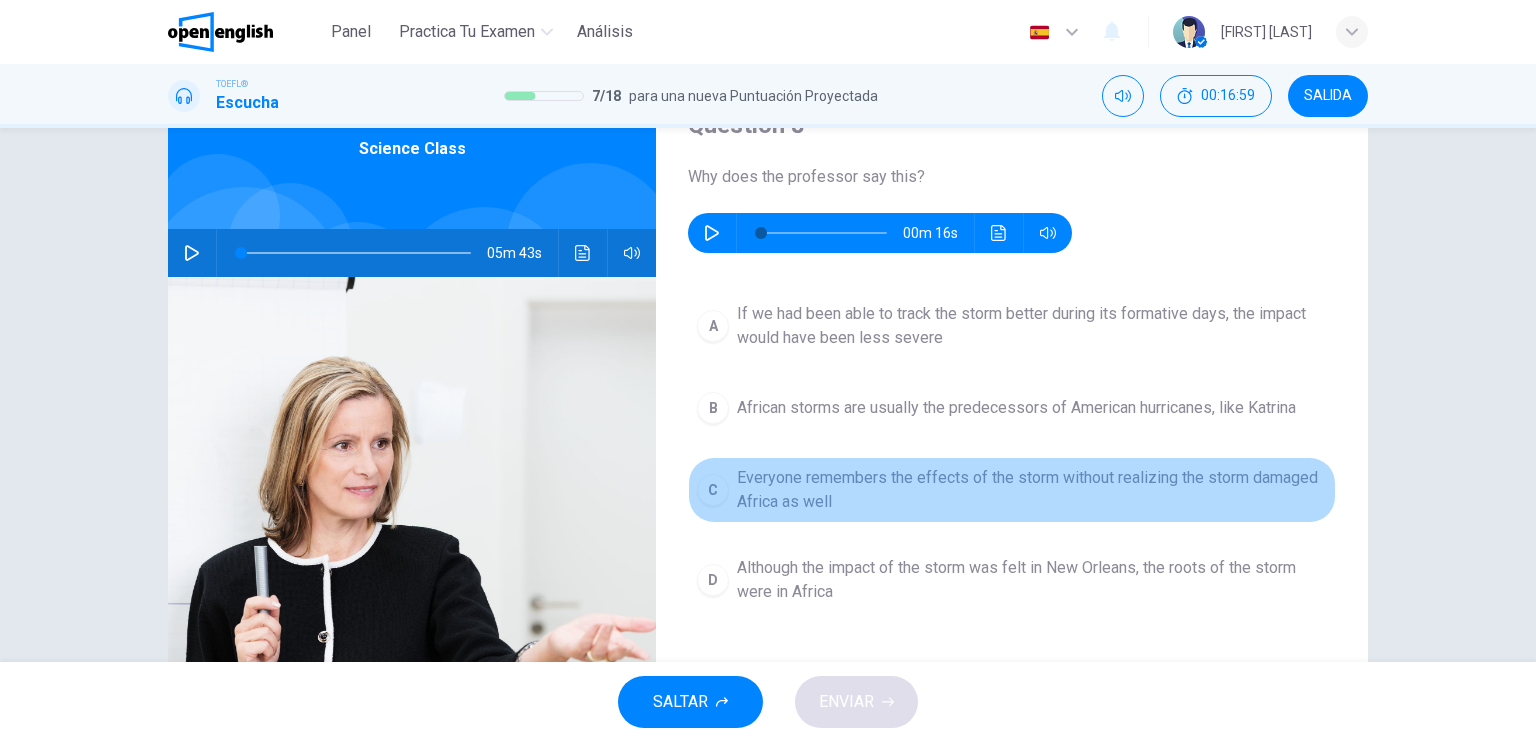 click on "Everyone remembers the effects of the storm without realizing the storm damaged Africa as well" at bounding box center (1032, 326) 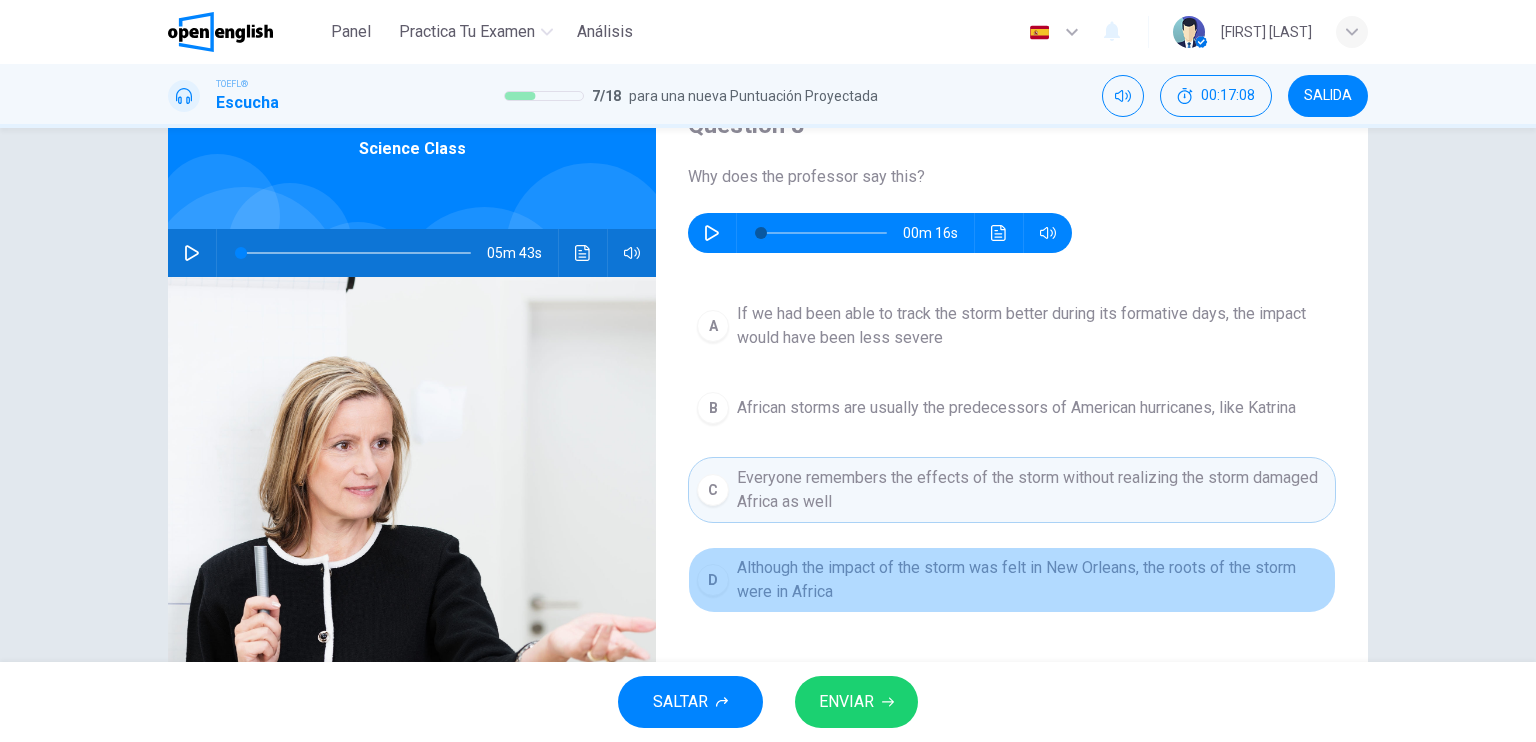 click on "Although the impact of the storm was felt in New Orleans, the roots of the storm were in Africa" at bounding box center [1032, 326] 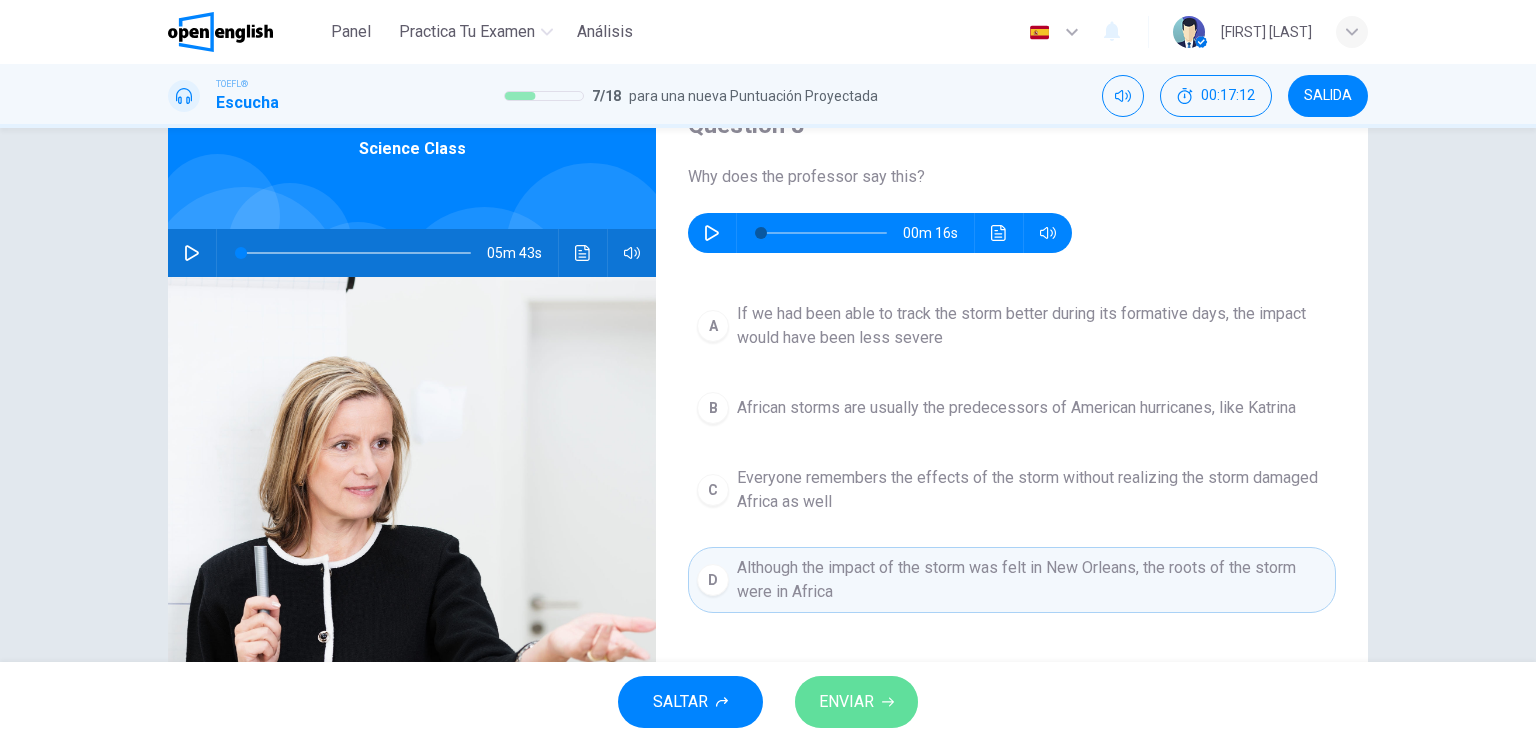 click on "ENVIAR" at bounding box center (846, 702) 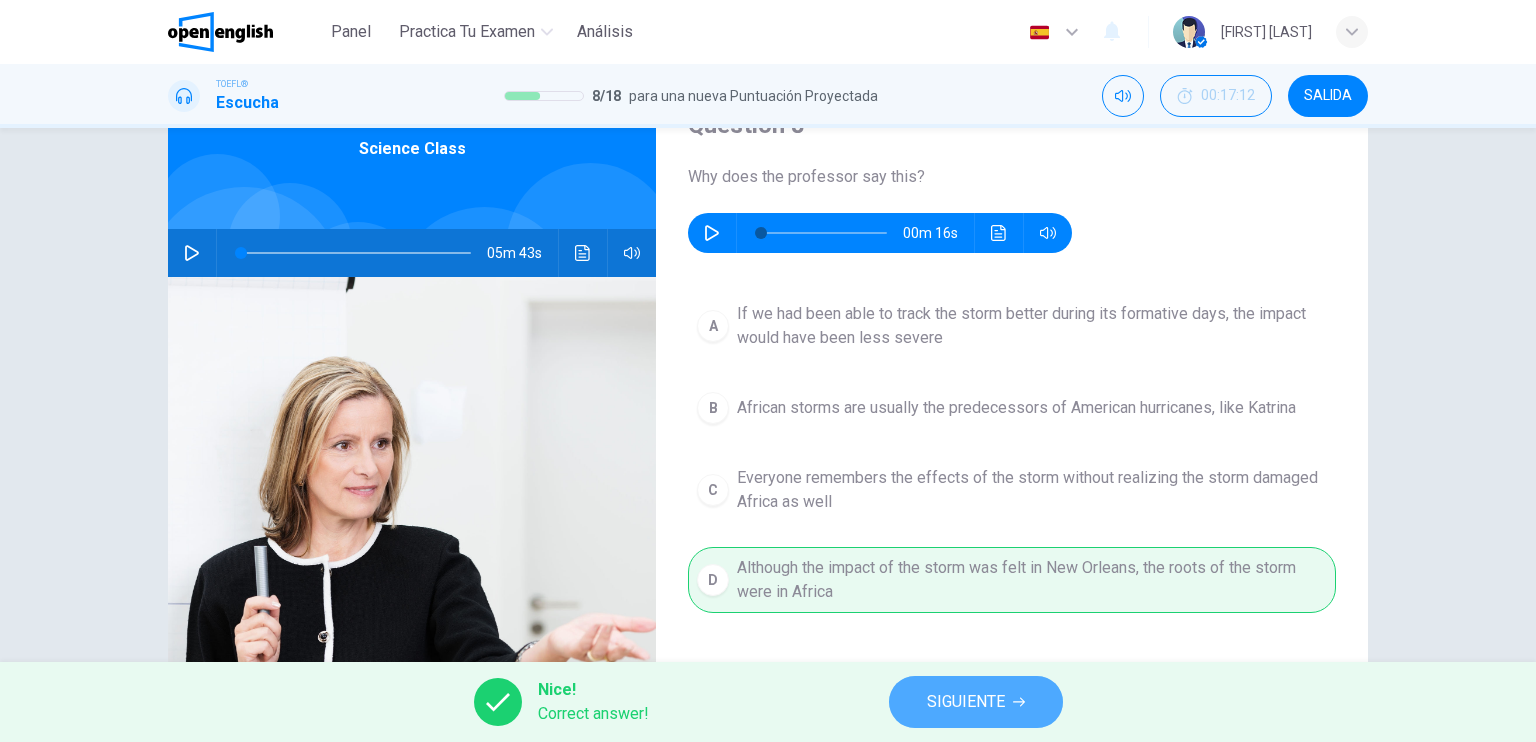 click on "SIGUIENTE" at bounding box center [966, 702] 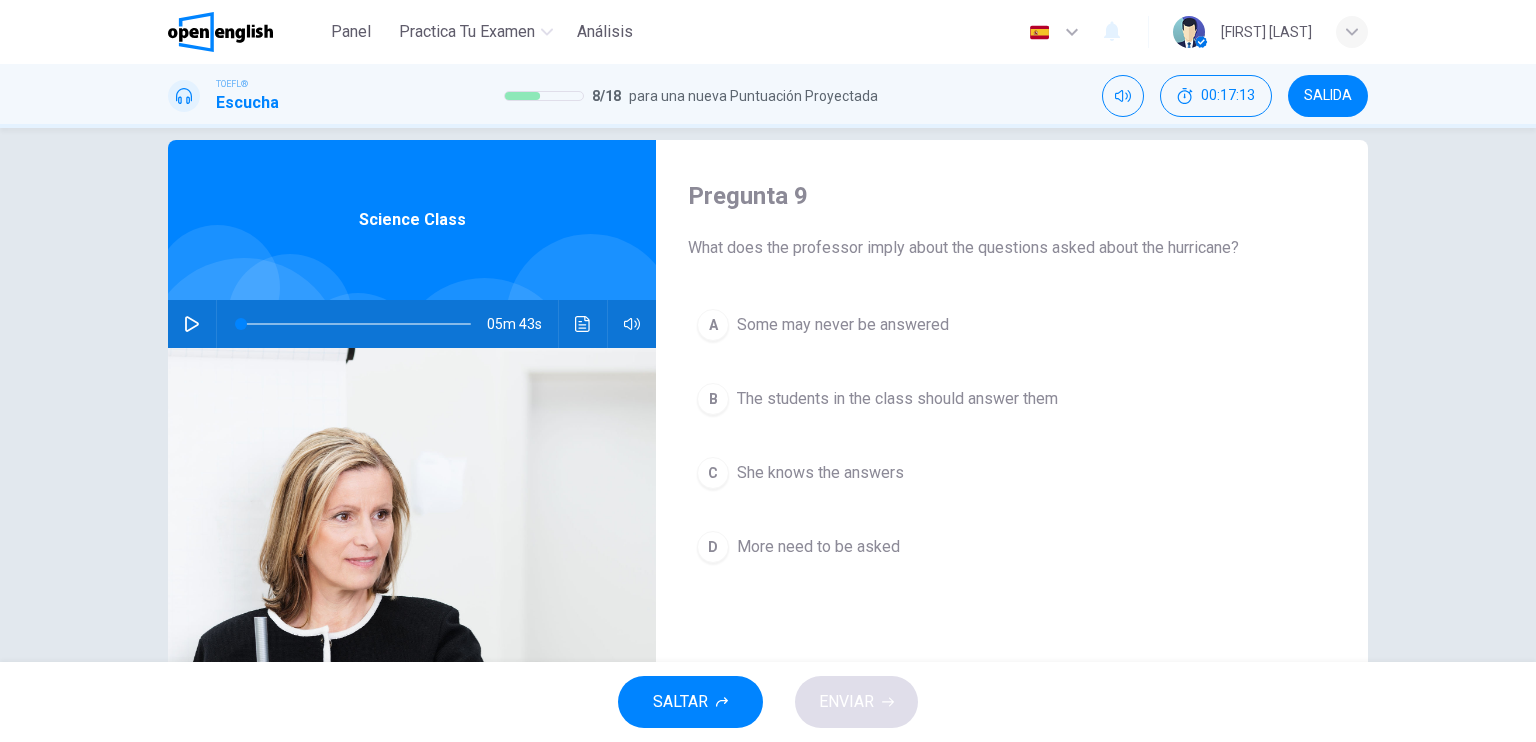 scroll, scrollTop: 31, scrollLeft: 0, axis: vertical 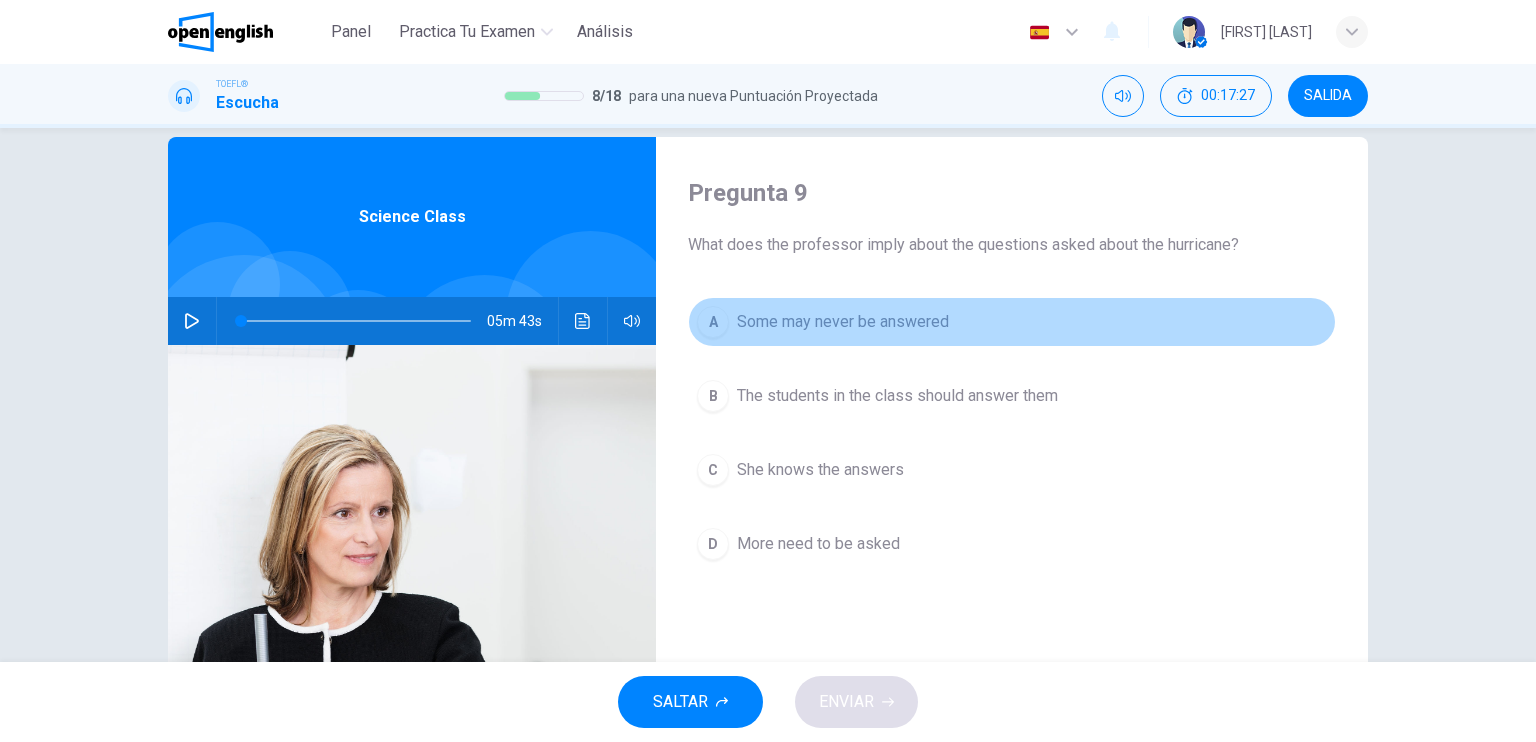 click on "Some may never be answered" at bounding box center [843, 322] 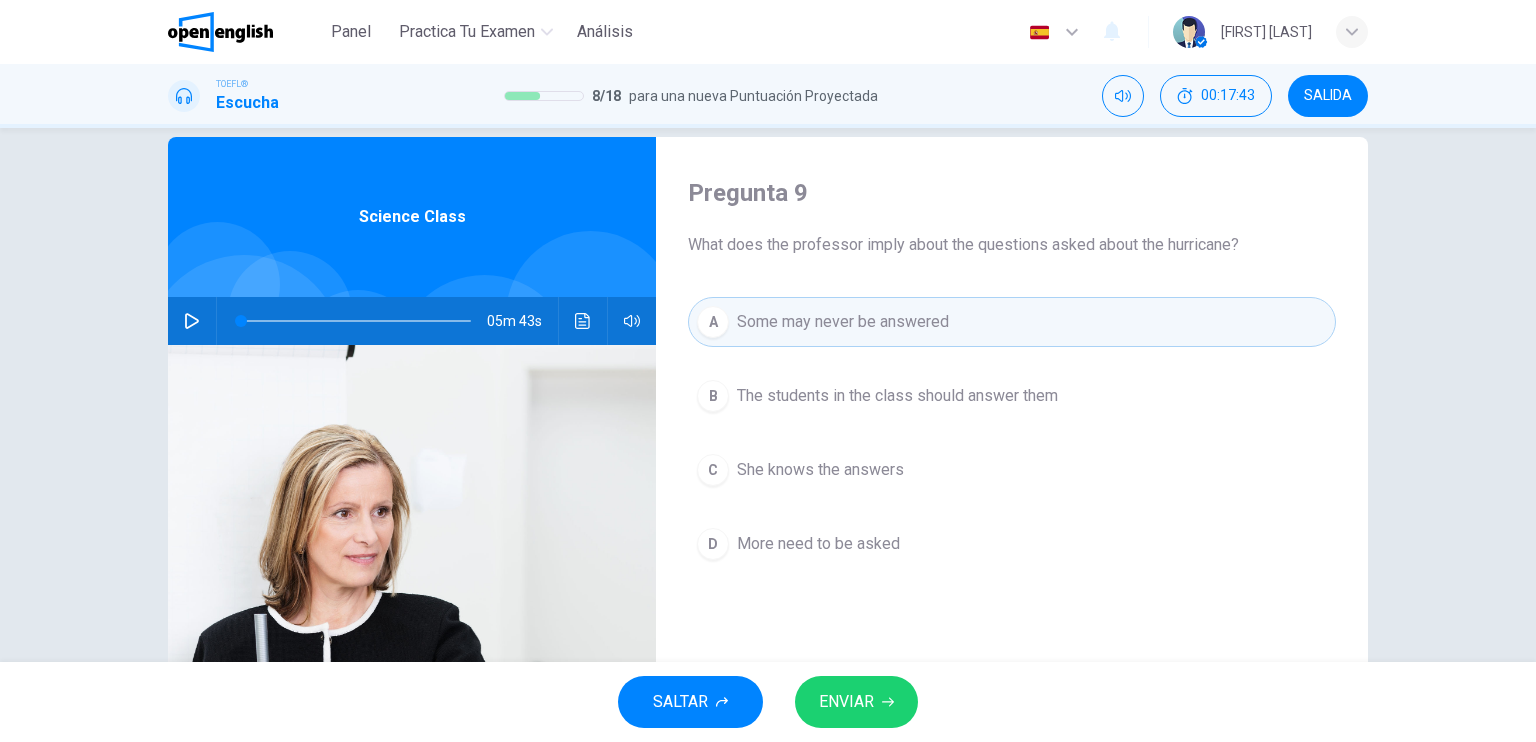 click on "ENVIAR" at bounding box center [856, 702] 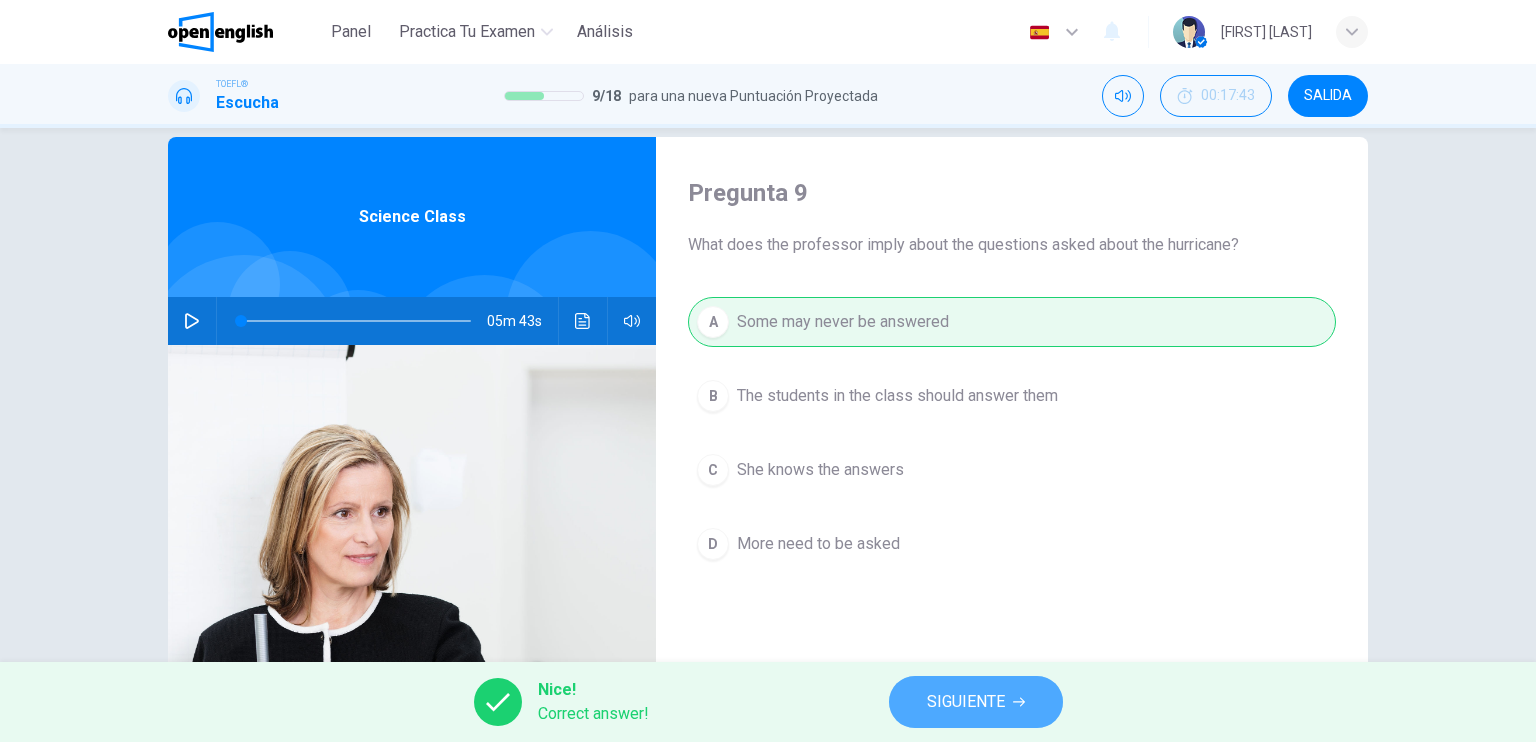 click on "SIGUIENTE" at bounding box center (966, 702) 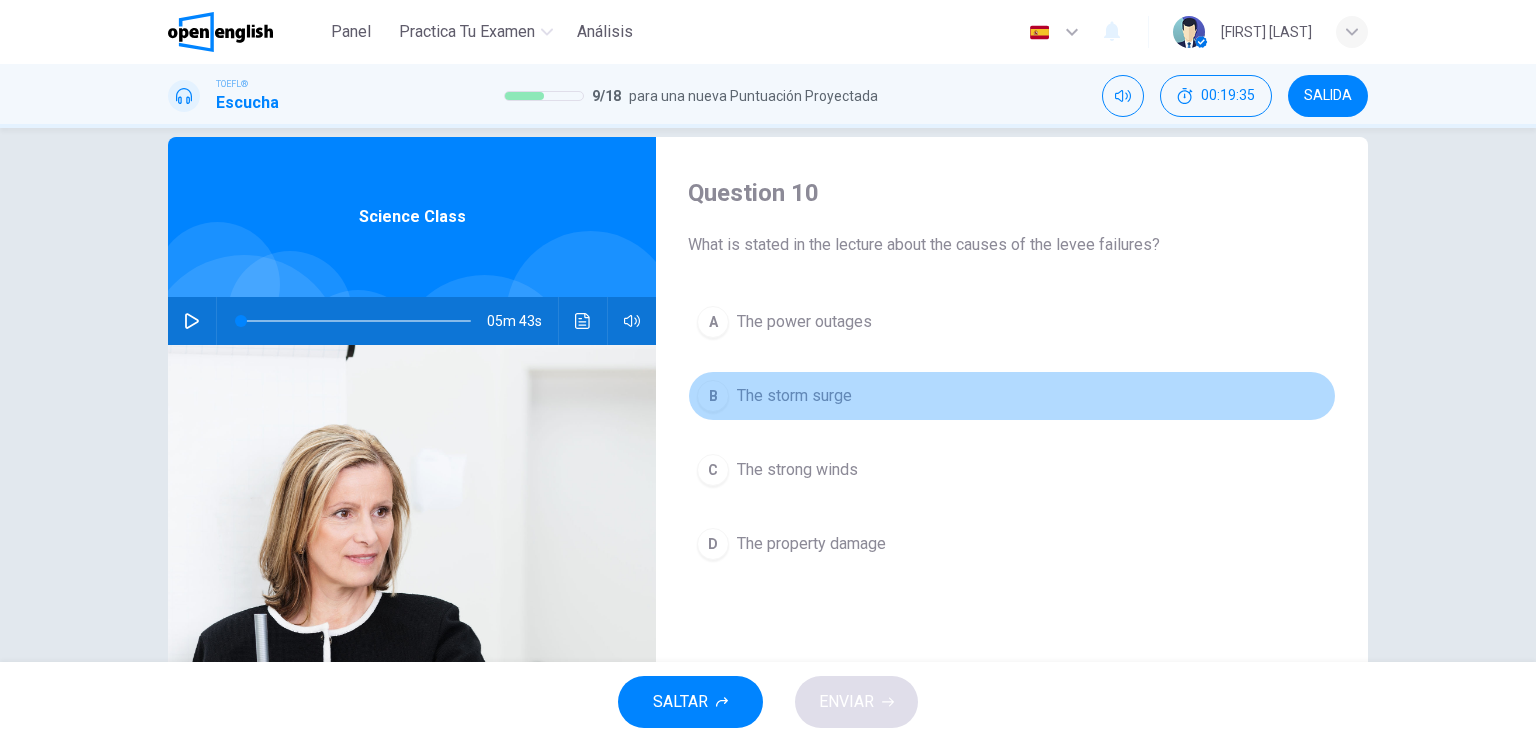 click on "The storm surge" at bounding box center (804, 322) 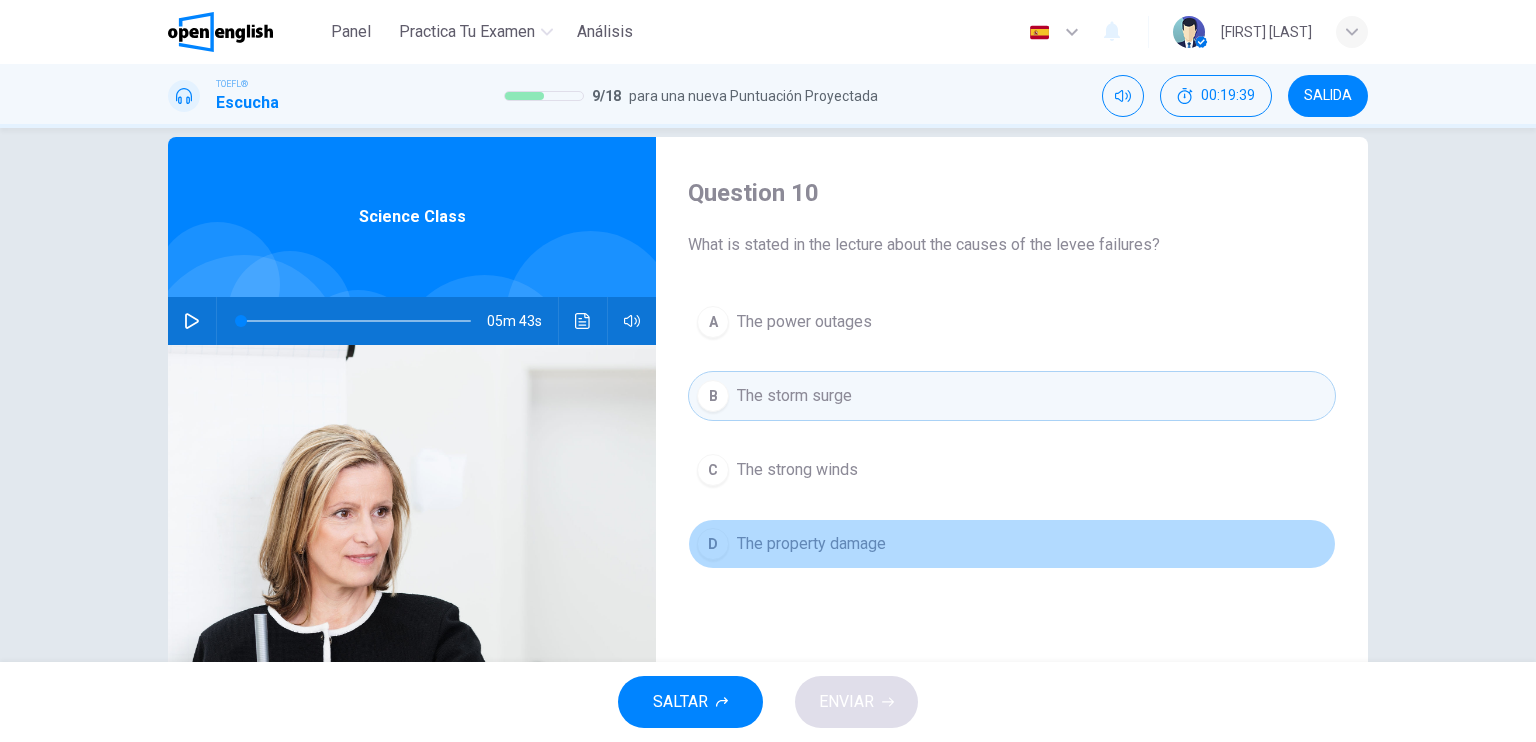 click on "The property damage" at bounding box center (804, 322) 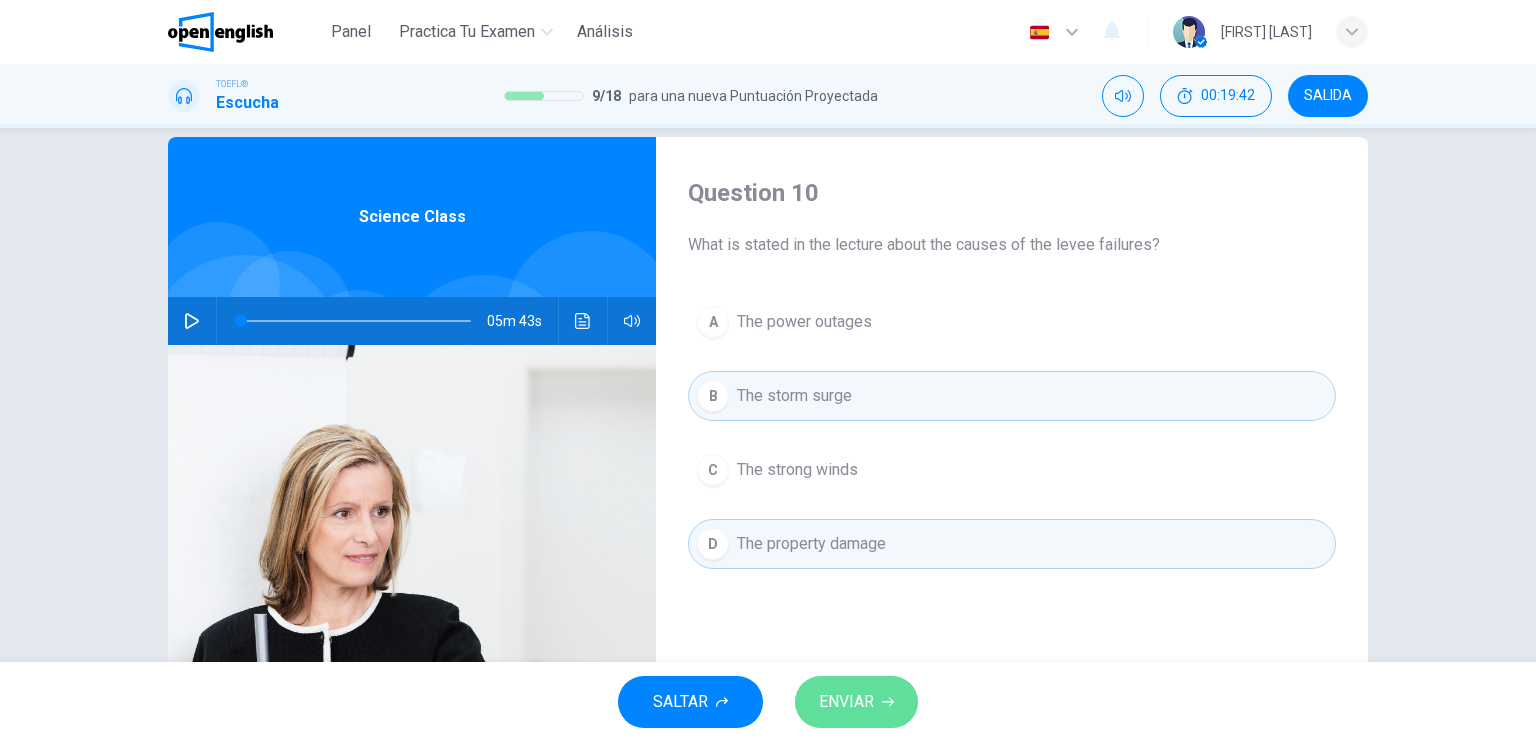 click on "ENVIAR" at bounding box center [846, 702] 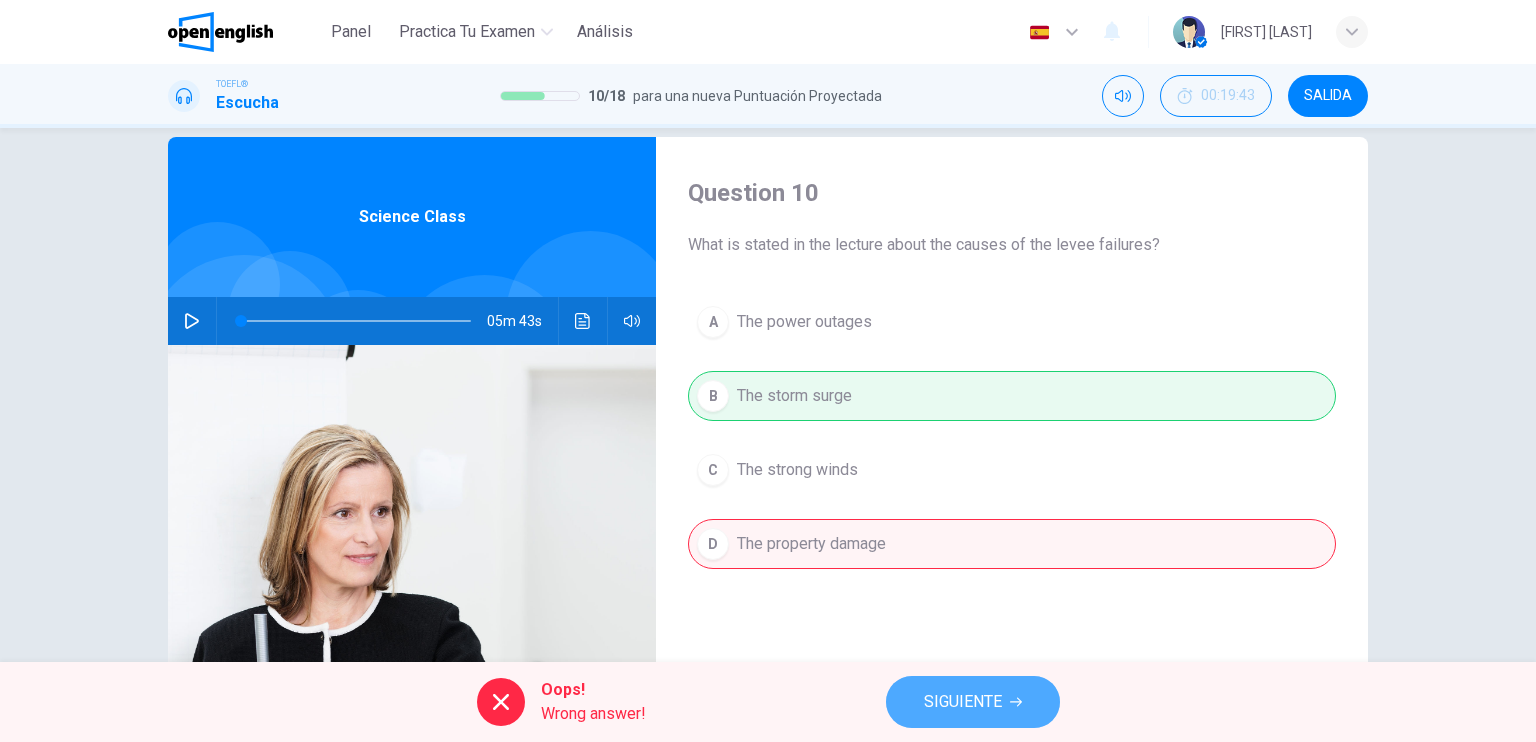 click on "SIGUIENTE" at bounding box center [963, 702] 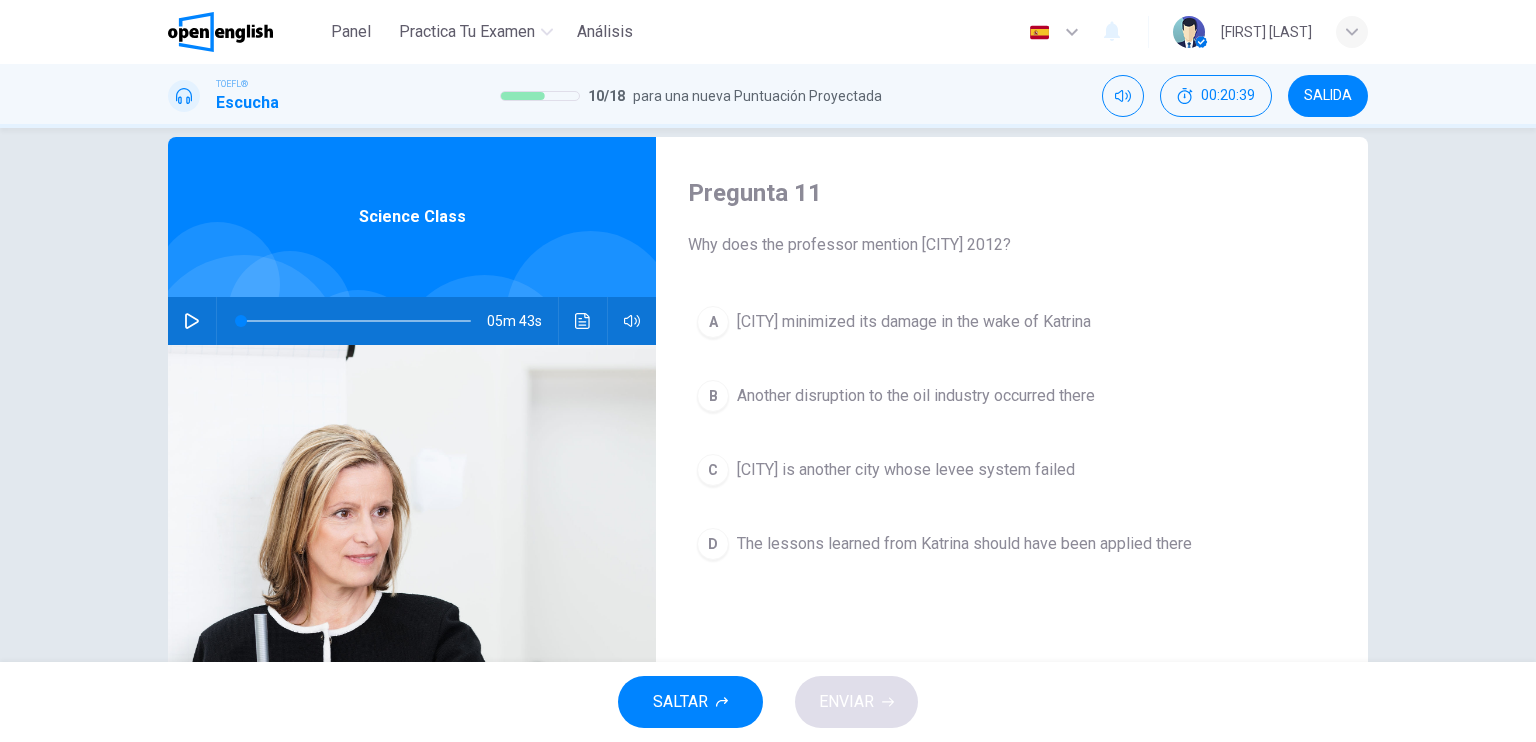 click on "D The lessons learned from Katrina should have been applied there" at bounding box center [1012, 544] 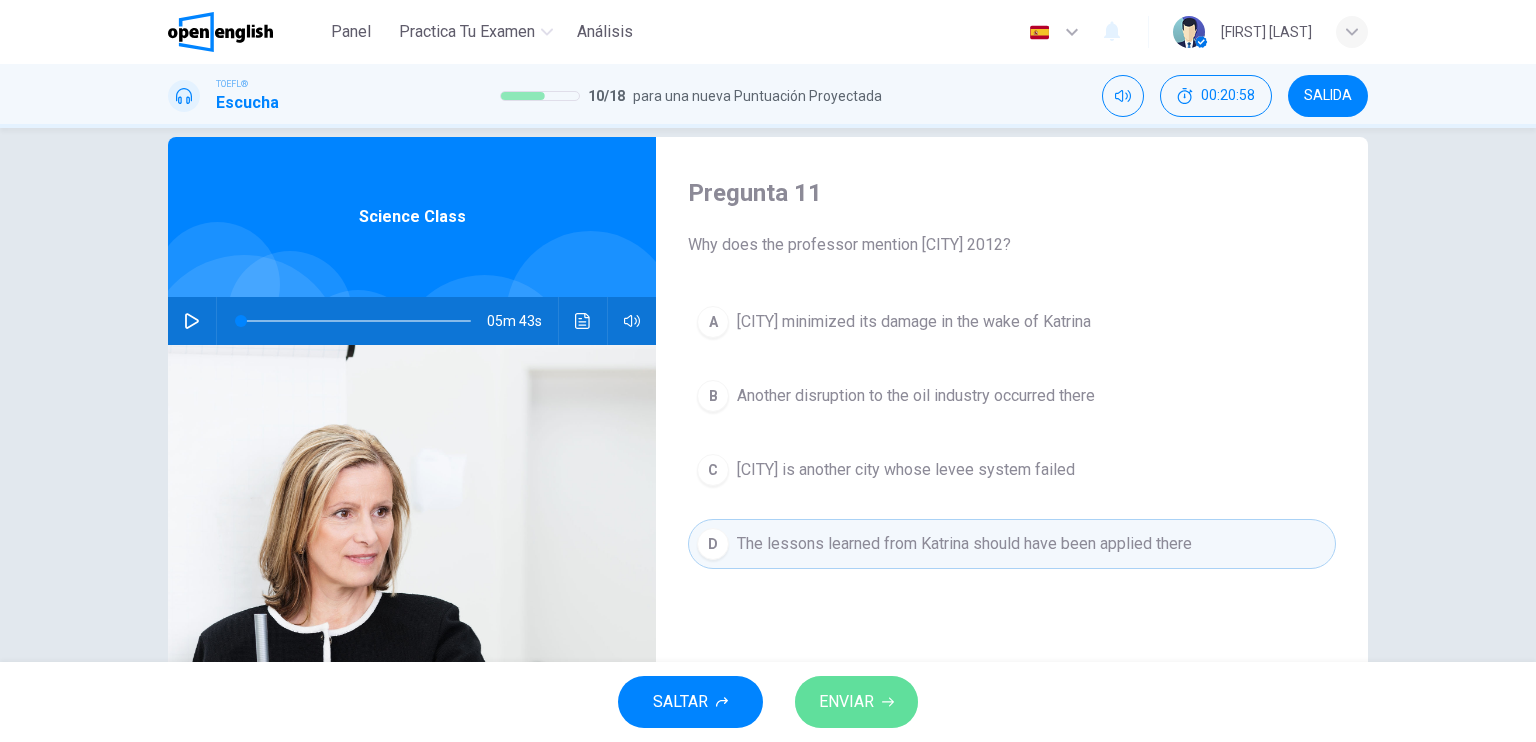 click on "ENVIAR" at bounding box center (846, 702) 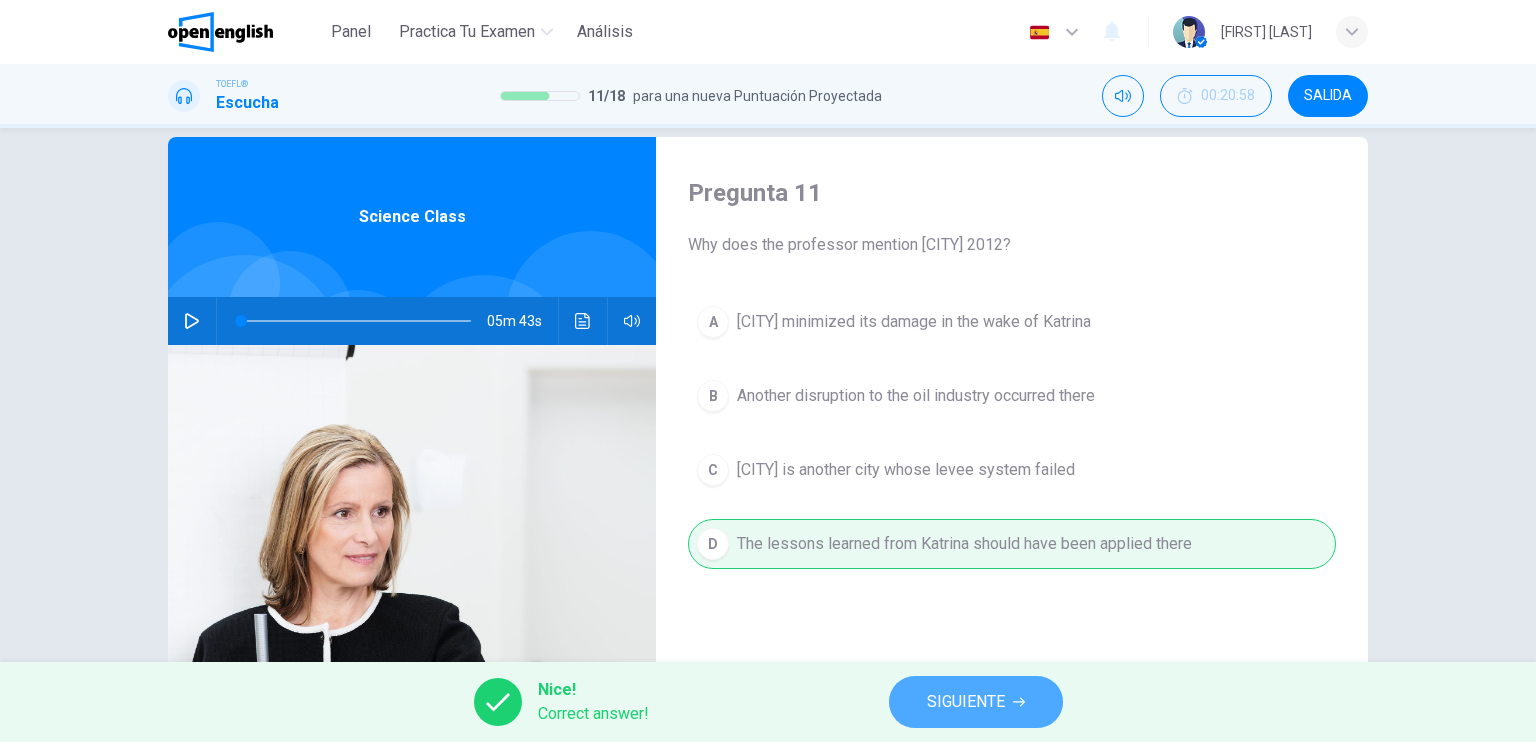click on "SIGUIENTE" at bounding box center [966, 702] 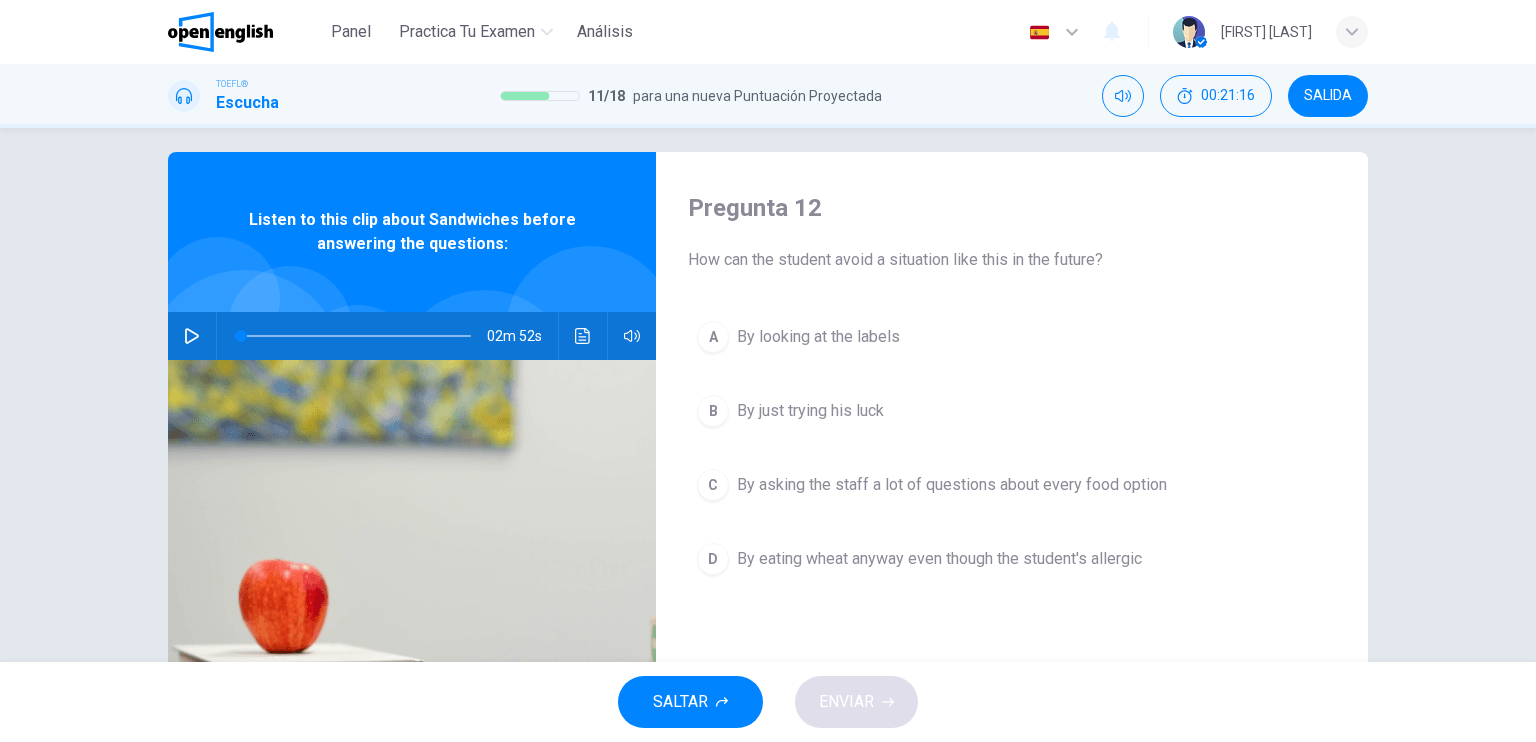 scroll, scrollTop: 40, scrollLeft: 0, axis: vertical 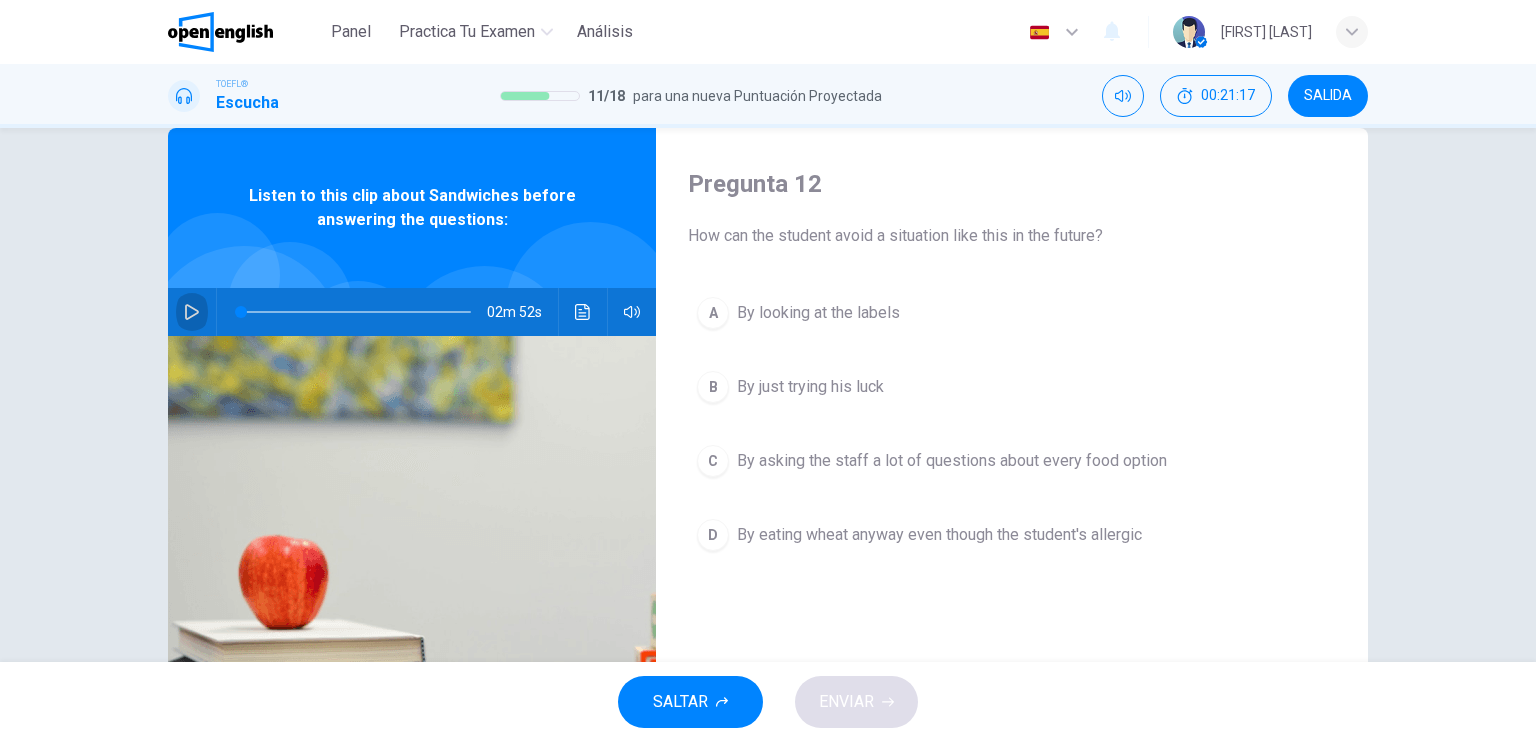 click at bounding box center (192, 312) 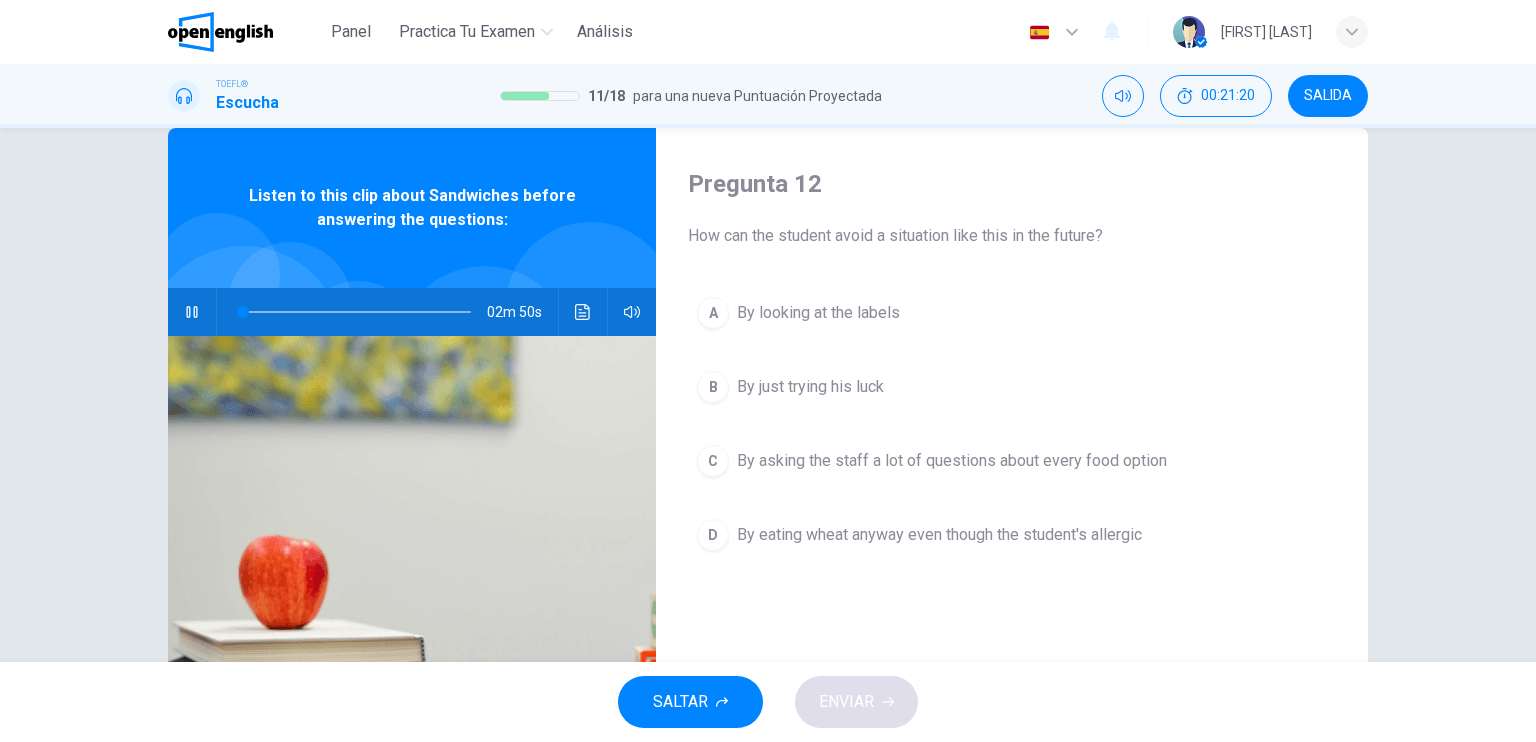 type 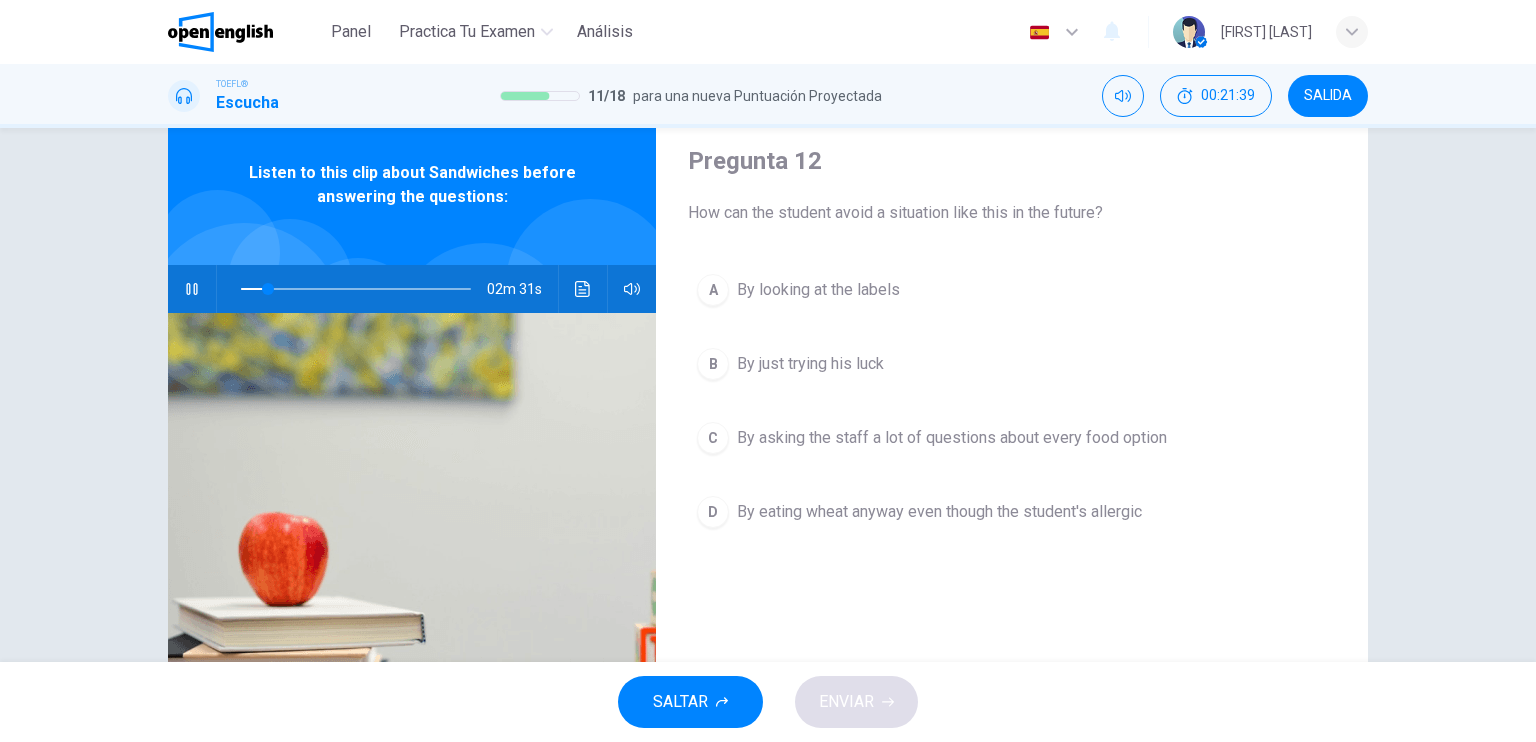 scroll, scrollTop: 64, scrollLeft: 0, axis: vertical 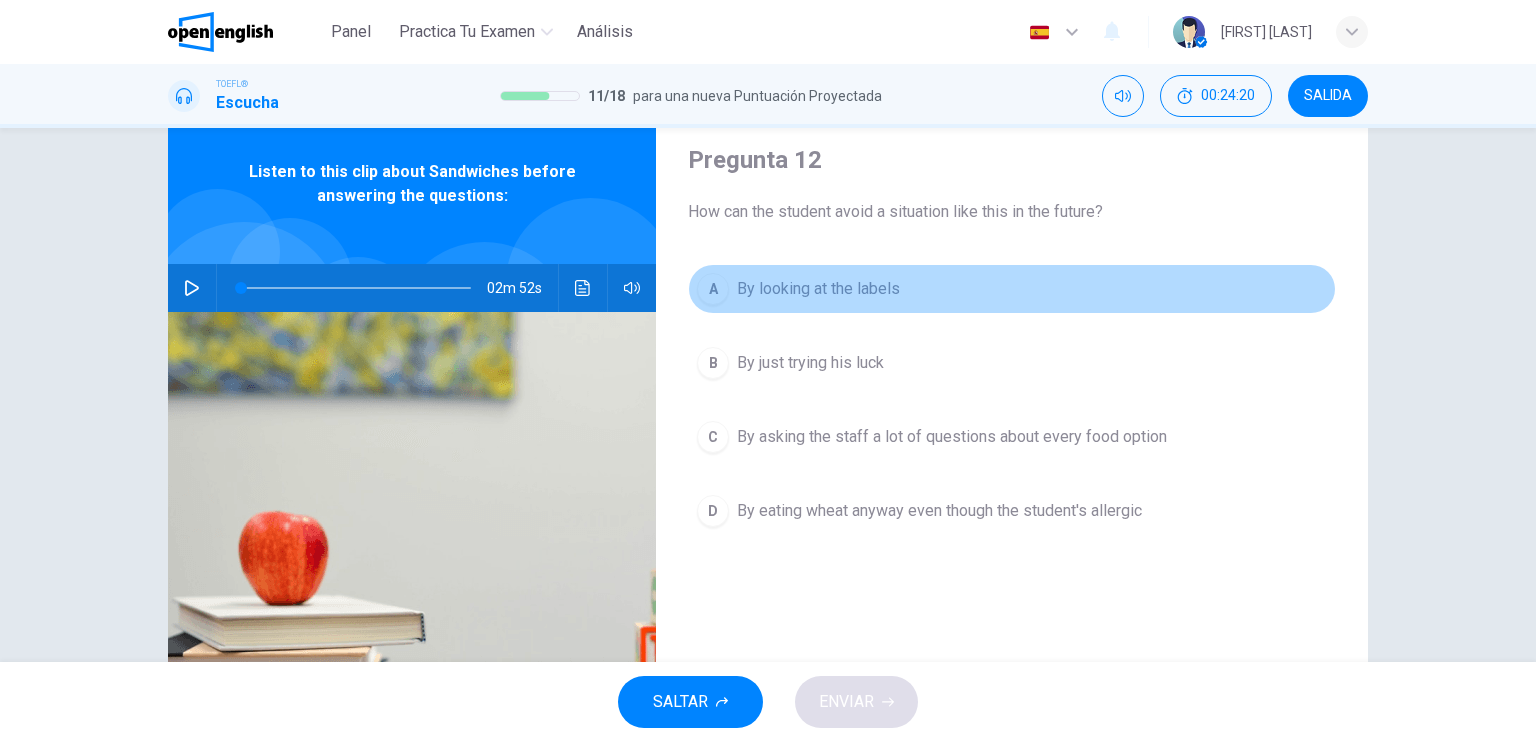click on "By looking at the labels" at bounding box center (818, 289) 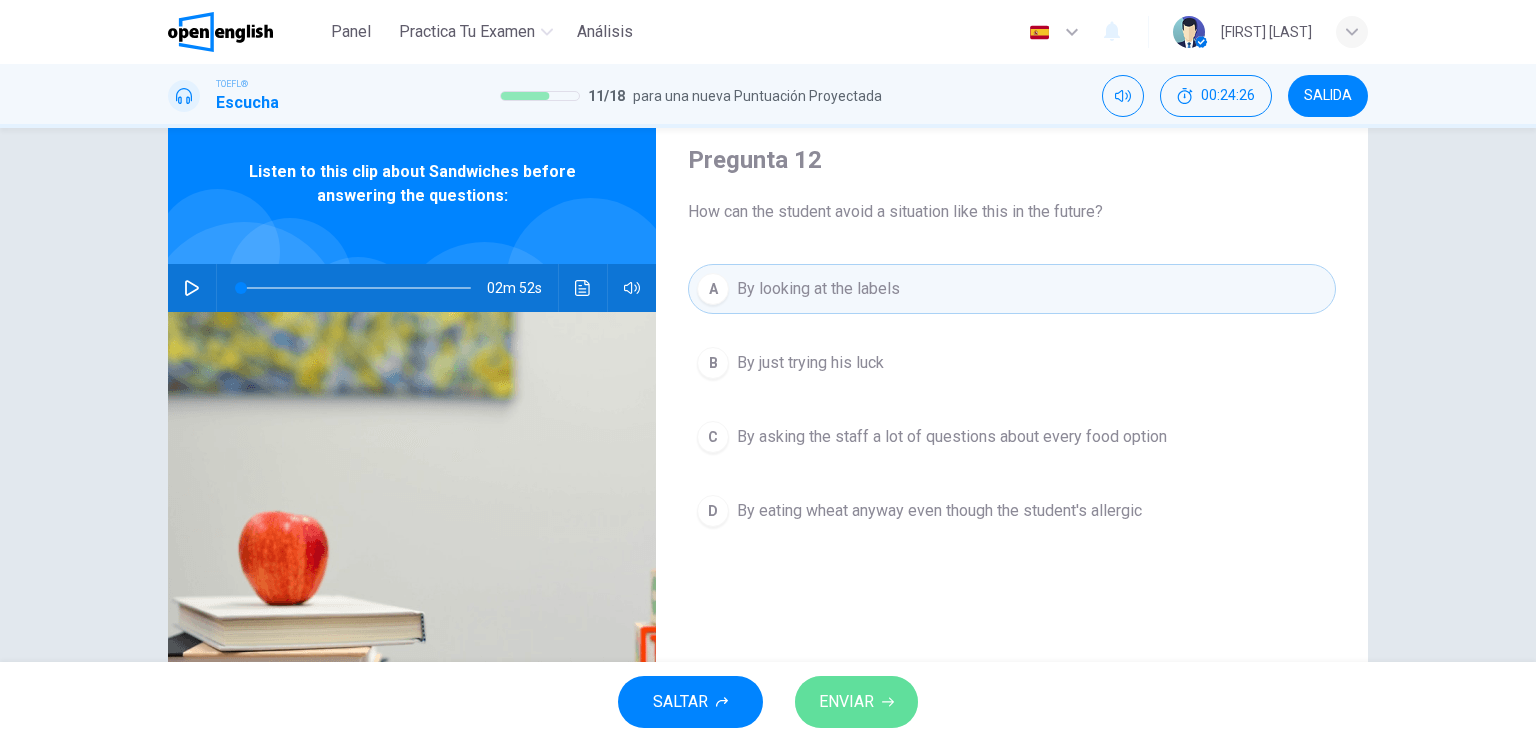 click on "ENVIAR" at bounding box center (846, 702) 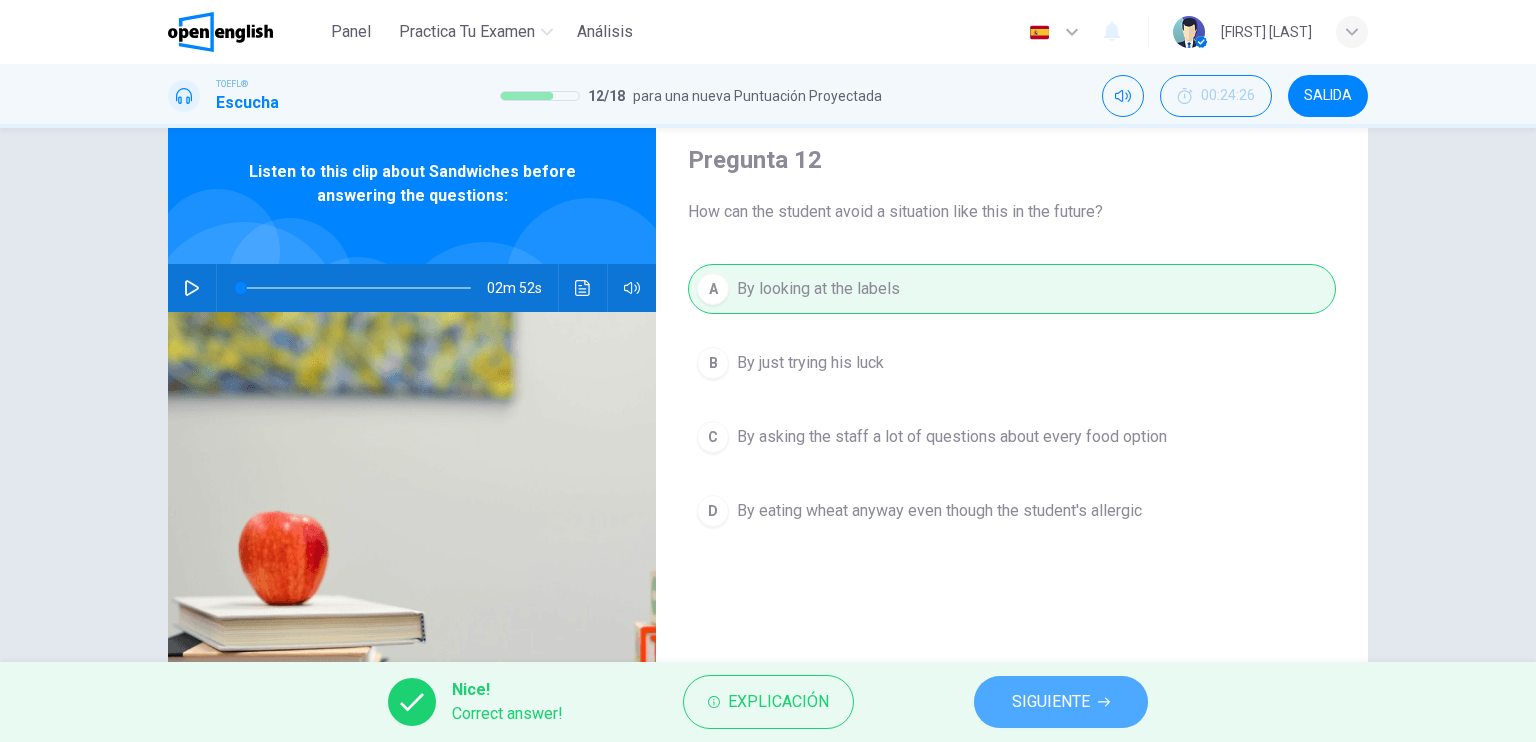 click on "SIGUIENTE" at bounding box center [1051, 702] 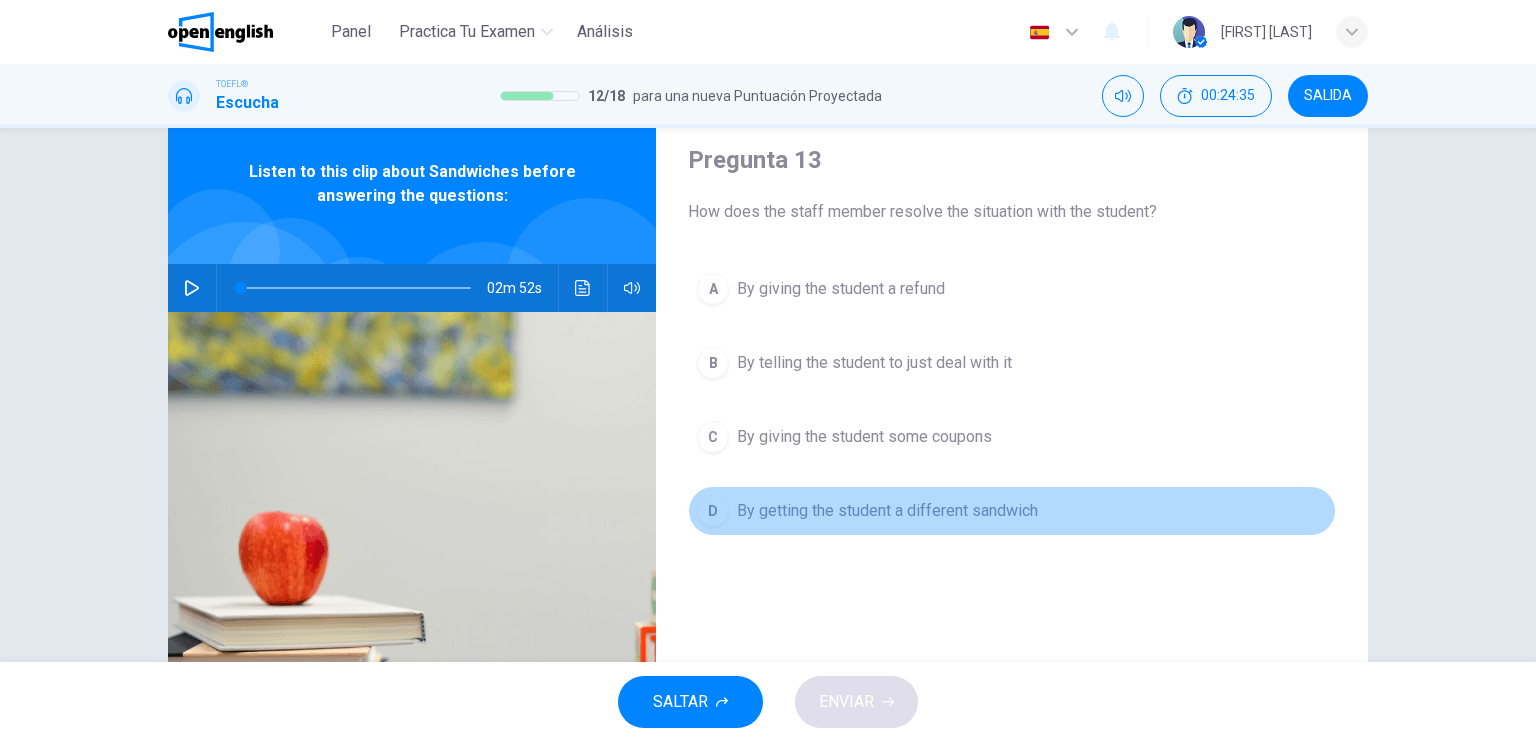 click on "By getting the student a different sandwich" at bounding box center [841, 289] 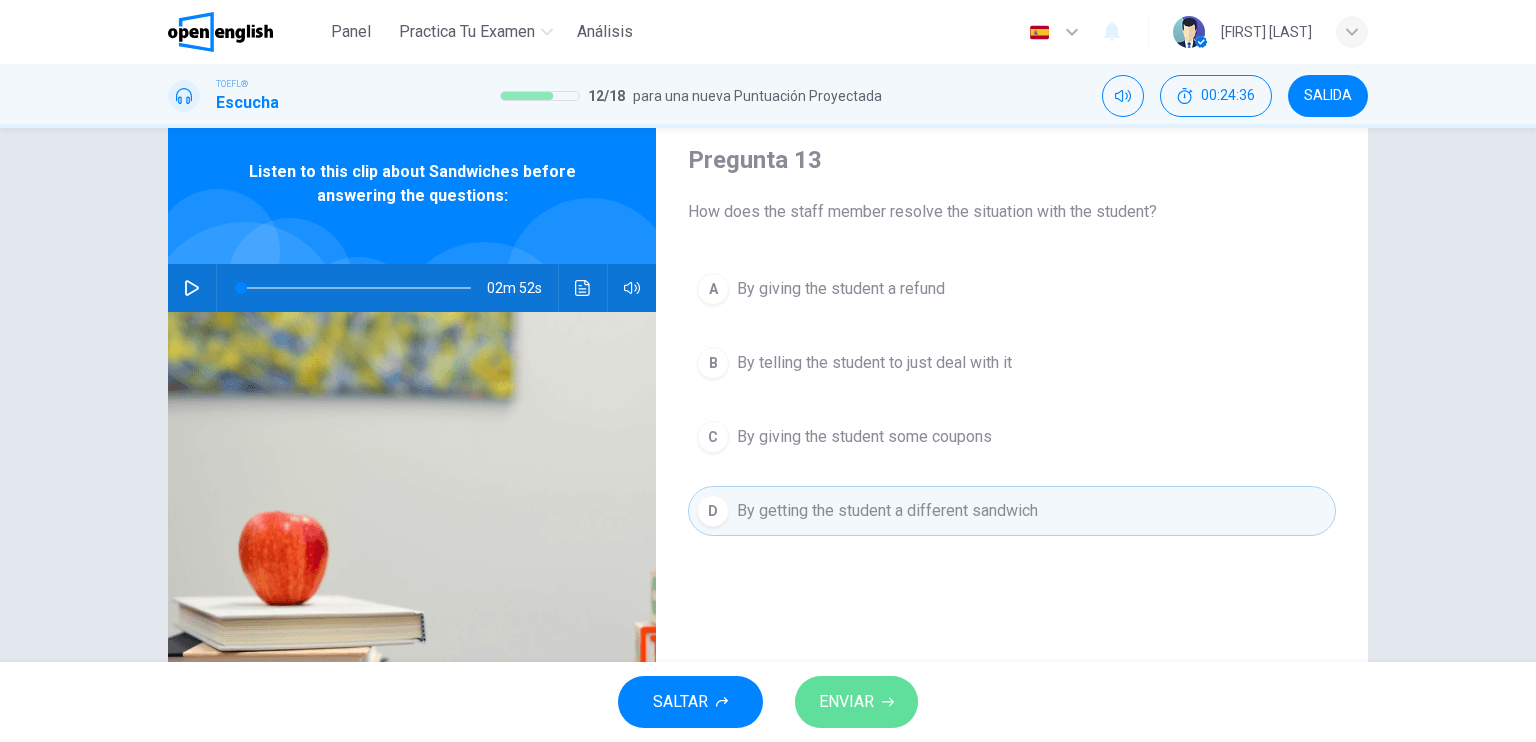 click on "ENVIAR" at bounding box center (856, 702) 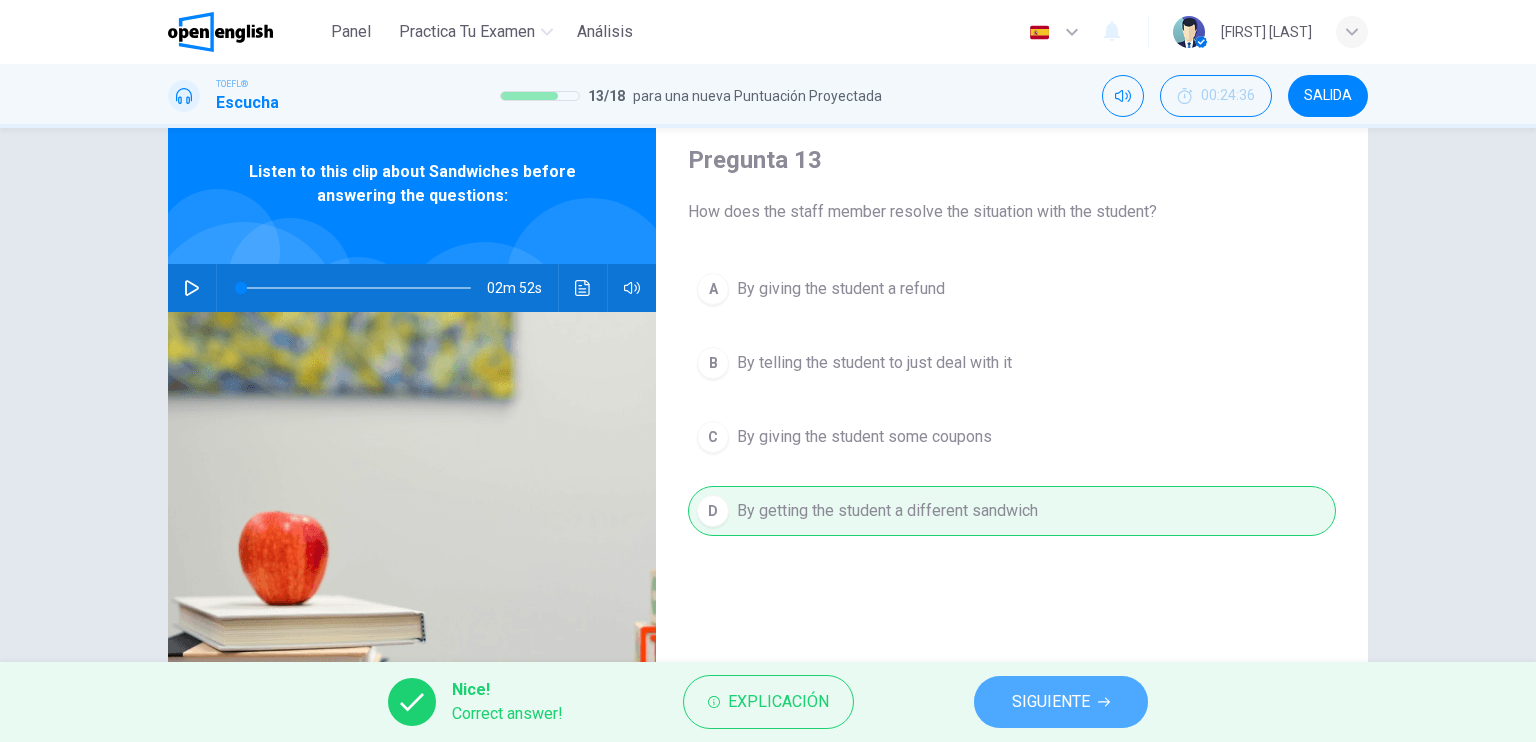 click on "SIGUIENTE" at bounding box center [1051, 702] 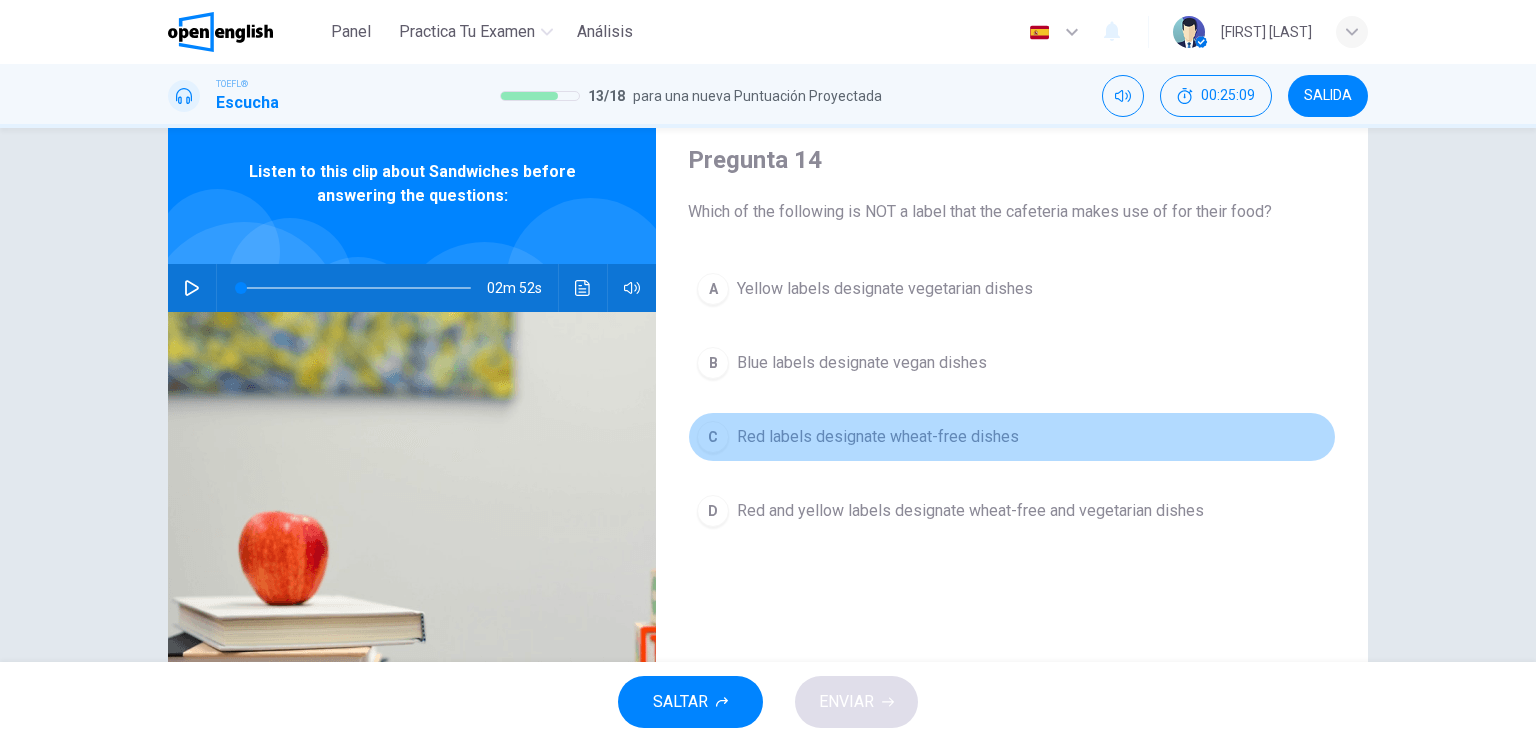 click on "Red labels designate wheat-free dishes" at bounding box center (885, 289) 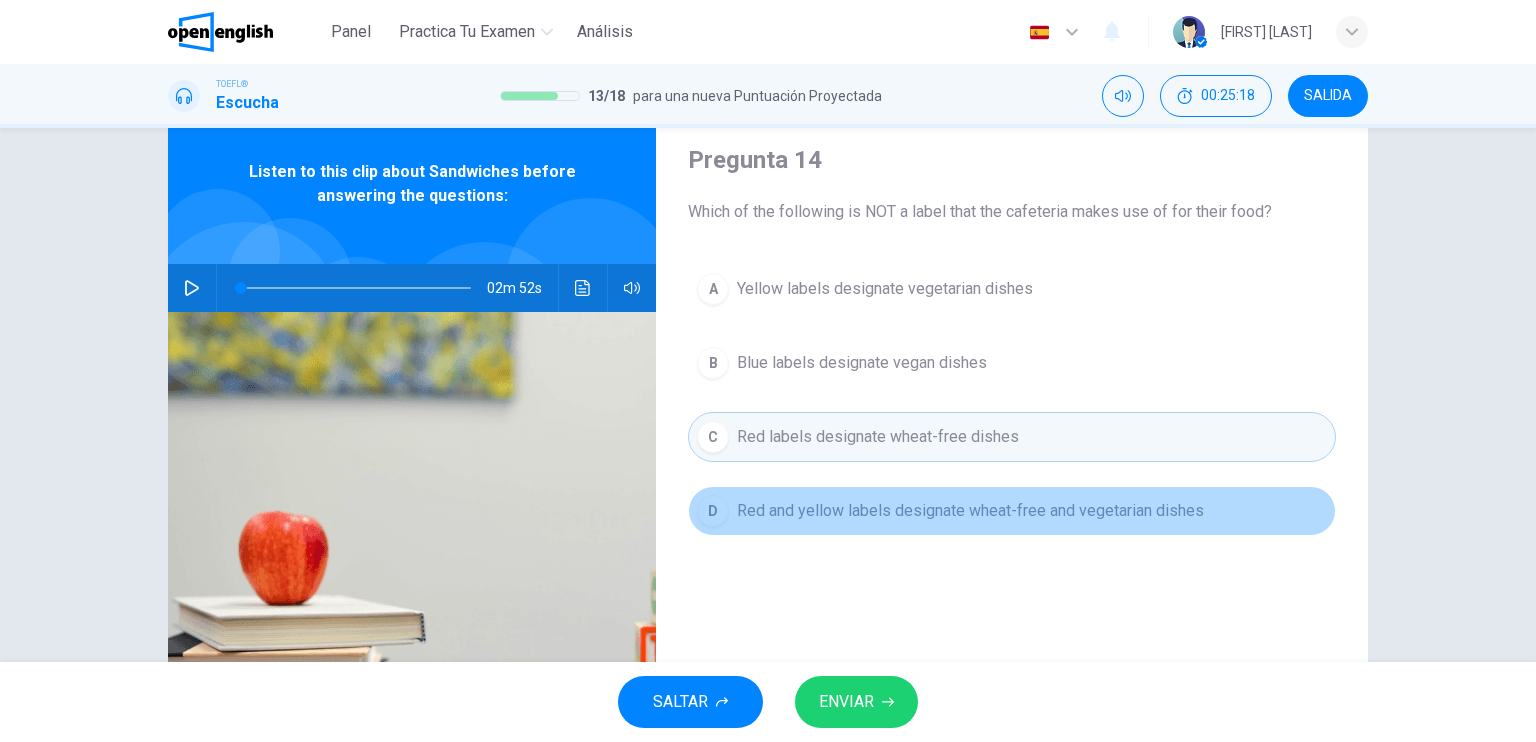 click on "D Red and yellow labels designate wheat-free and vegetarian dishes" at bounding box center [1012, 511] 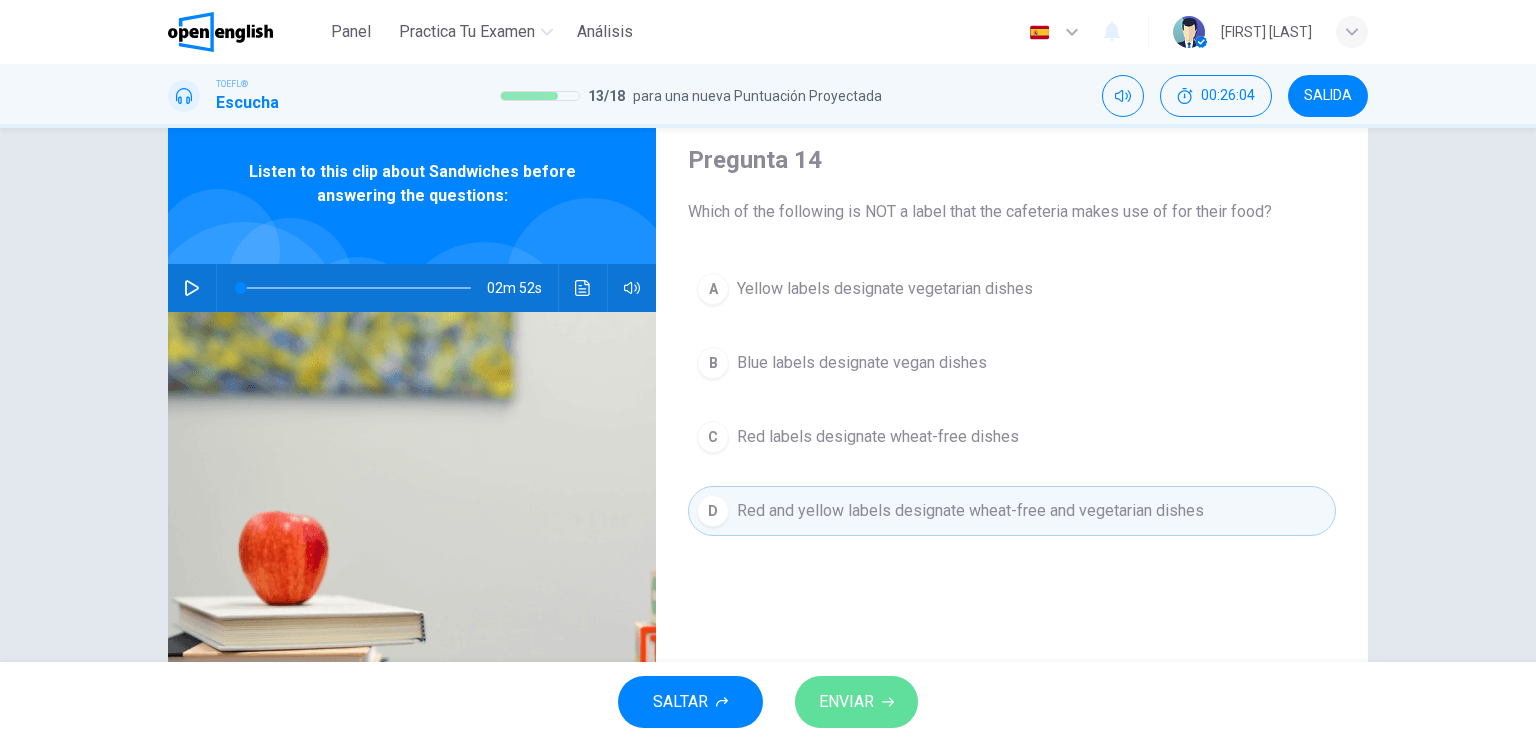 click on "ENVIAR" at bounding box center [846, 702] 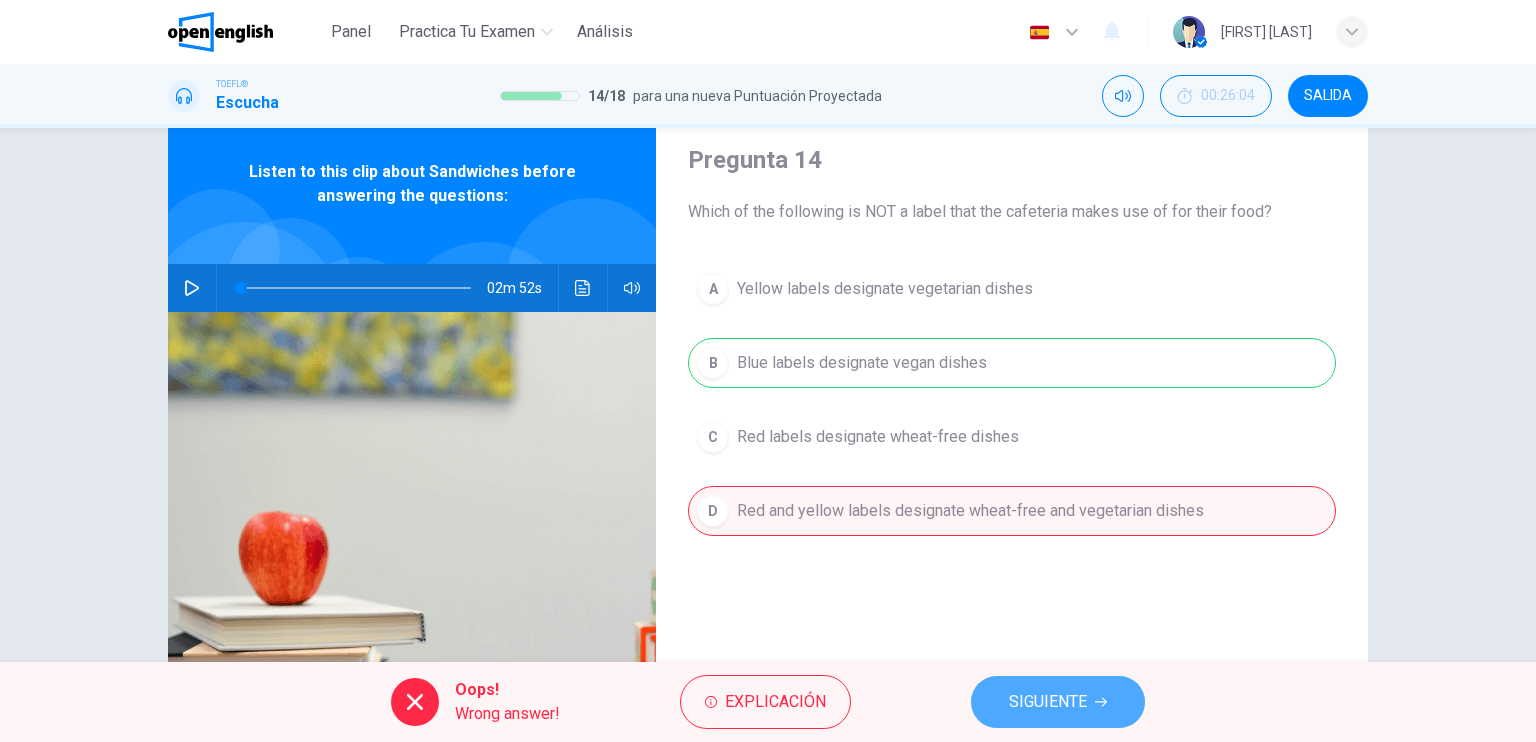 click on "SIGUIENTE" at bounding box center [1048, 702] 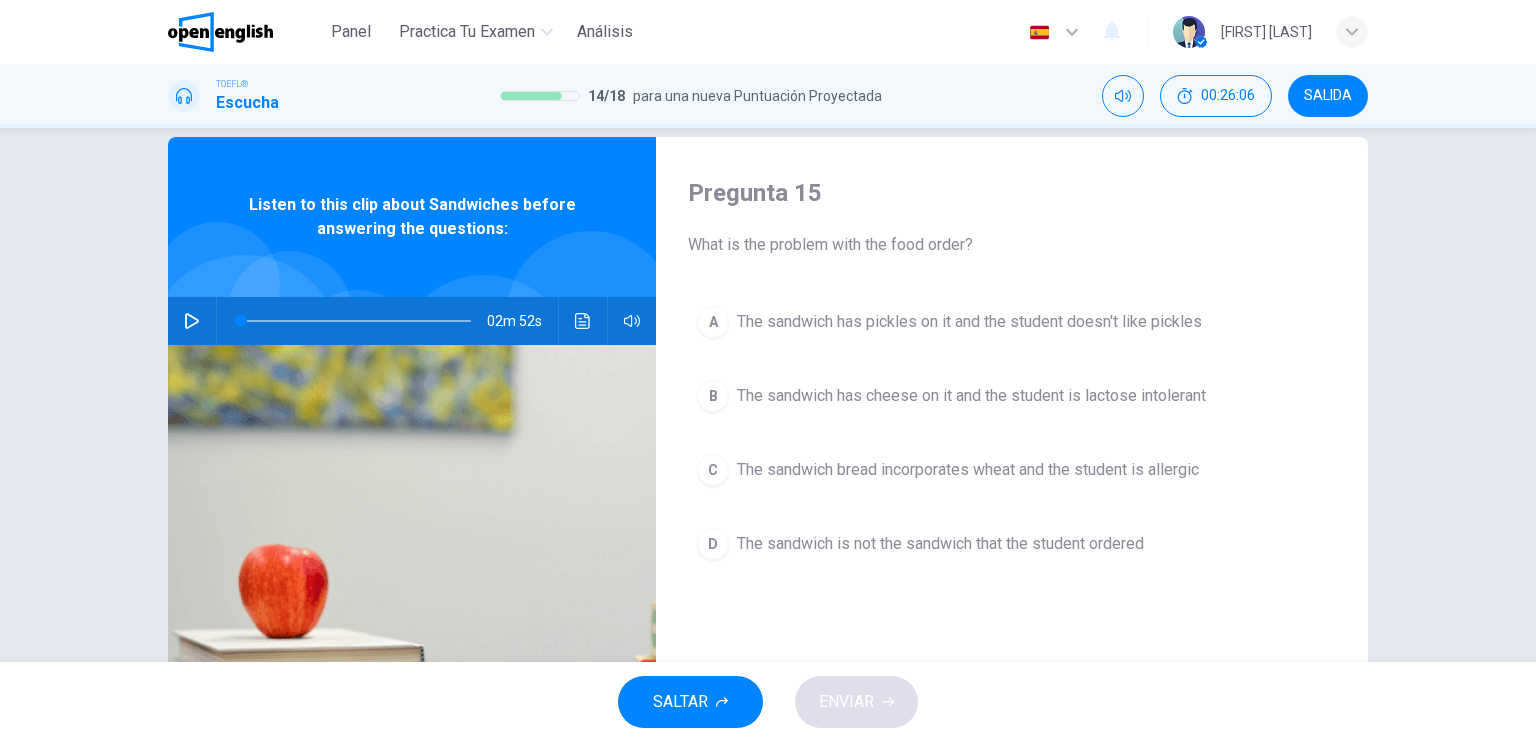 scroll, scrollTop: 20, scrollLeft: 0, axis: vertical 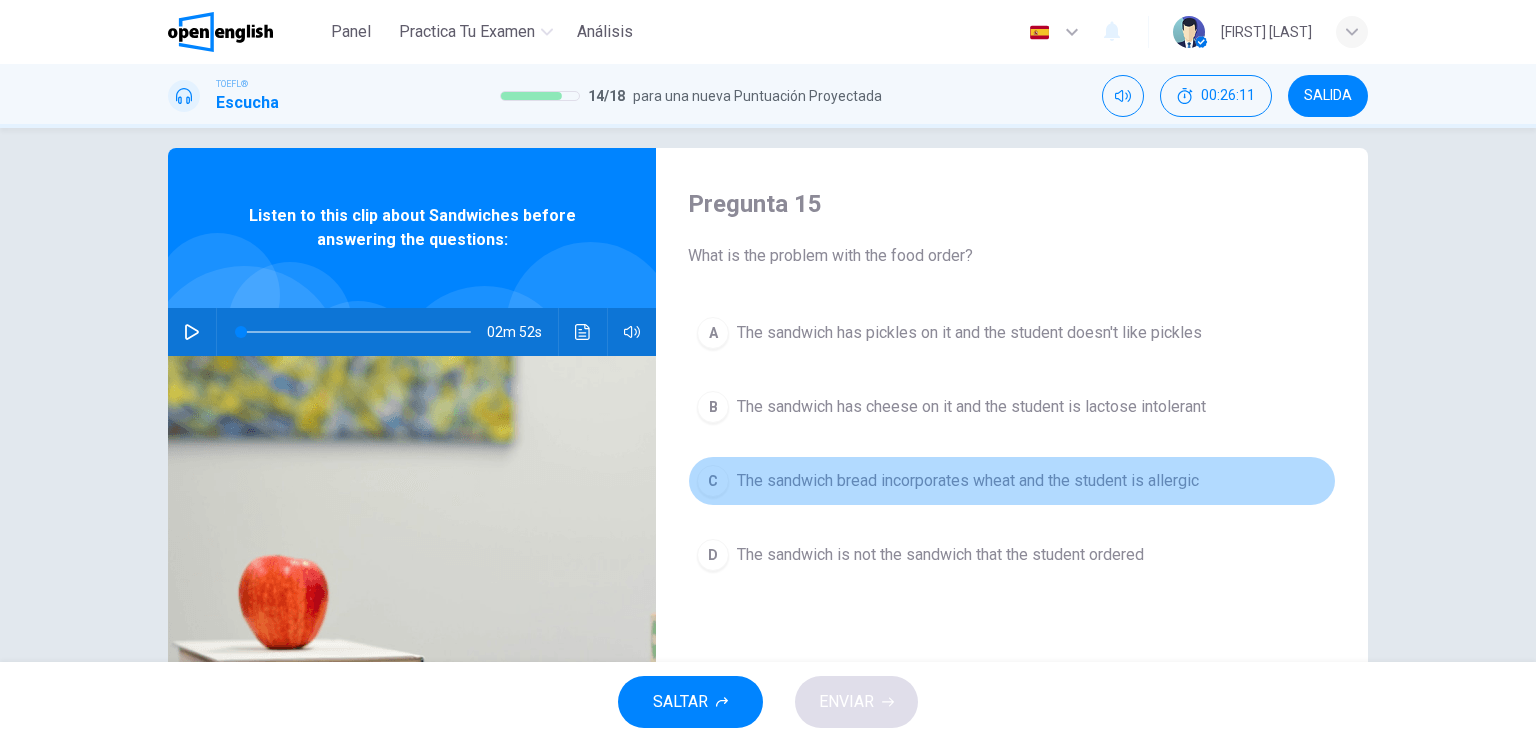 click on "The sandwich bread incorporates wheat and the student is allergic" at bounding box center [969, 333] 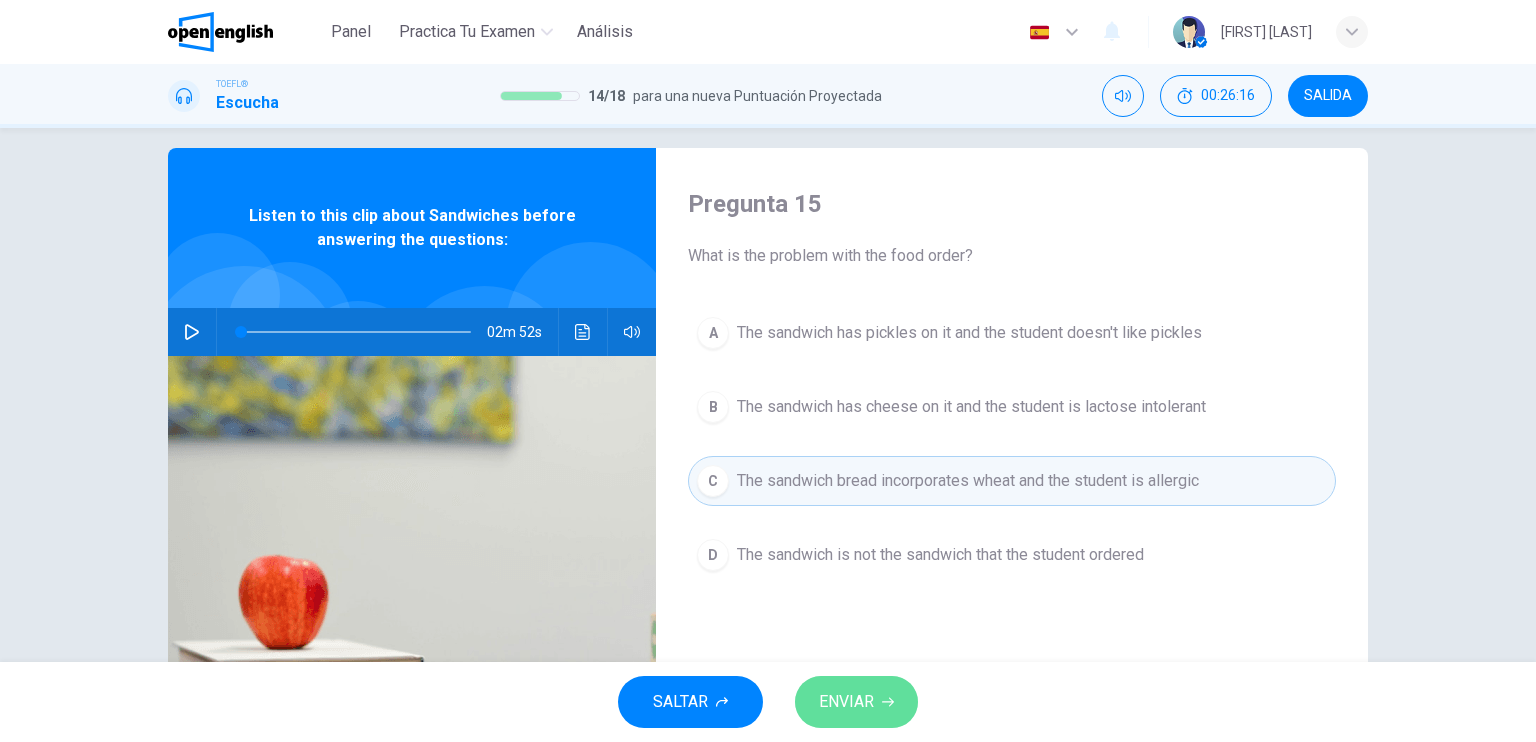 click on "ENVIAR" at bounding box center [846, 702] 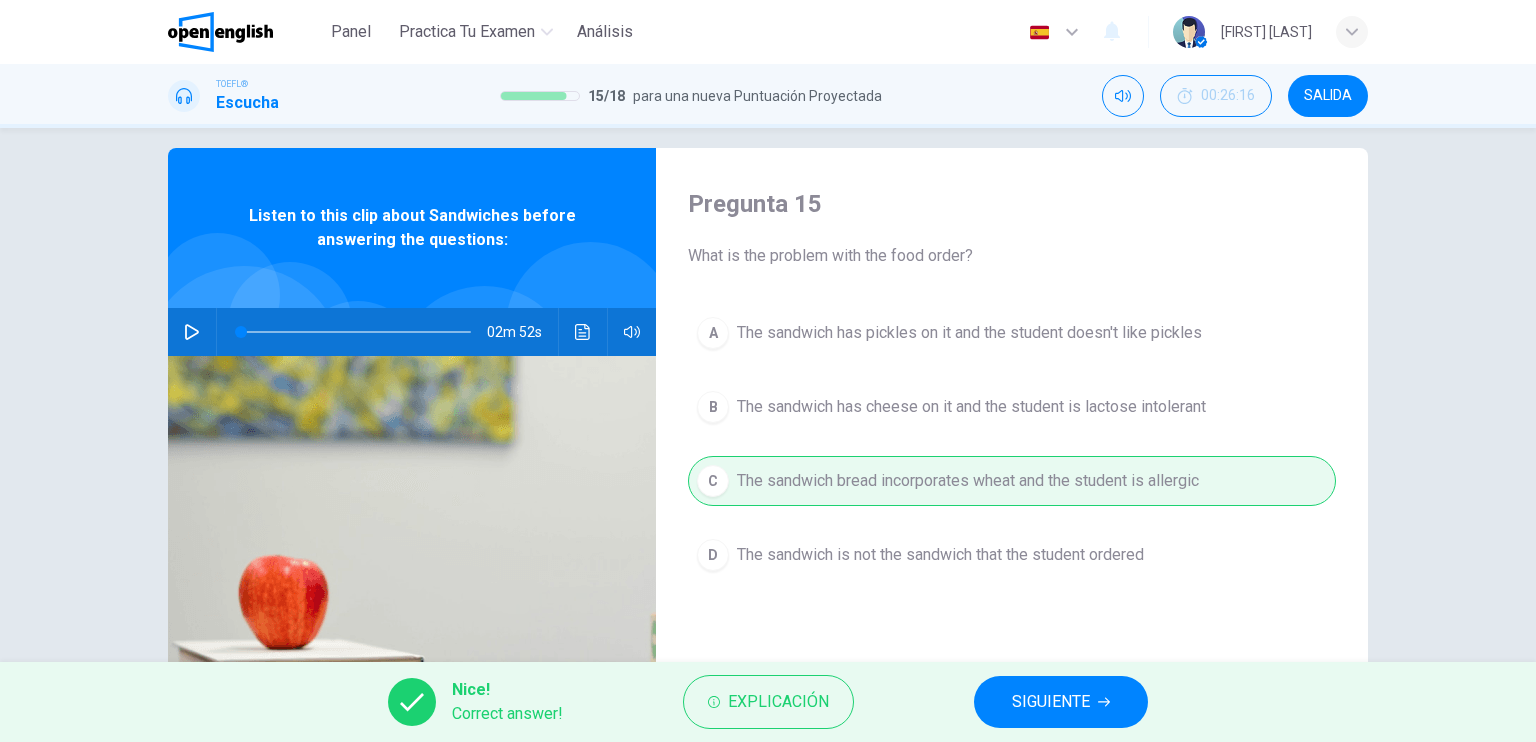 click on "SIGUIENTE" at bounding box center (1051, 702) 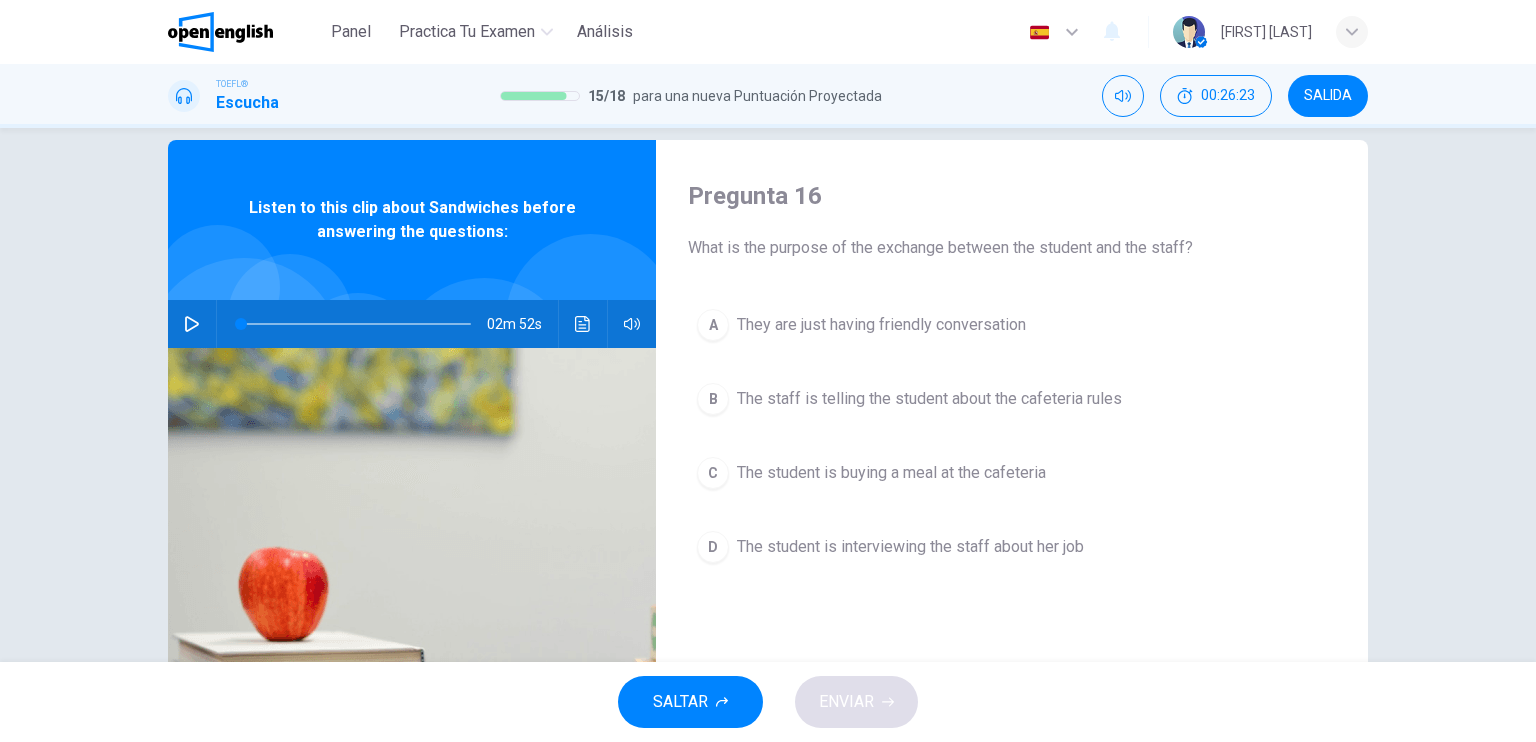 scroll, scrollTop: 28, scrollLeft: 0, axis: vertical 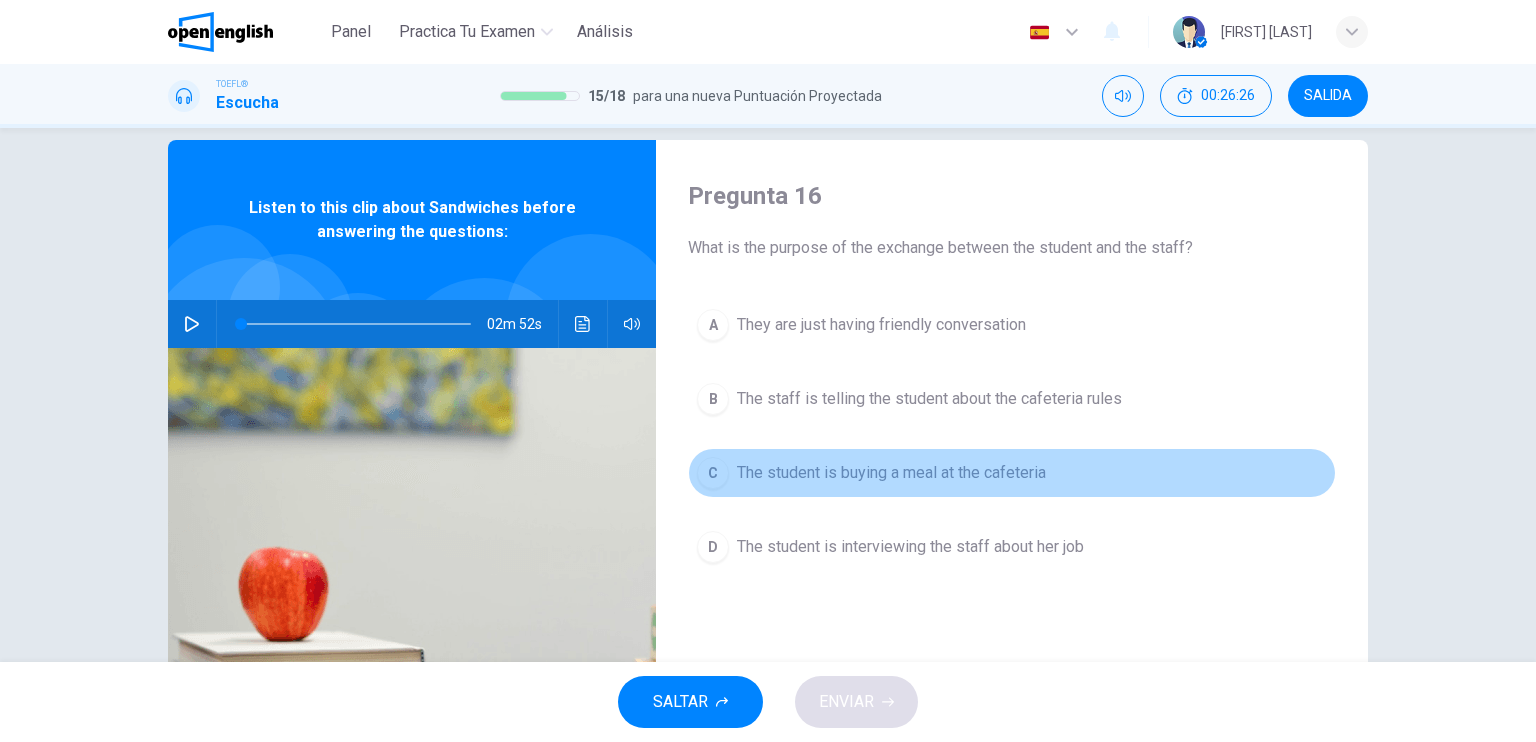 click on "The student is buying a meal at the cafeteria" at bounding box center (881, 325) 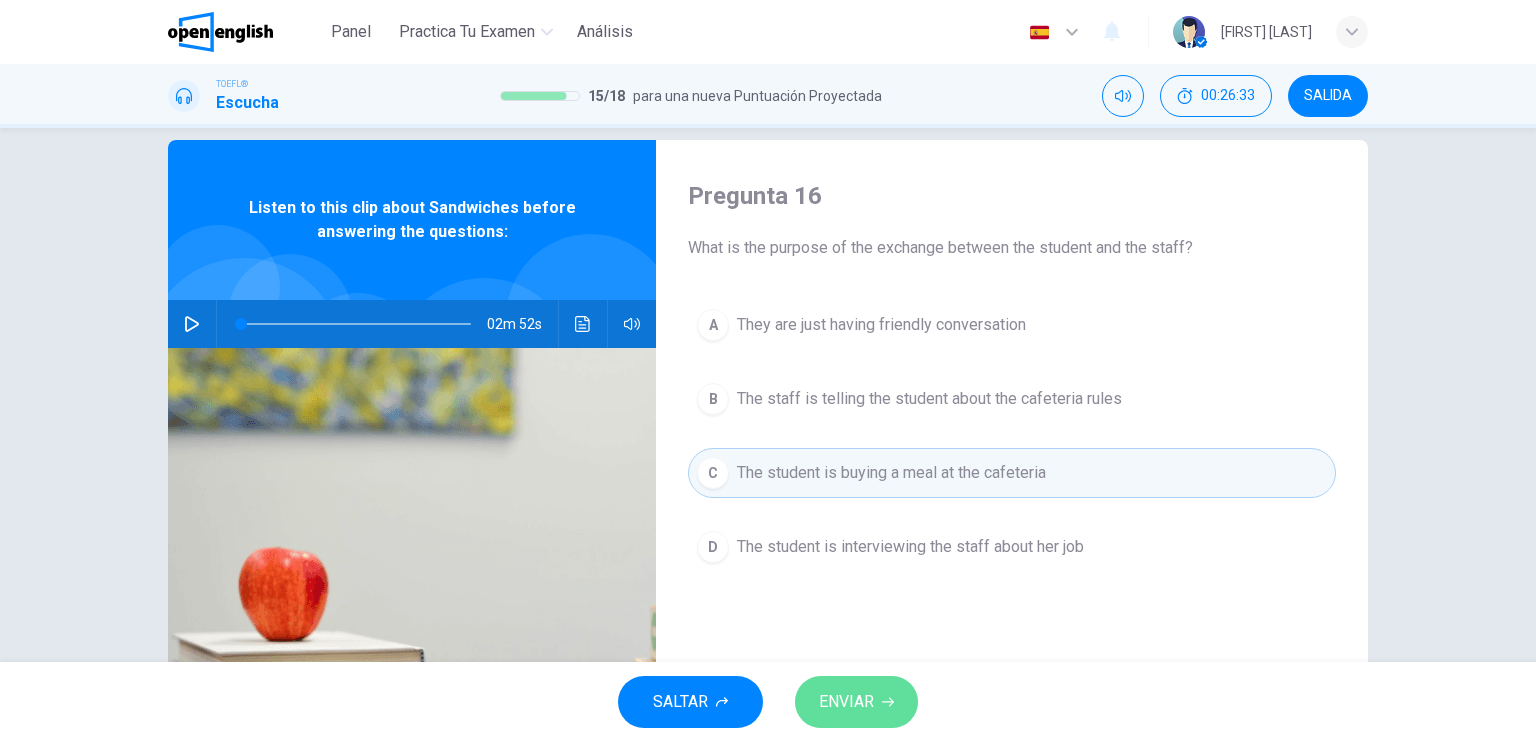 click on "ENVIAR" at bounding box center (846, 702) 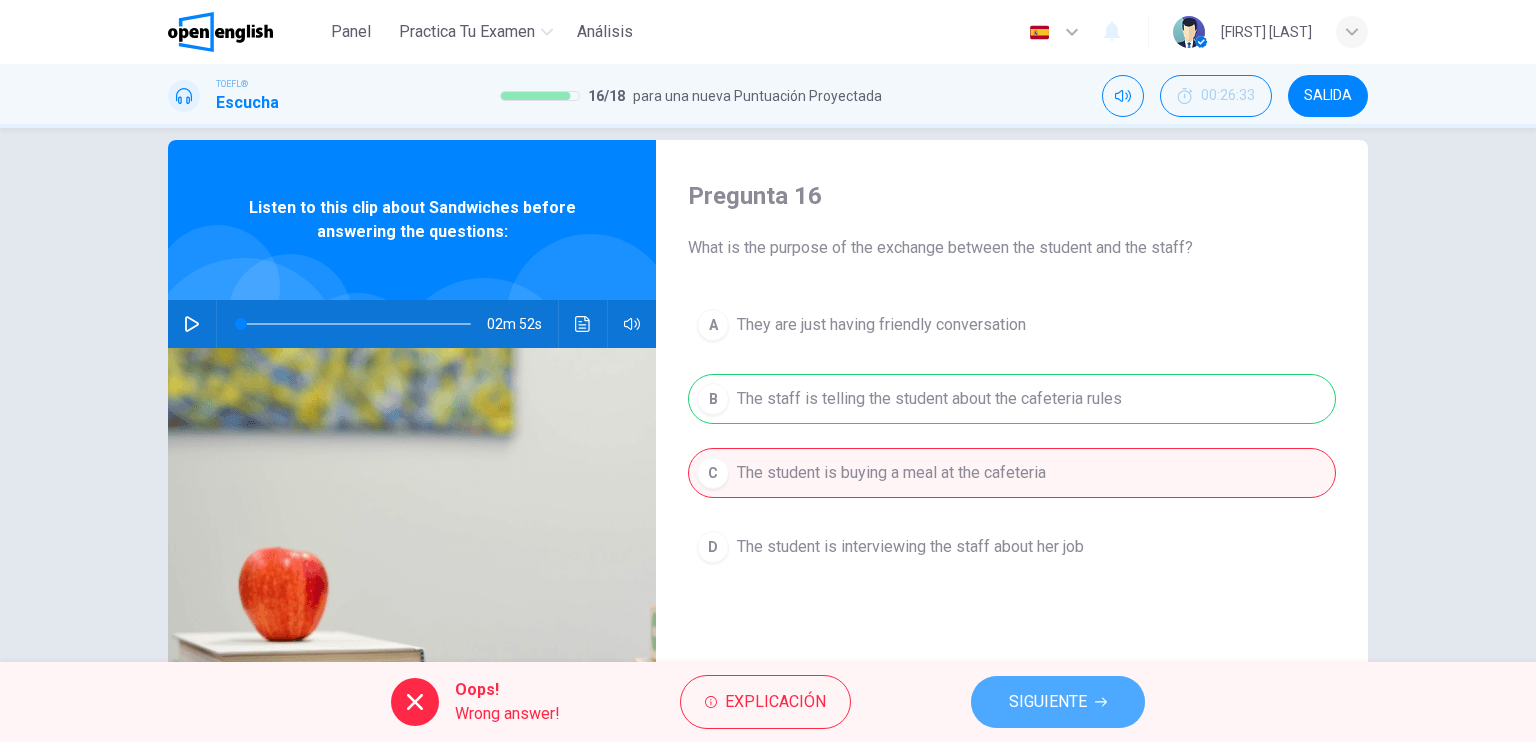 click on "SIGUIENTE" at bounding box center [1048, 702] 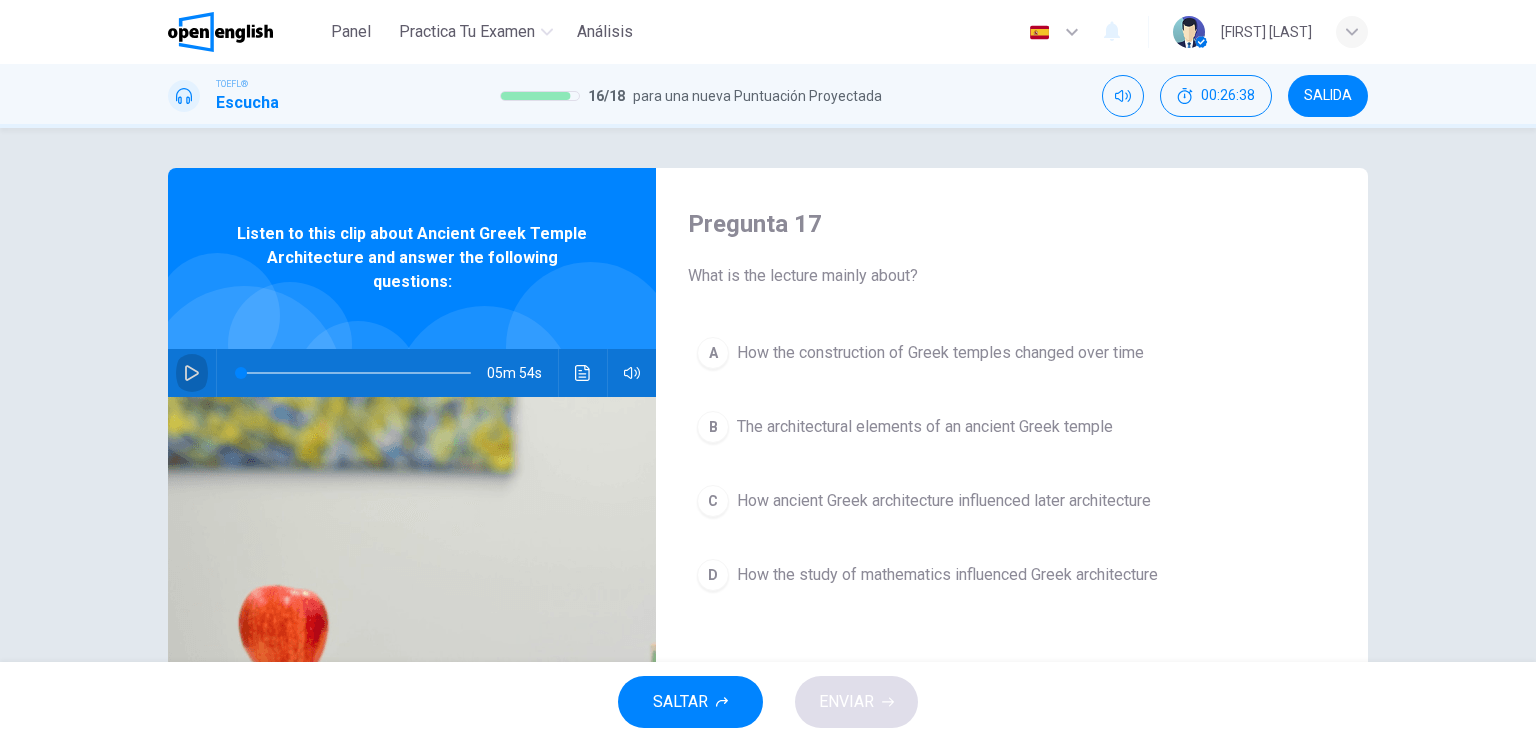 click at bounding box center (192, 373) 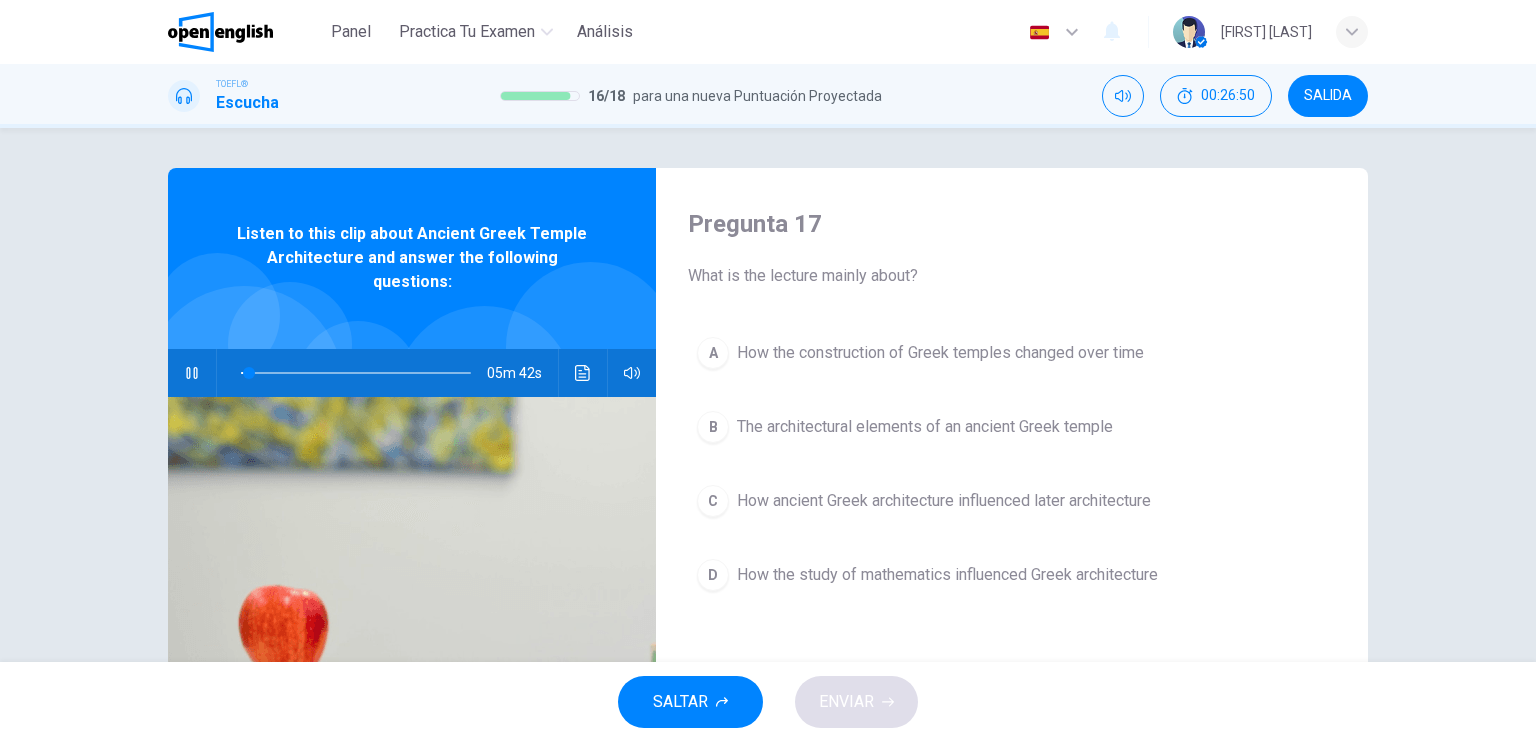 type 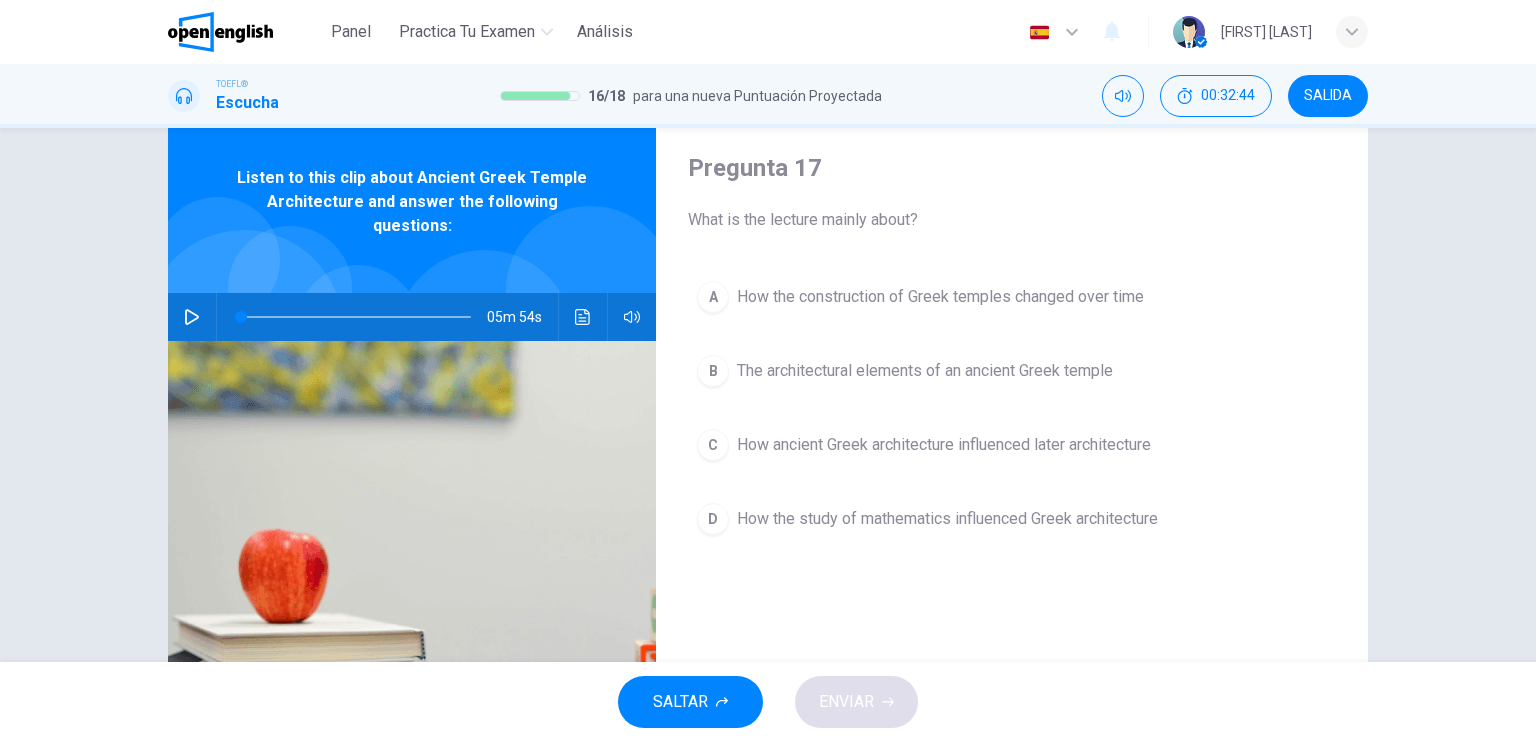 scroll, scrollTop: 0, scrollLeft: 0, axis: both 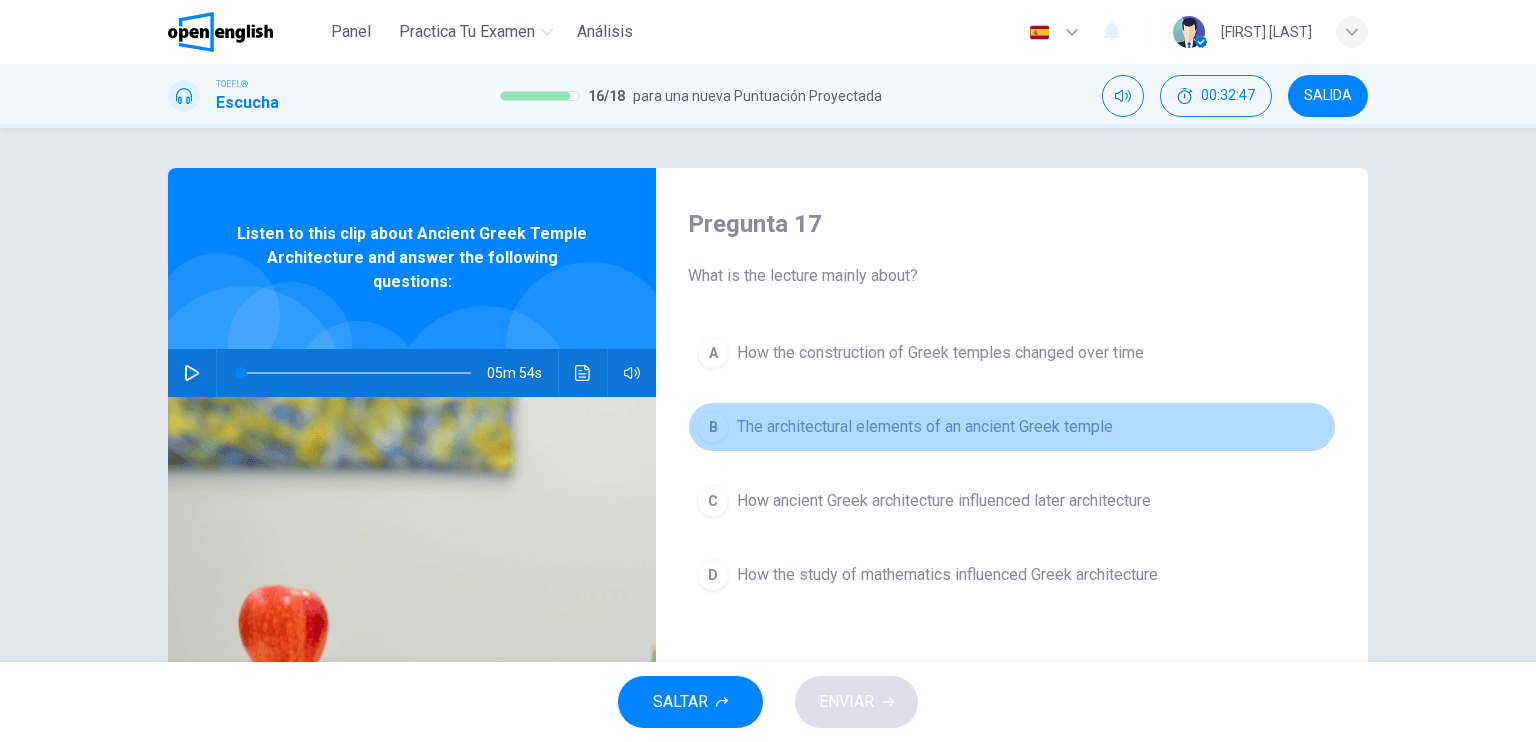 click on "B The architectural elements of an ancient Greek temple" at bounding box center [1012, 427] 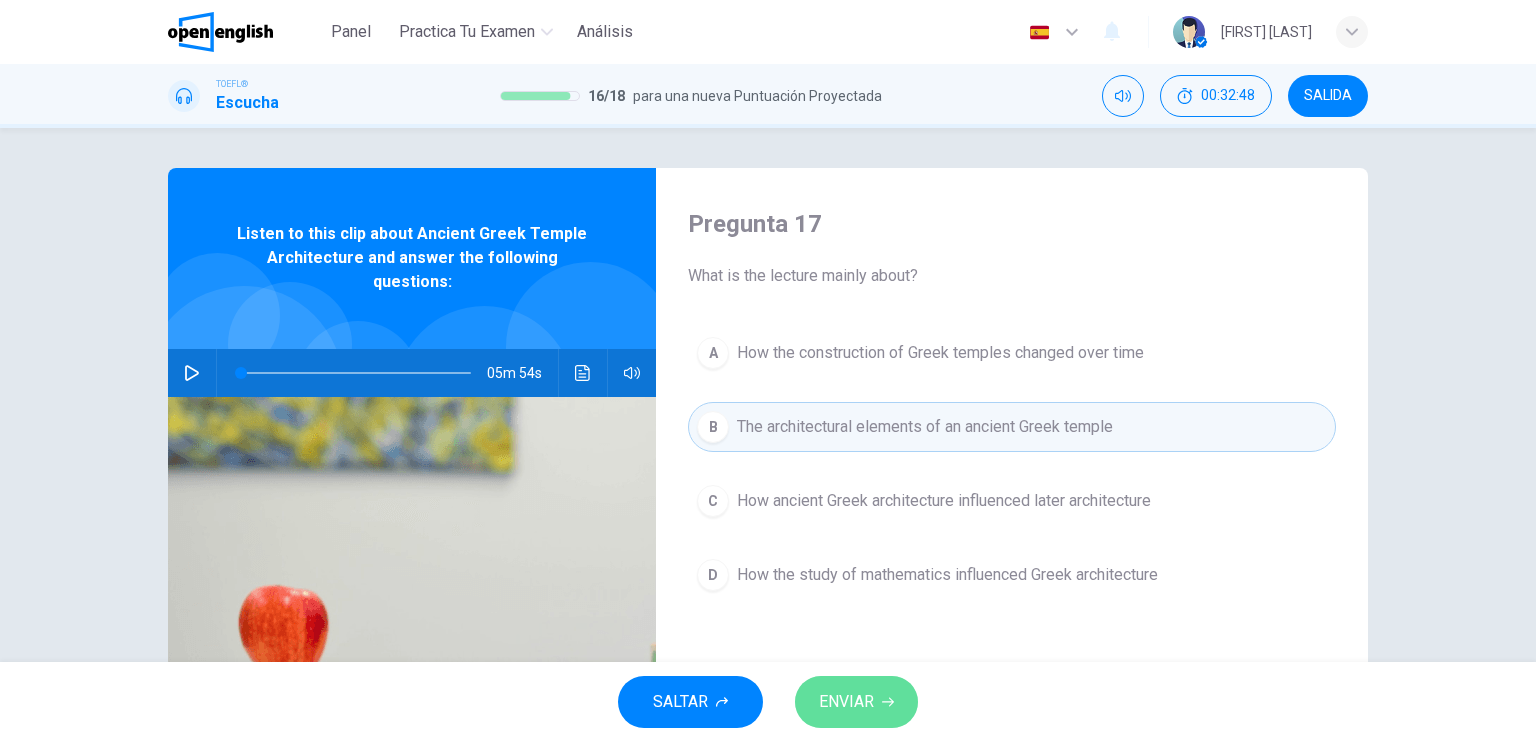 click at bounding box center [888, 702] 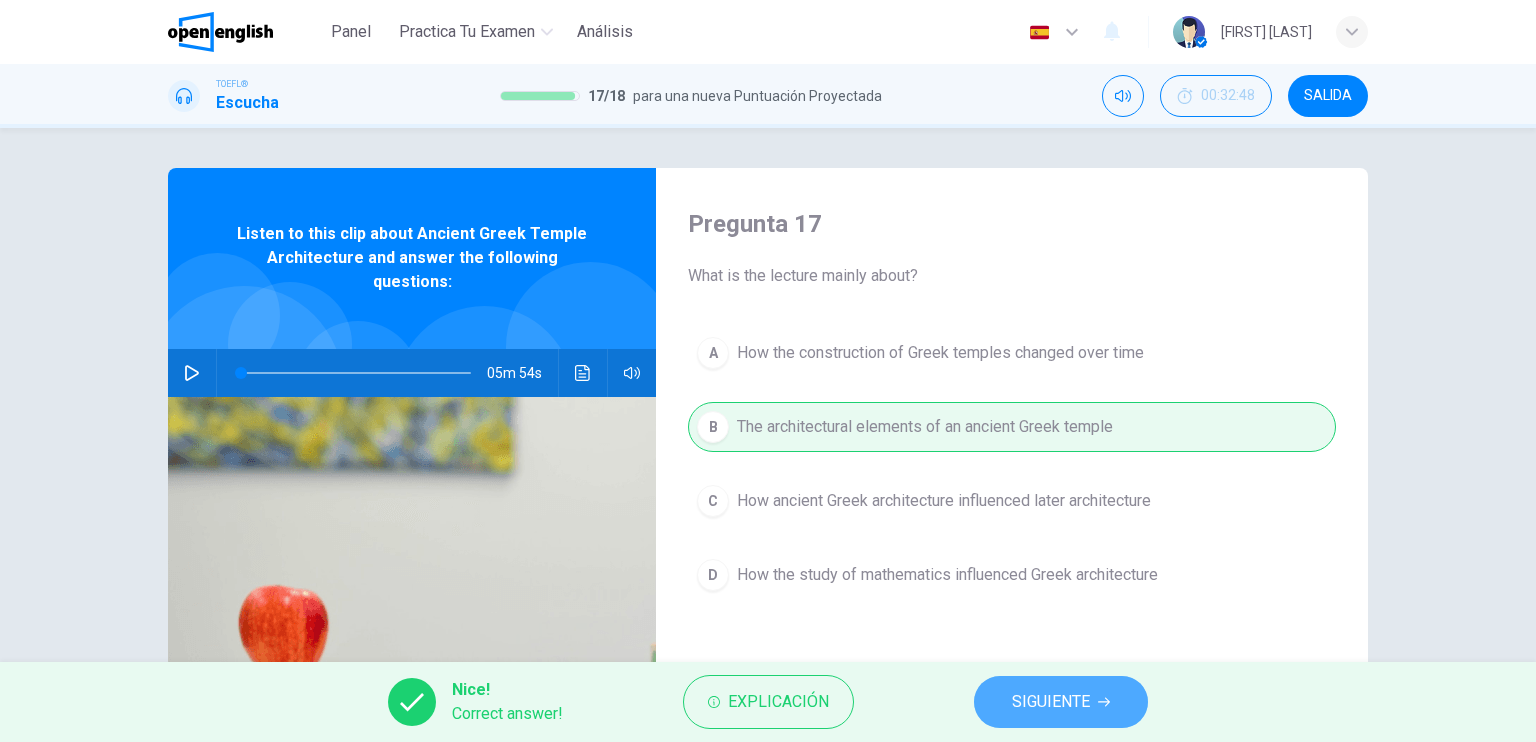 click on "SIGUIENTE" at bounding box center [1051, 702] 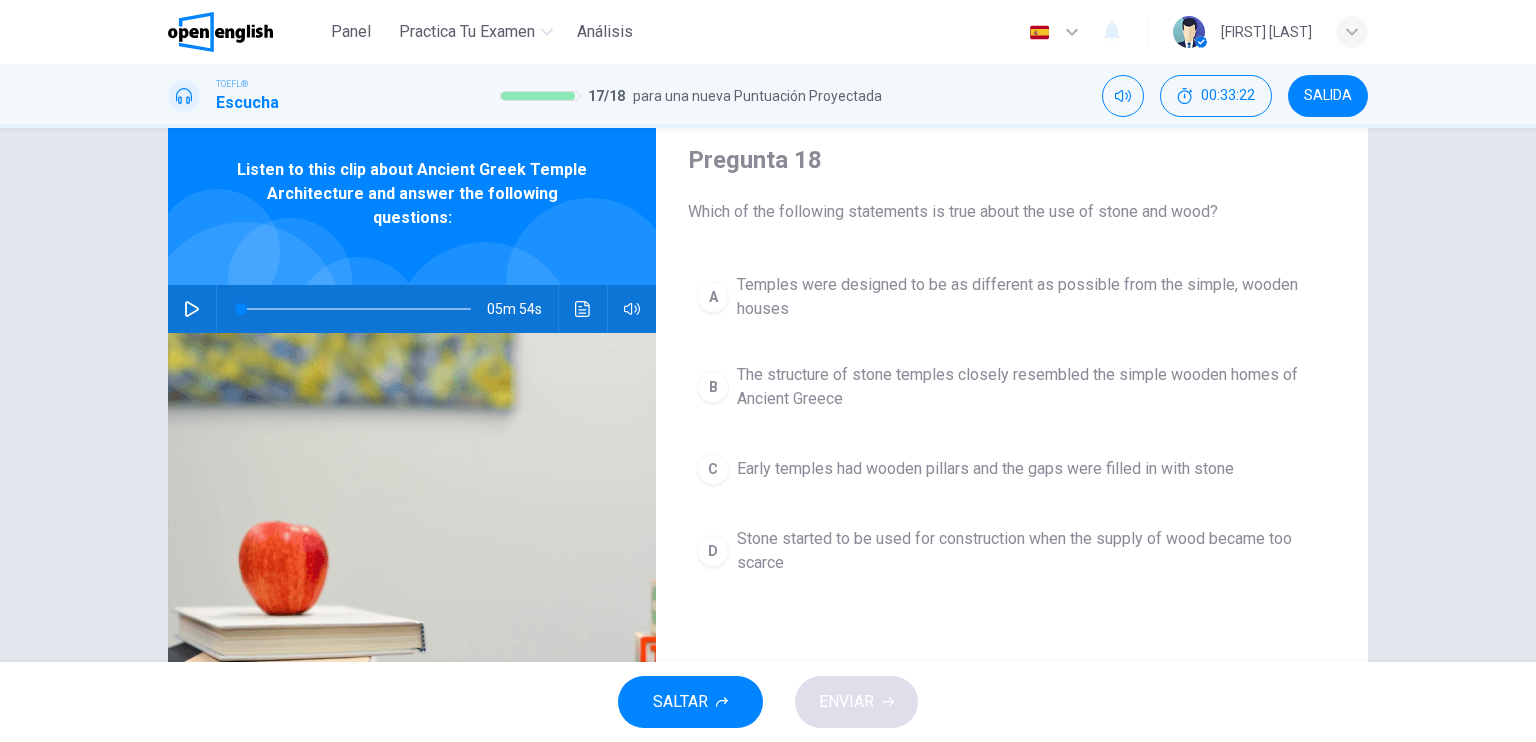 scroll, scrollTop: 78, scrollLeft: 0, axis: vertical 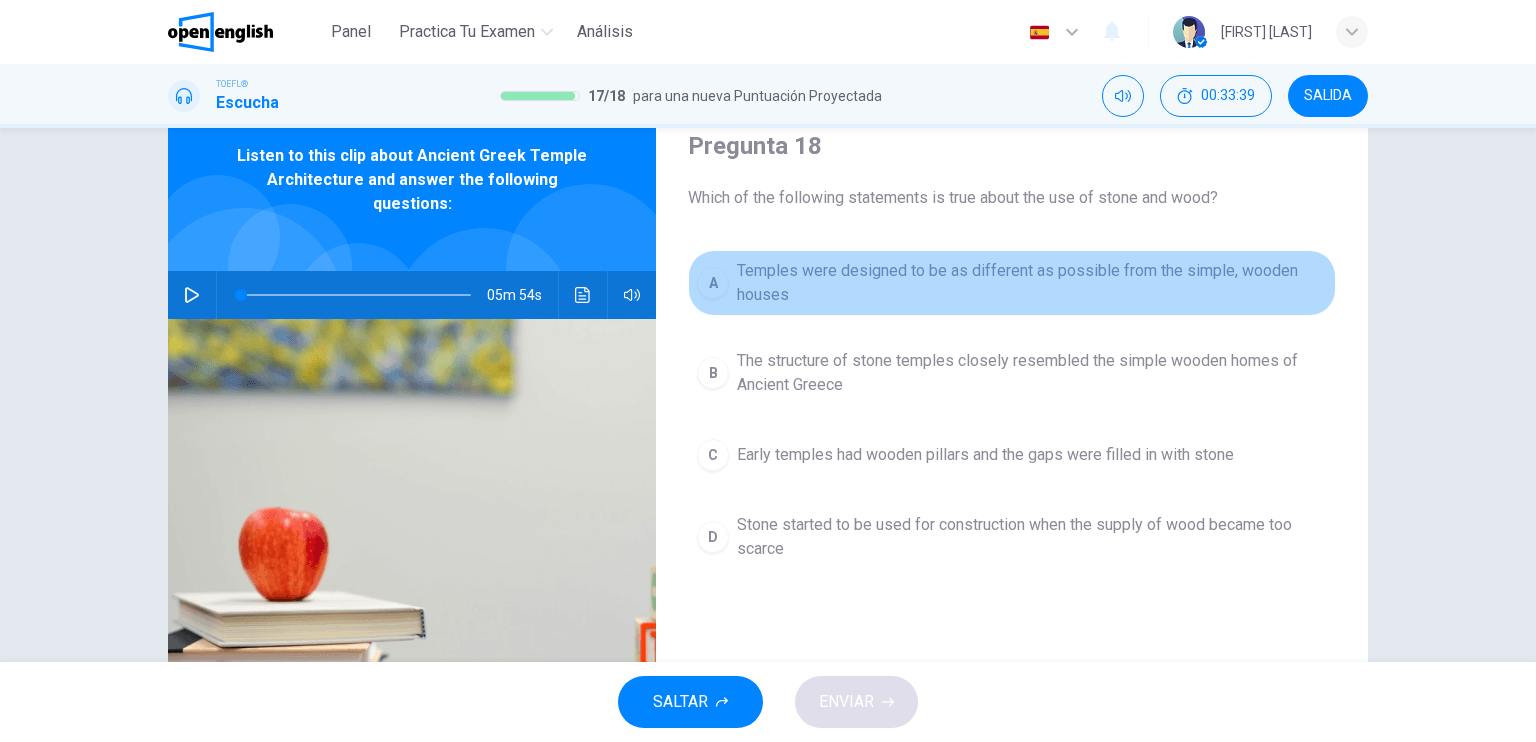 click on "Temples were designed to be as different as possible from the simple, wooden houses" at bounding box center [1032, 283] 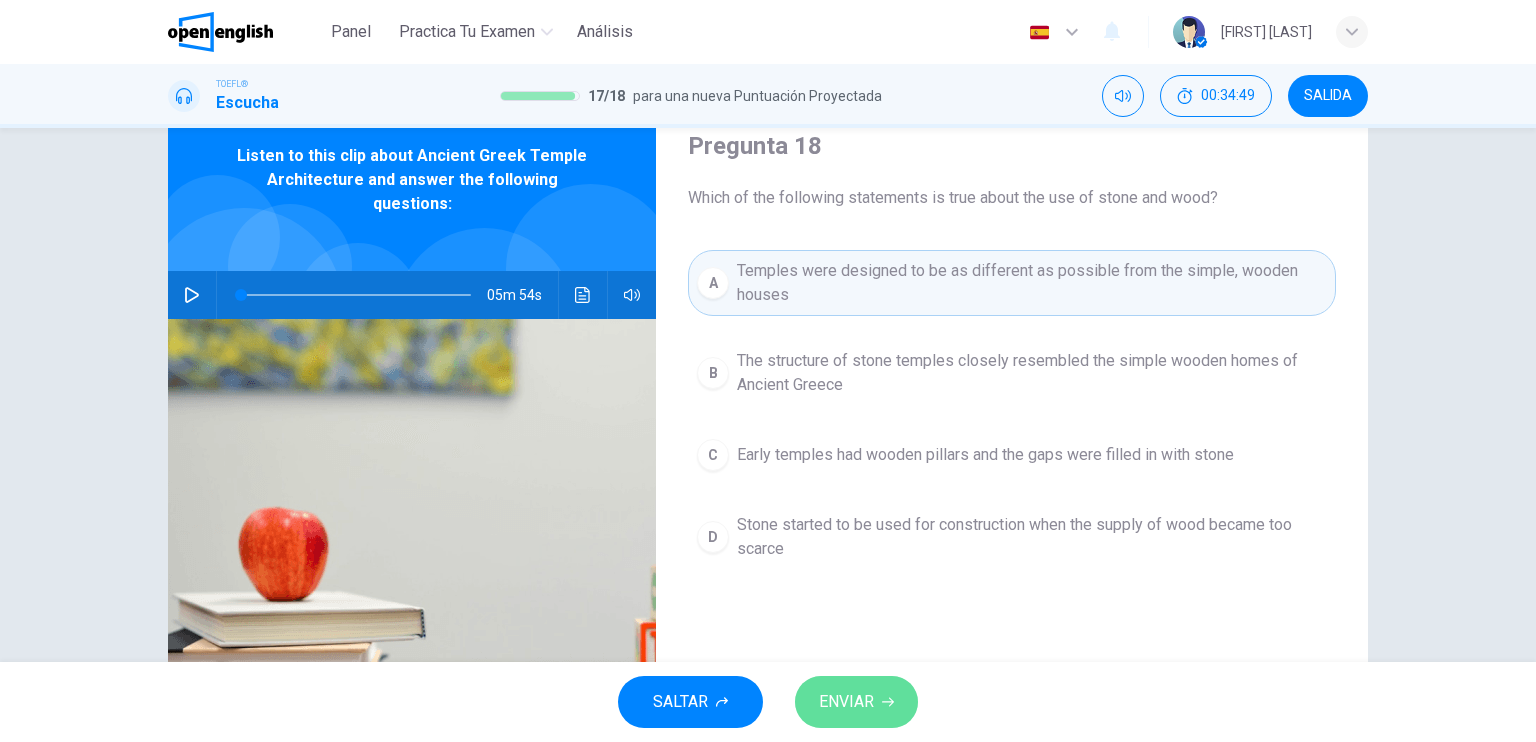 click on "ENVIAR" at bounding box center [856, 702] 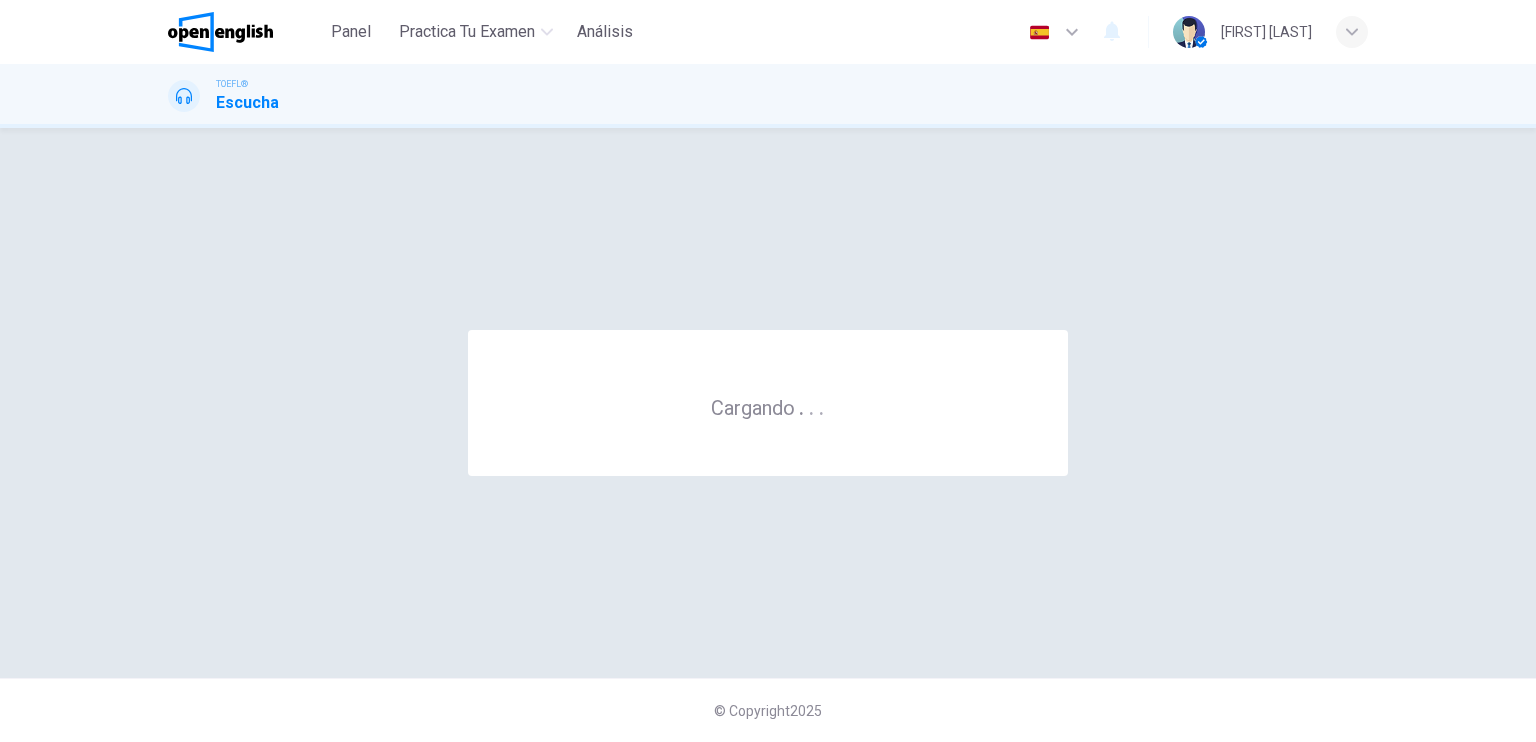 scroll, scrollTop: 0, scrollLeft: 0, axis: both 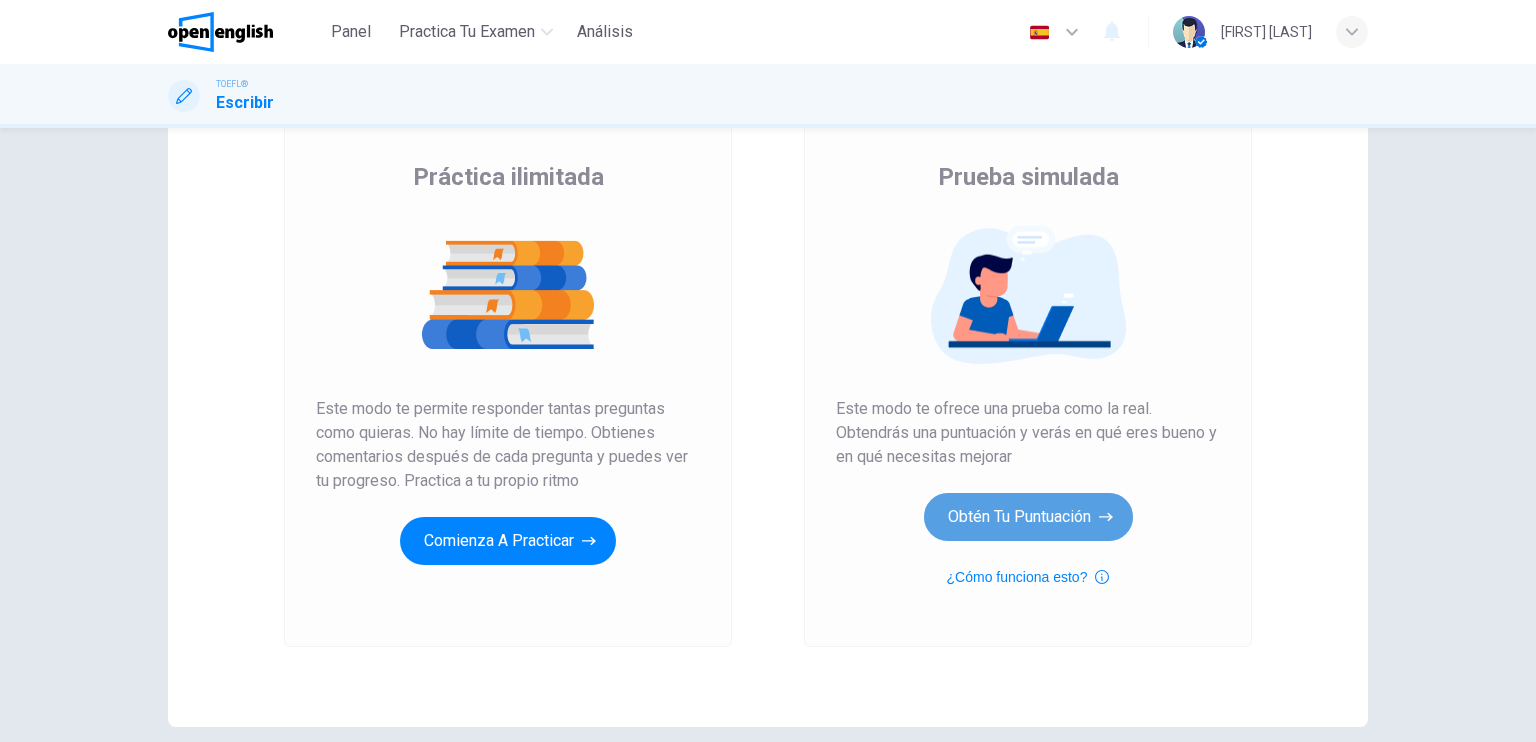 click on "Obtén tu puntuación" at bounding box center (508, 541) 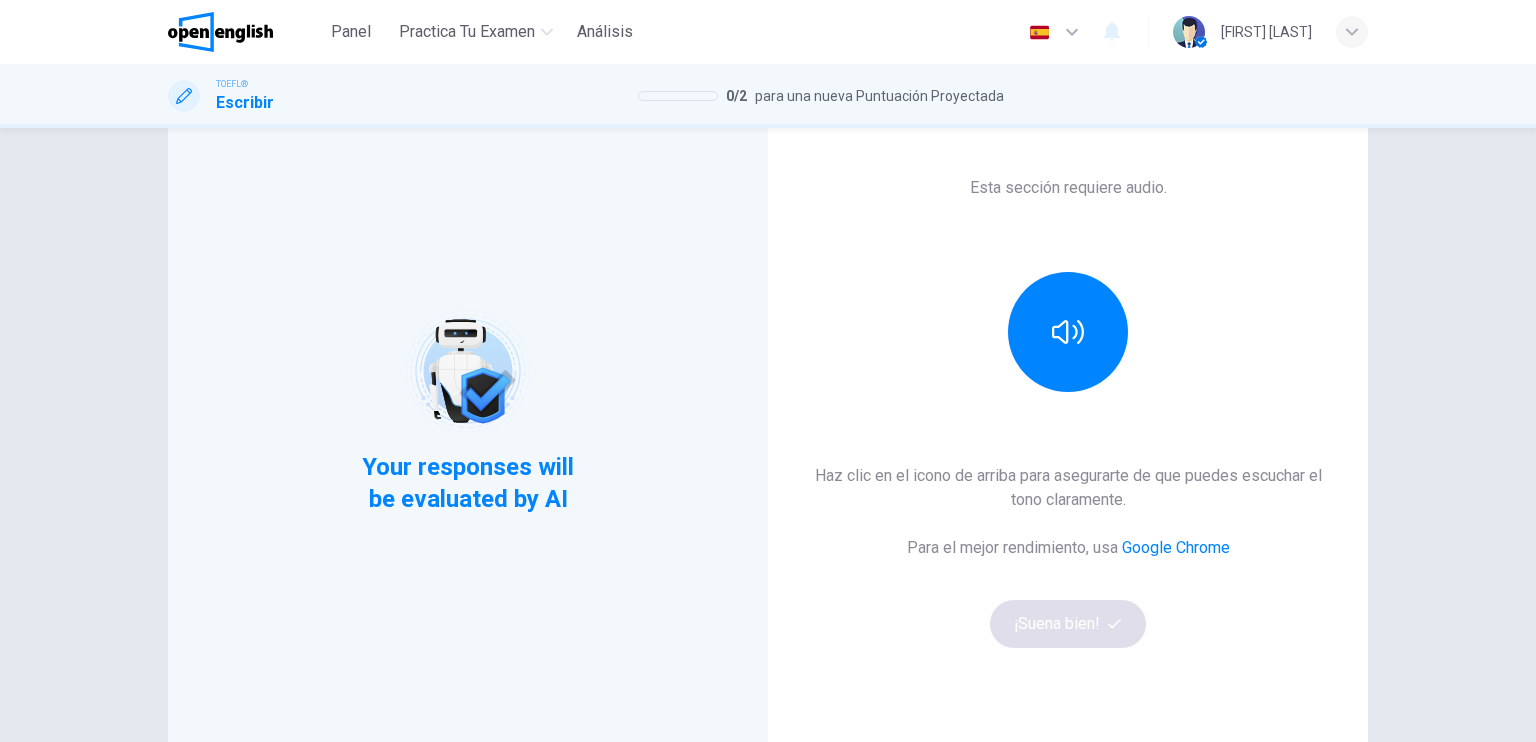 scroll, scrollTop: 132, scrollLeft: 0, axis: vertical 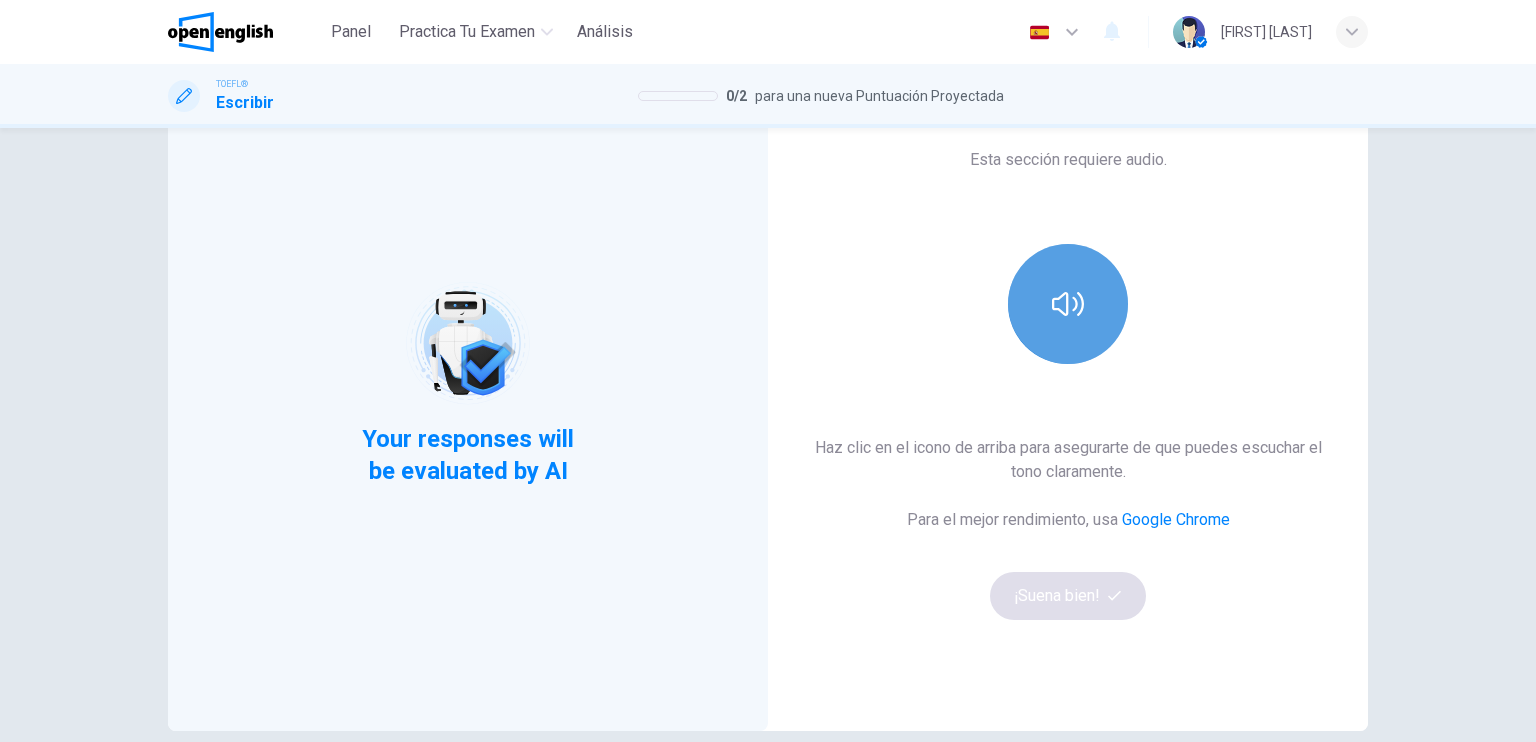 click at bounding box center [1068, 304] 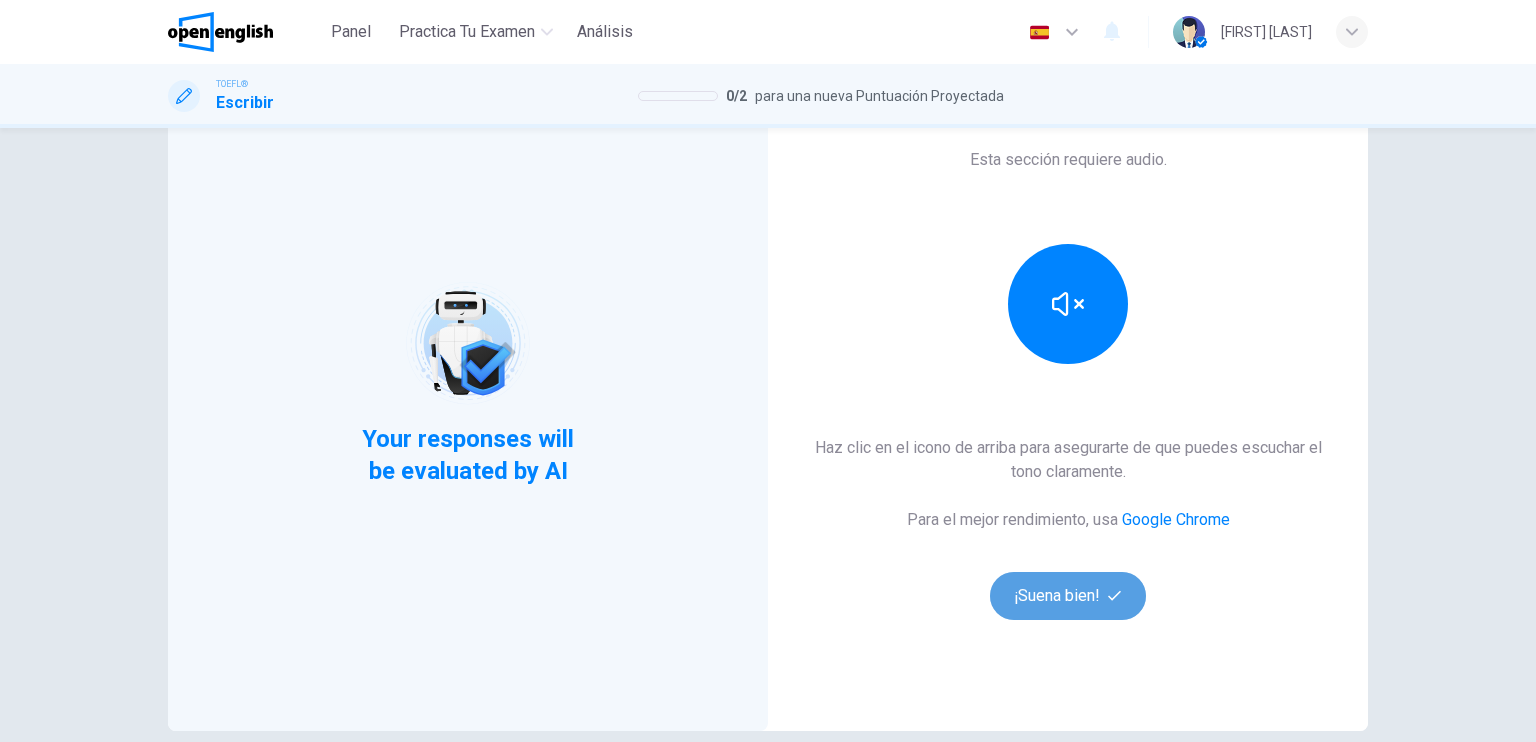 click on "¡Suena bien!" at bounding box center (1068, 596) 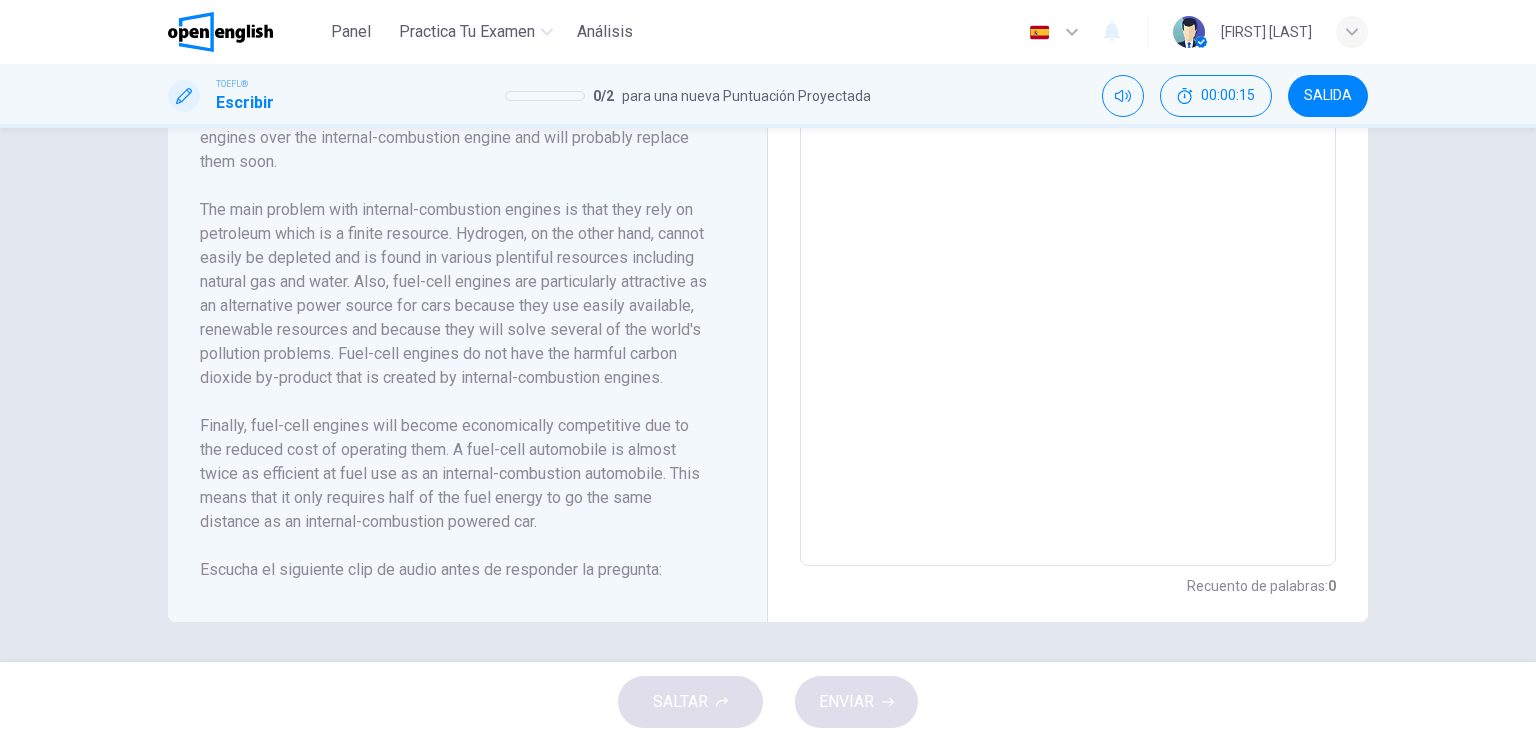 scroll, scrollTop: 610, scrollLeft: 0, axis: vertical 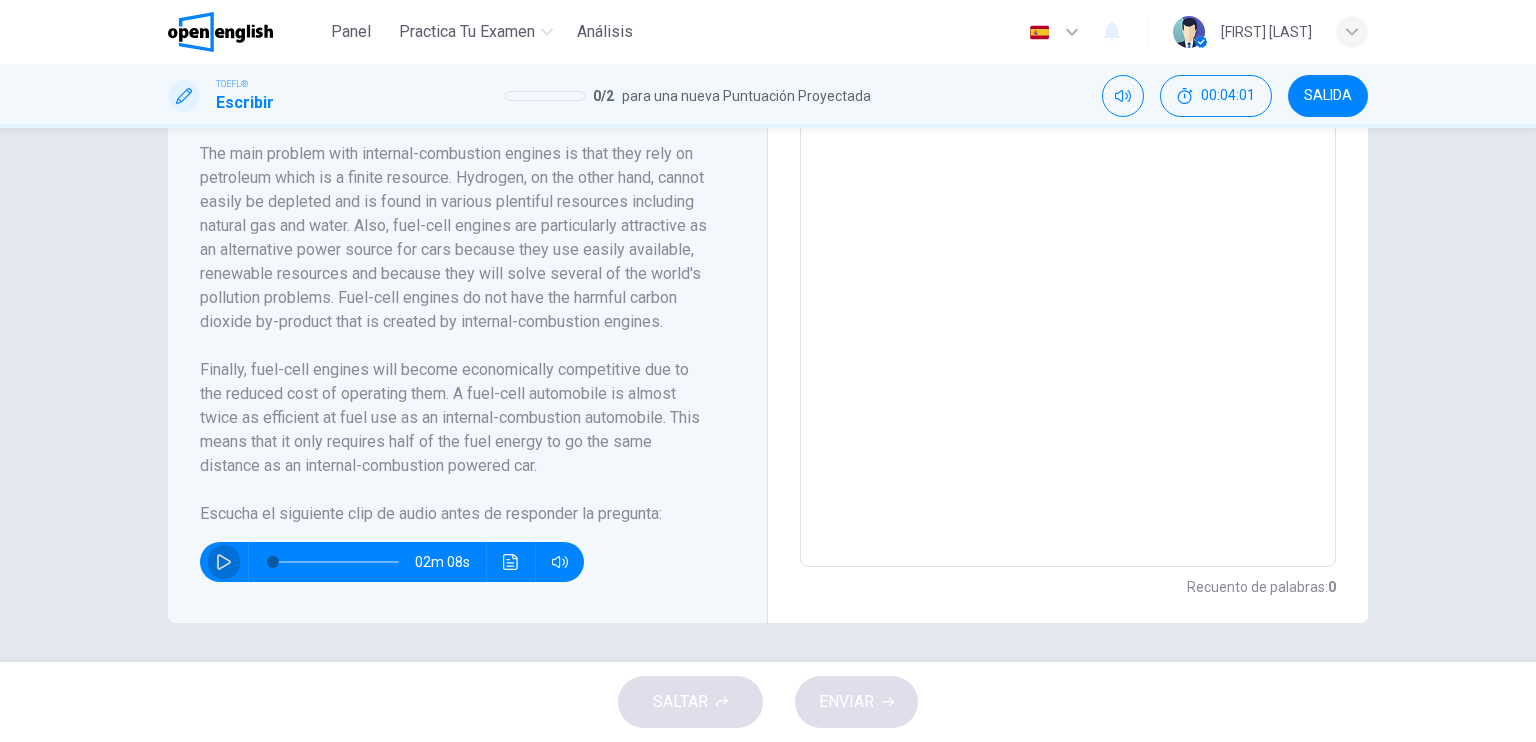 click at bounding box center [224, 562] 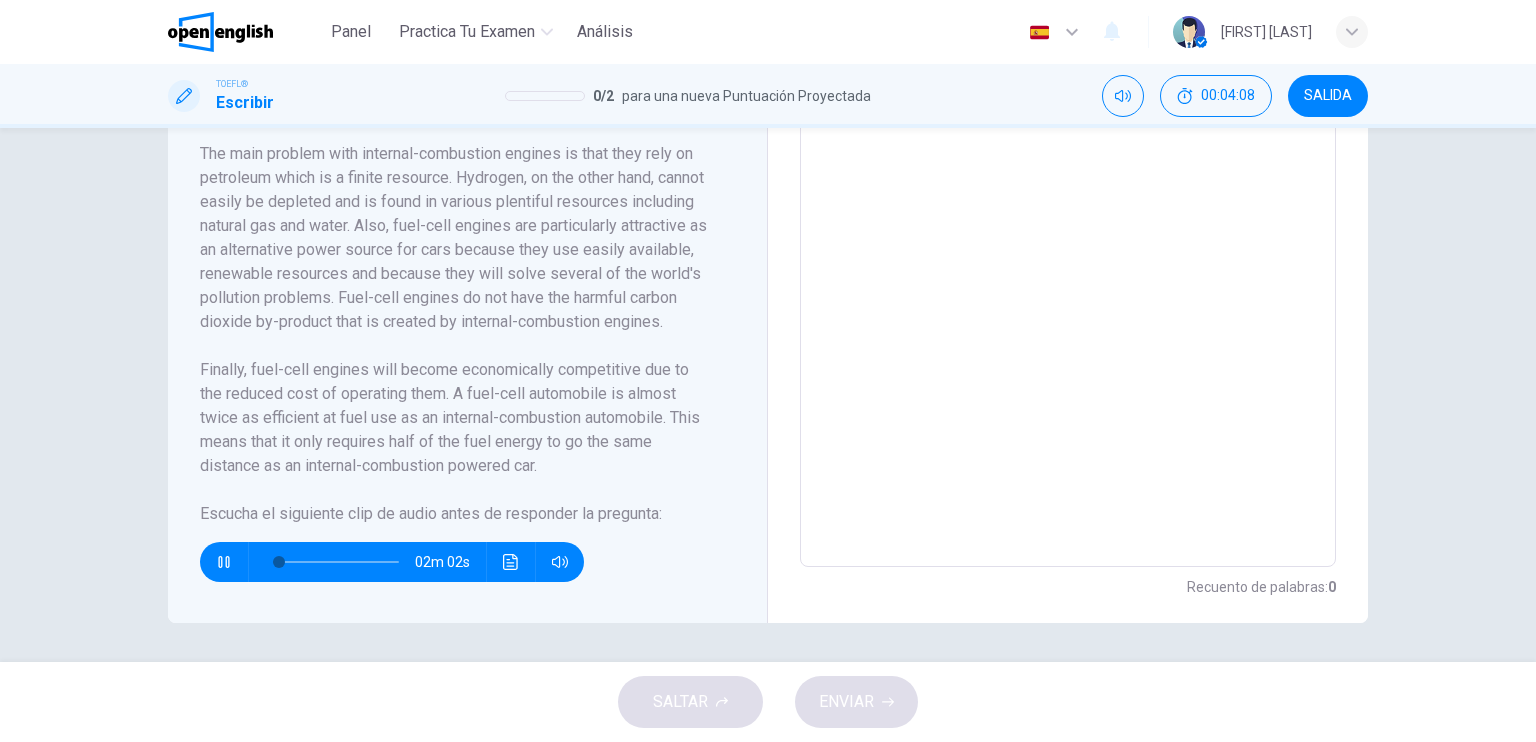 type 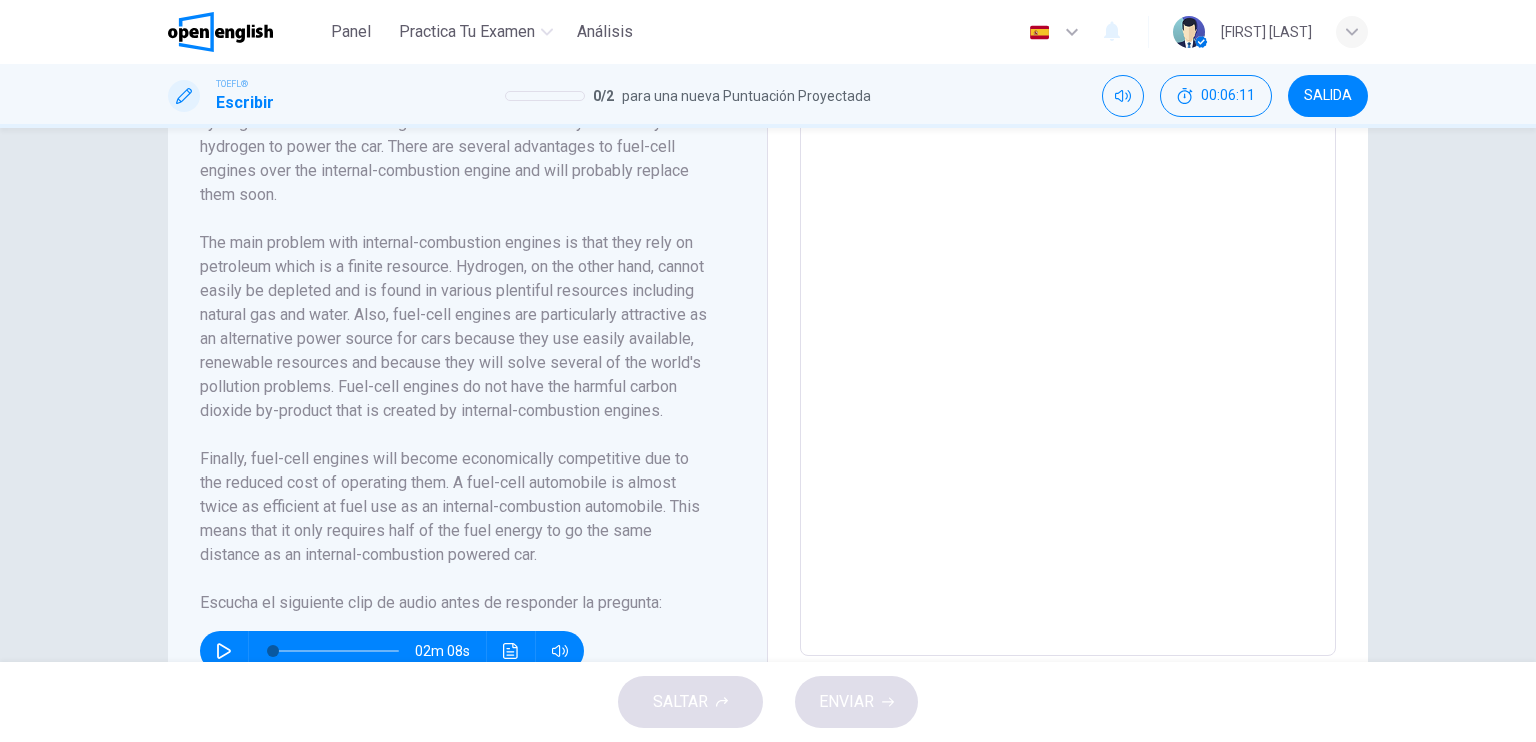 scroll, scrollTop: 516, scrollLeft: 0, axis: vertical 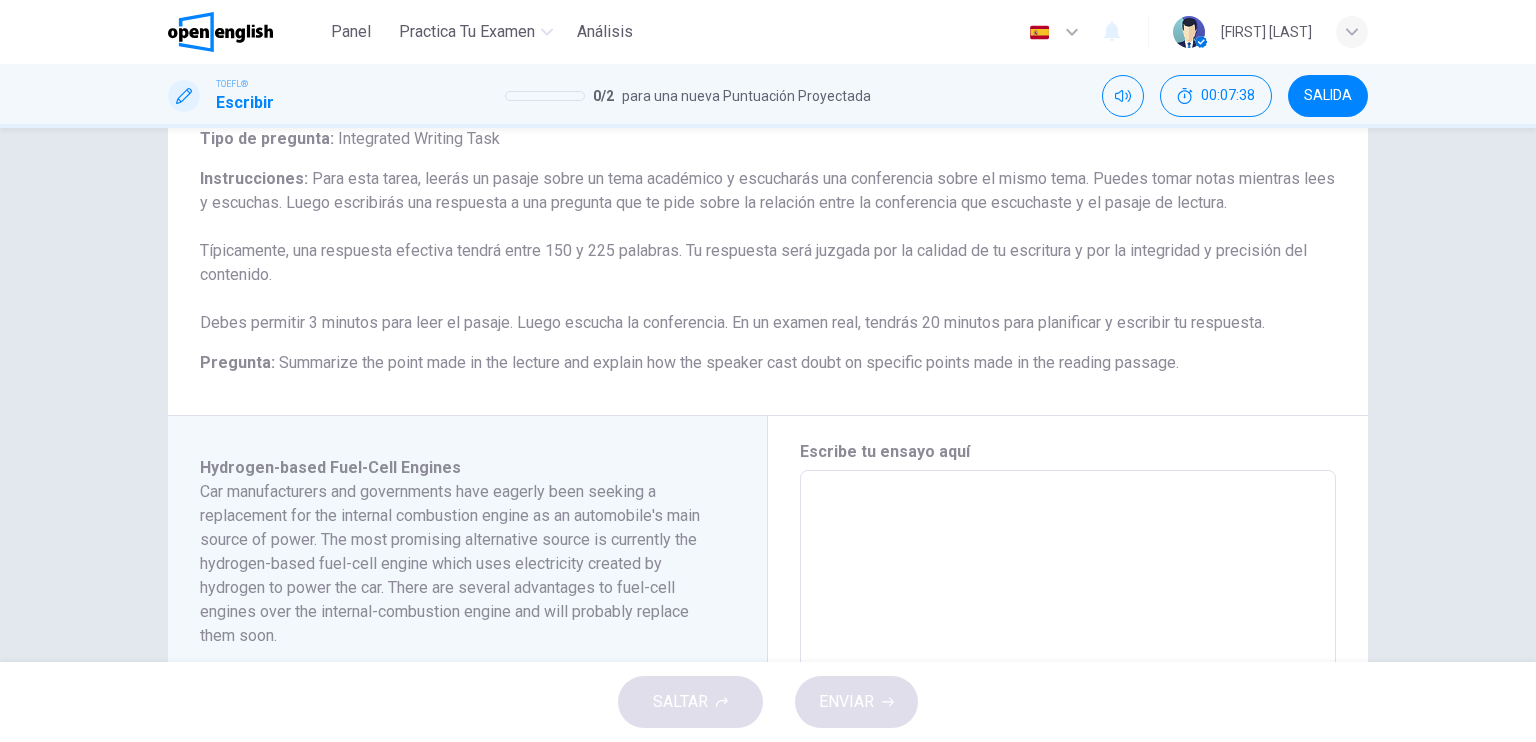 click at bounding box center (1068, 755) 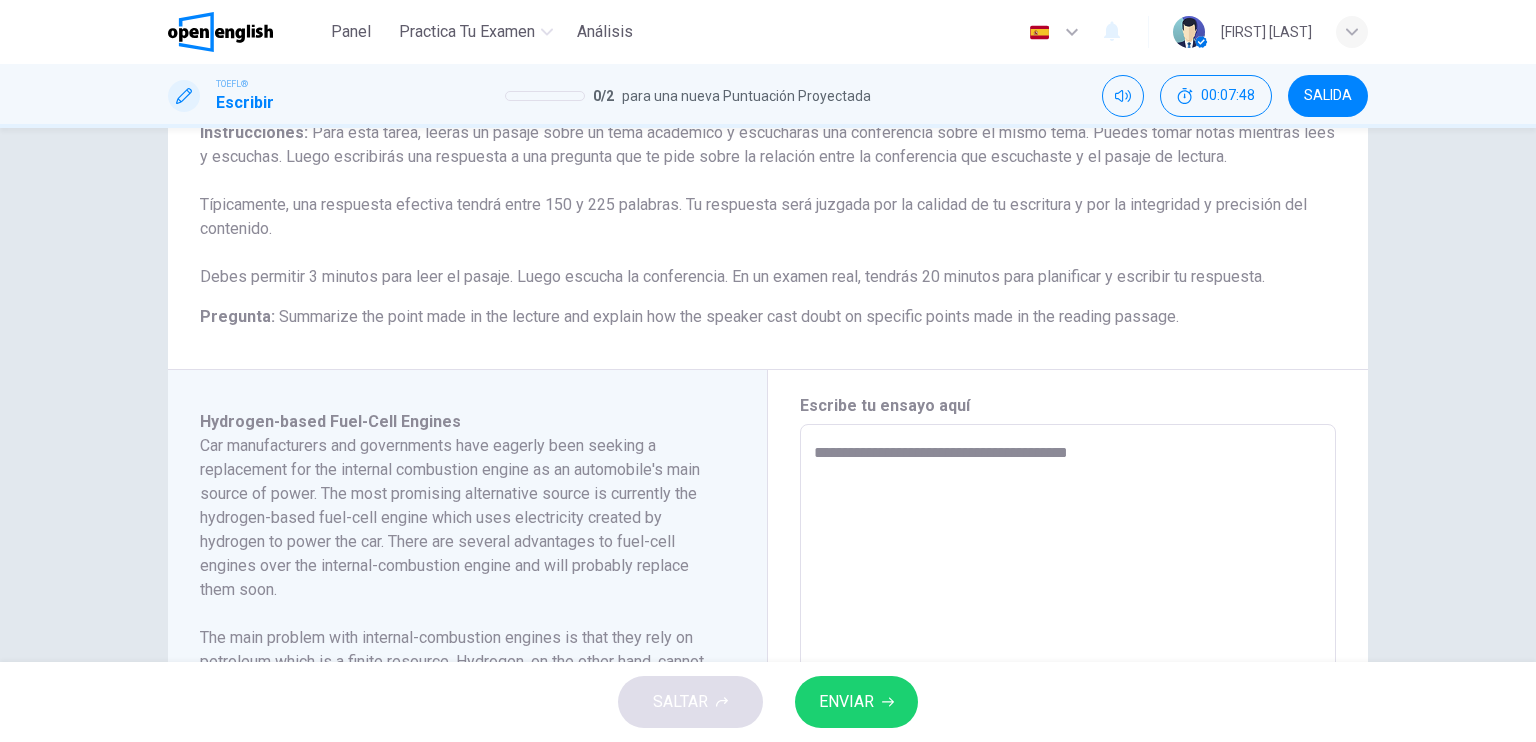 scroll, scrollTop: 190, scrollLeft: 0, axis: vertical 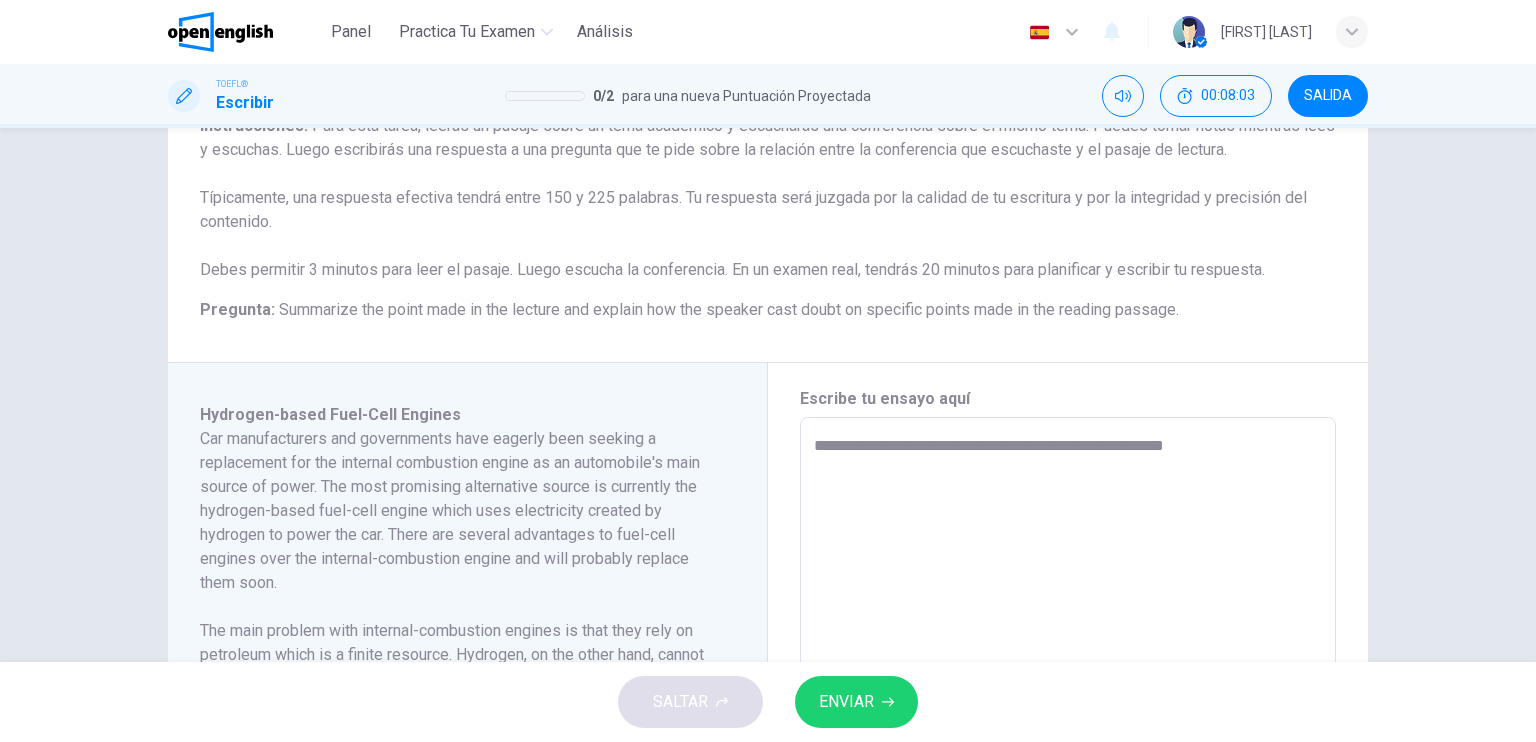click on "**********" at bounding box center [1068, 702] 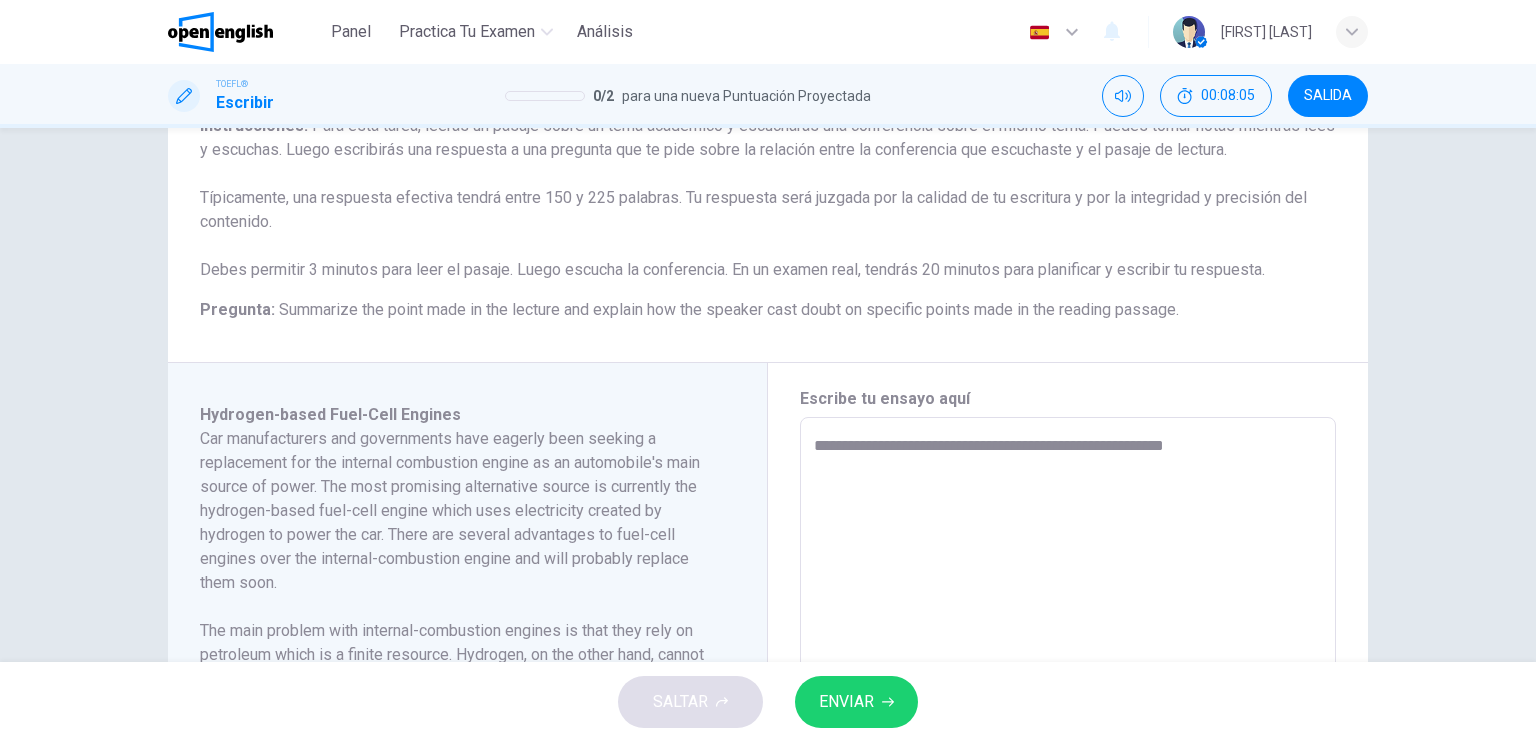 click on "**********" at bounding box center (1068, 702) 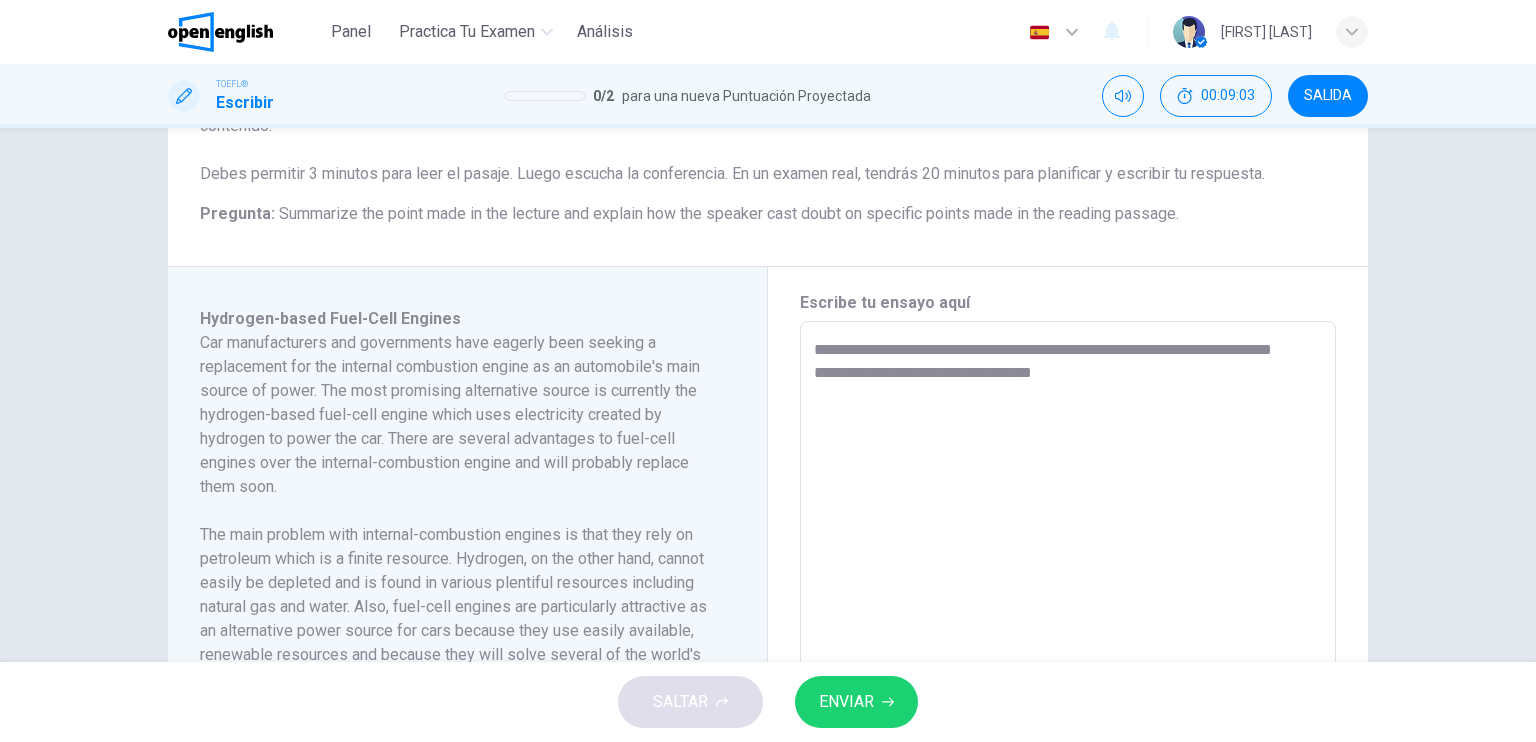 scroll, scrollTop: 285, scrollLeft: 0, axis: vertical 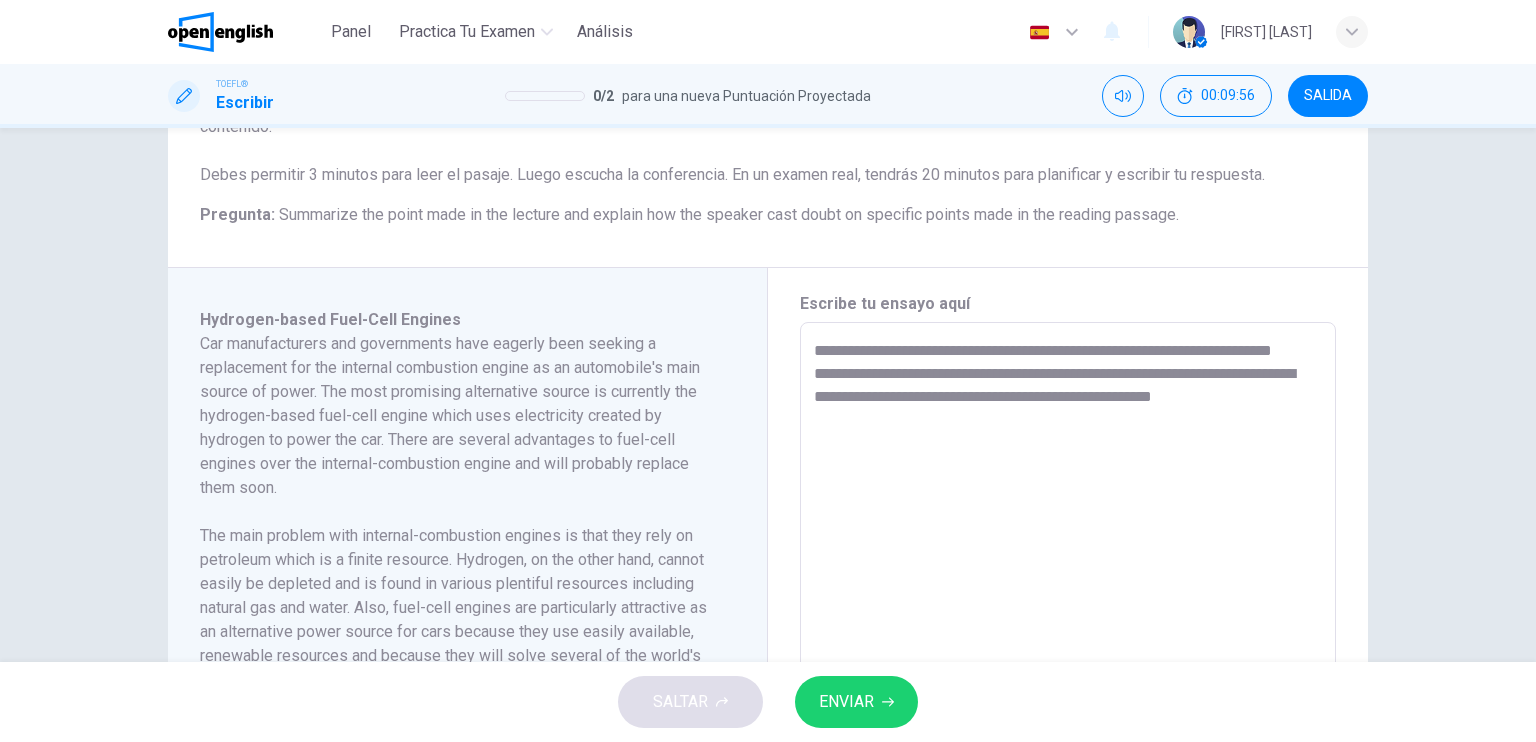 click on "**********" at bounding box center (1068, 607) 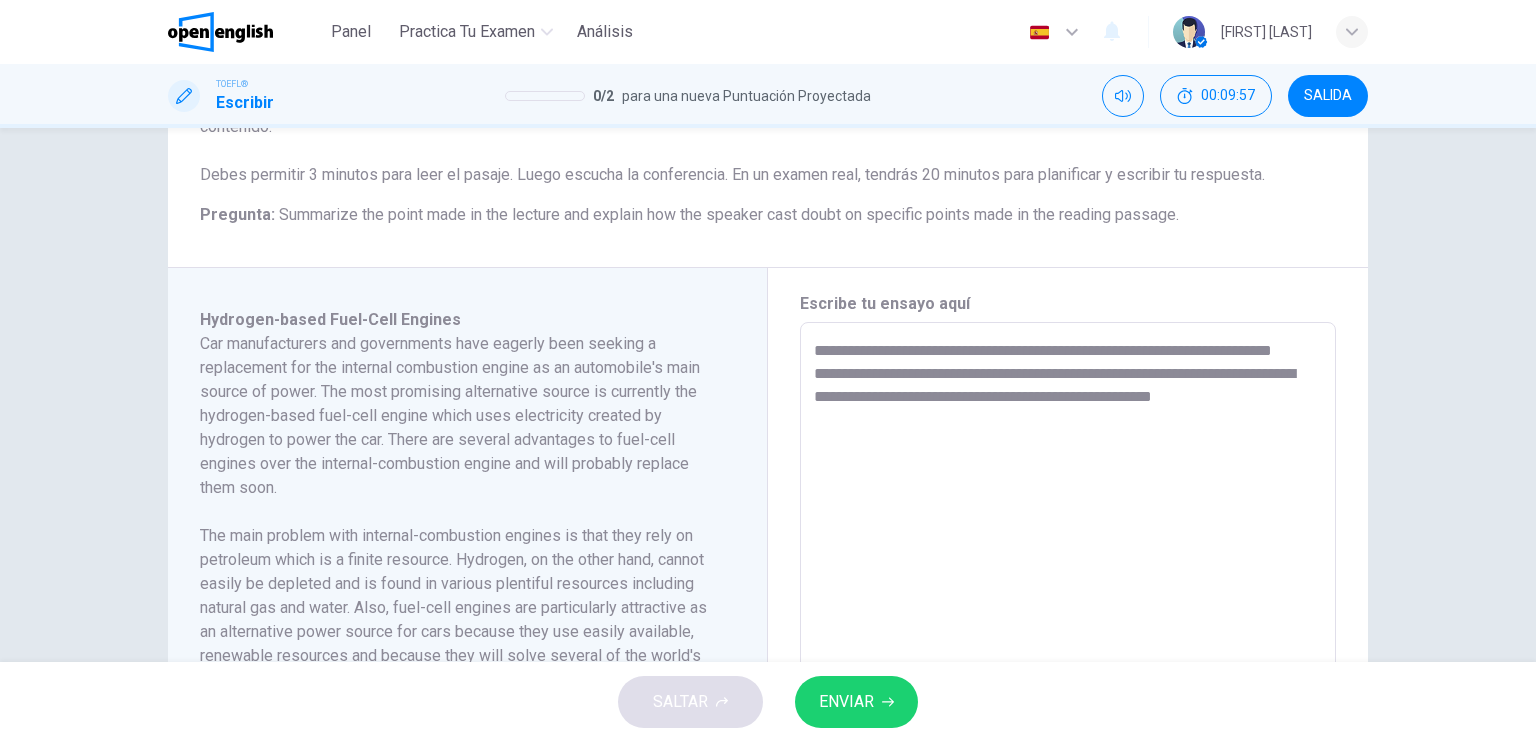 click on "**********" at bounding box center [1068, 607] 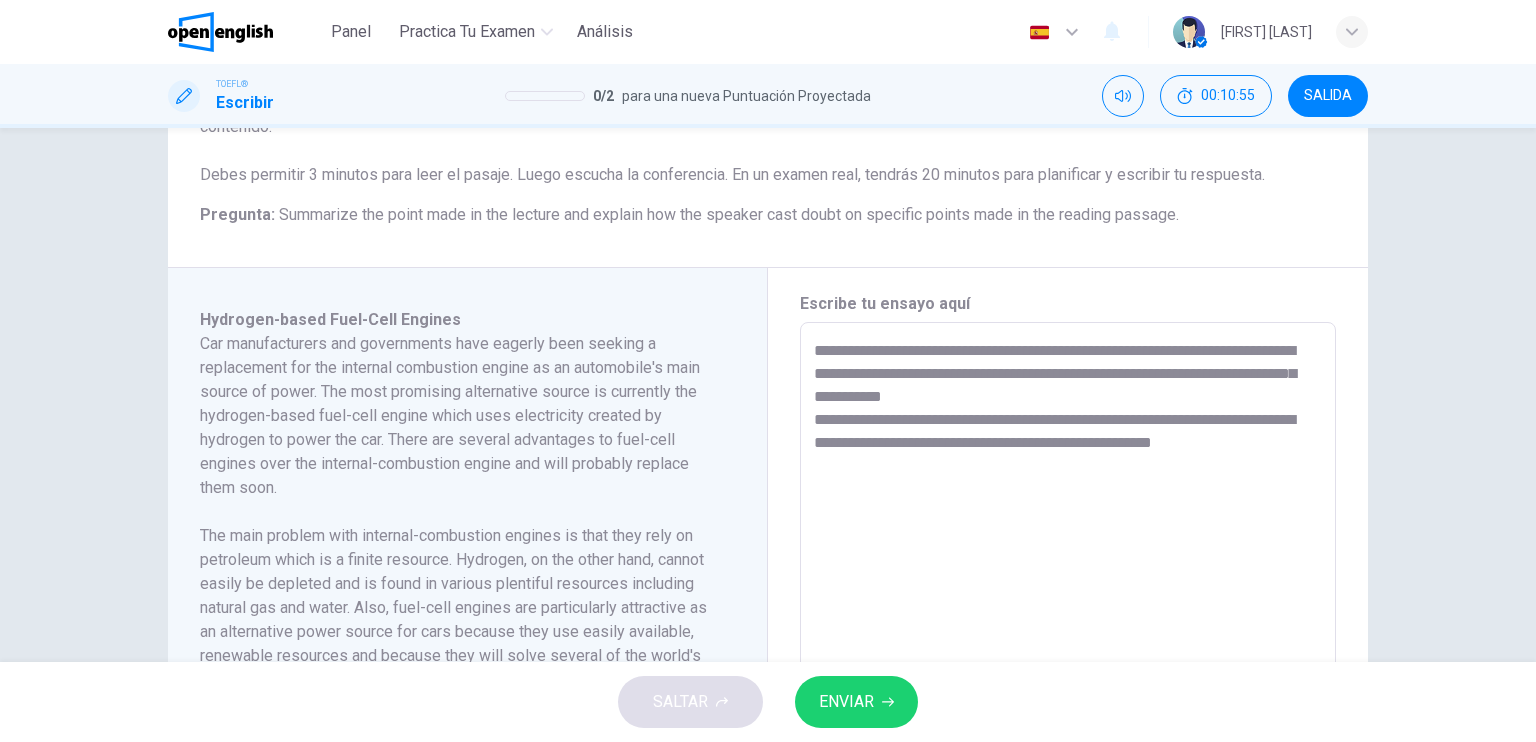 click on "**********" at bounding box center (1068, 607) 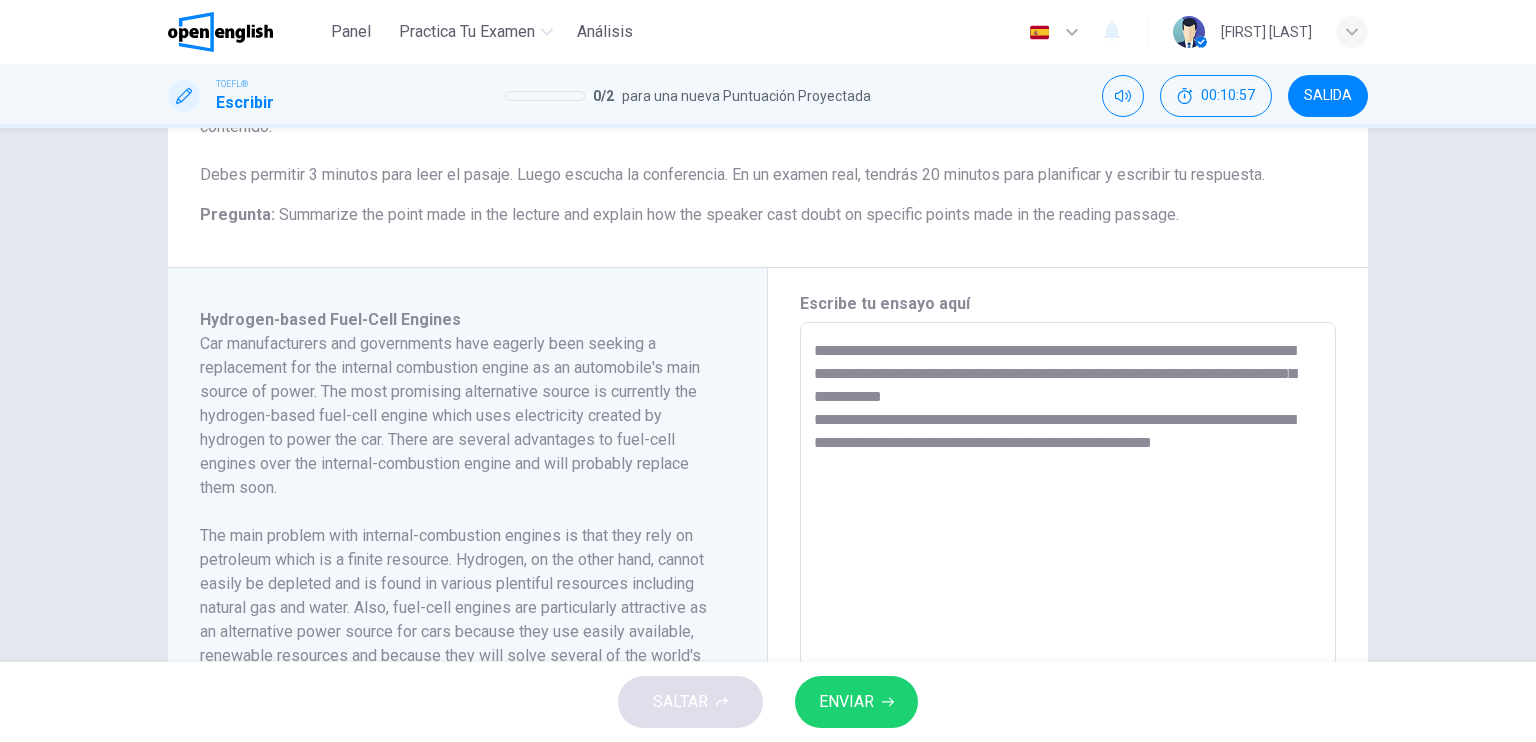 click on "**********" at bounding box center (1068, 607) 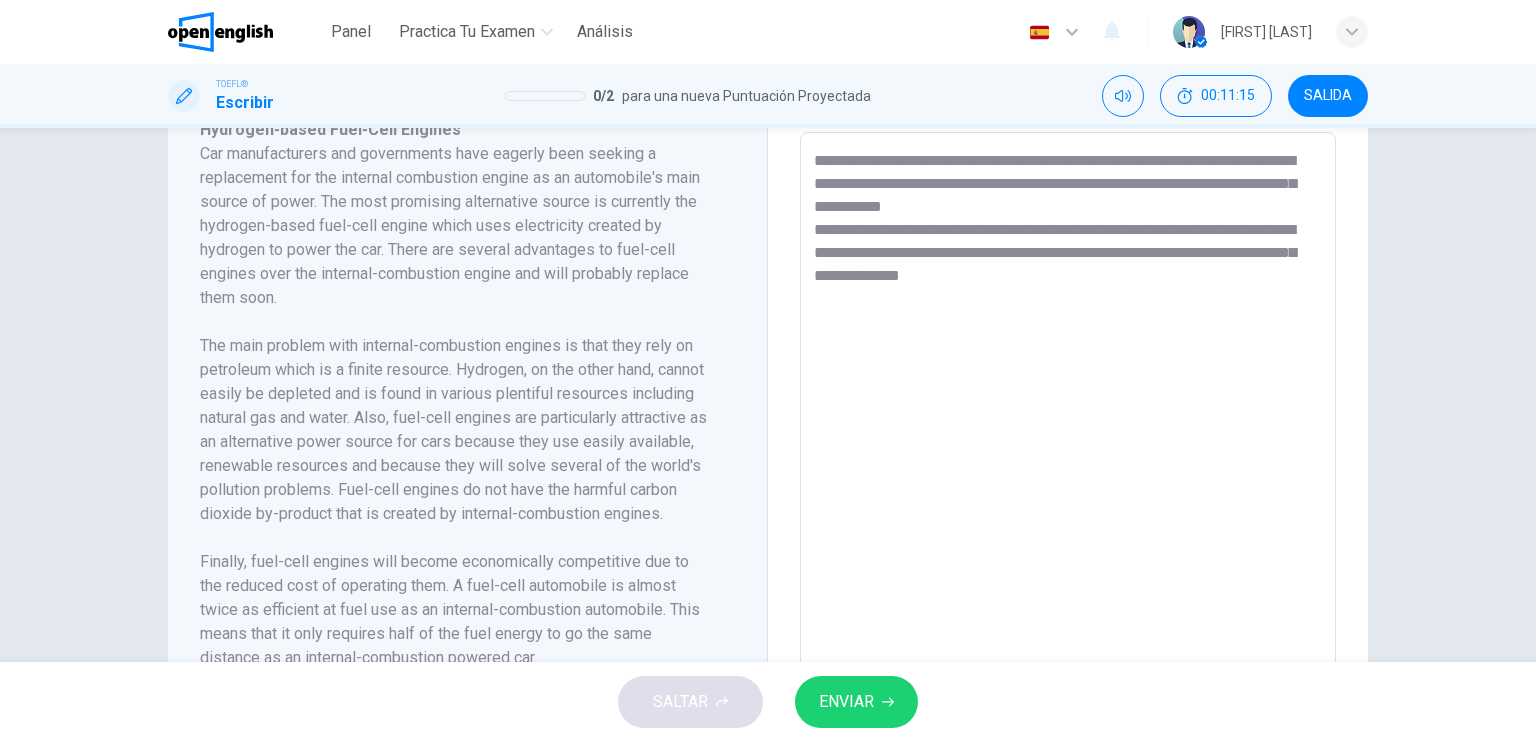 scroll, scrollTop: 482, scrollLeft: 0, axis: vertical 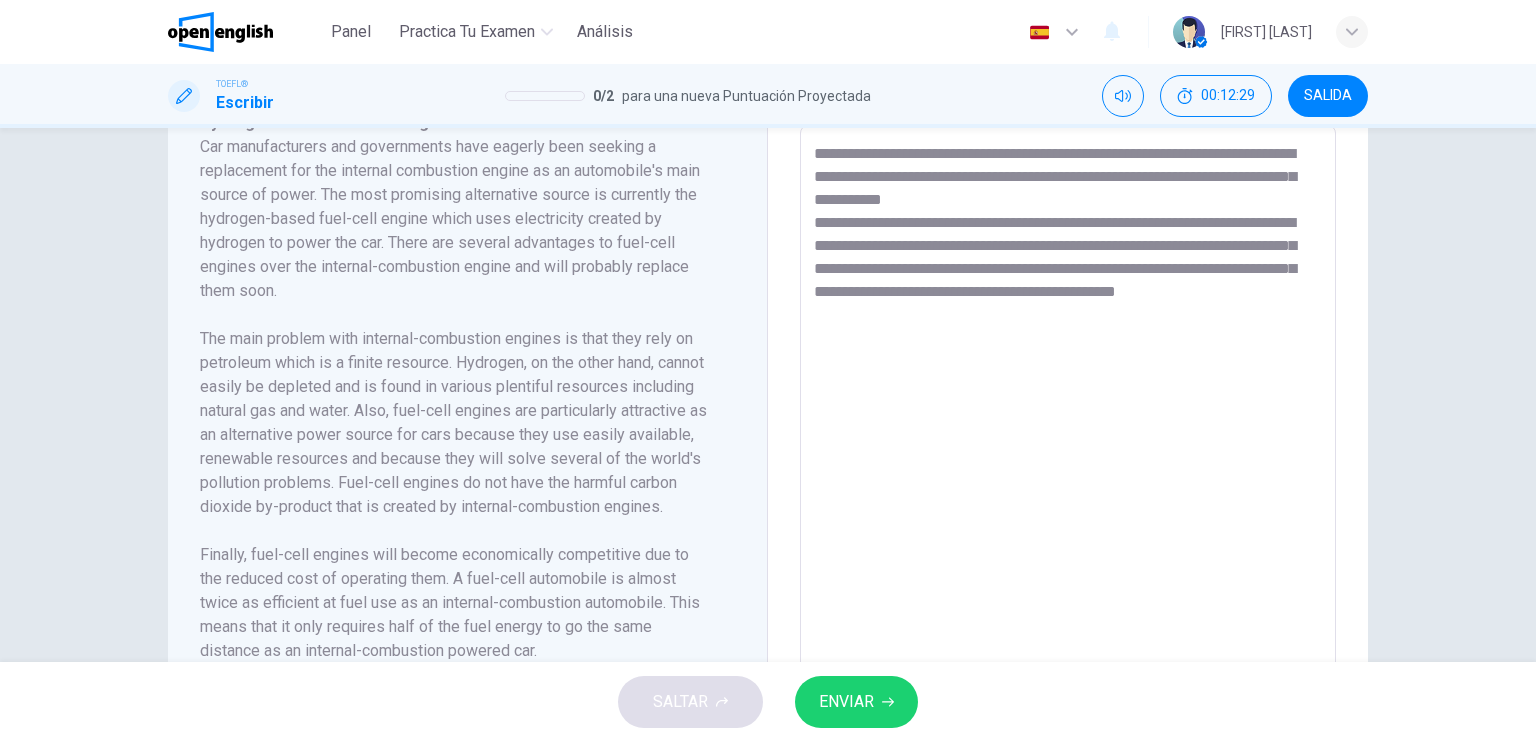 drag, startPoint x: 1132, startPoint y: 248, endPoint x: 1073, endPoint y: 275, distance: 64.884514 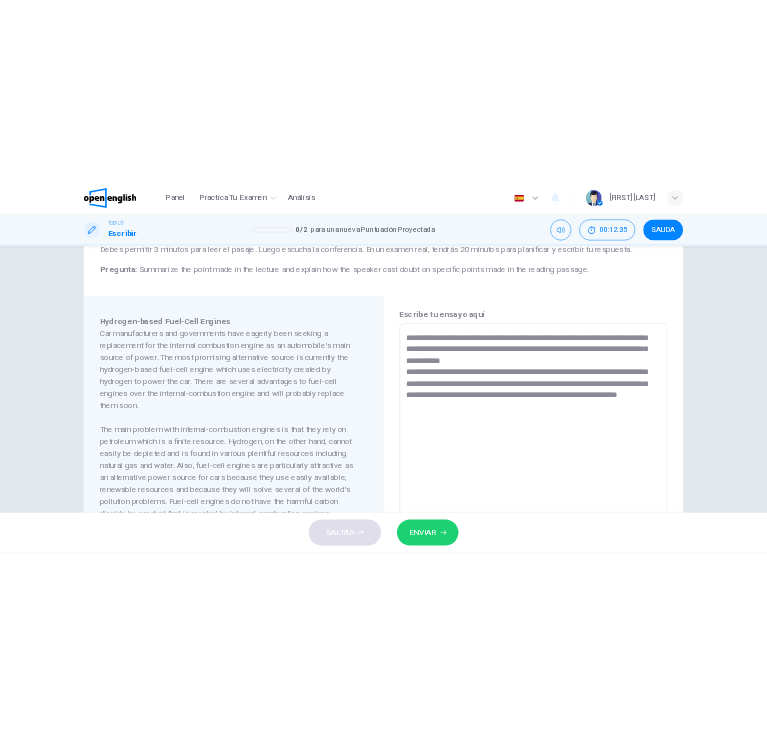 scroll, scrollTop: 326, scrollLeft: 0, axis: vertical 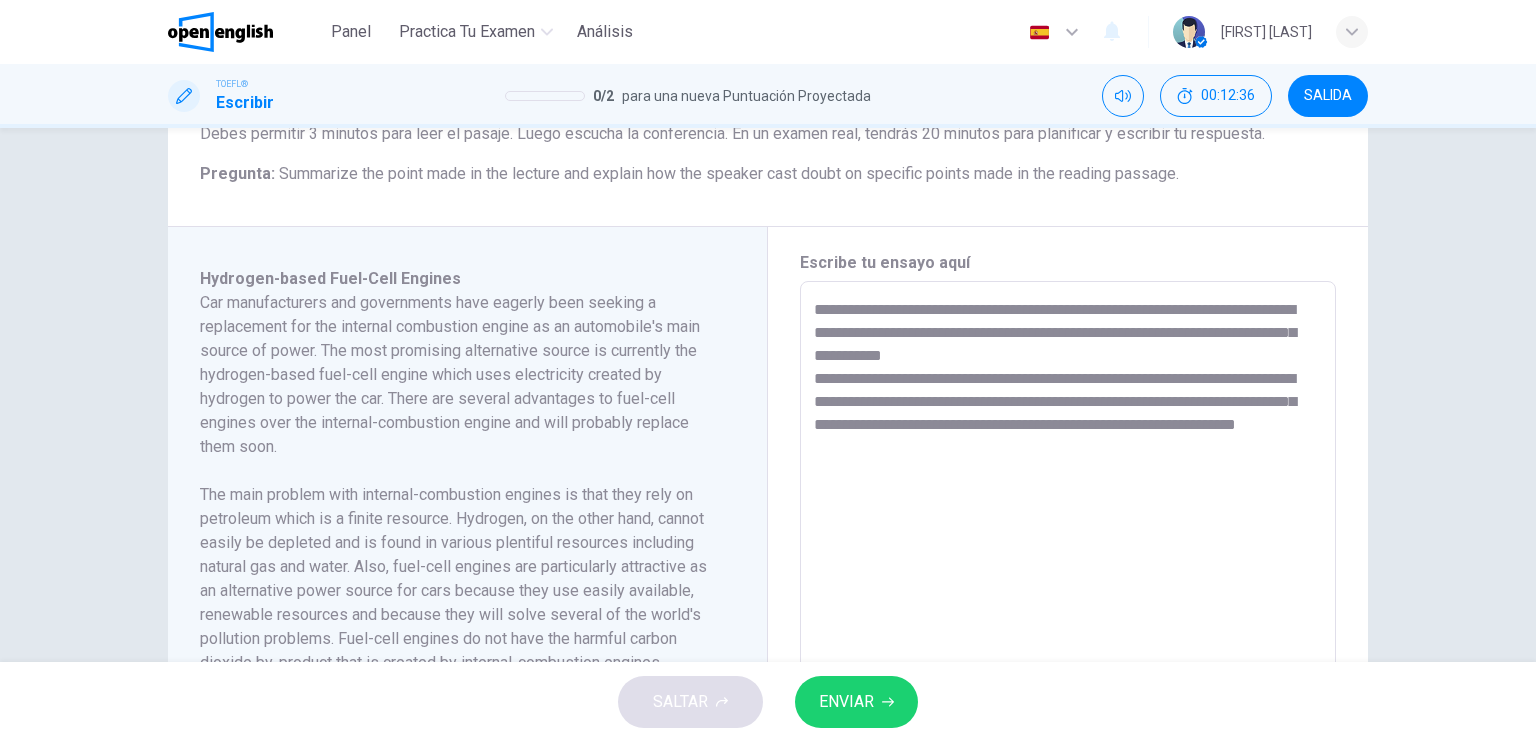 click on "**********" at bounding box center (1068, 566) 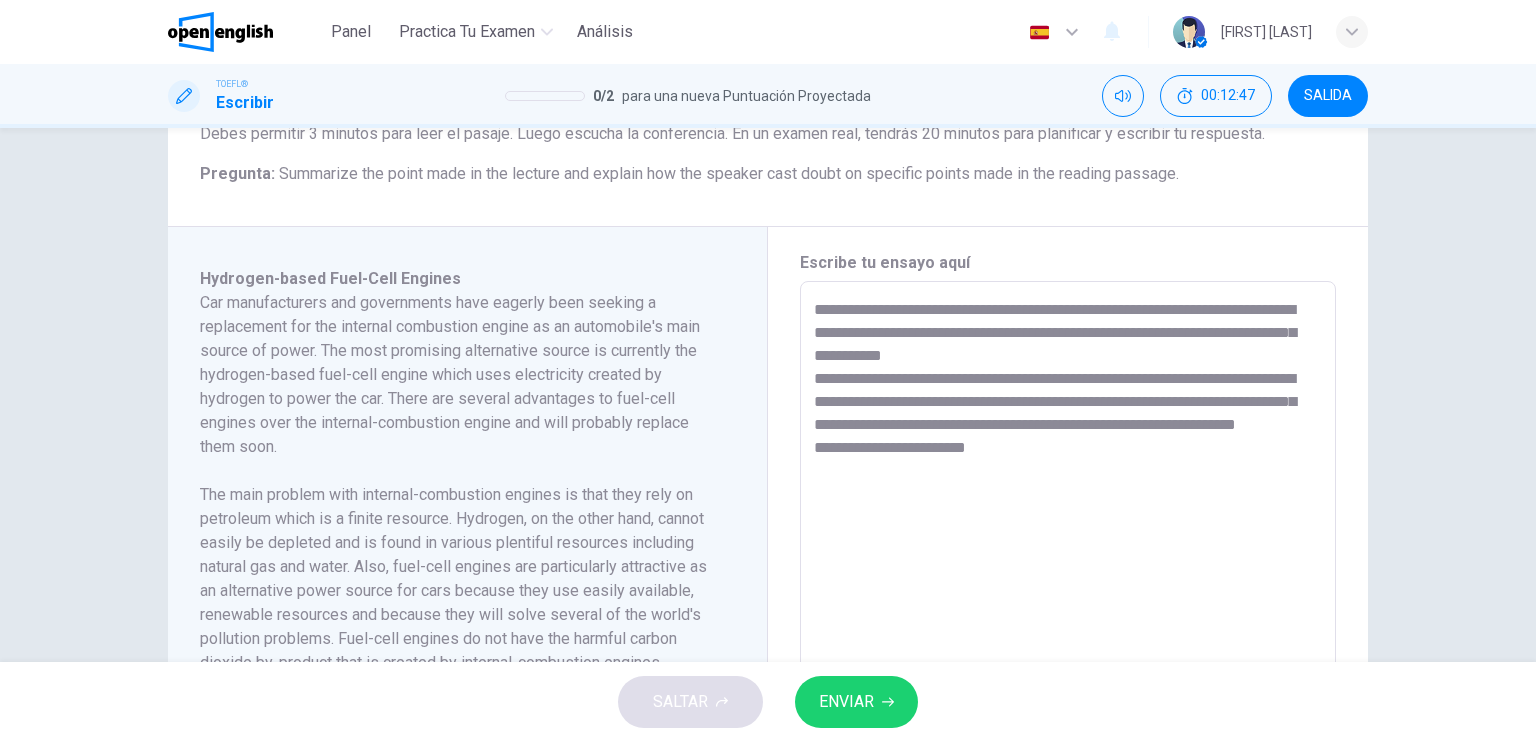 type on "**********" 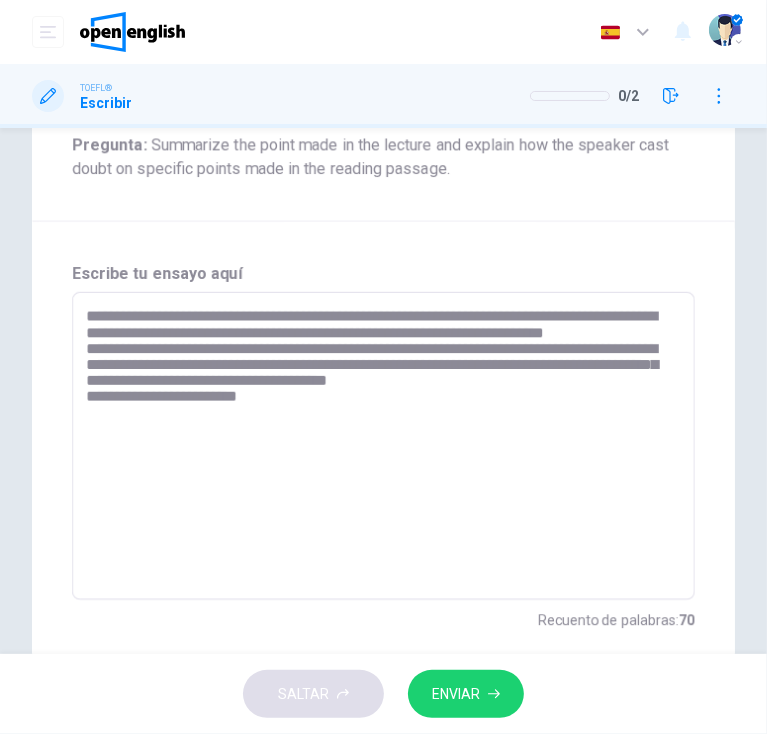 scroll, scrollTop: 556, scrollLeft: 0, axis: vertical 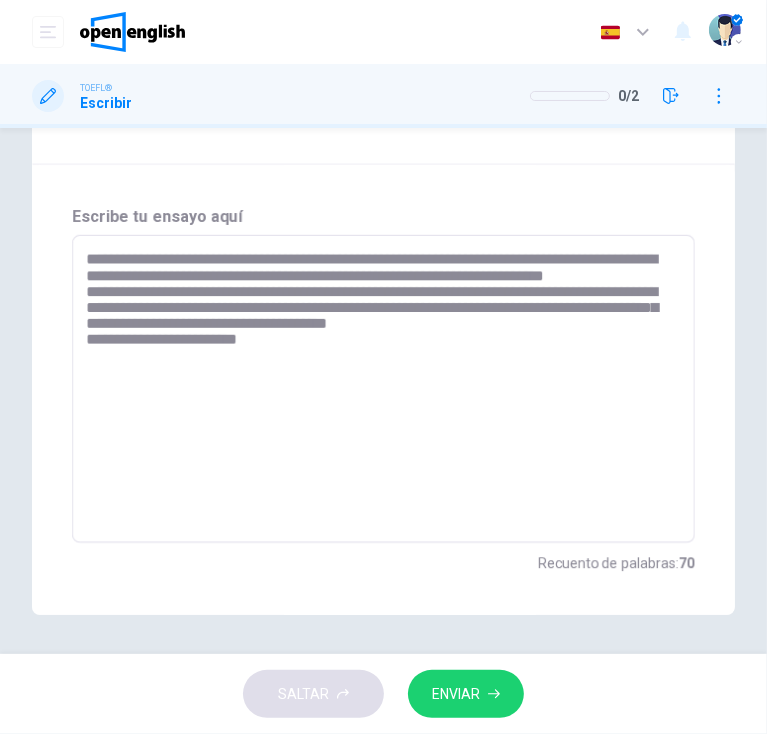 click on "**********" at bounding box center [378, 389] 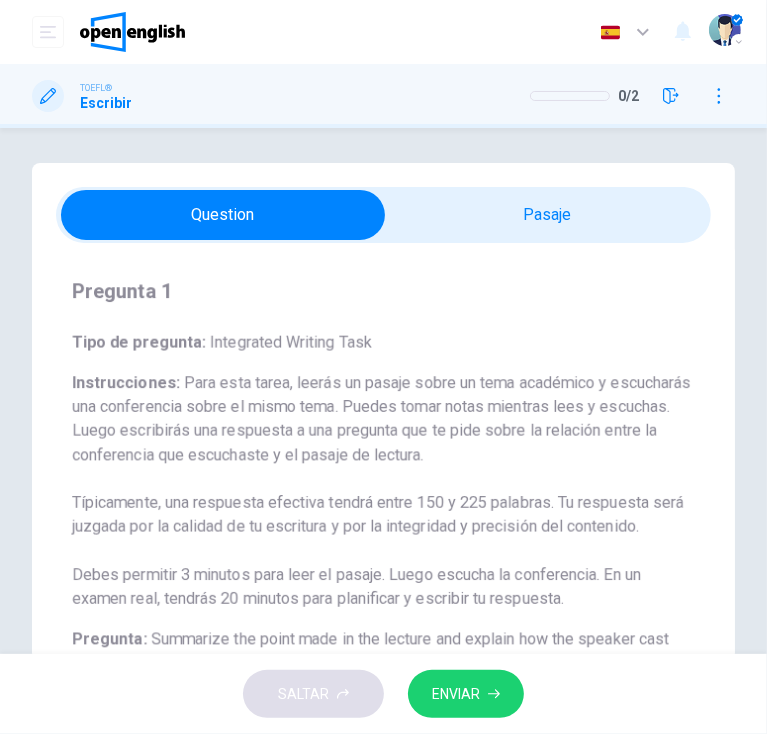 scroll, scrollTop: 0, scrollLeft: 0, axis: both 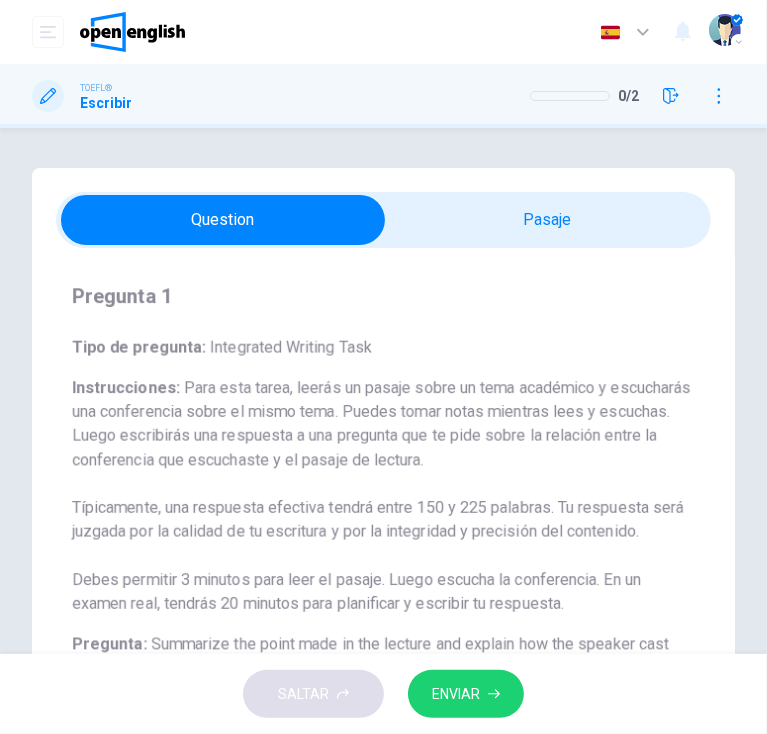 click at bounding box center [383, 220] 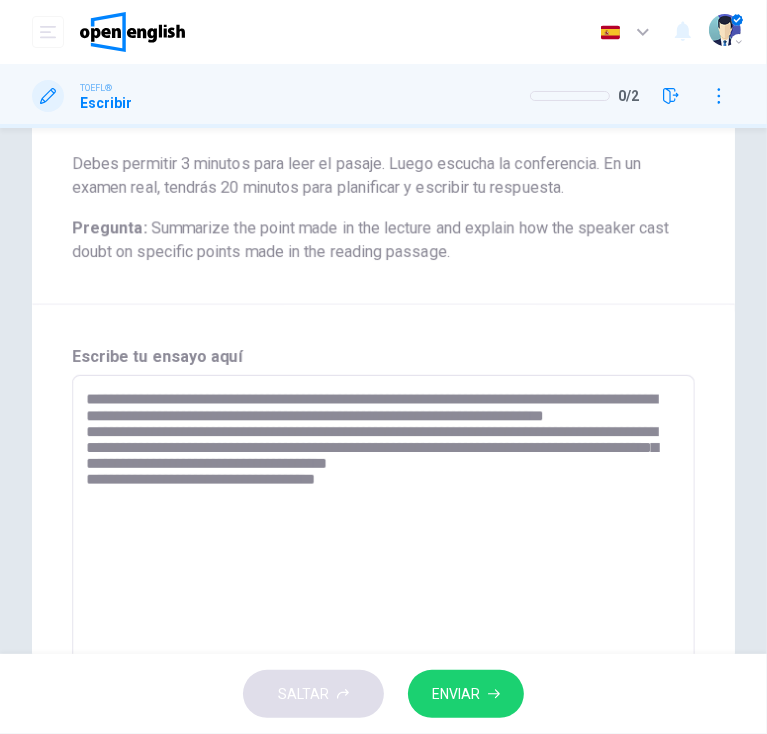 scroll, scrollTop: 556, scrollLeft: 0, axis: vertical 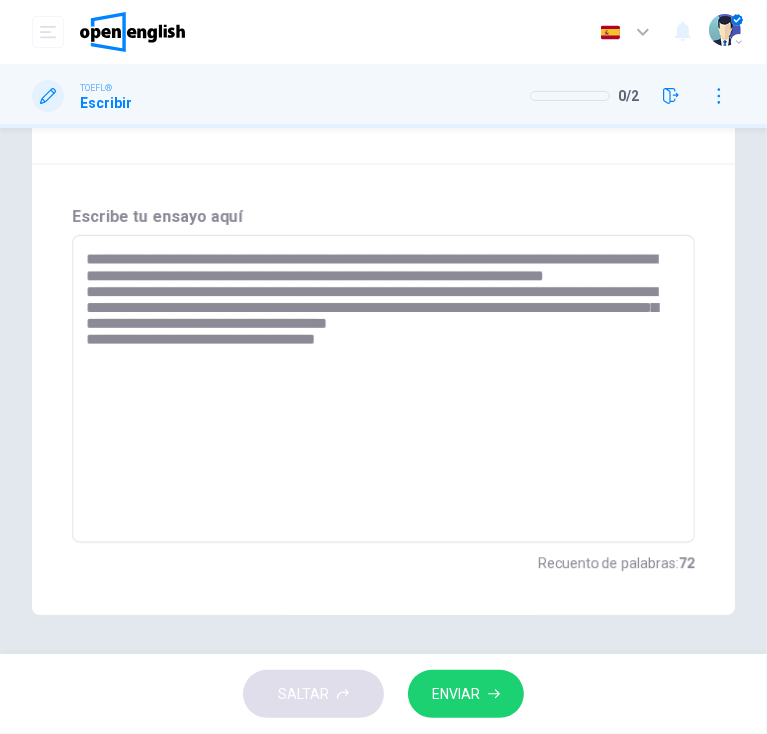 click on "**********" at bounding box center (378, 389) 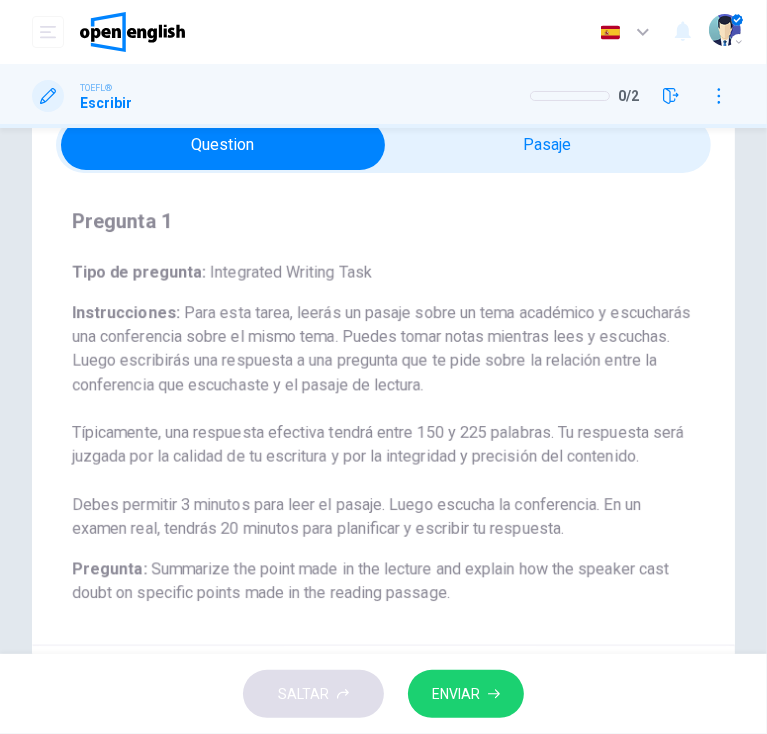 scroll, scrollTop: 0, scrollLeft: 0, axis: both 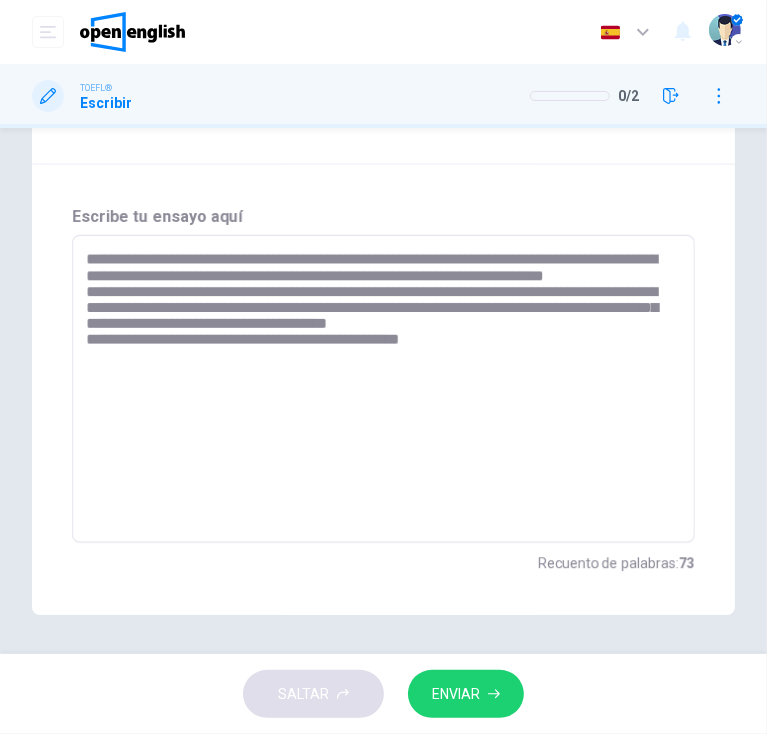 click on "**********" at bounding box center [378, 389] 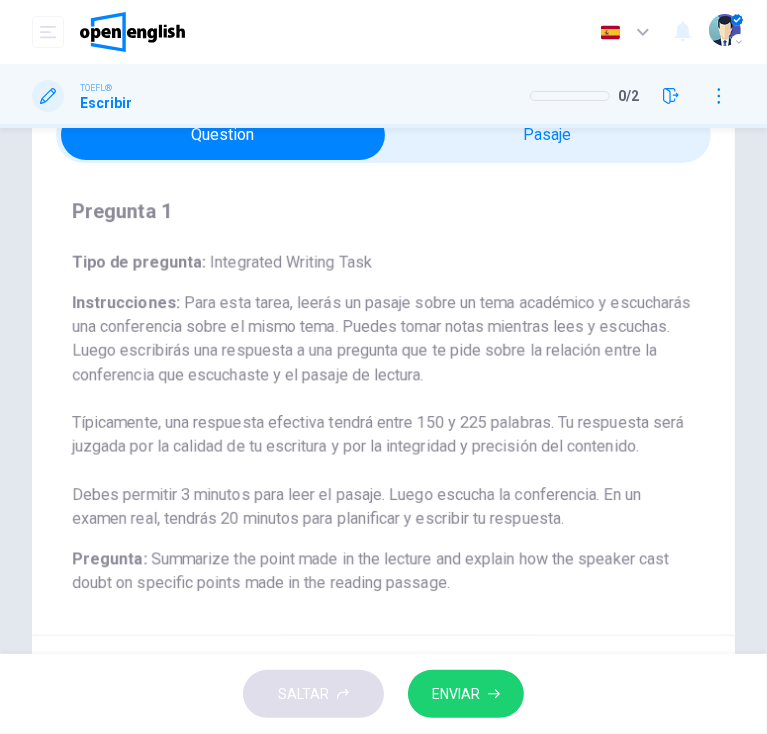 scroll, scrollTop: 84, scrollLeft: 0, axis: vertical 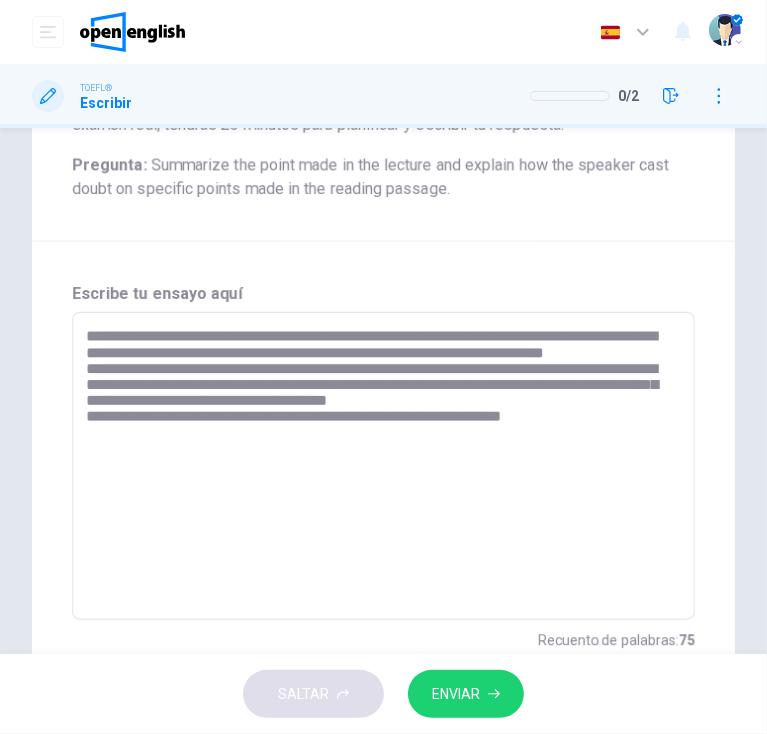 click on "**********" at bounding box center [378, 466] 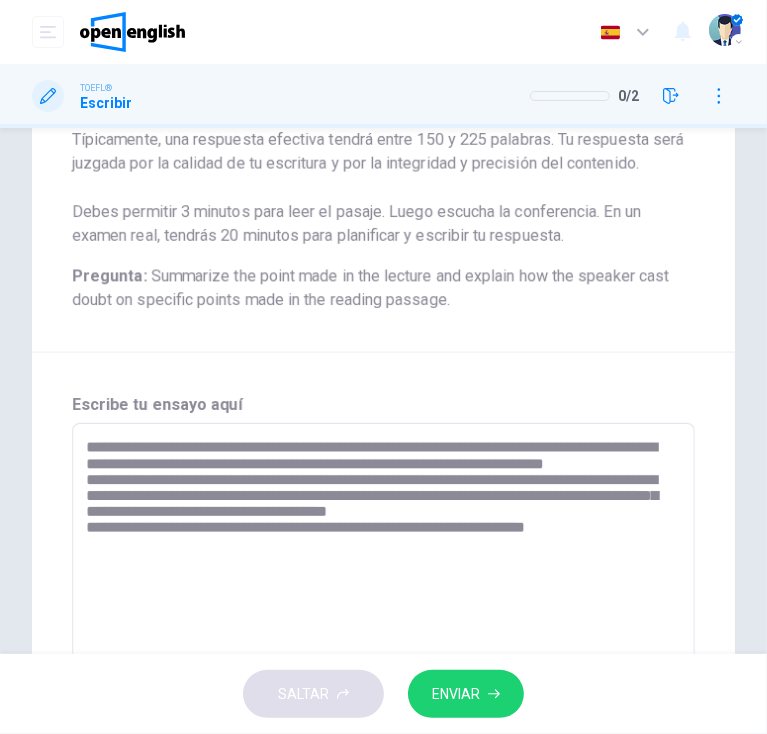 scroll, scrollTop: 352, scrollLeft: 0, axis: vertical 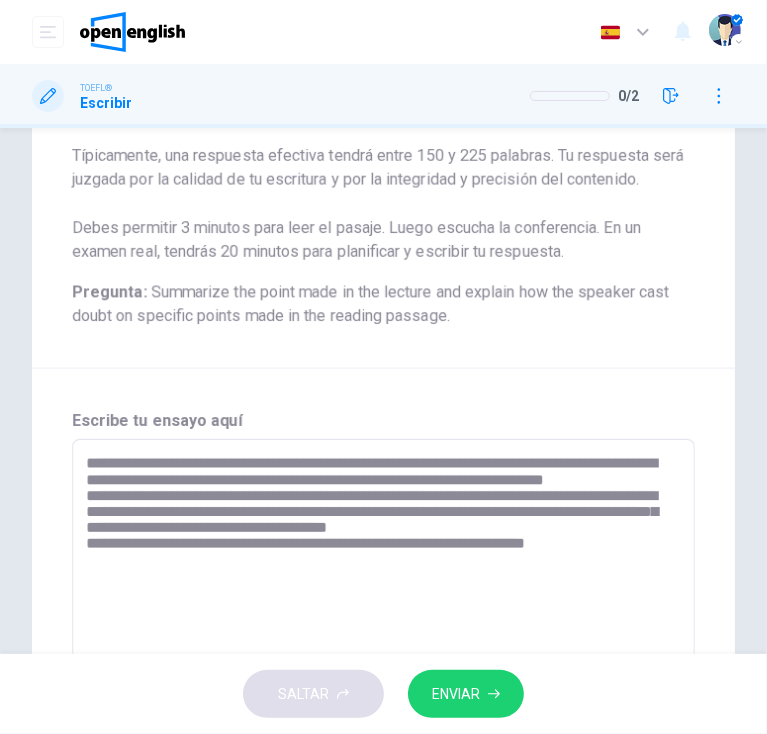 click on "**********" at bounding box center (378, 593) 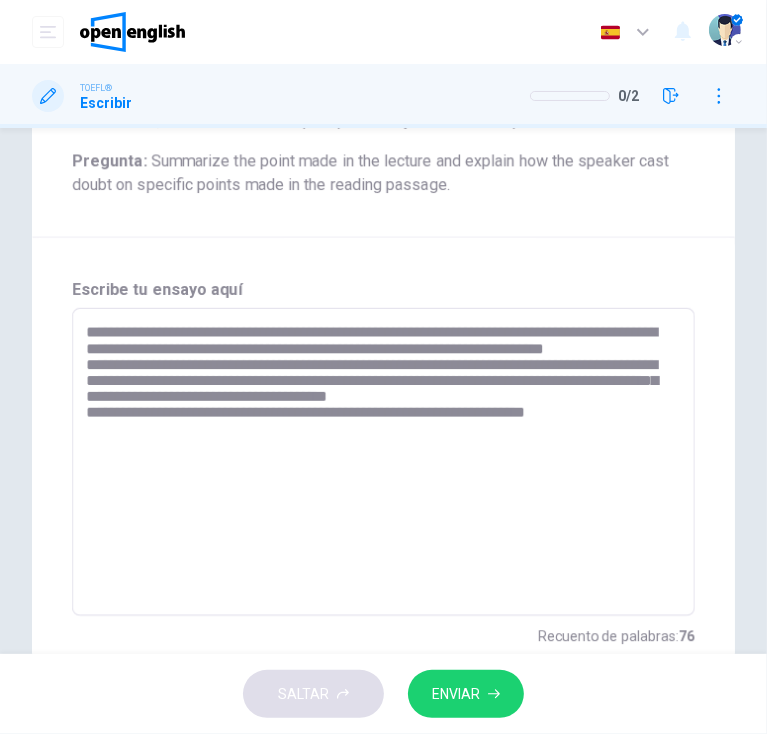 scroll, scrollTop: 483, scrollLeft: 0, axis: vertical 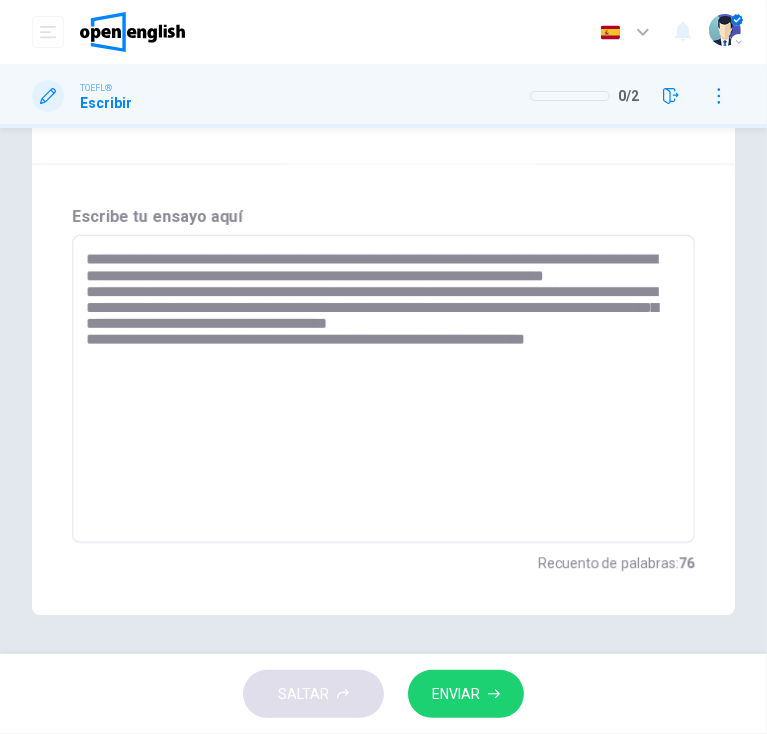 click on "**********" at bounding box center [378, 389] 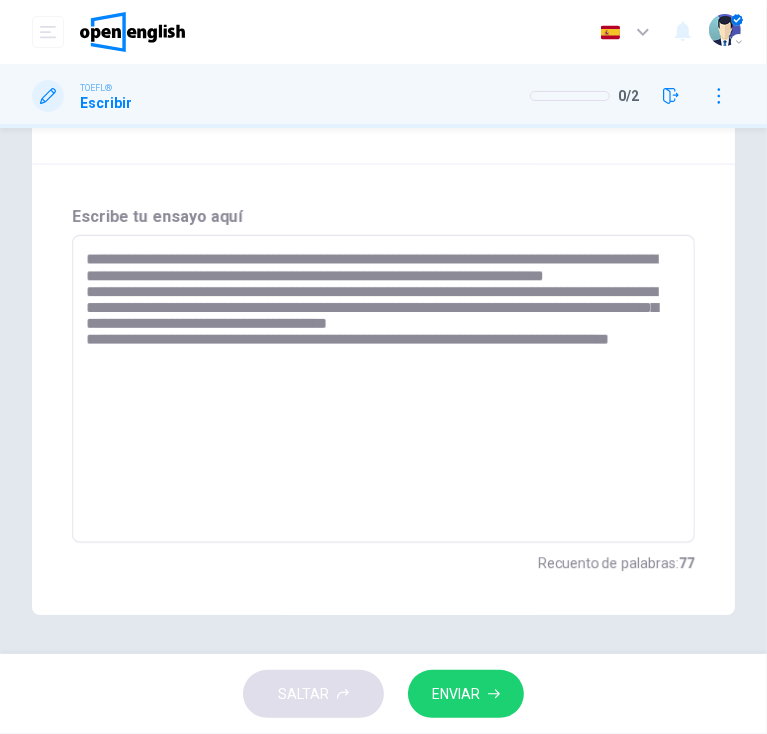 click on "**********" at bounding box center (378, 389) 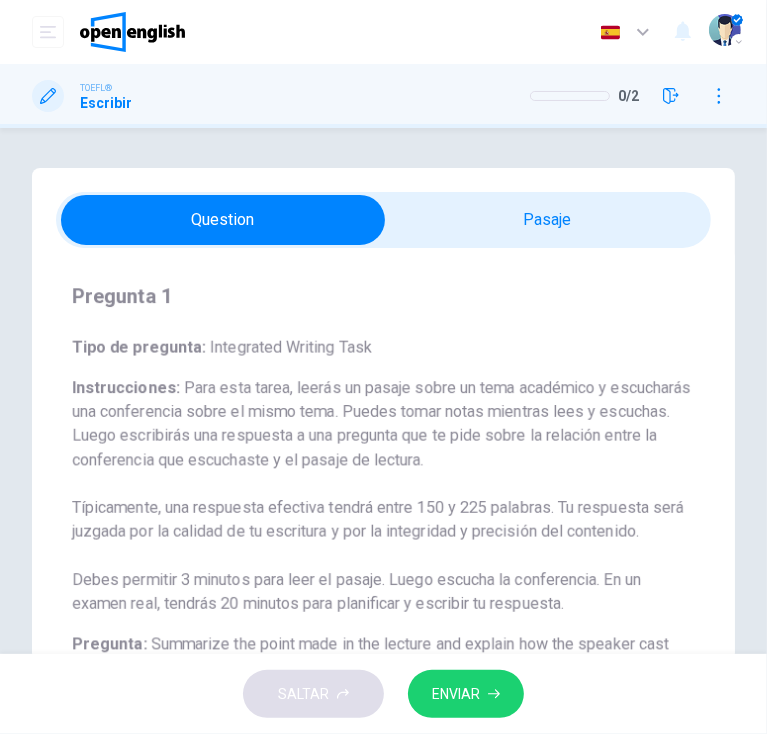 scroll, scrollTop: 556, scrollLeft: 0, axis: vertical 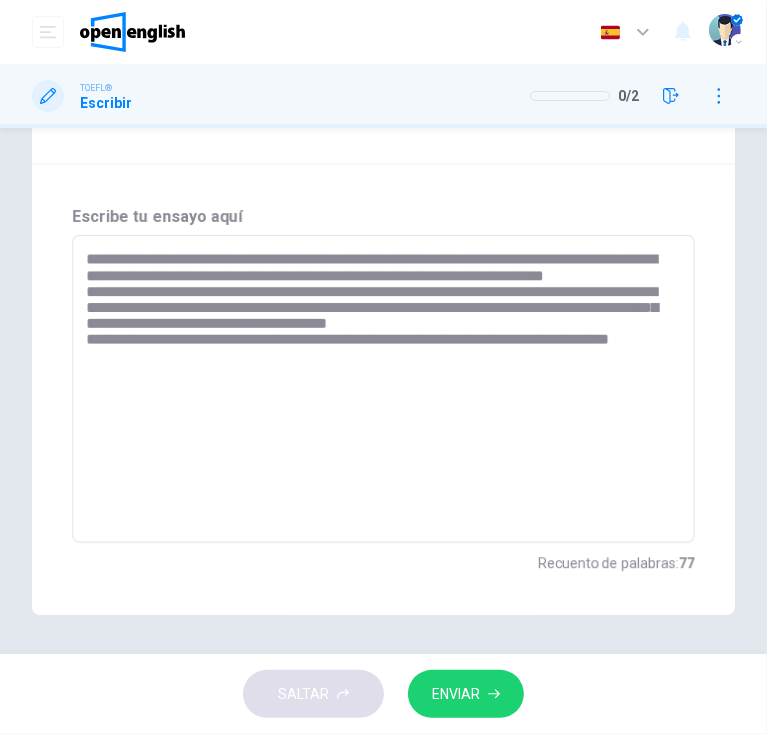 click on "**********" at bounding box center (378, 389) 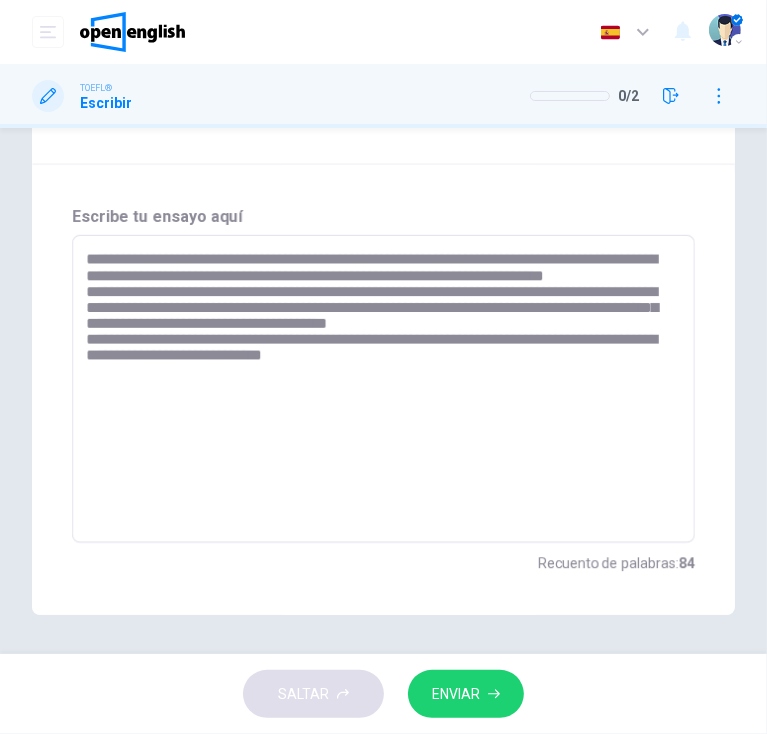 click on "**********" at bounding box center (378, 389) 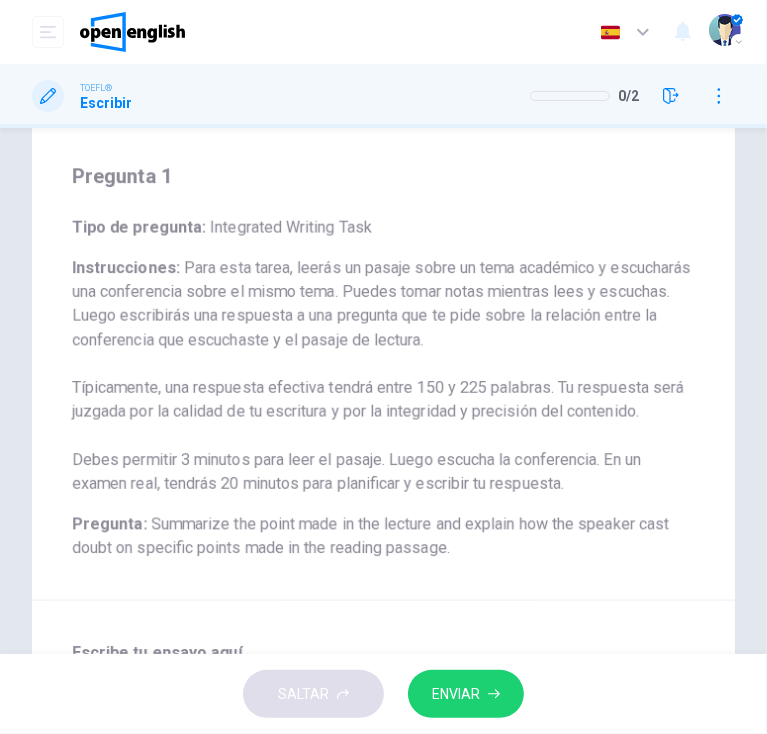 scroll, scrollTop: 0, scrollLeft: 0, axis: both 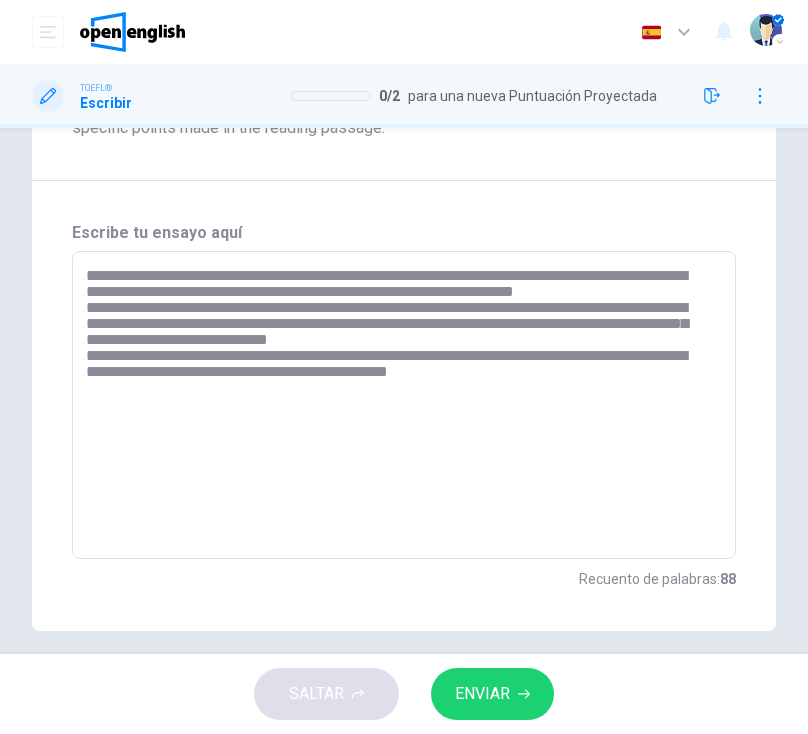 click on "**********" at bounding box center [399, 405] 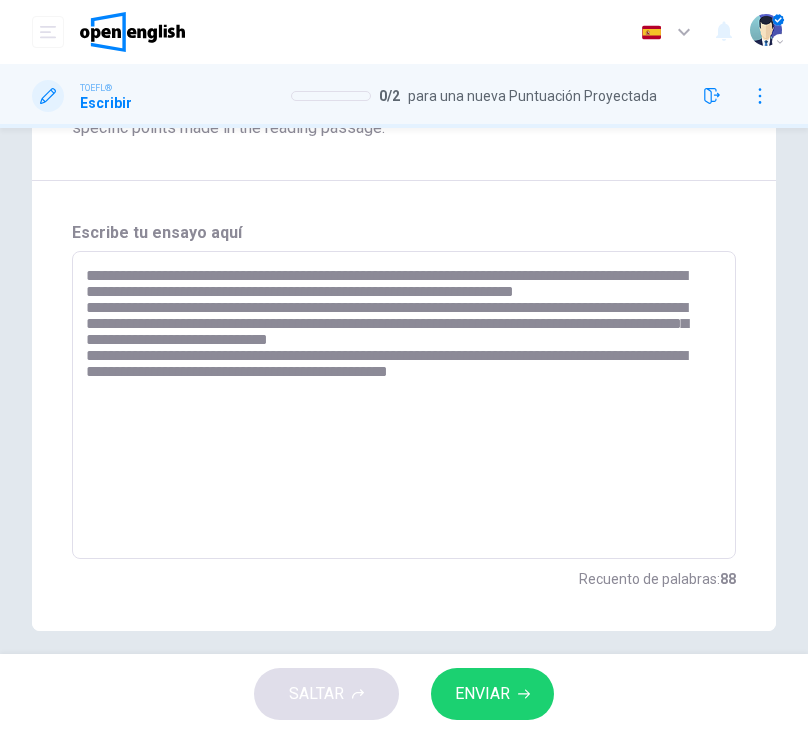 click on "**********" at bounding box center (399, 405) 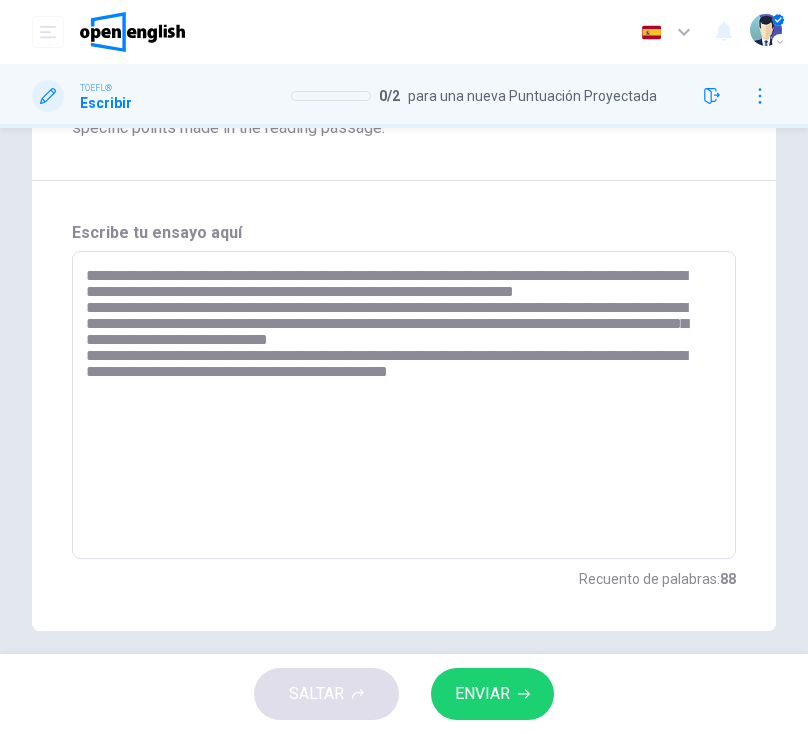 click on "**********" at bounding box center [399, 405] 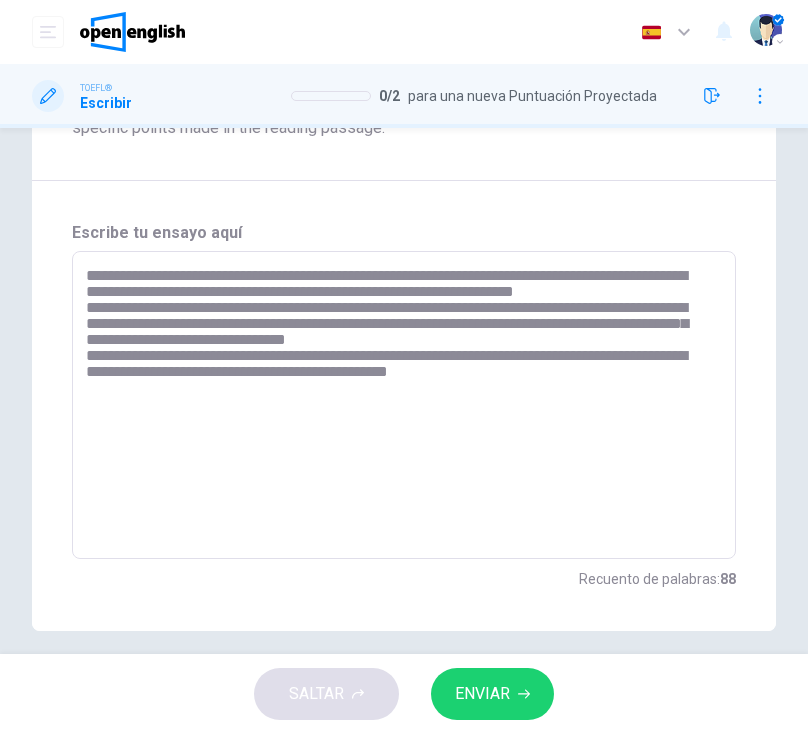 click on "**********" at bounding box center (399, 405) 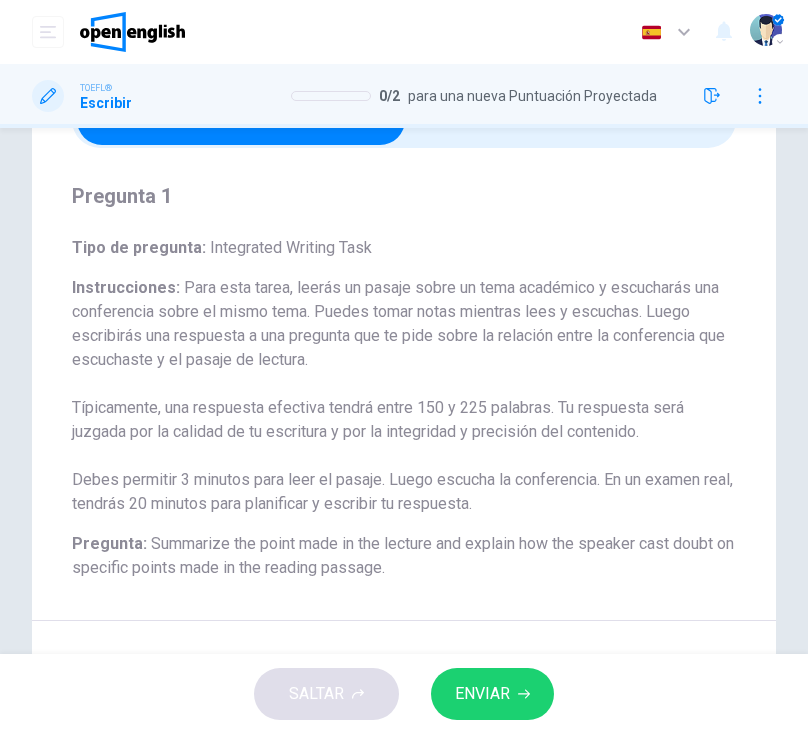 scroll, scrollTop: 4, scrollLeft: 0, axis: vertical 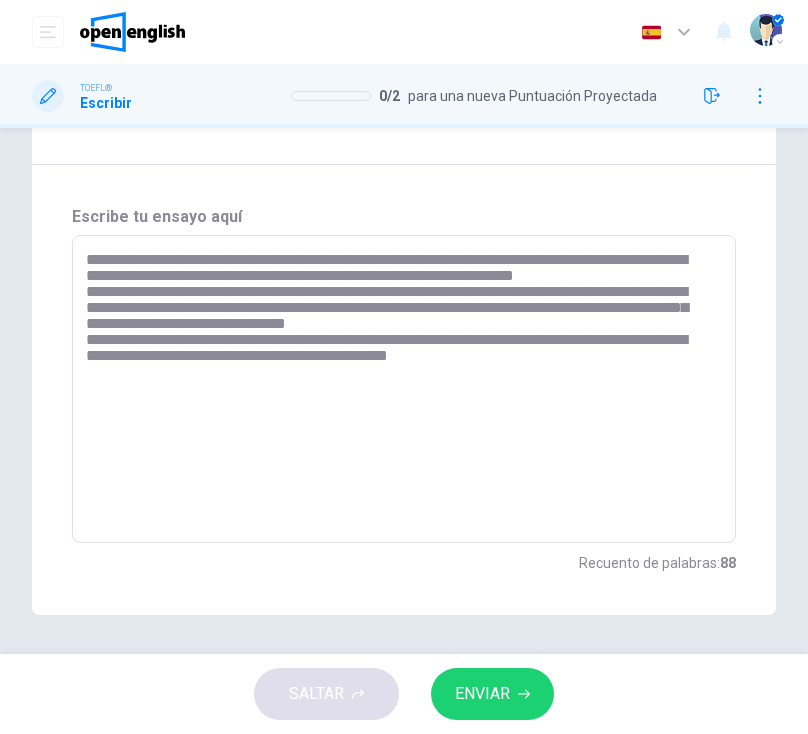 click on "**********" at bounding box center [399, 389] 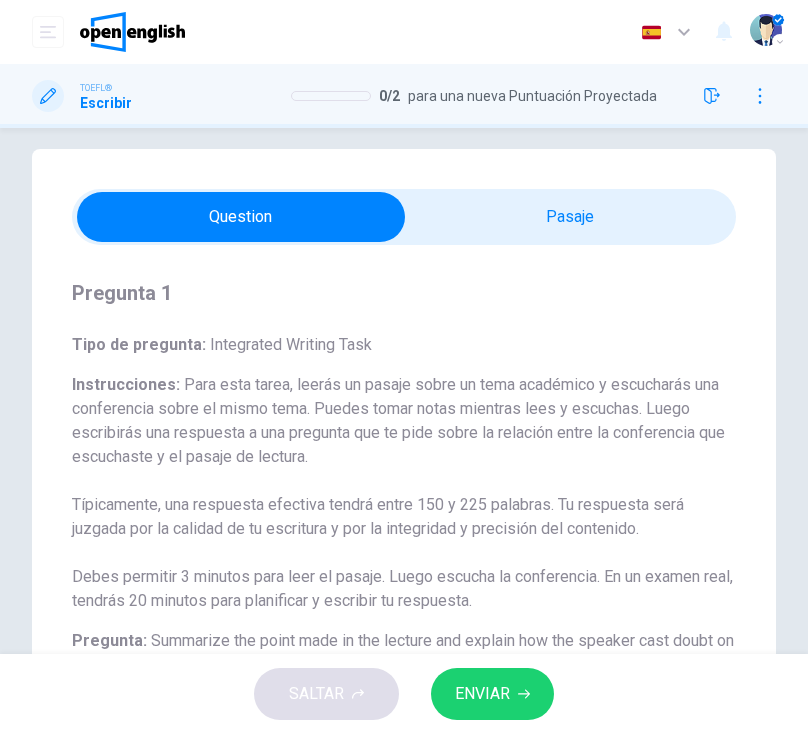 scroll, scrollTop: 0, scrollLeft: 0, axis: both 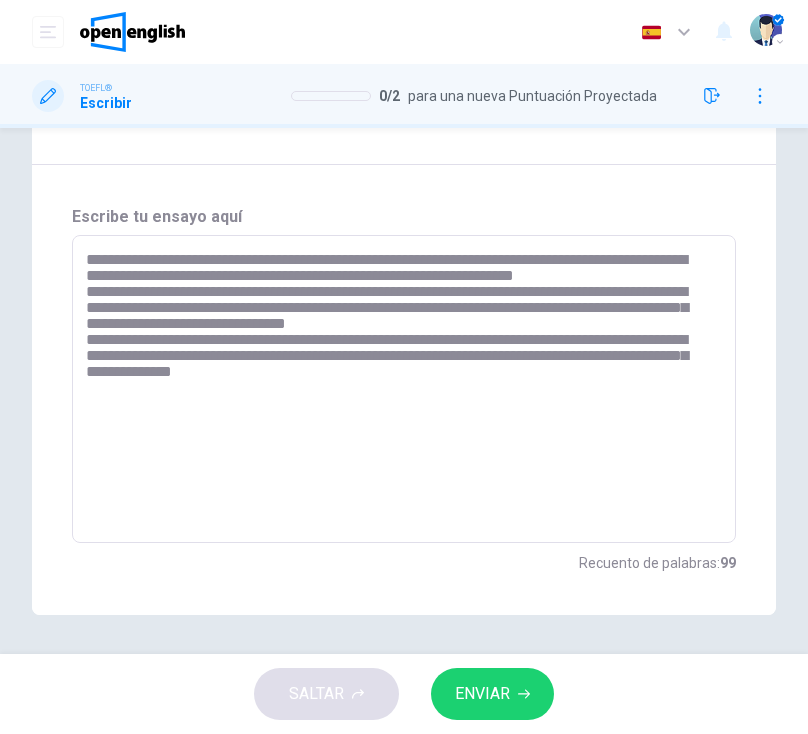 click on "**********" at bounding box center [399, 389] 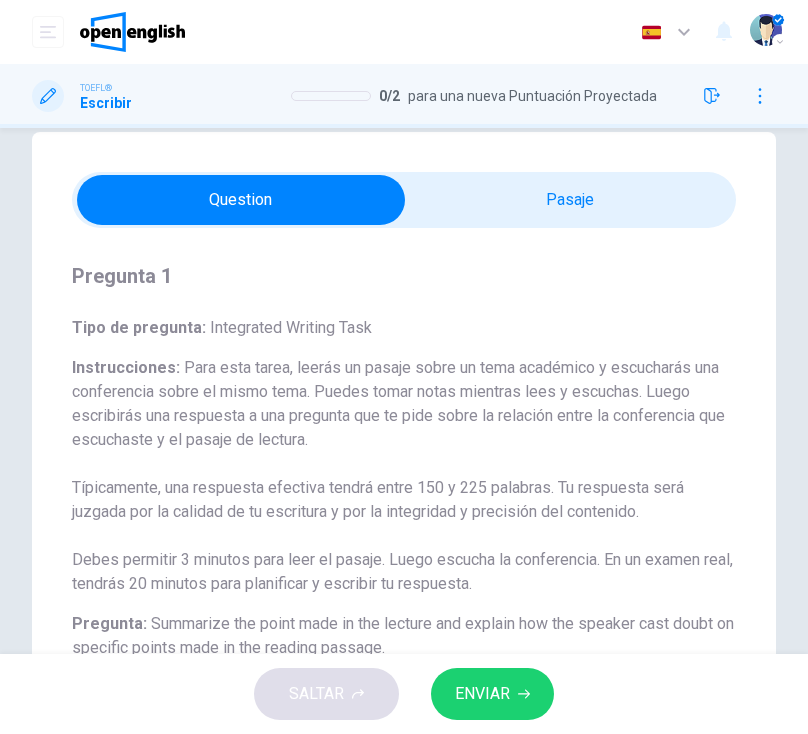 scroll, scrollTop: 0, scrollLeft: 0, axis: both 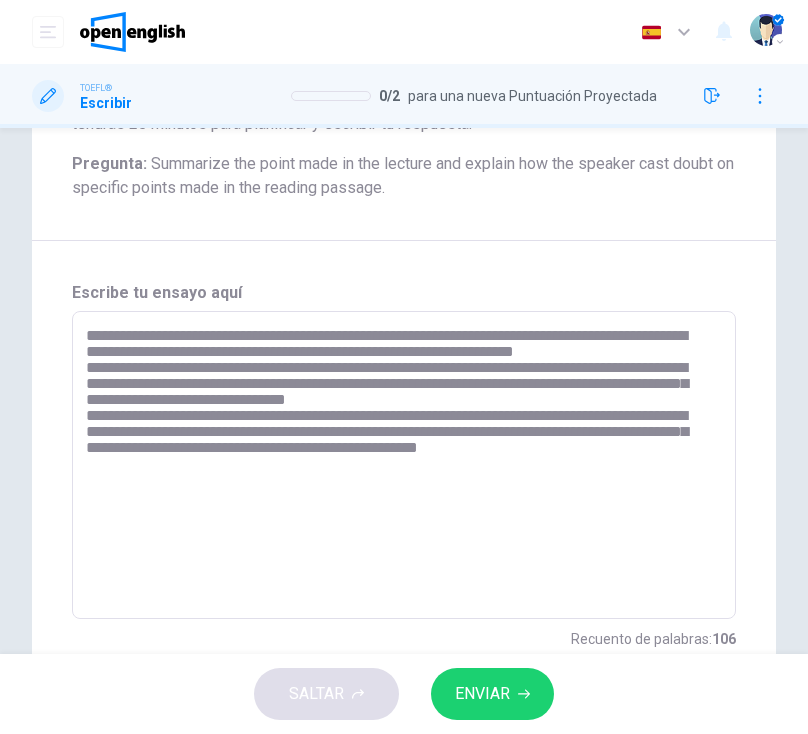 click on "**********" at bounding box center (399, 465) 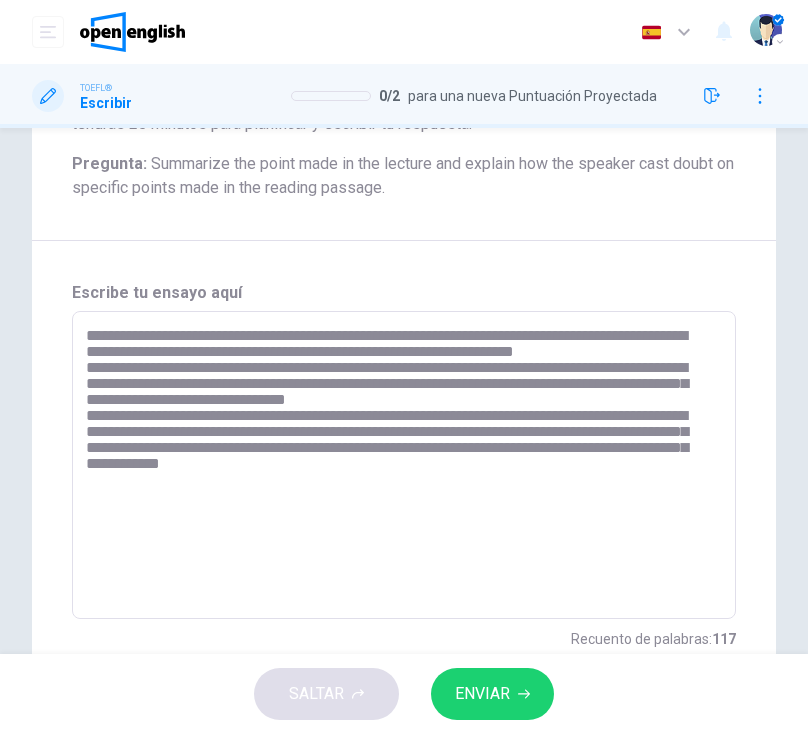 click on "**********" at bounding box center [399, 465] 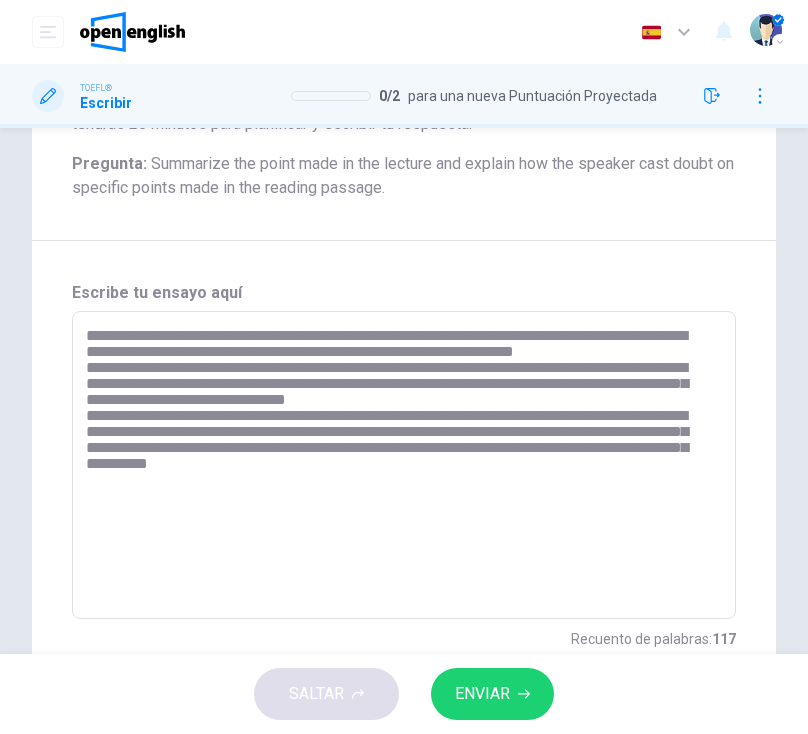 click on "**********" at bounding box center [399, 465] 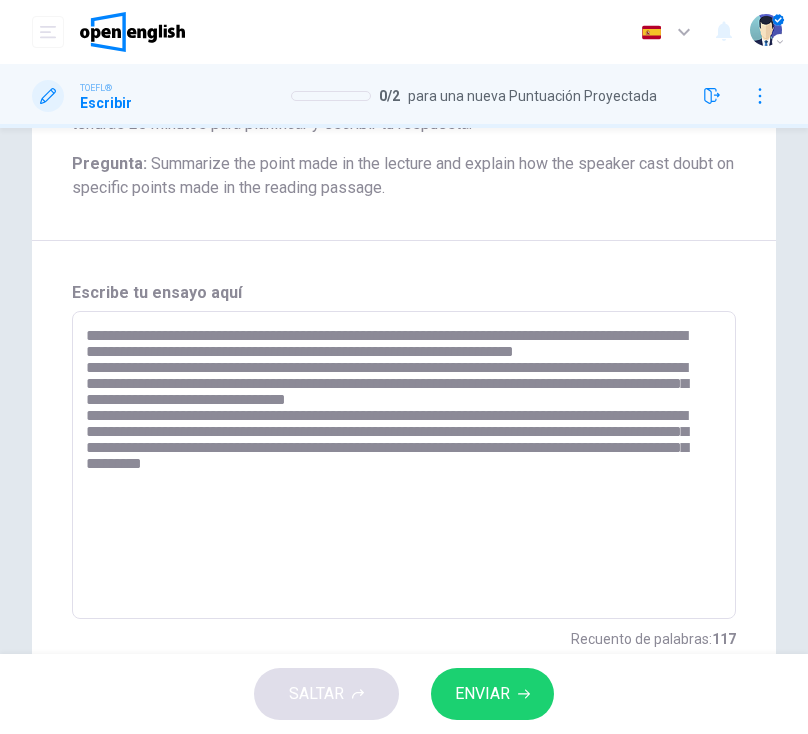 click on "**********" at bounding box center (399, 465) 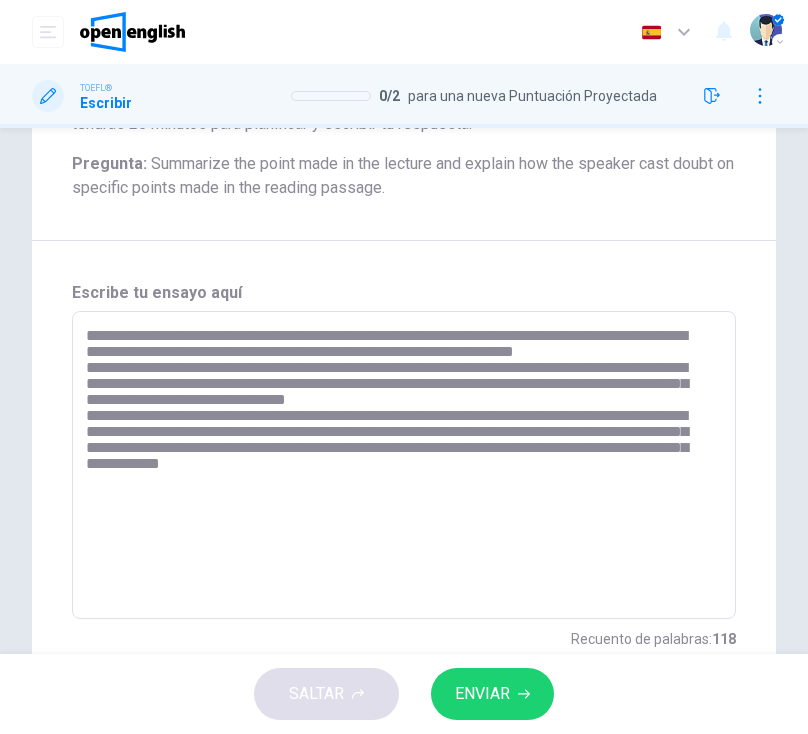 click on "**********" at bounding box center (399, 465) 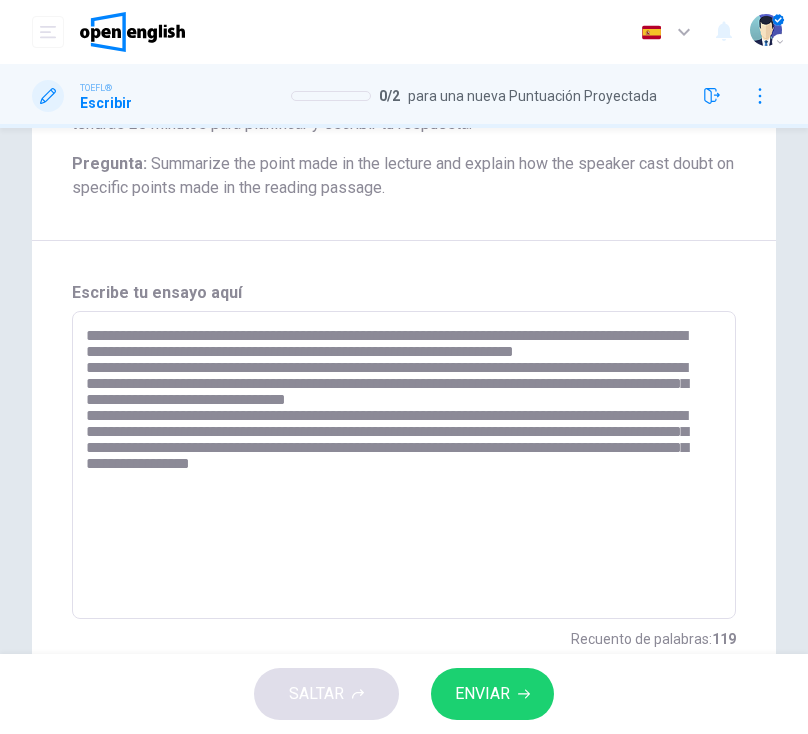 click on "**********" at bounding box center [399, 465] 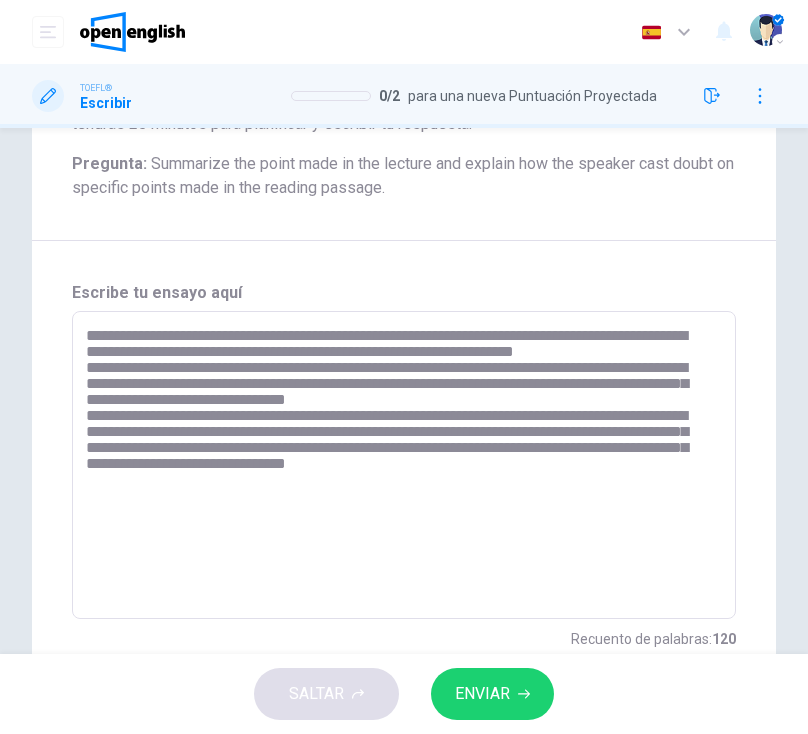 click on "**********" at bounding box center (399, 465) 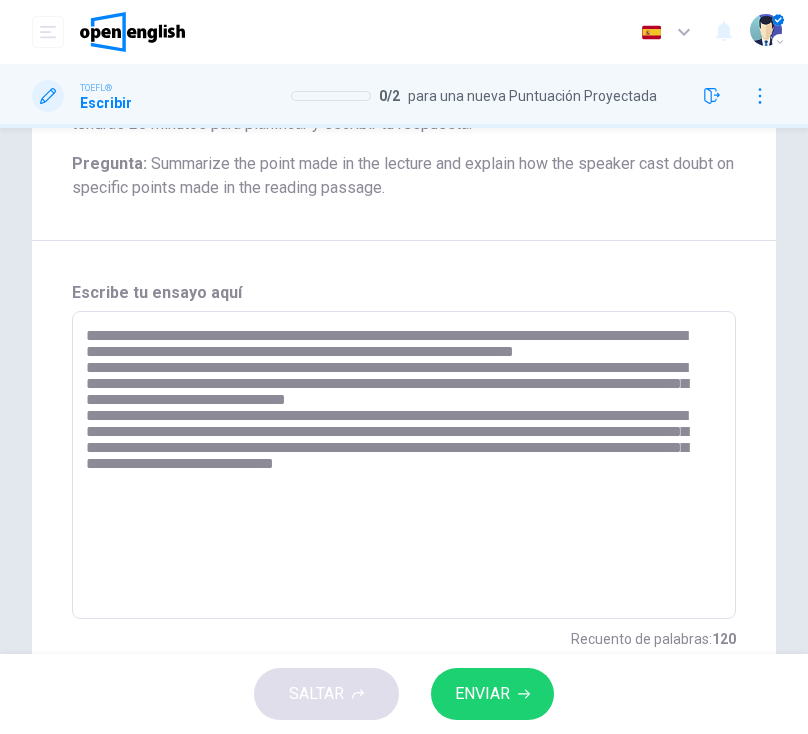 click on "**********" at bounding box center (399, 465) 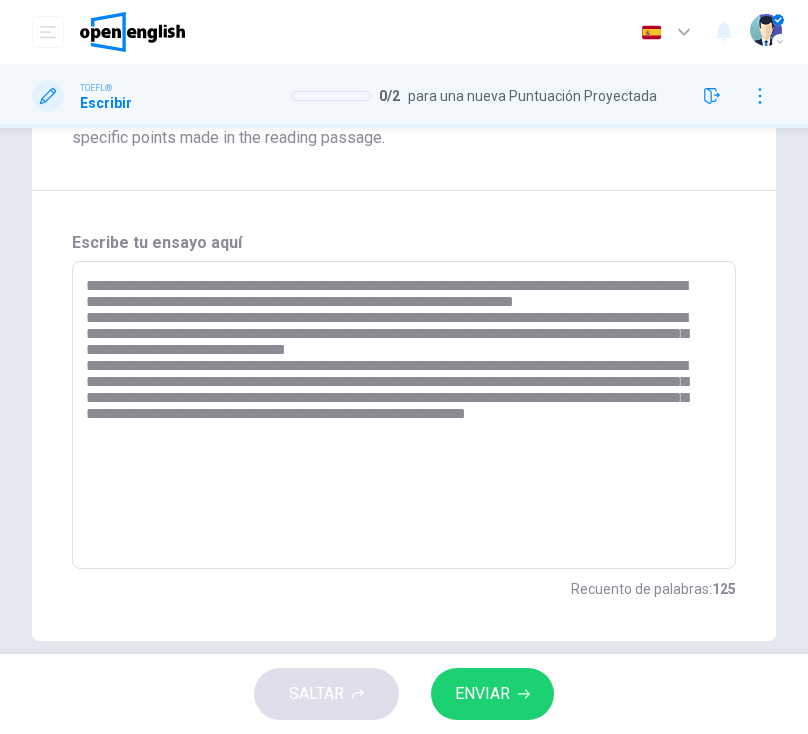 scroll, scrollTop: 572, scrollLeft: 0, axis: vertical 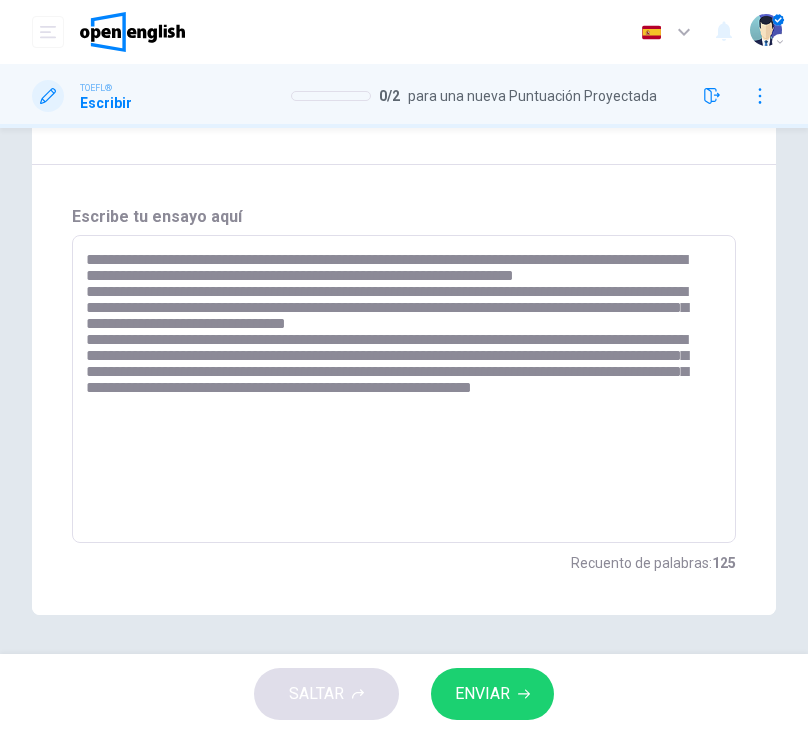 click on "**********" at bounding box center (399, 389) 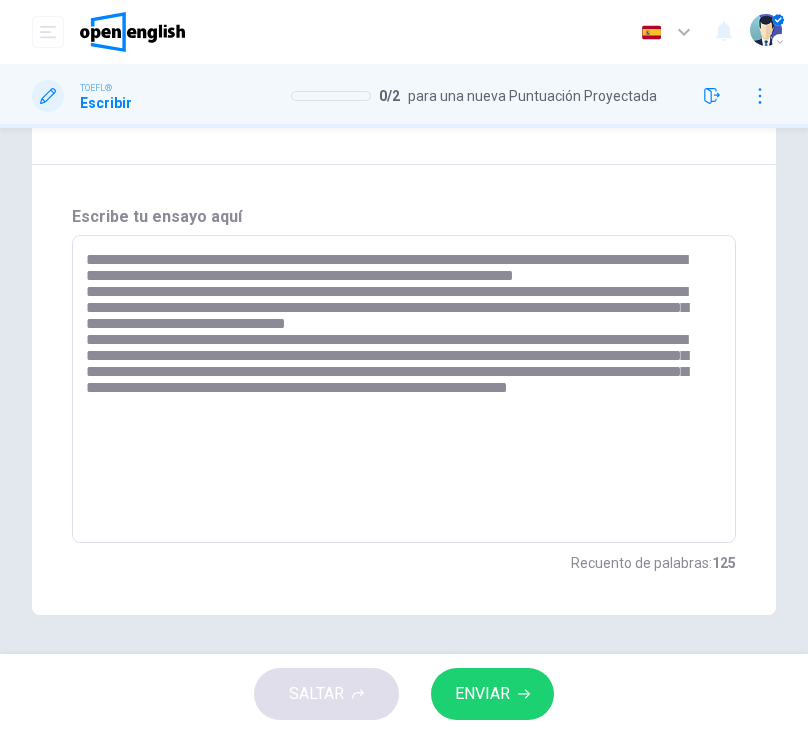click on "**********" at bounding box center [399, 389] 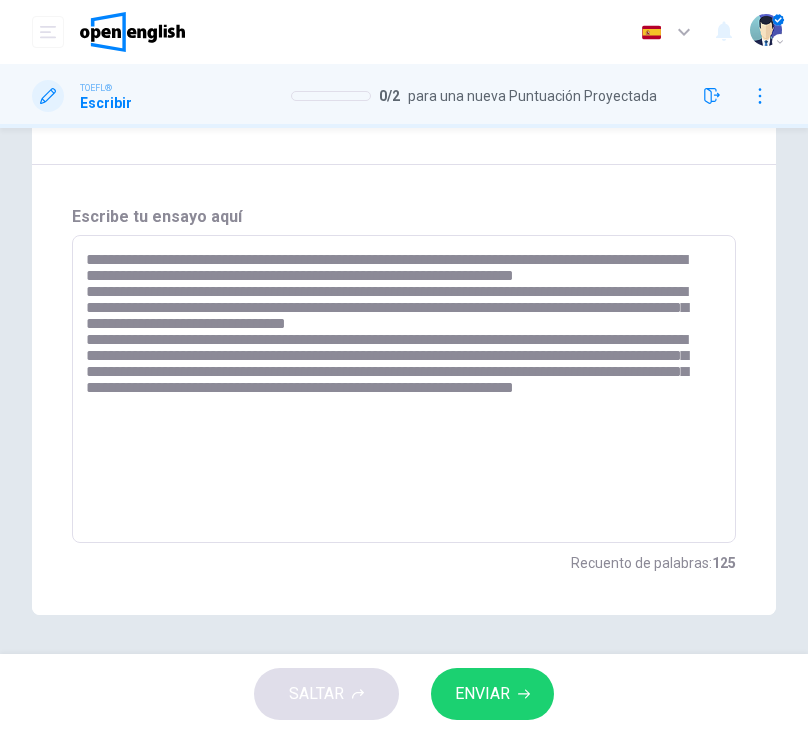 click on "**********" at bounding box center [399, 389] 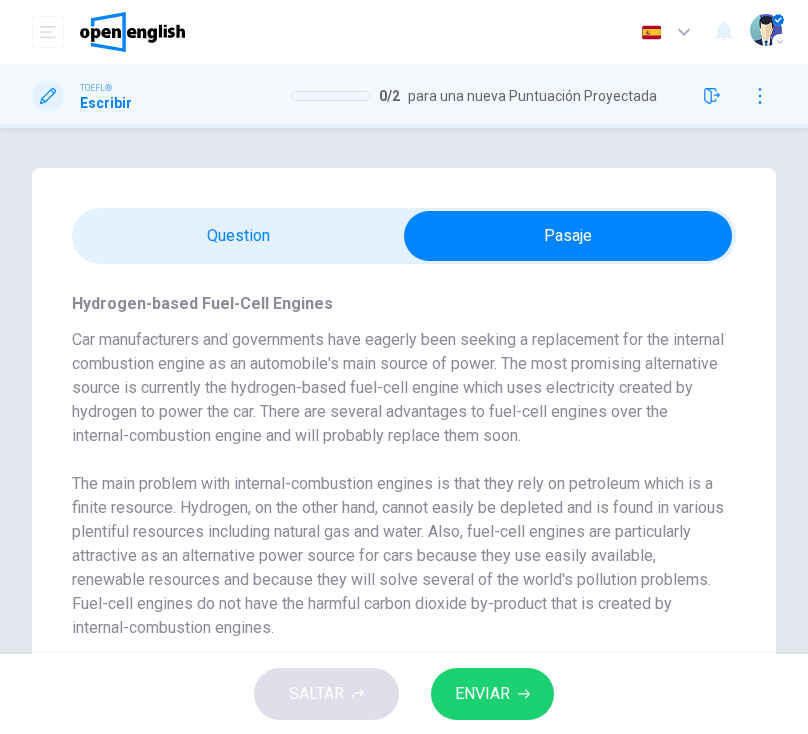 scroll, scrollTop: 298, scrollLeft: 0, axis: vertical 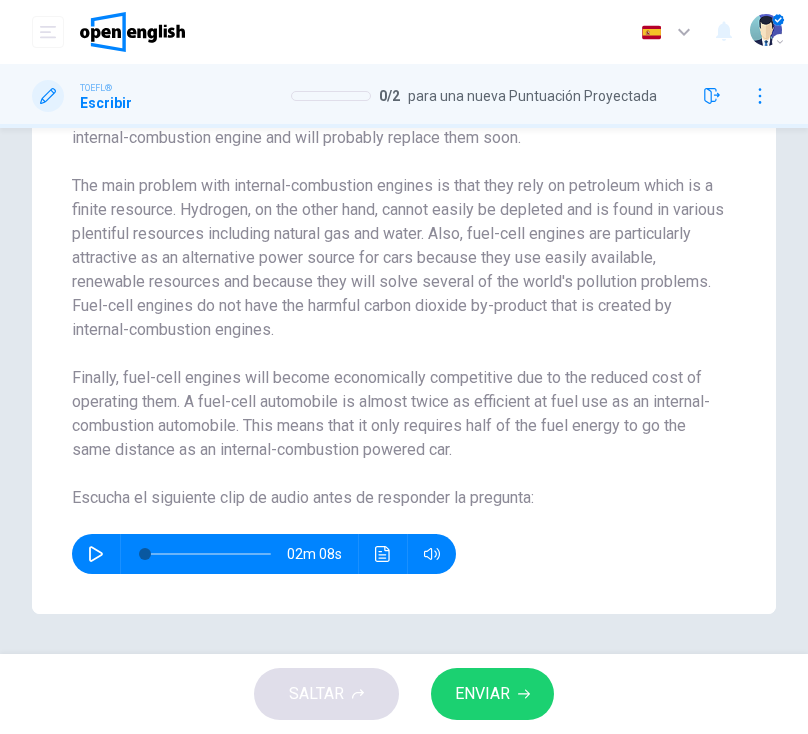 click at bounding box center [96, 554] 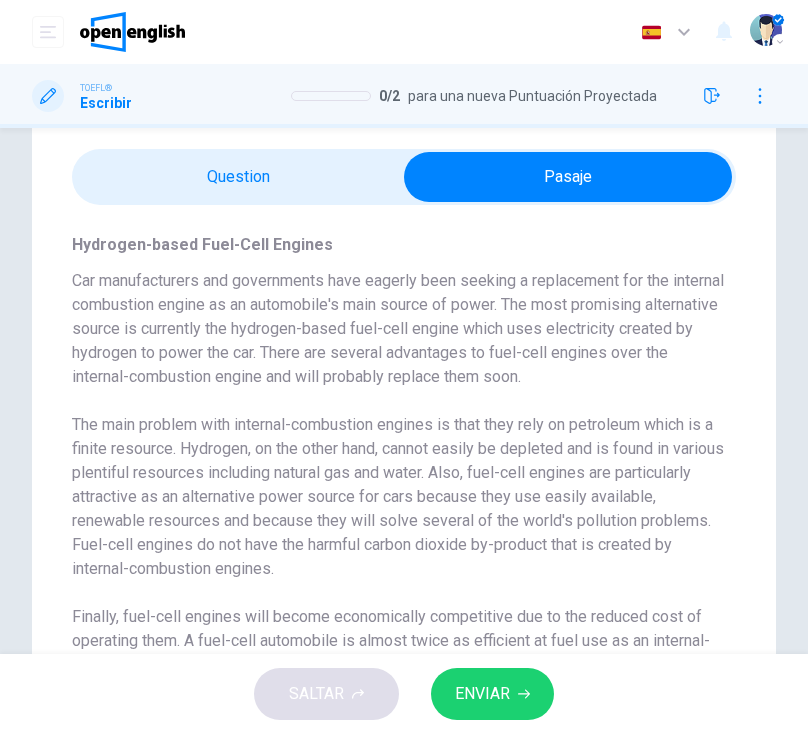 scroll, scrollTop: 0, scrollLeft: 0, axis: both 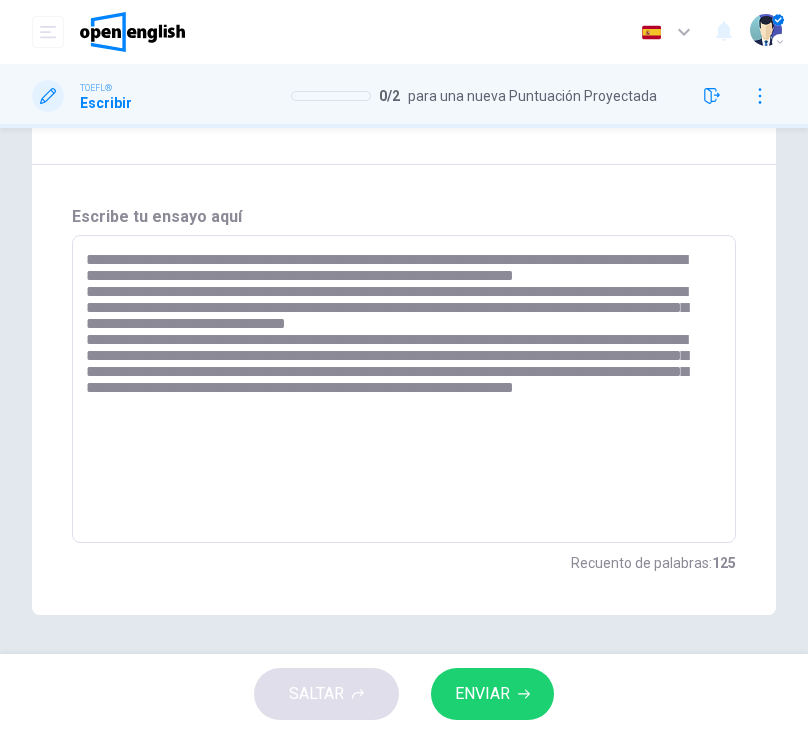 click on "**********" at bounding box center [399, 389] 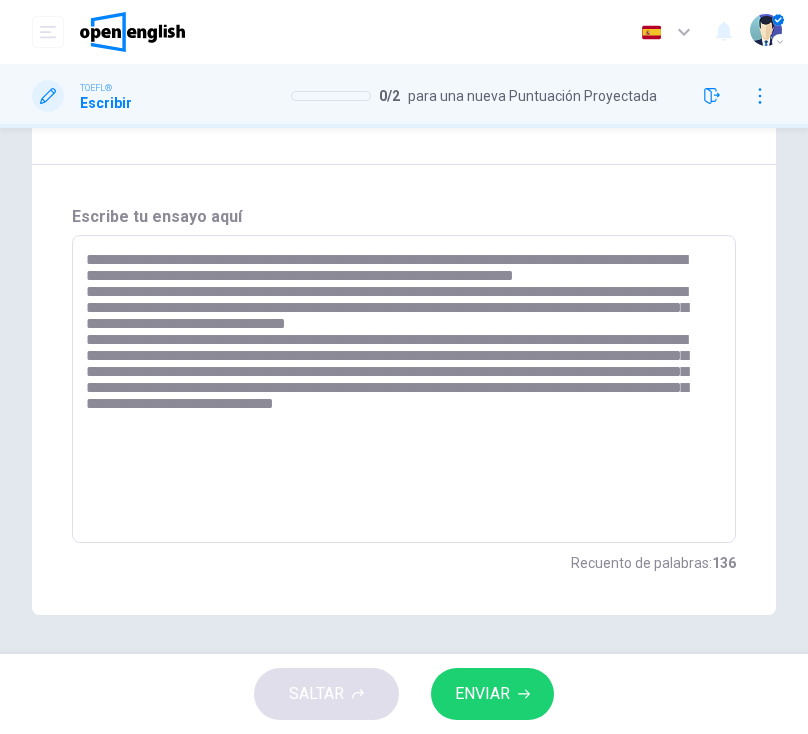 click on "**********" at bounding box center [399, 389] 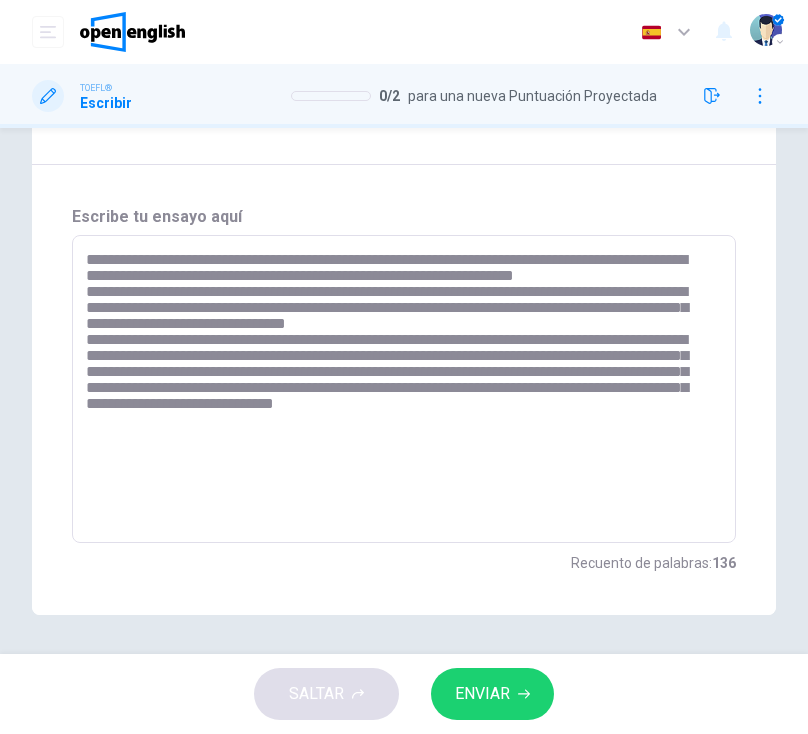 click on "**********" at bounding box center (399, 389) 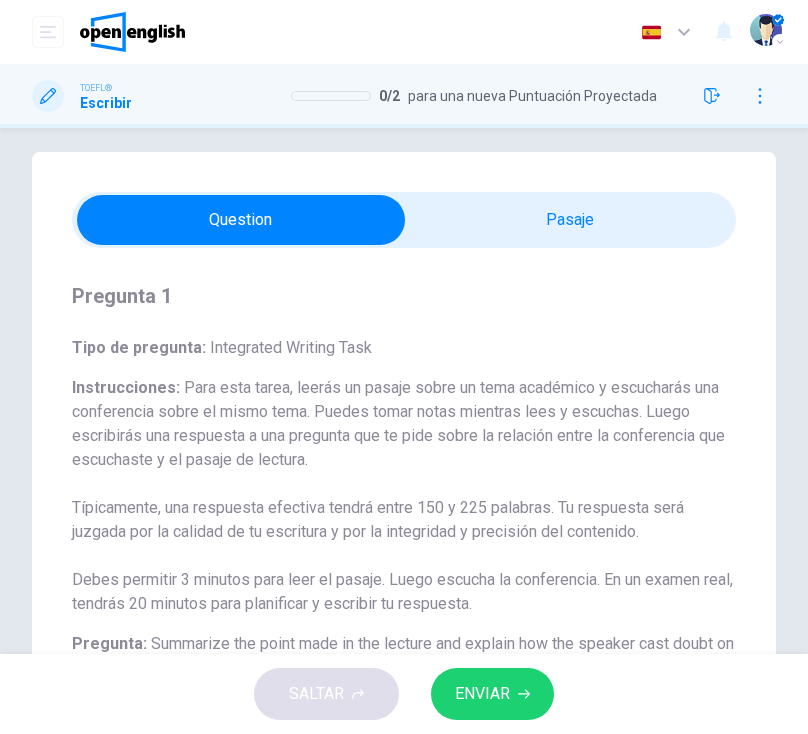 scroll, scrollTop: 0, scrollLeft: 0, axis: both 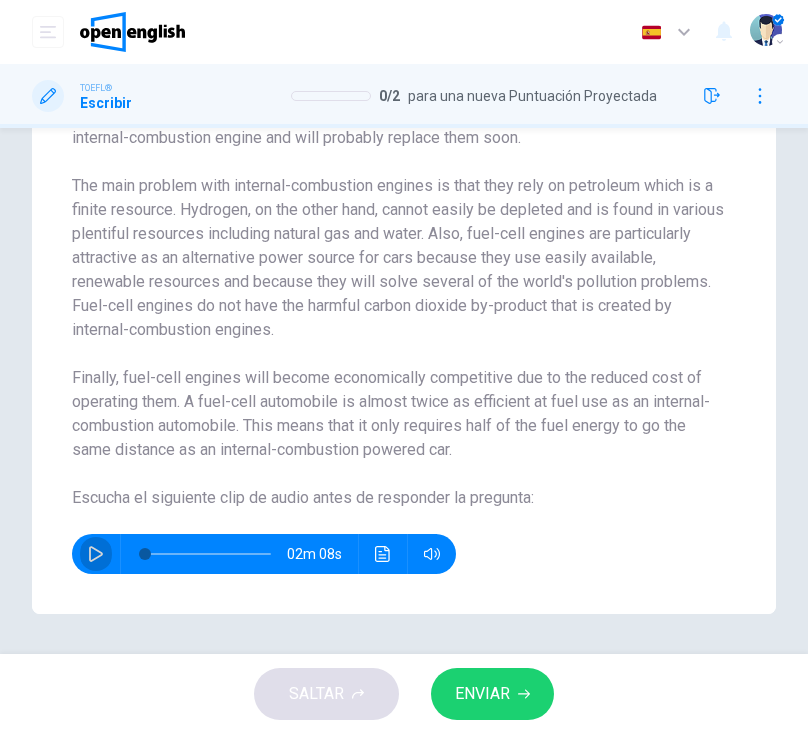 click at bounding box center [96, 554] 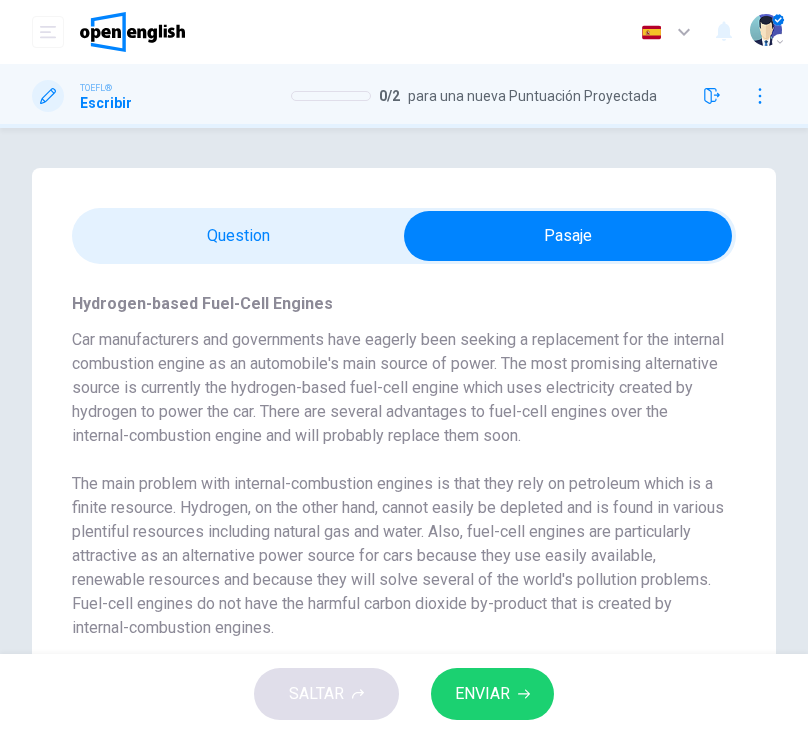 scroll, scrollTop: 0, scrollLeft: 0, axis: both 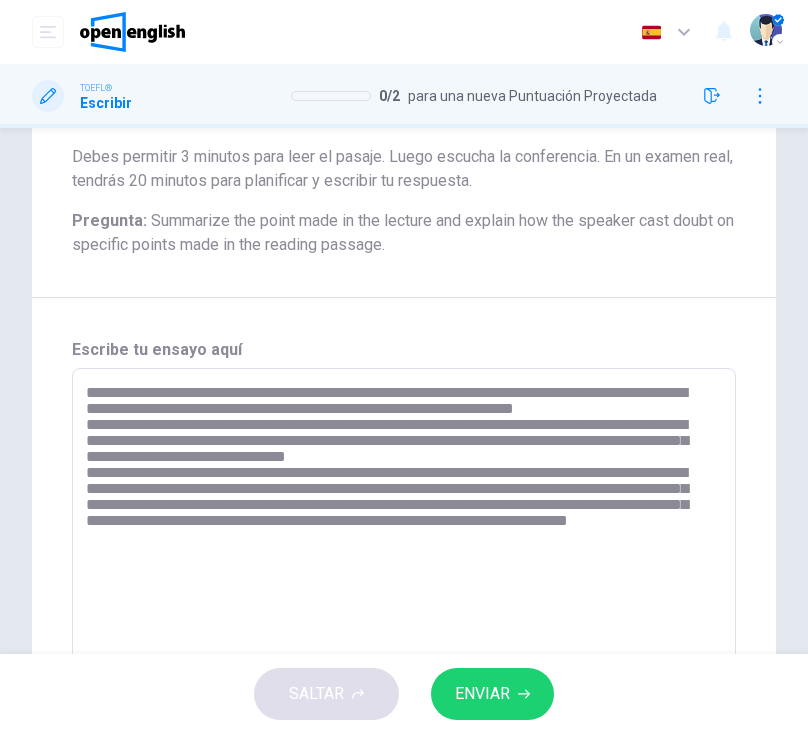 click on "**********" at bounding box center (399, 522) 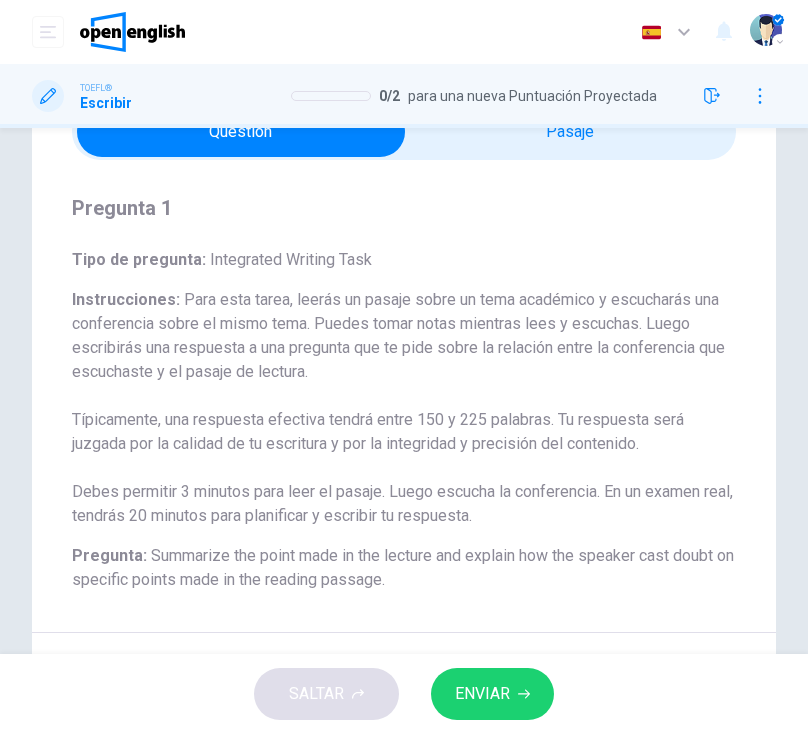 scroll, scrollTop: 26, scrollLeft: 0, axis: vertical 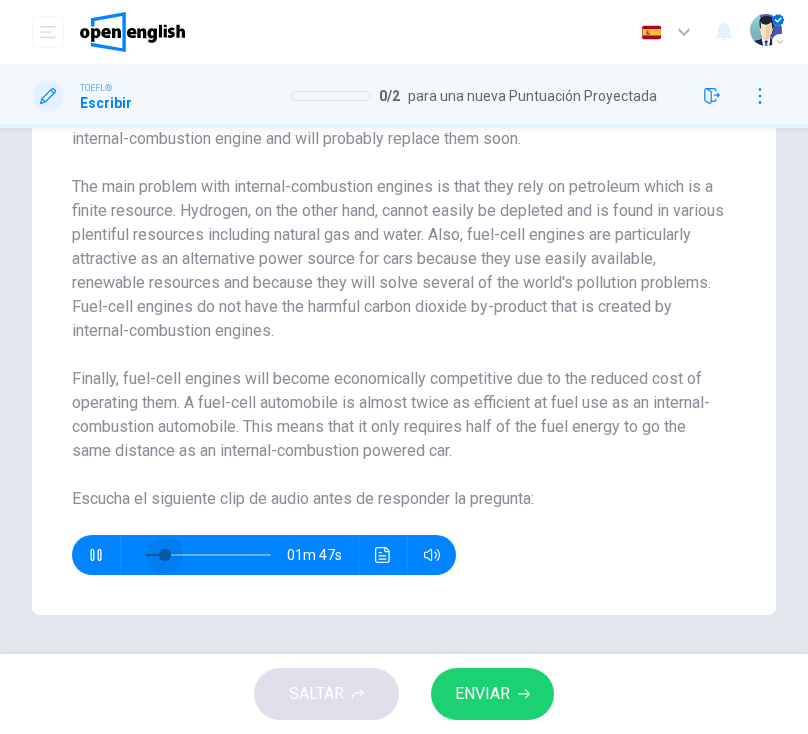 drag, startPoint x: 193, startPoint y: 565, endPoint x: 165, endPoint y: 570, distance: 28.442924 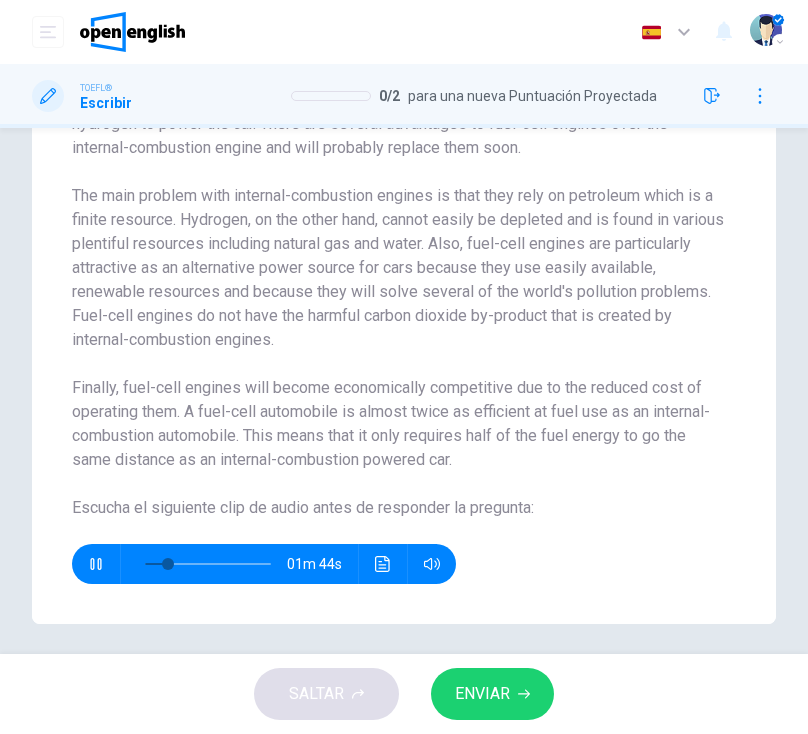 scroll, scrollTop: 289, scrollLeft: 0, axis: vertical 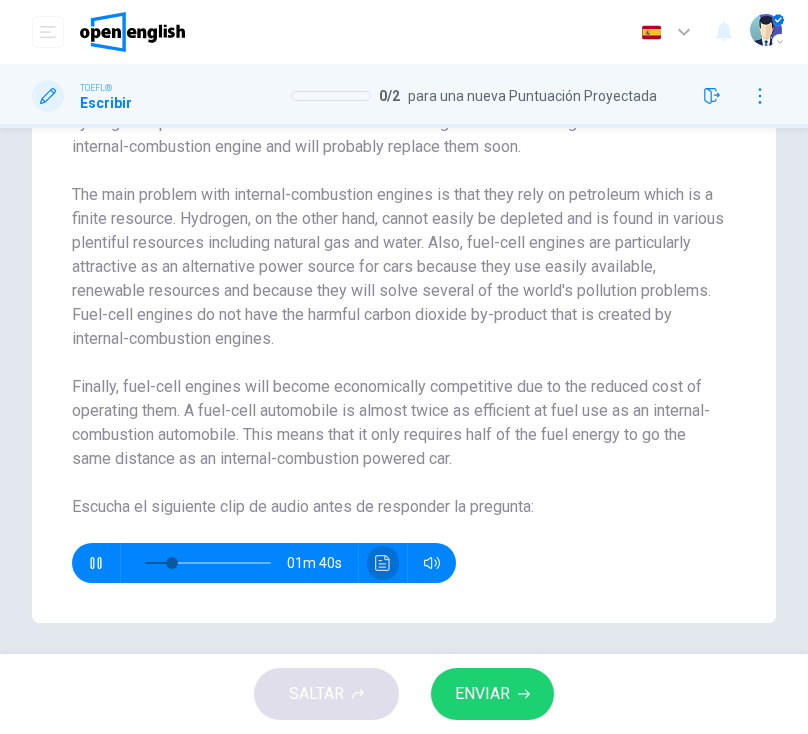 click at bounding box center [382, 563] 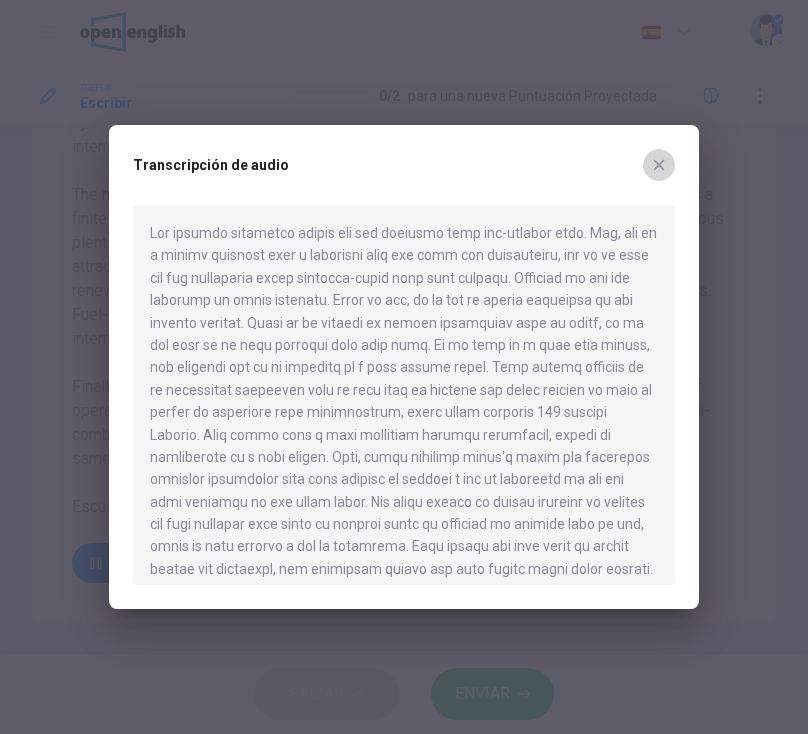 click at bounding box center [659, 165] 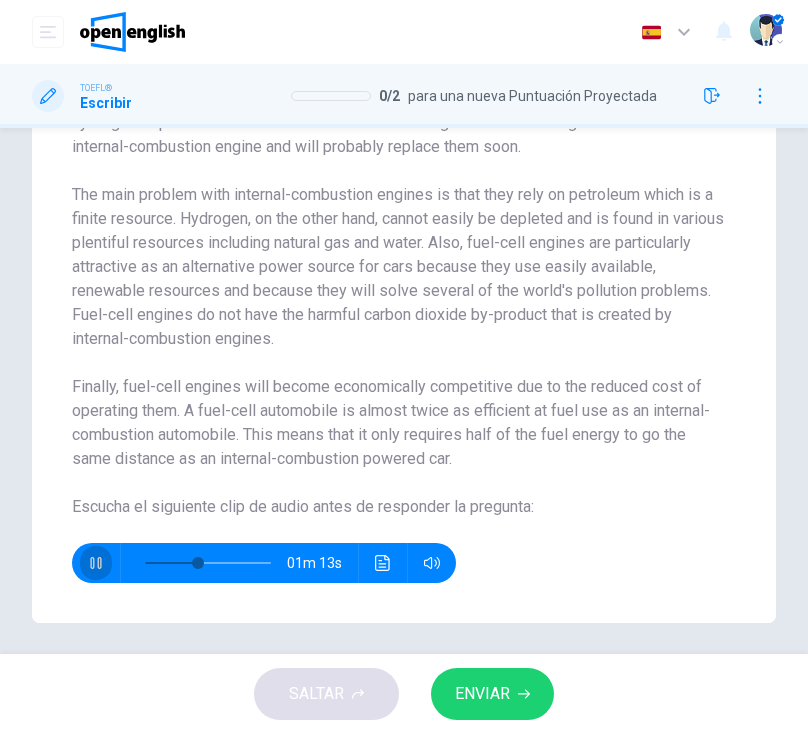 click at bounding box center [96, 563] 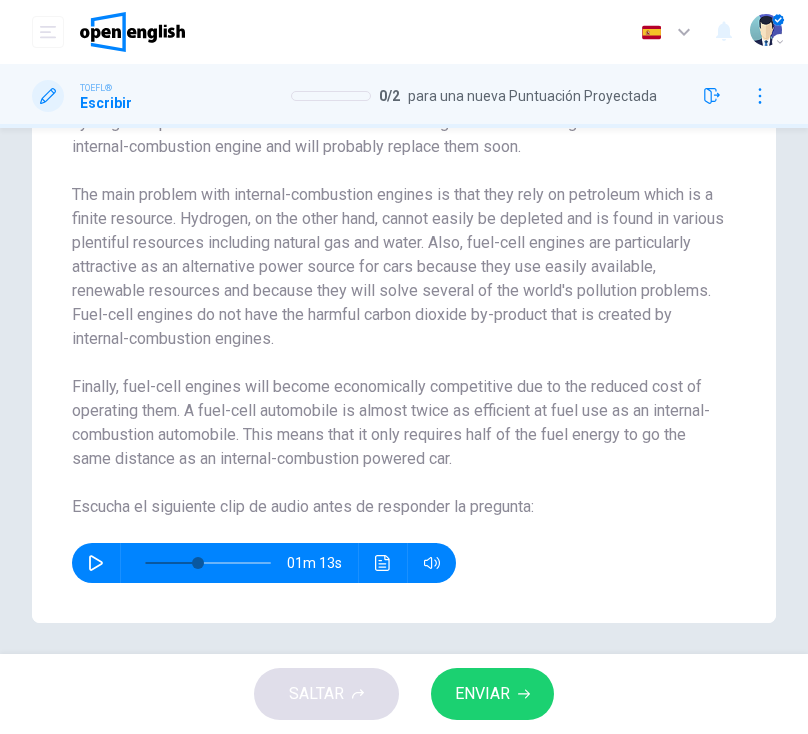 scroll, scrollTop: 0, scrollLeft: 0, axis: both 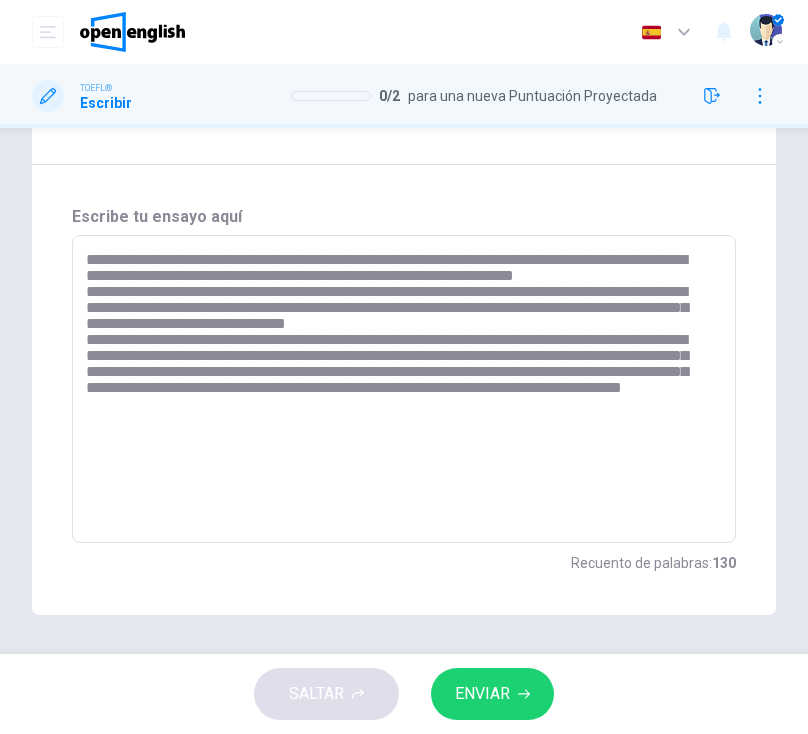 click on "**********" at bounding box center [399, 389] 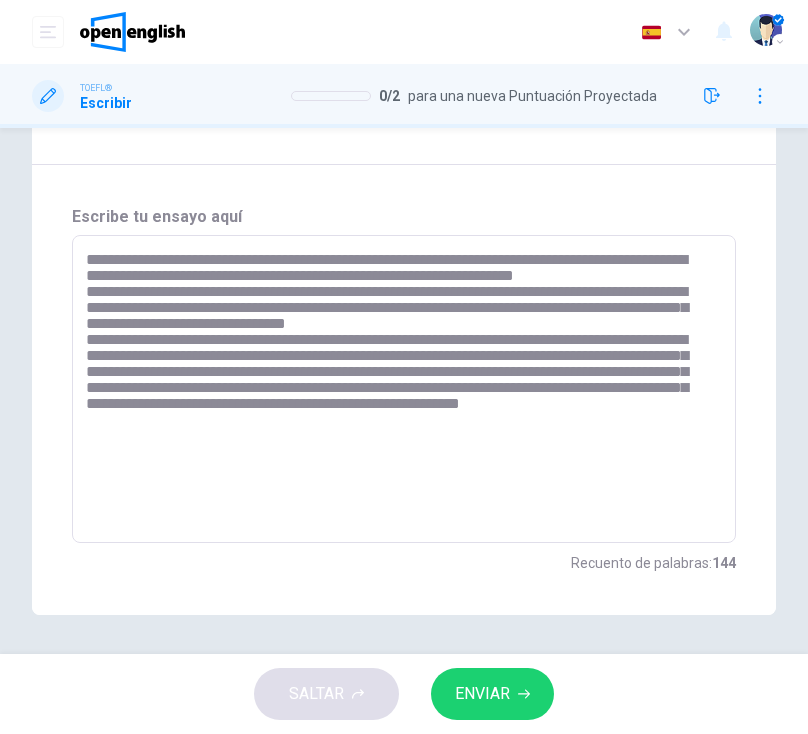 click on "**********" at bounding box center [399, 389] 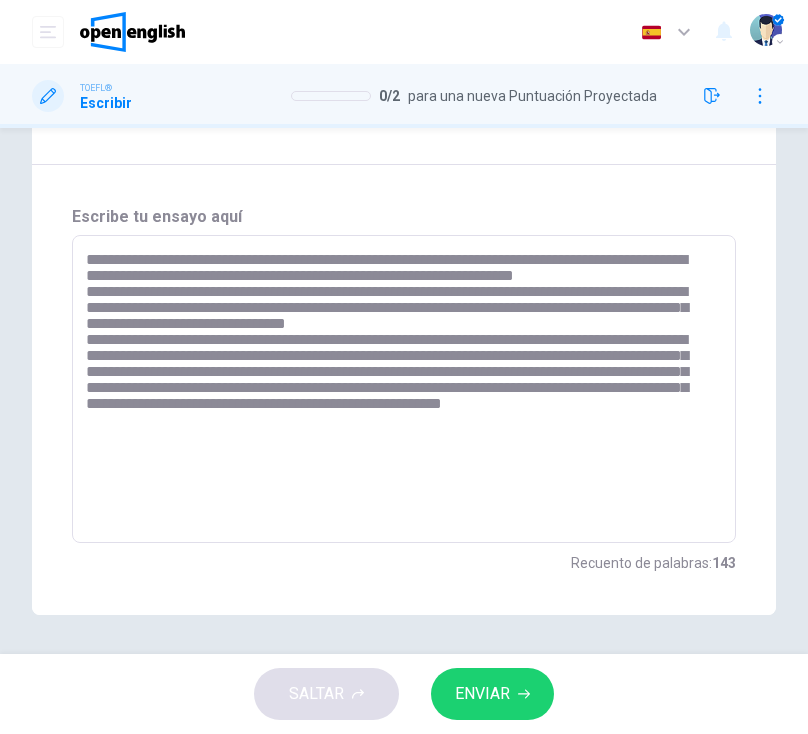 click on "**********" at bounding box center [399, 389] 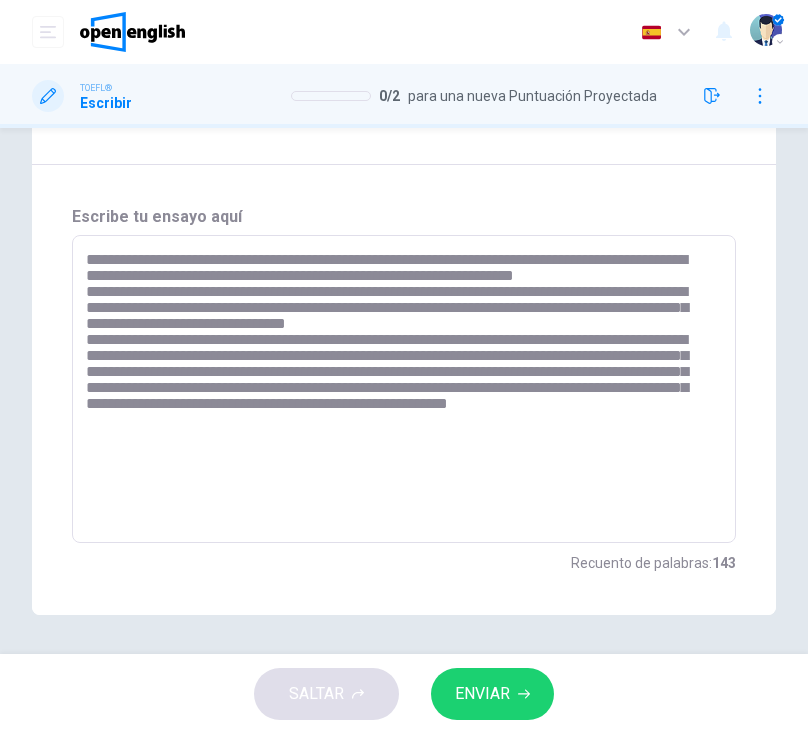 click on "**********" at bounding box center [399, 389] 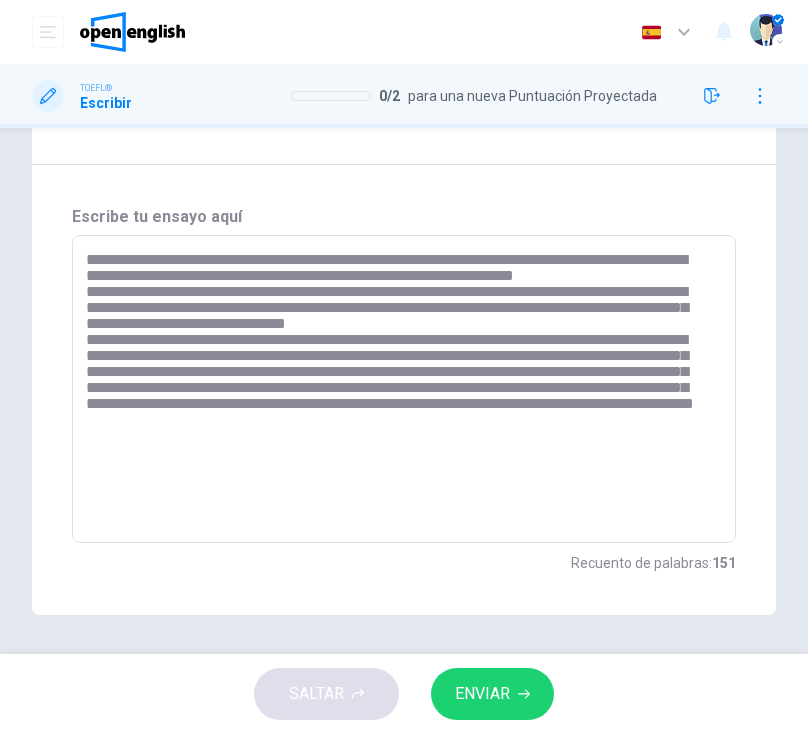click on "**********" at bounding box center [399, 389] 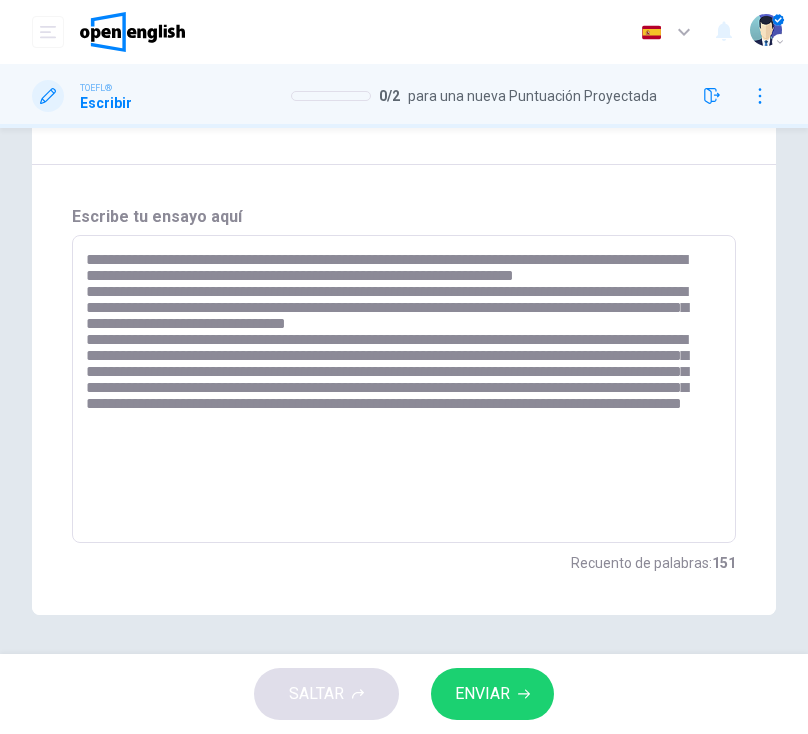 click on "**********" at bounding box center (399, 389) 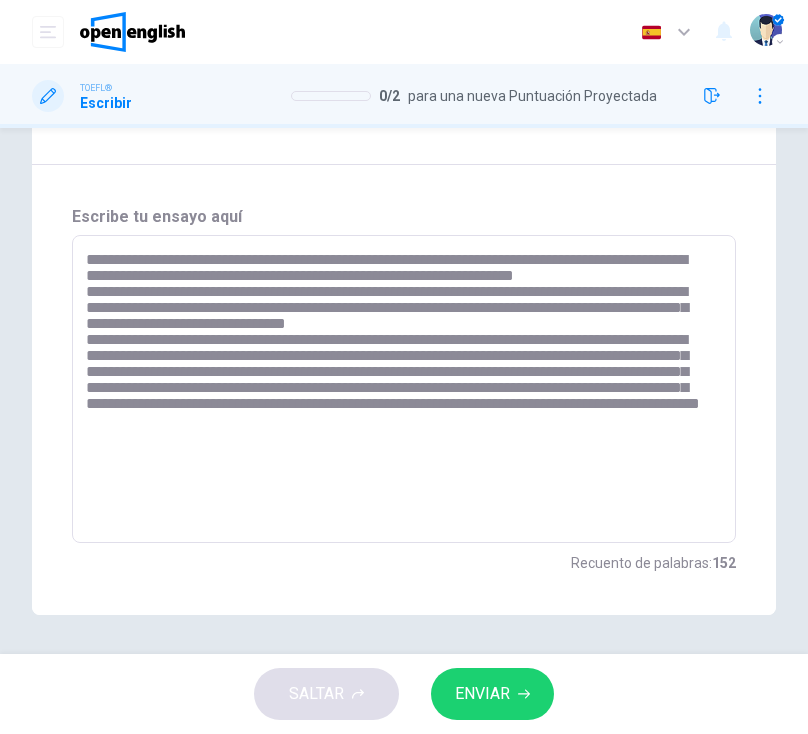 click on "**********" at bounding box center [399, 389] 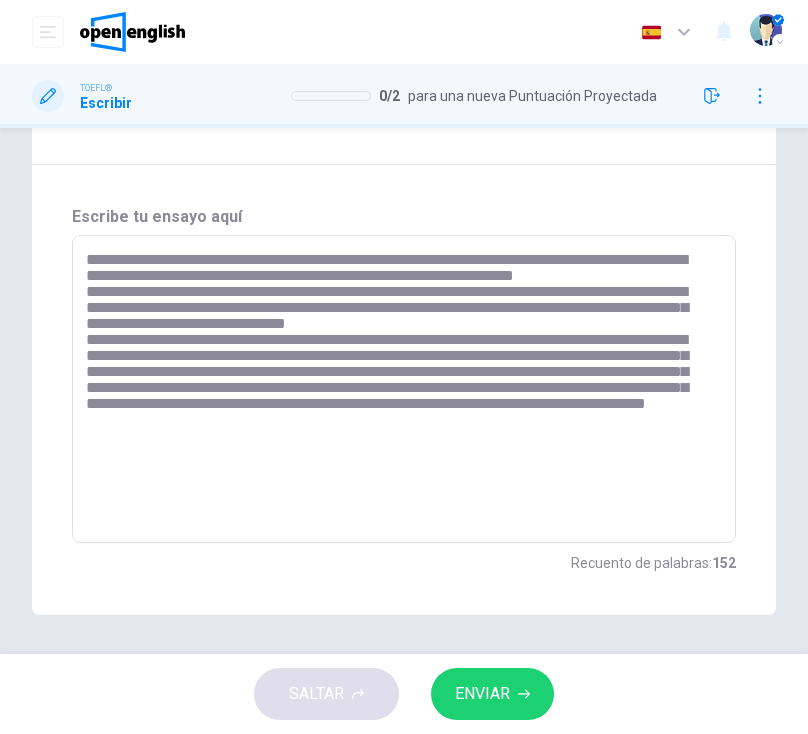click on "**********" at bounding box center (399, 389) 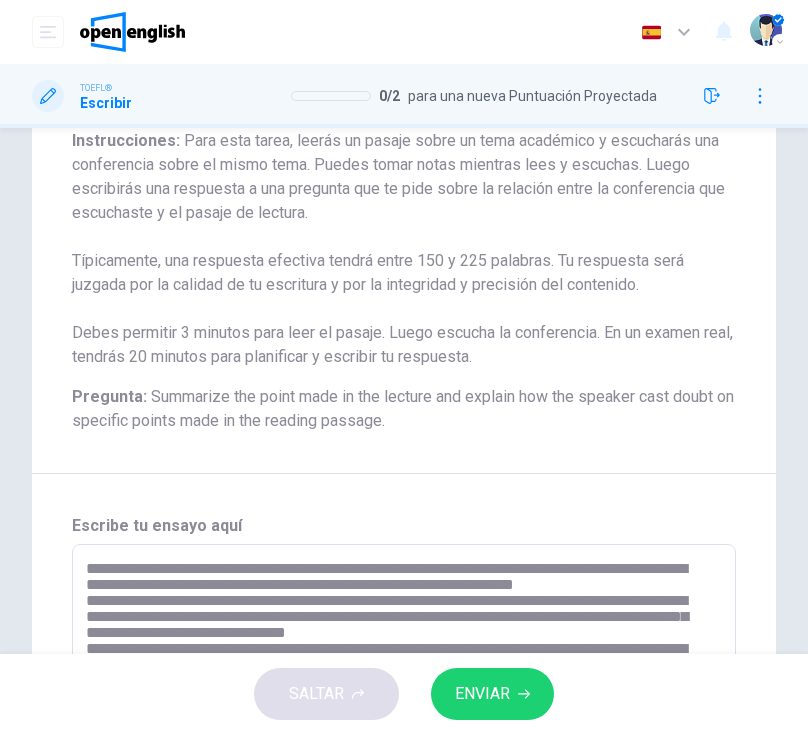scroll, scrollTop: 0, scrollLeft: 0, axis: both 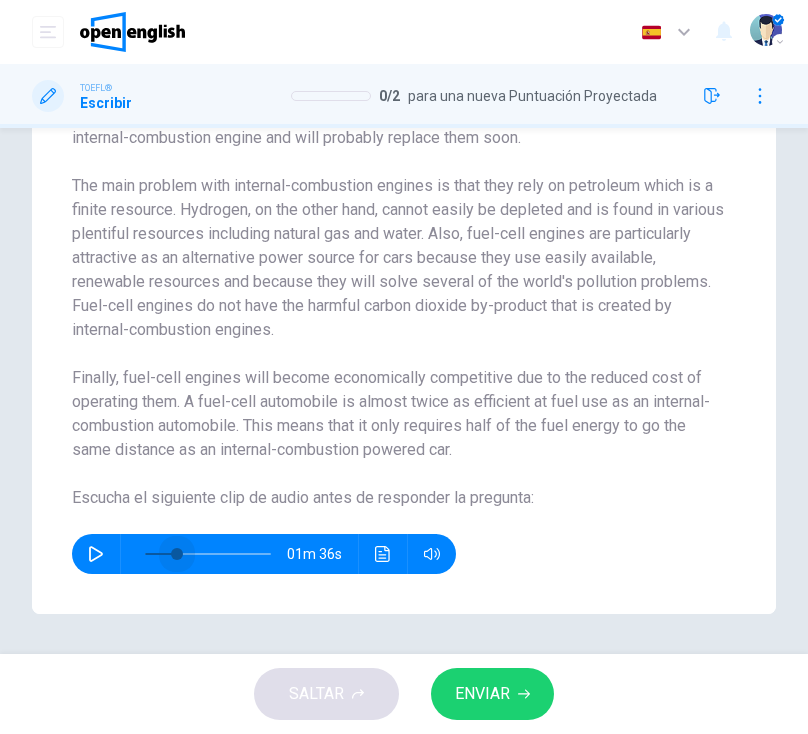 drag, startPoint x: 193, startPoint y: 561, endPoint x: 177, endPoint y: 562, distance: 16.03122 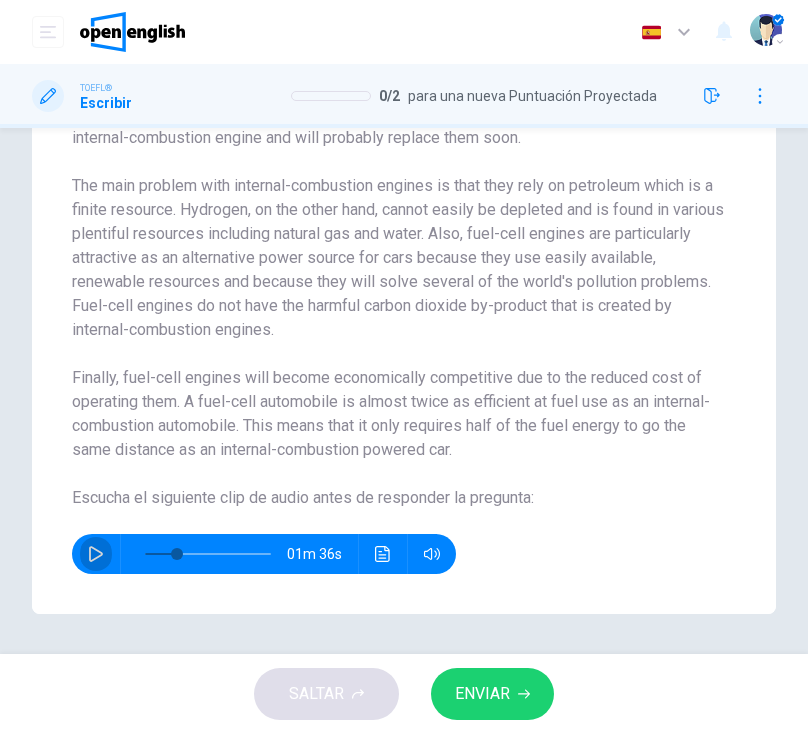 click at bounding box center (96, 554) 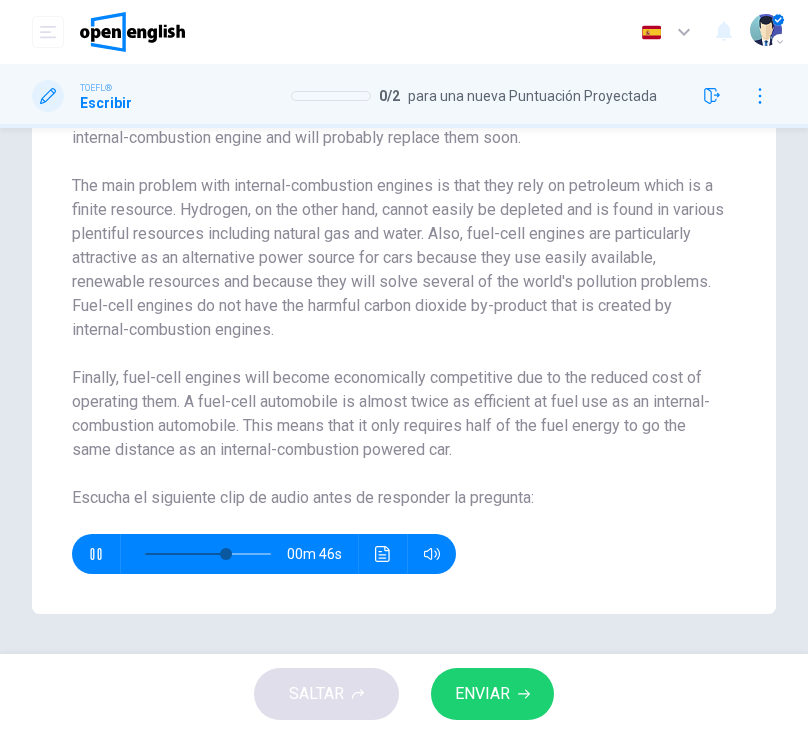 scroll, scrollTop: 0, scrollLeft: 0, axis: both 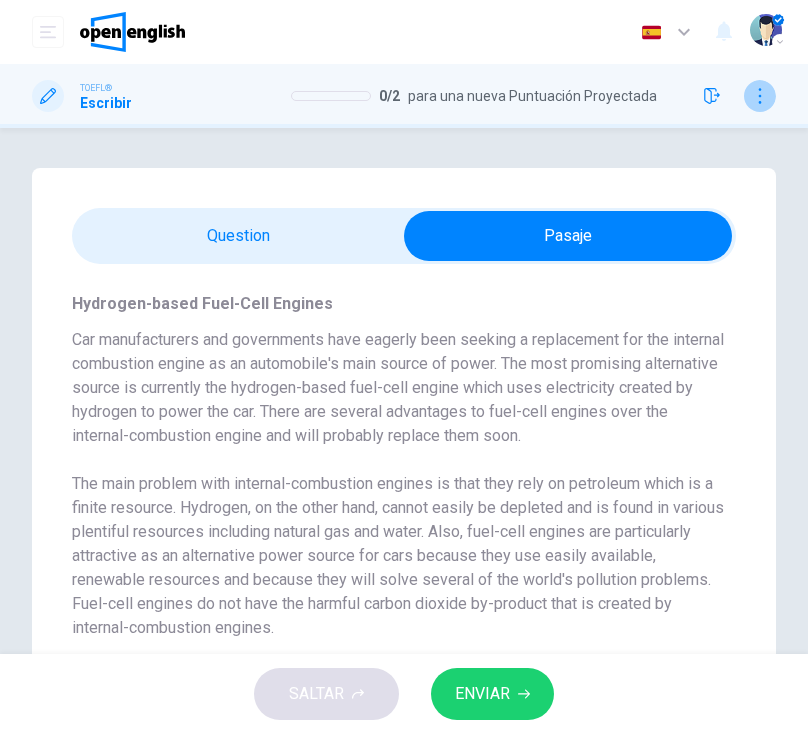 click at bounding box center [712, 96] 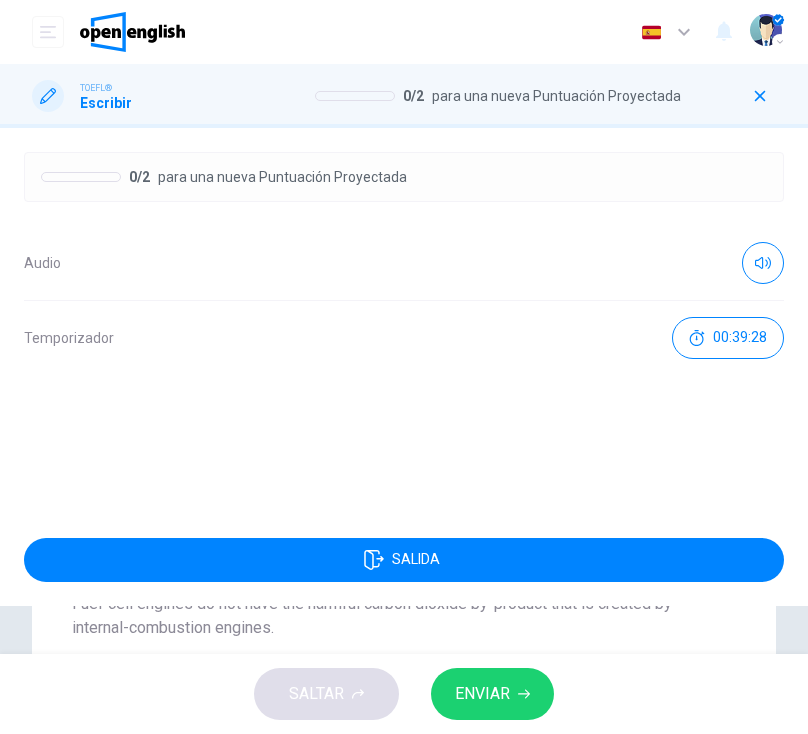 click at bounding box center [760, 96] 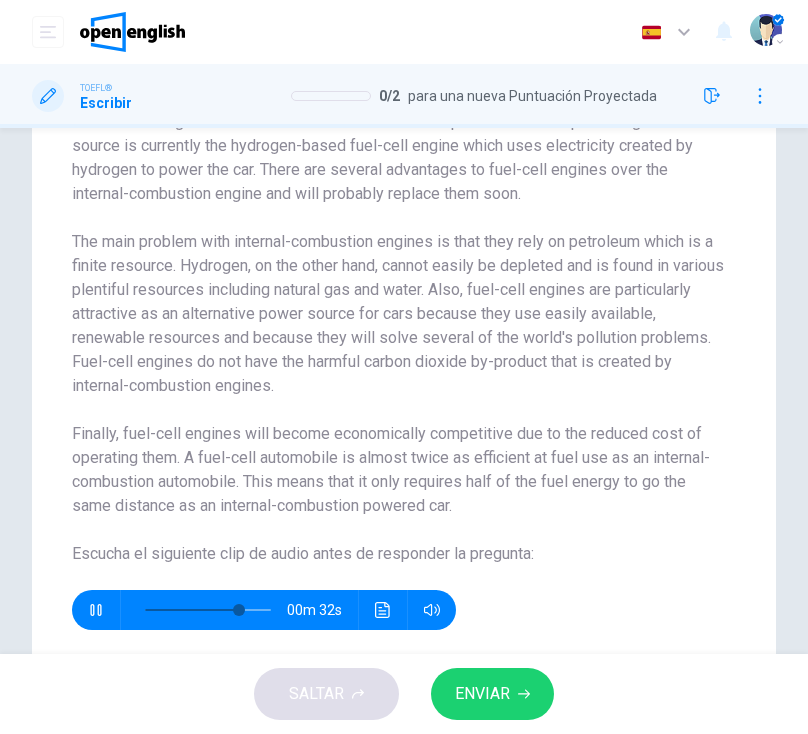 scroll, scrollTop: 298, scrollLeft: 0, axis: vertical 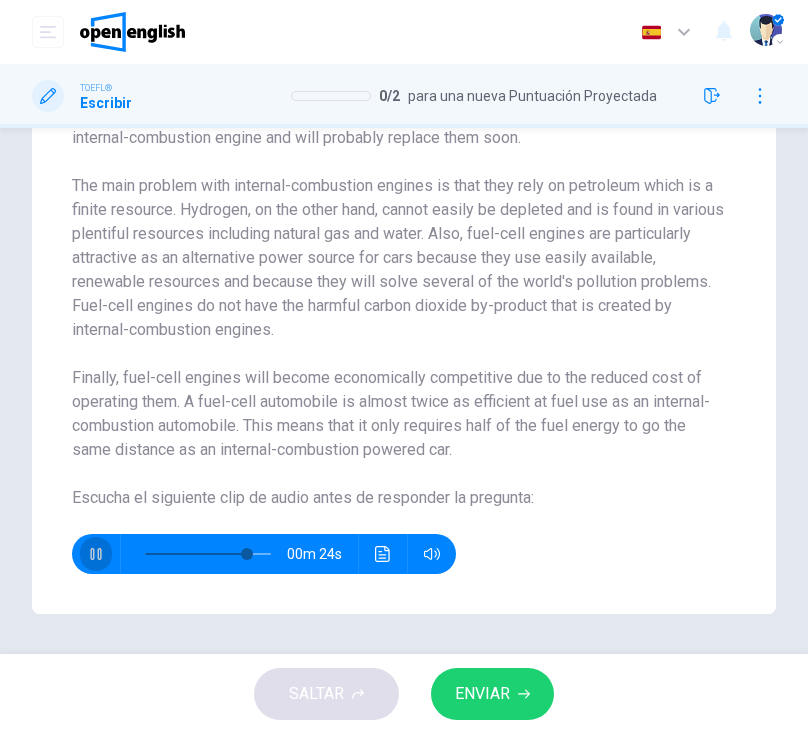 click at bounding box center (96, 554) 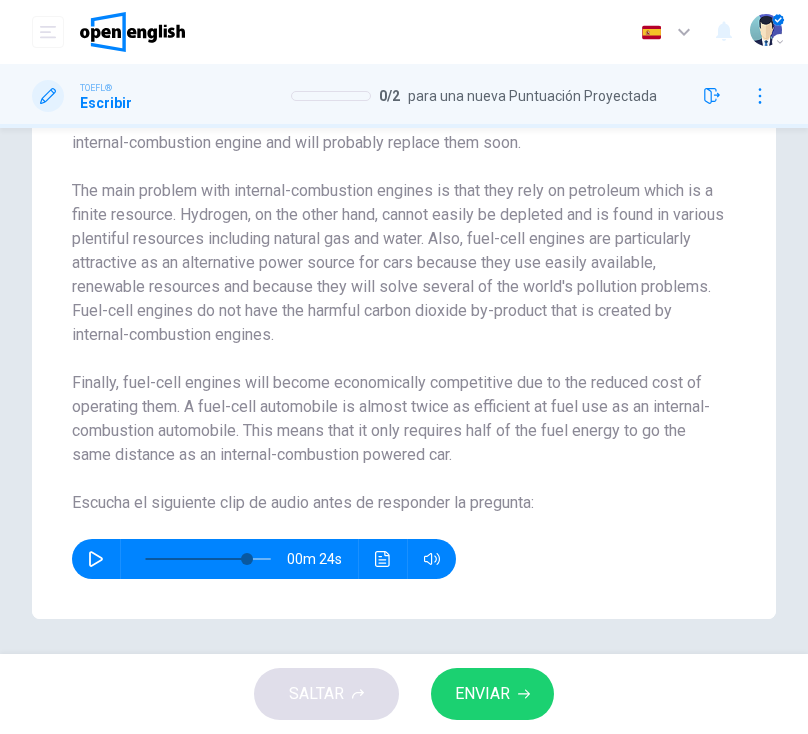 scroll, scrollTop: 298, scrollLeft: 0, axis: vertical 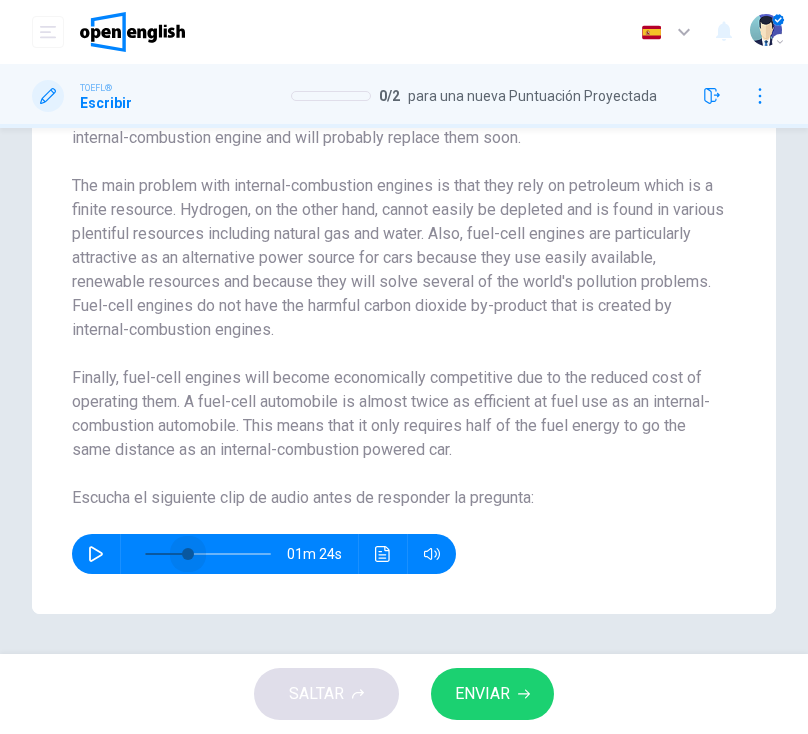 drag, startPoint x: 248, startPoint y: 557, endPoint x: 189, endPoint y: 566, distance: 59.682495 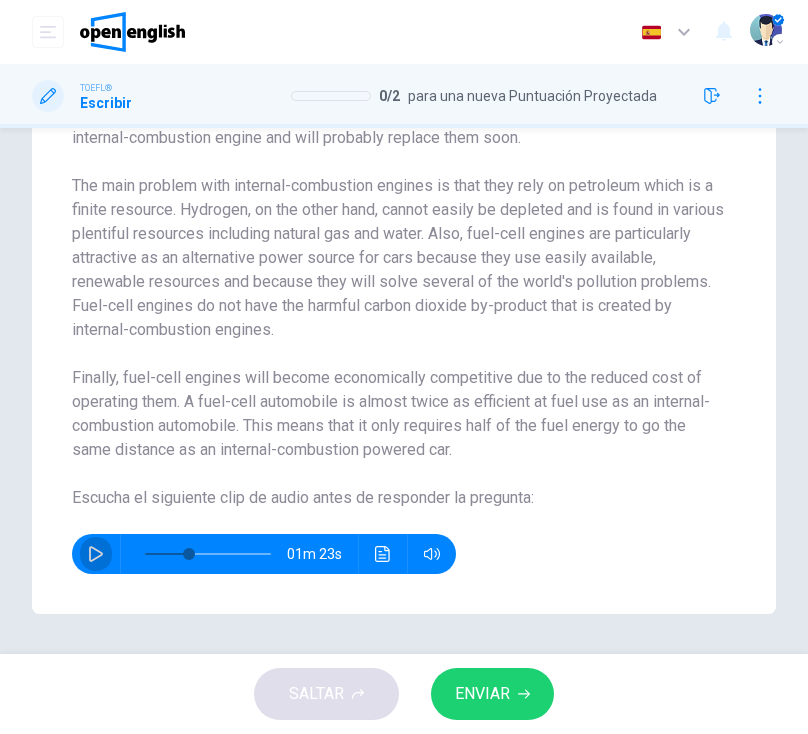 click at bounding box center (96, 554) 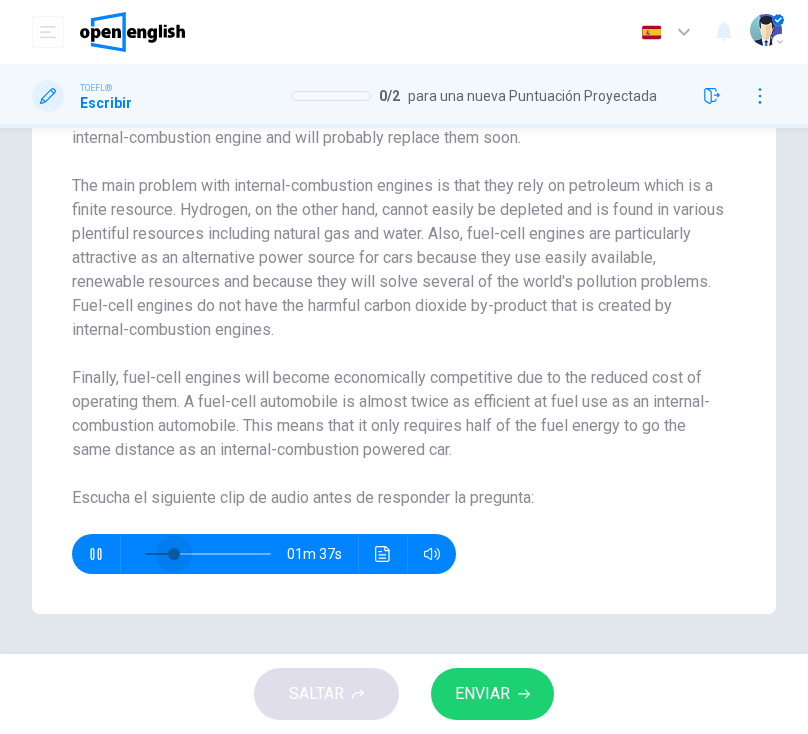 drag, startPoint x: 192, startPoint y: 554, endPoint x: 173, endPoint y: 558, distance: 19.416489 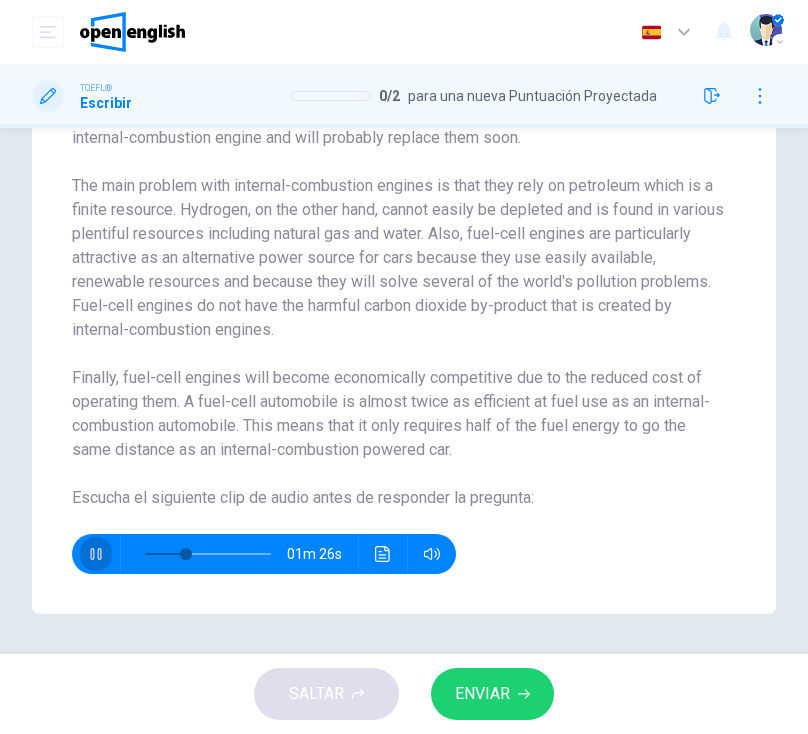 click at bounding box center [96, 554] 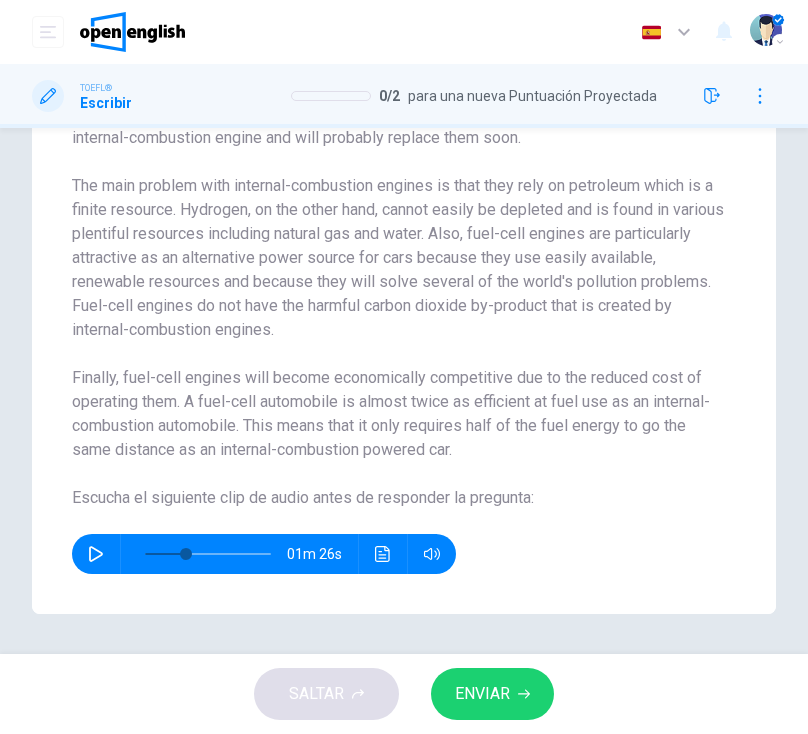 scroll, scrollTop: 0, scrollLeft: 0, axis: both 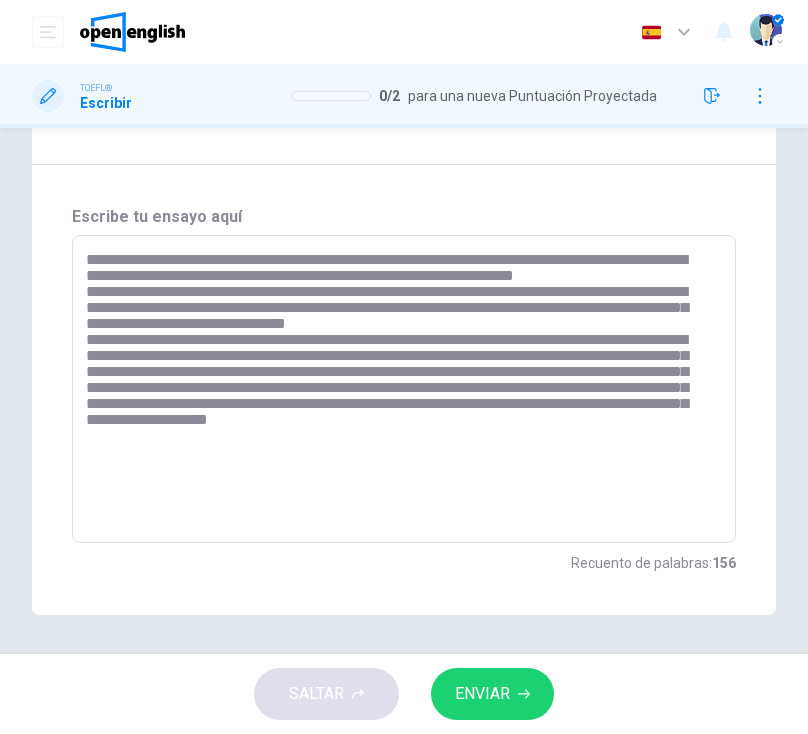 click on "**********" at bounding box center (399, 389) 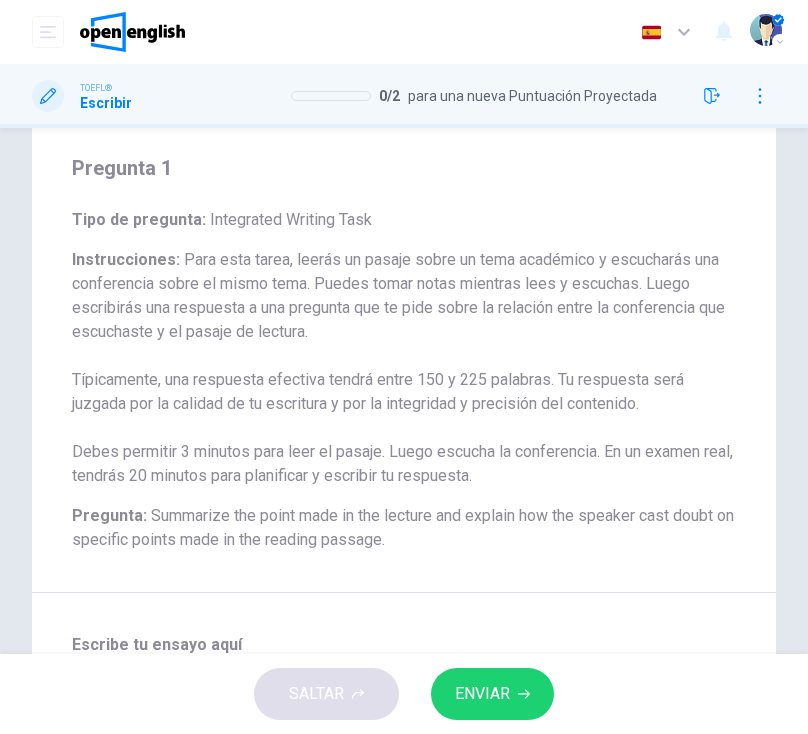 scroll, scrollTop: 0, scrollLeft: 0, axis: both 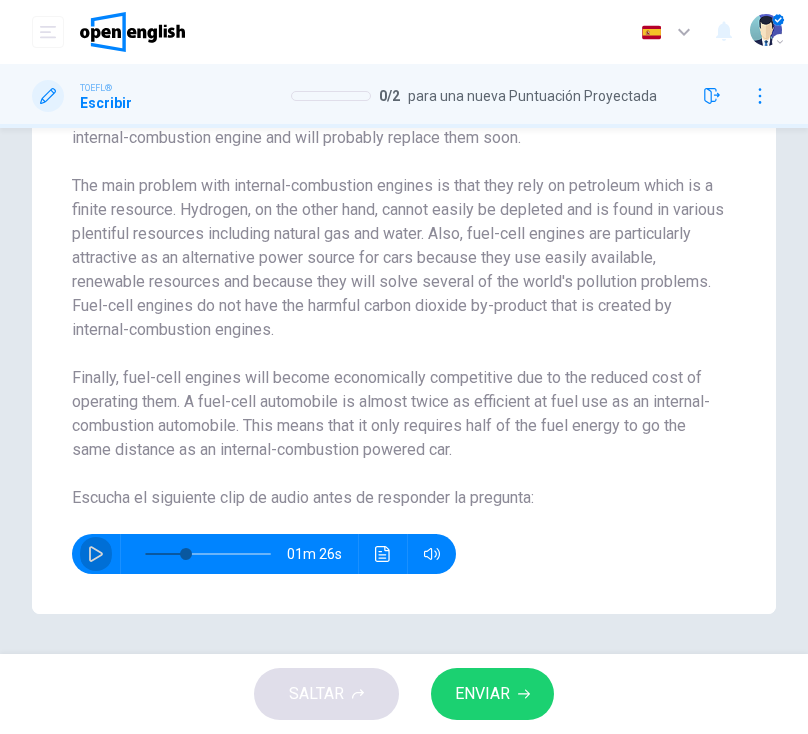 click at bounding box center (96, 554) 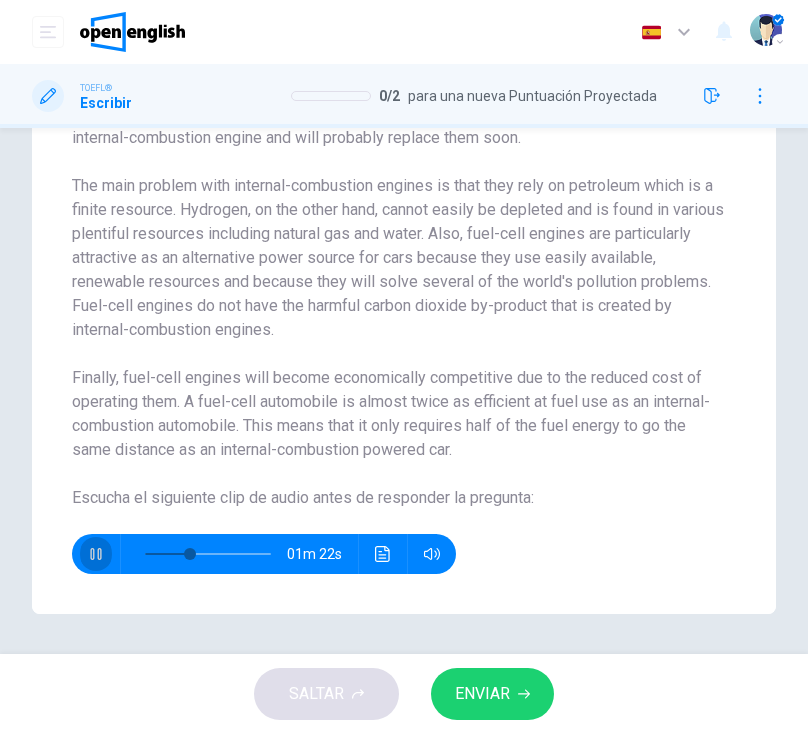 click at bounding box center [96, 554] 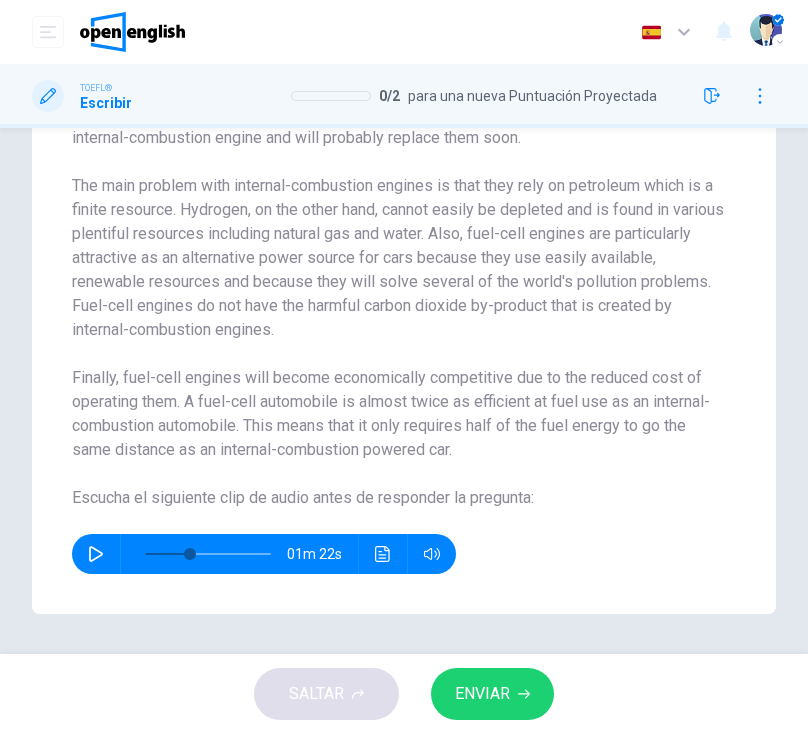 scroll, scrollTop: 0, scrollLeft: 0, axis: both 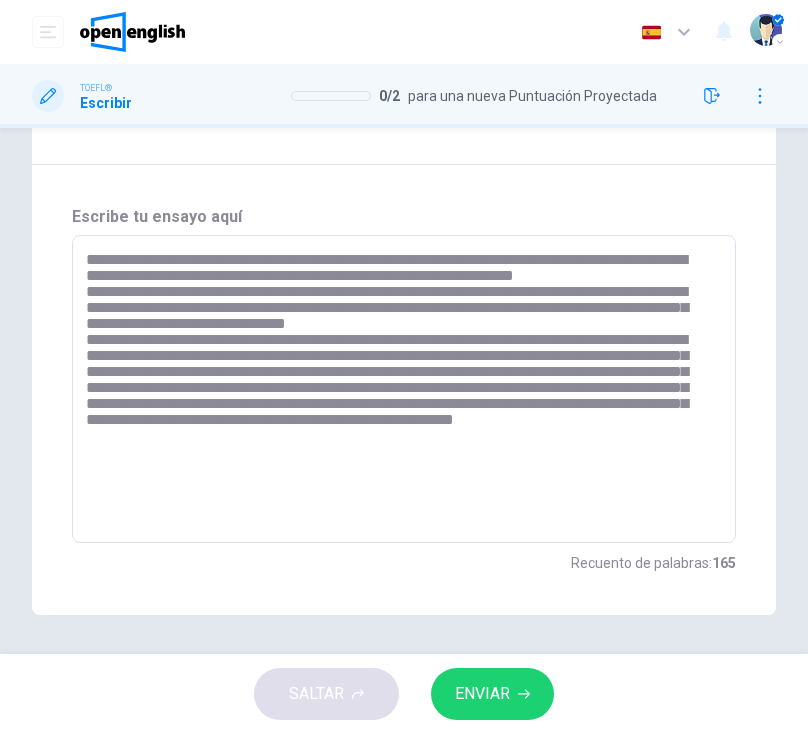 click on "**********" at bounding box center (399, 389) 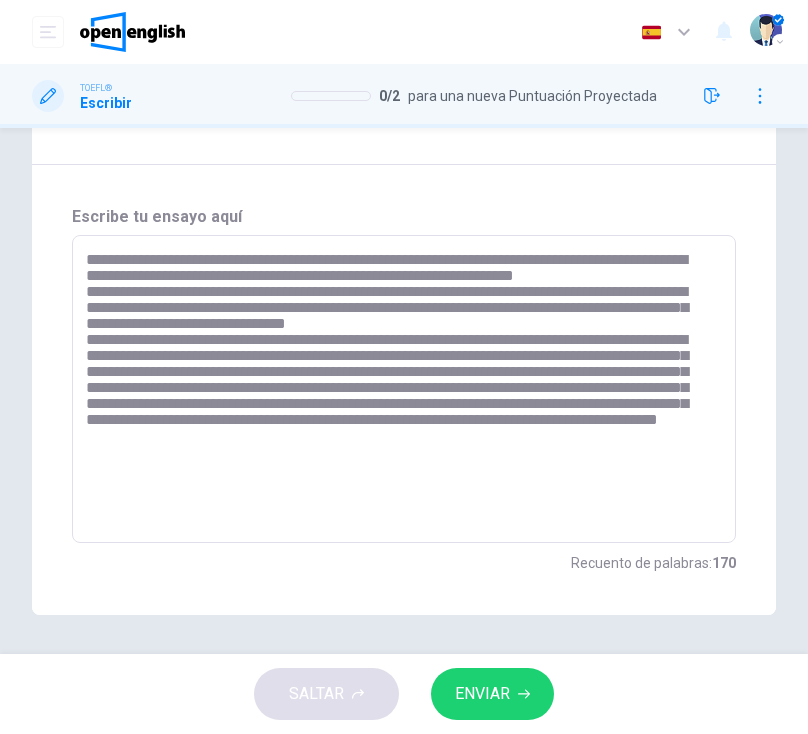 scroll, scrollTop: 0, scrollLeft: 0, axis: both 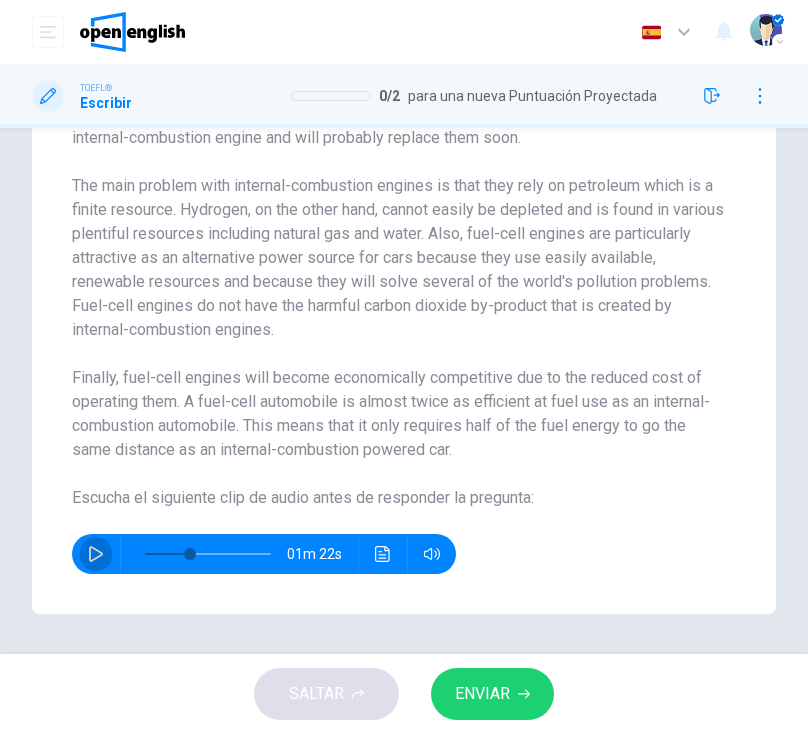 click at bounding box center (96, 554) 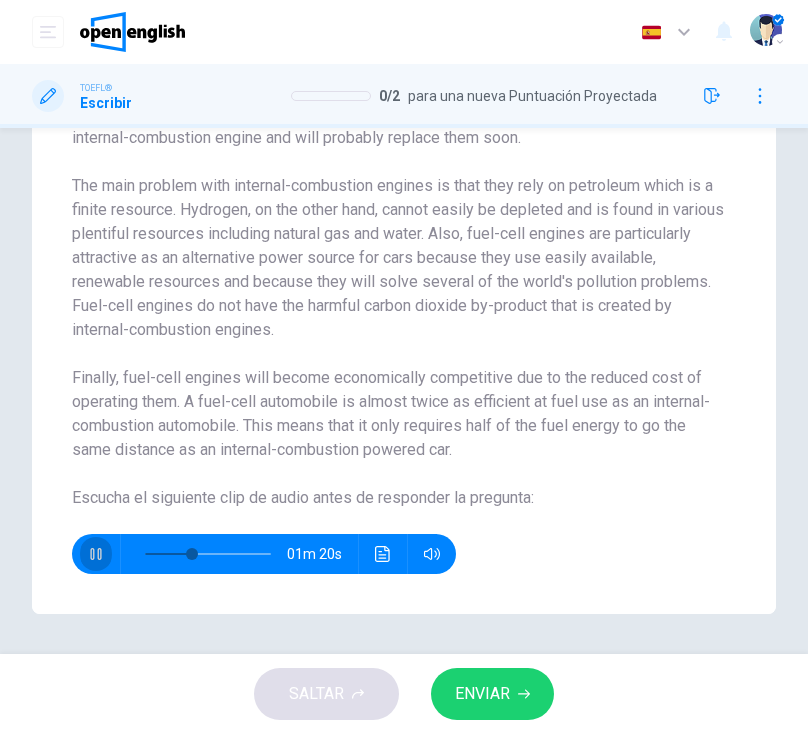 click at bounding box center [96, 554] 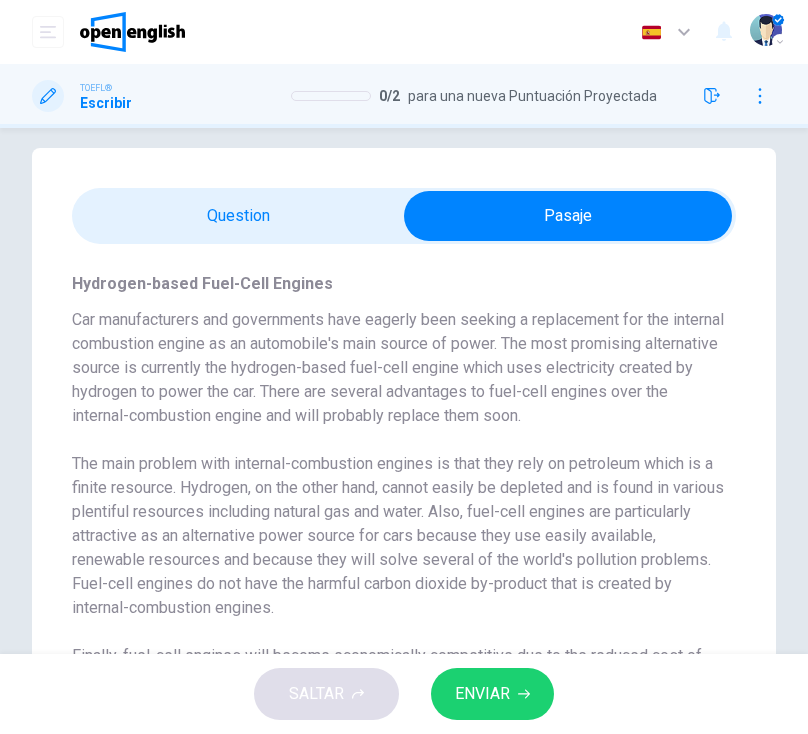 scroll, scrollTop: 0, scrollLeft: 0, axis: both 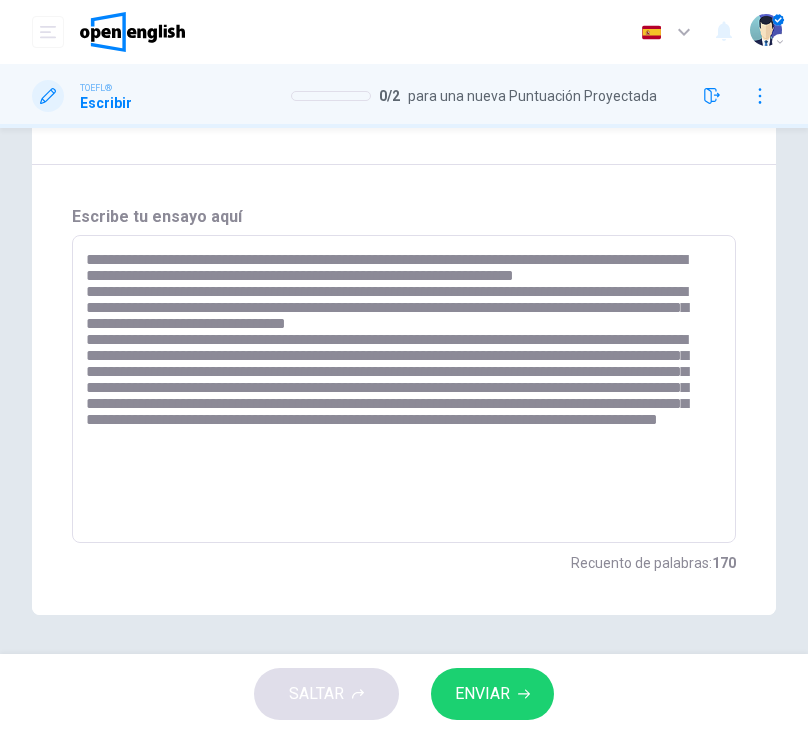 click on "**********" at bounding box center [399, 389] 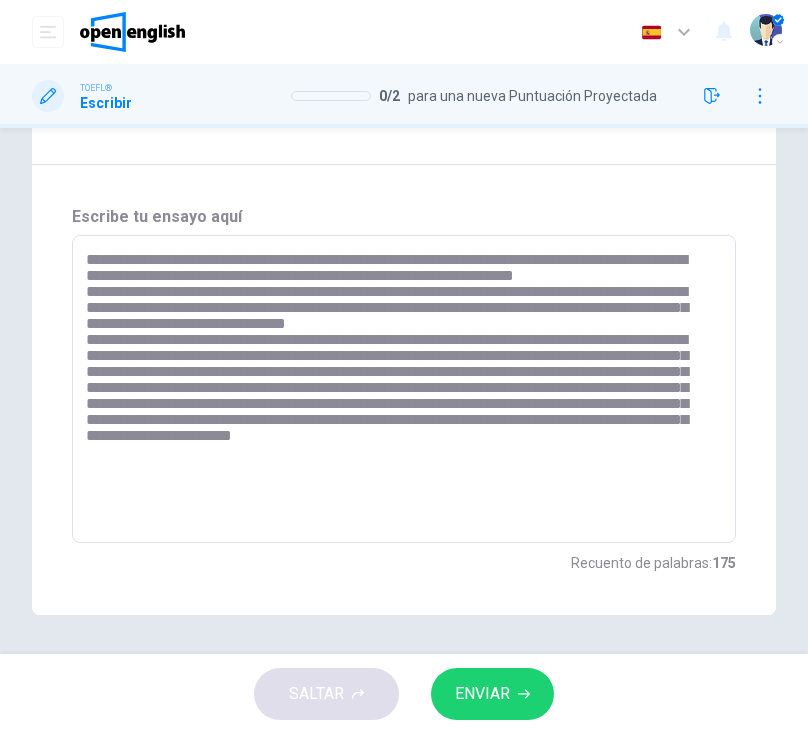 scroll, scrollTop: 0, scrollLeft: 0, axis: both 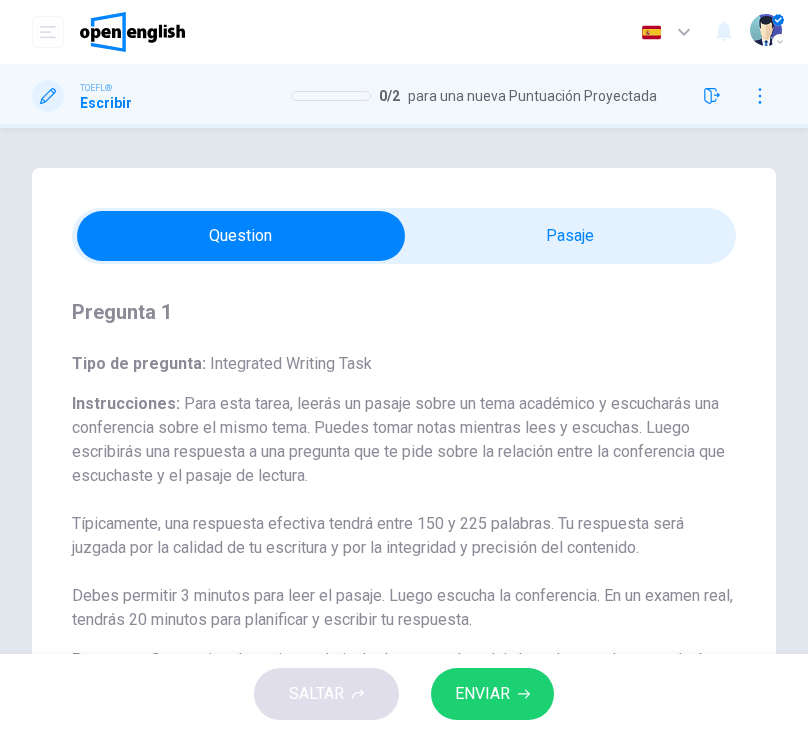 type on "**********" 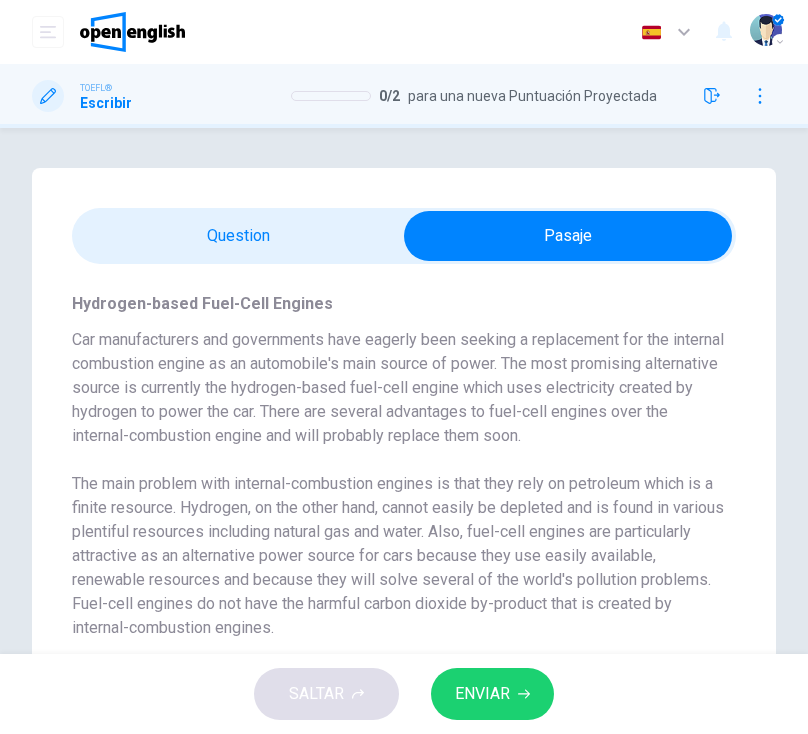 scroll, scrollTop: 298, scrollLeft: 0, axis: vertical 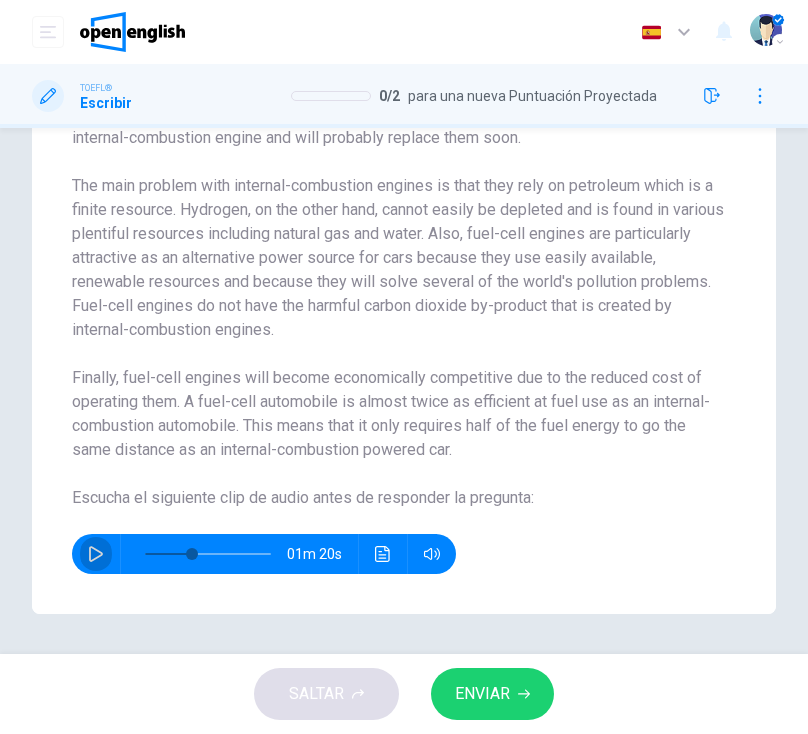 click at bounding box center [96, 554] 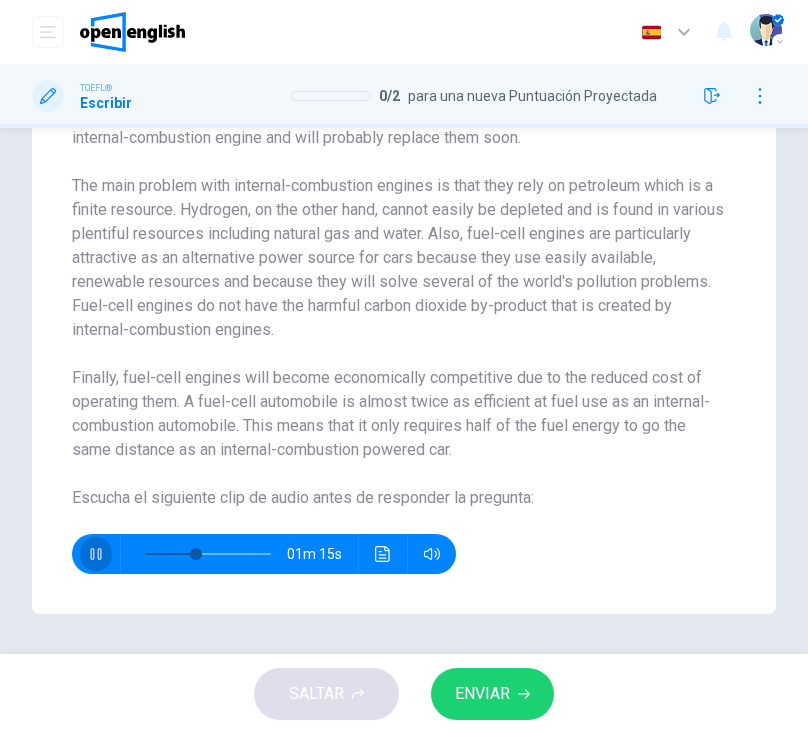 click at bounding box center (96, 554) 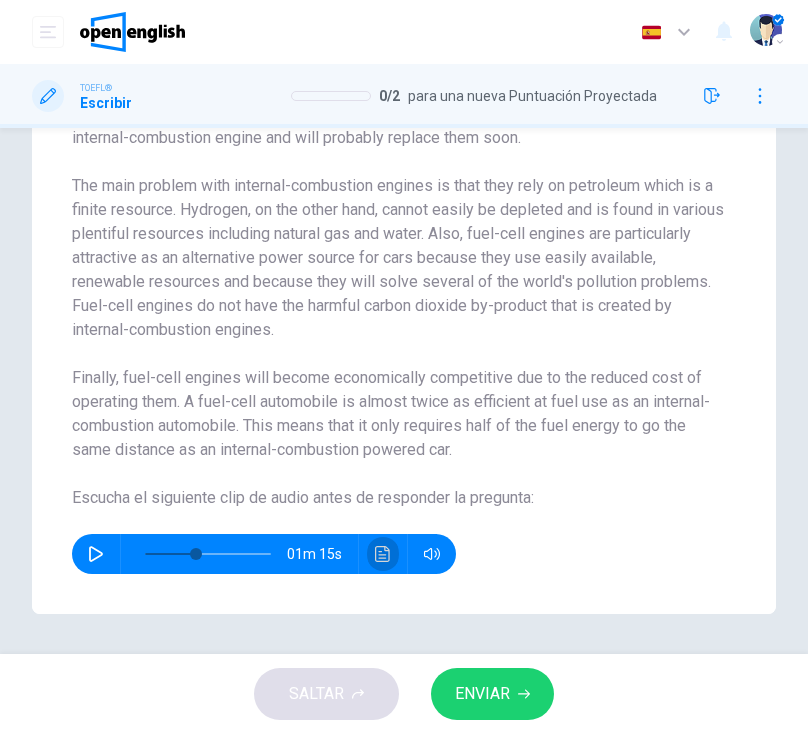 click at bounding box center [383, 554] 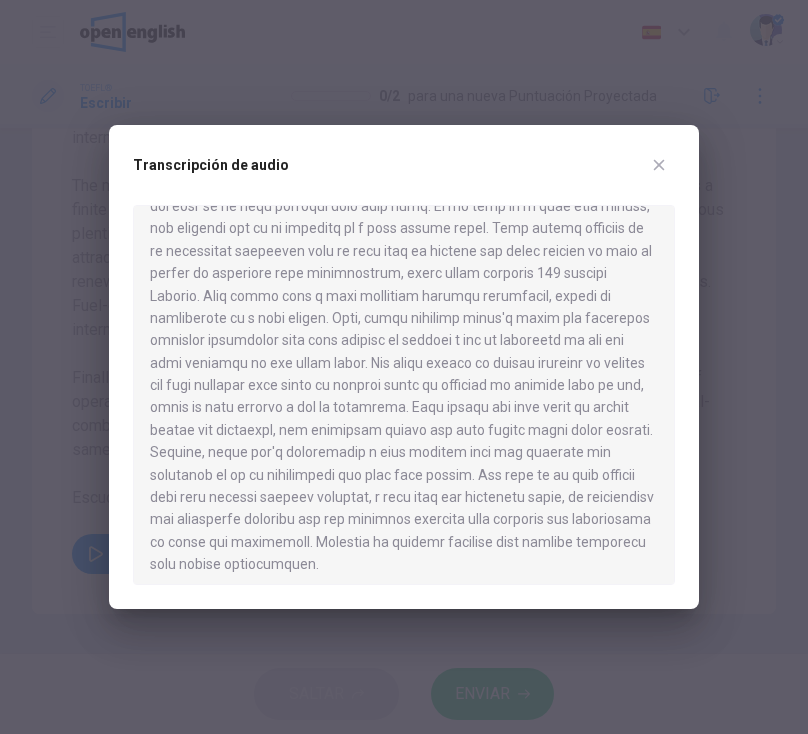 scroll, scrollTop: 146, scrollLeft: 0, axis: vertical 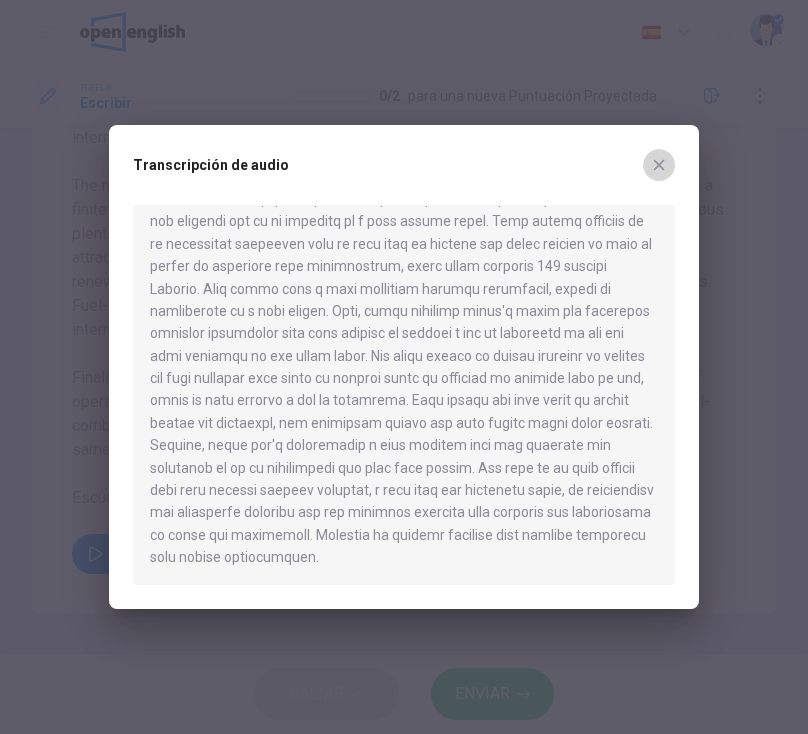 click at bounding box center [659, 165] 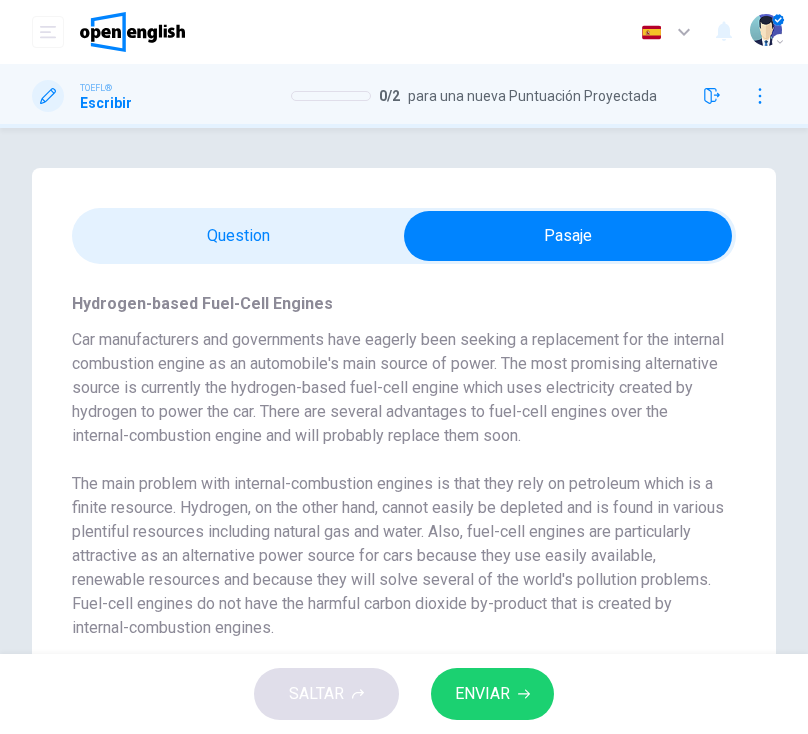 scroll, scrollTop: 0, scrollLeft: 0, axis: both 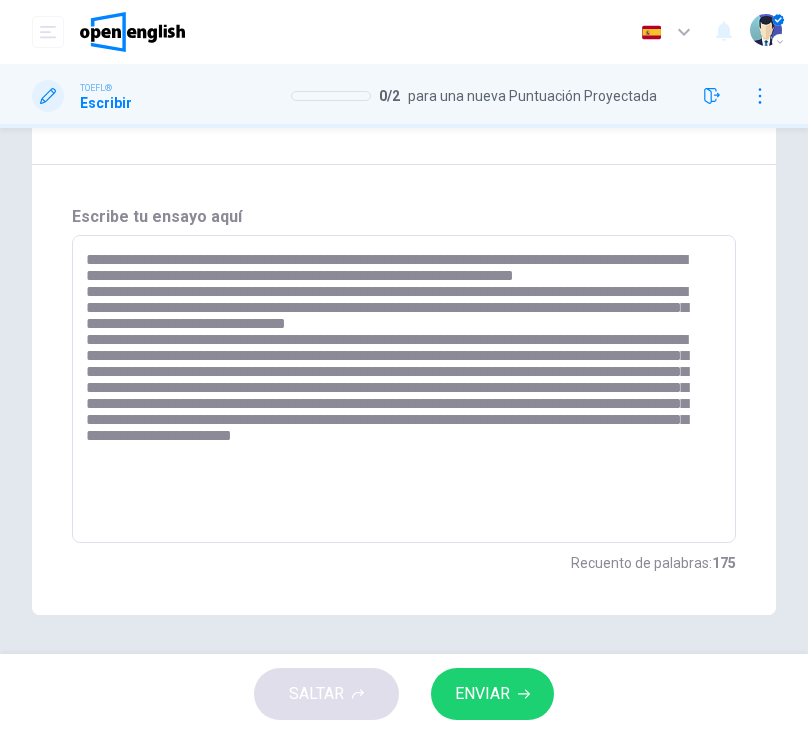 click at bounding box center (399, 389) 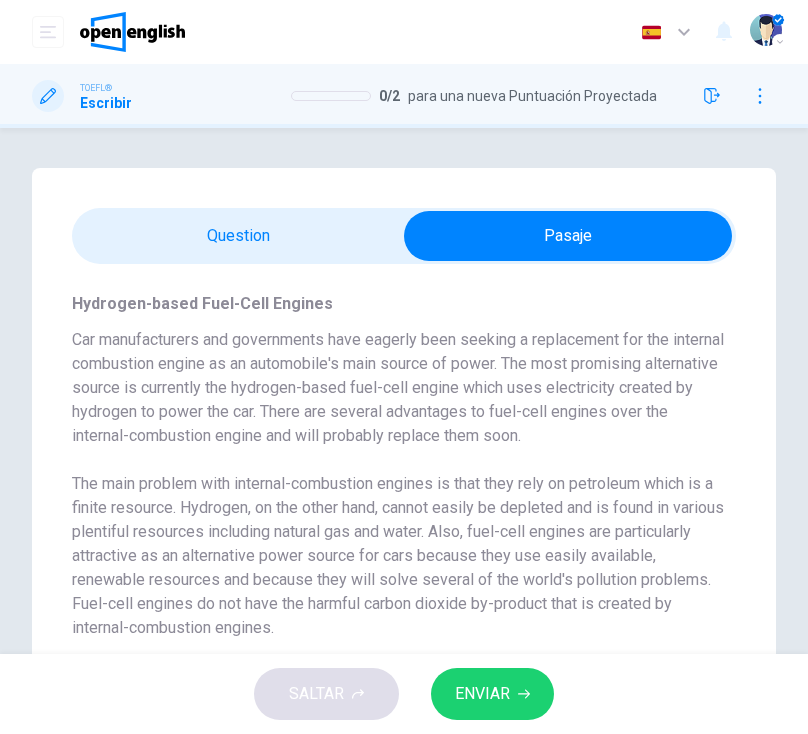 scroll, scrollTop: 298, scrollLeft: 0, axis: vertical 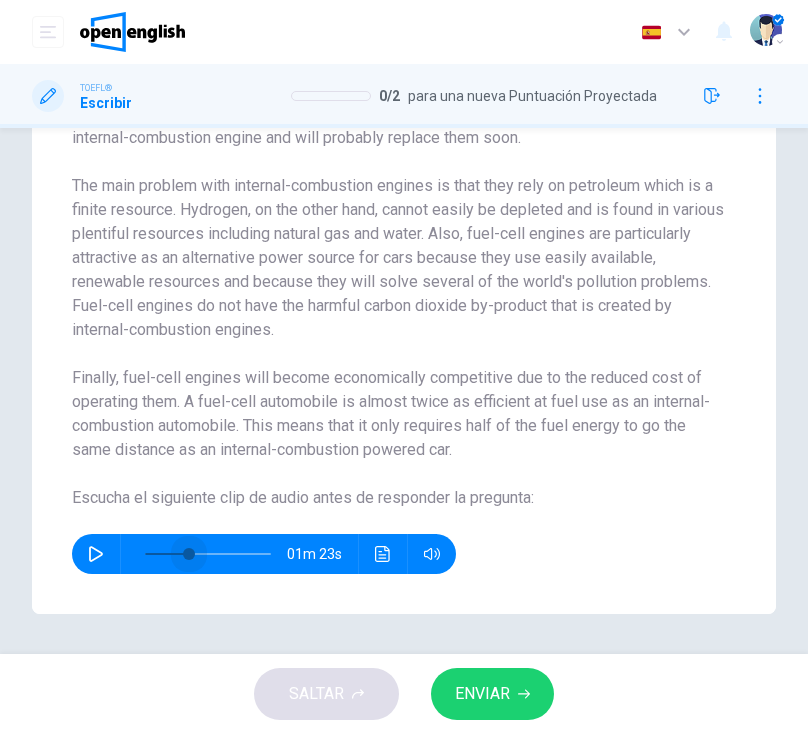 click at bounding box center (189, 554) 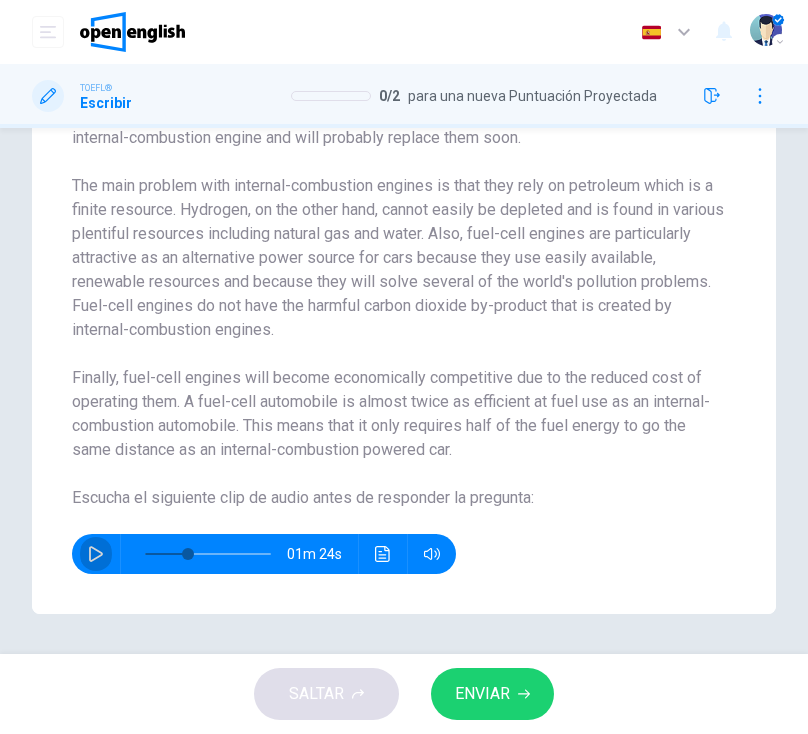 click at bounding box center (96, 554) 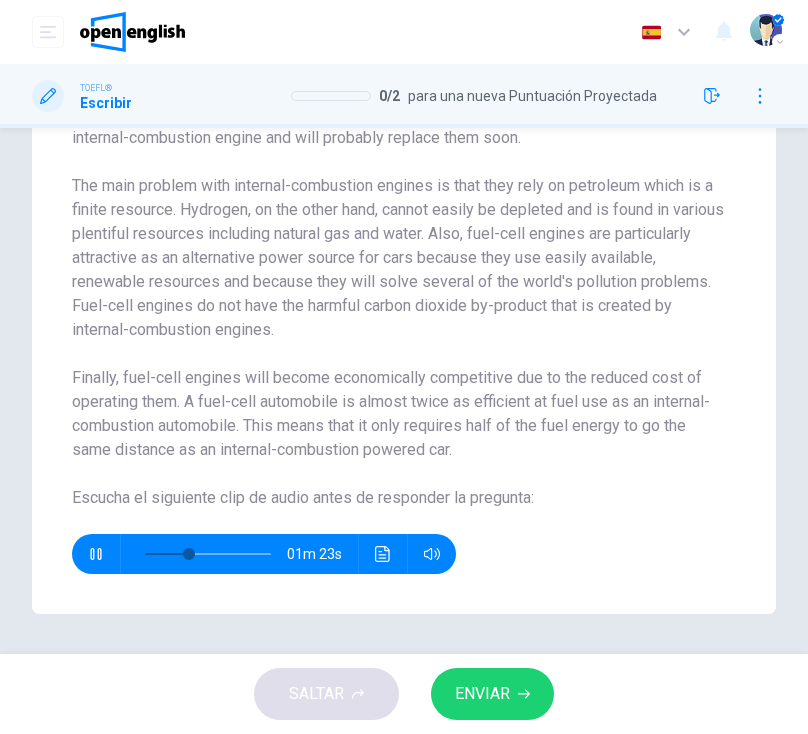 type 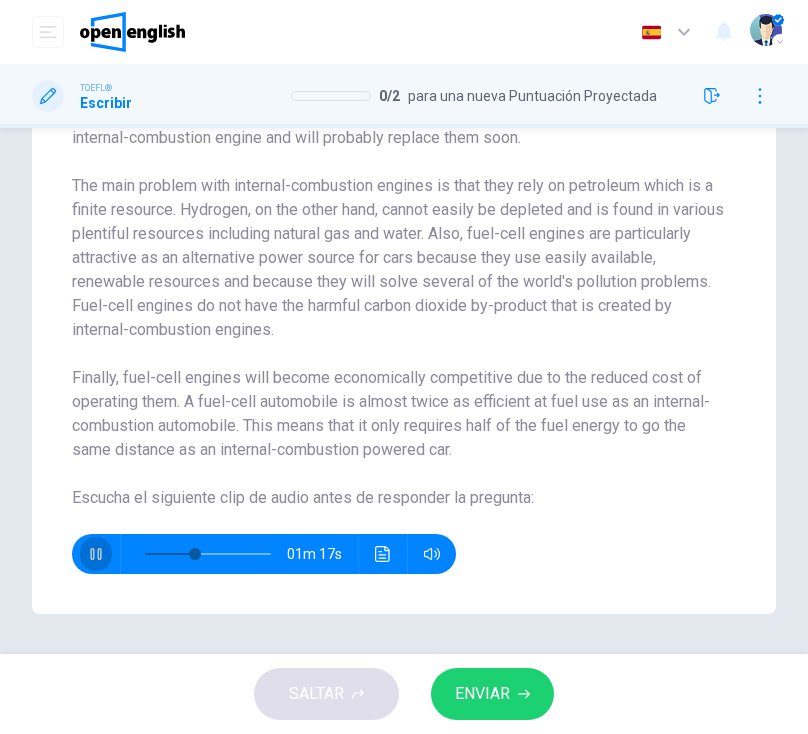 click at bounding box center (96, 554) 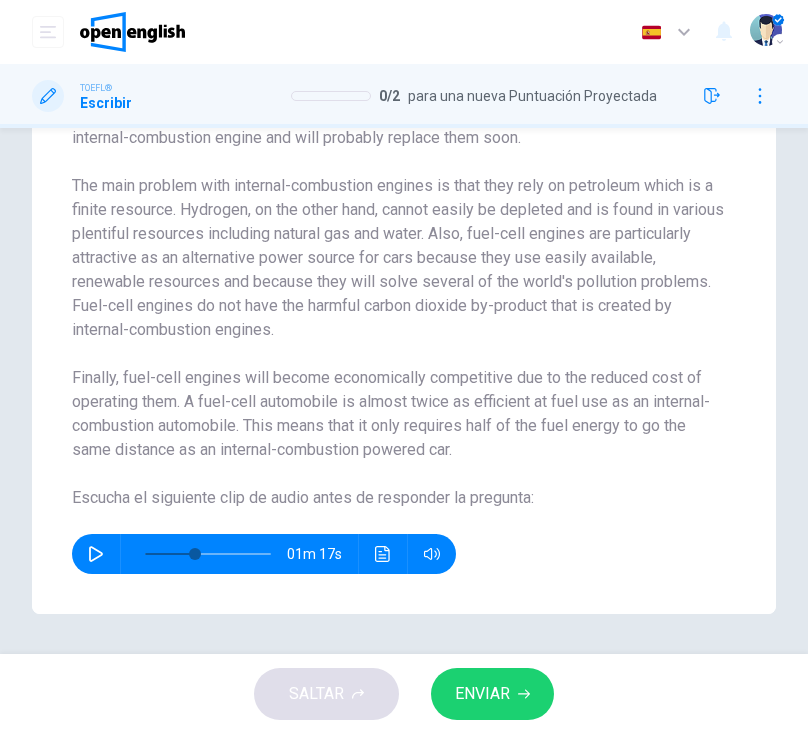scroll, scrollTop: 0, scrollLeft: 0, axis: both 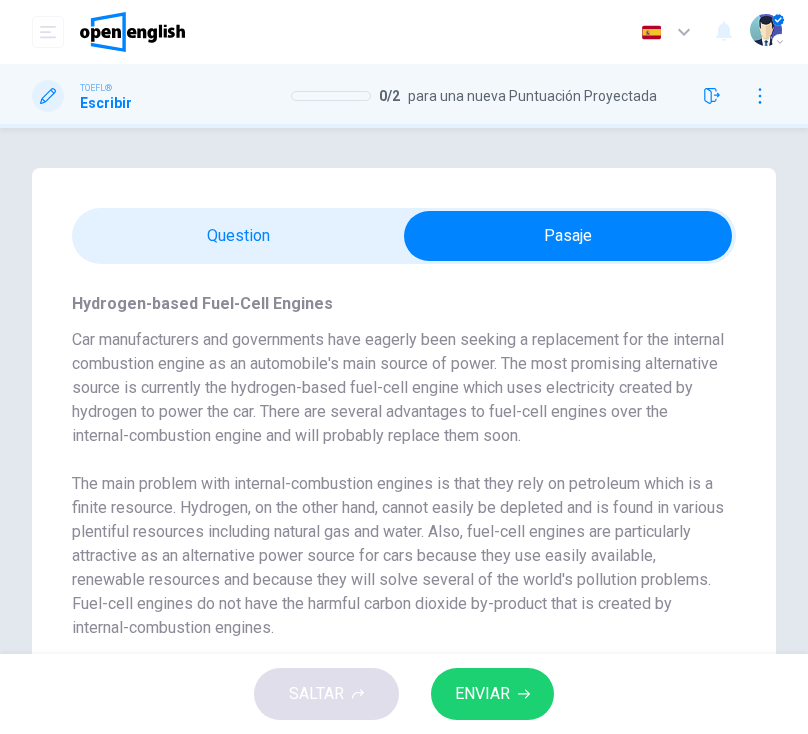 click at bounding box center [404, 236] 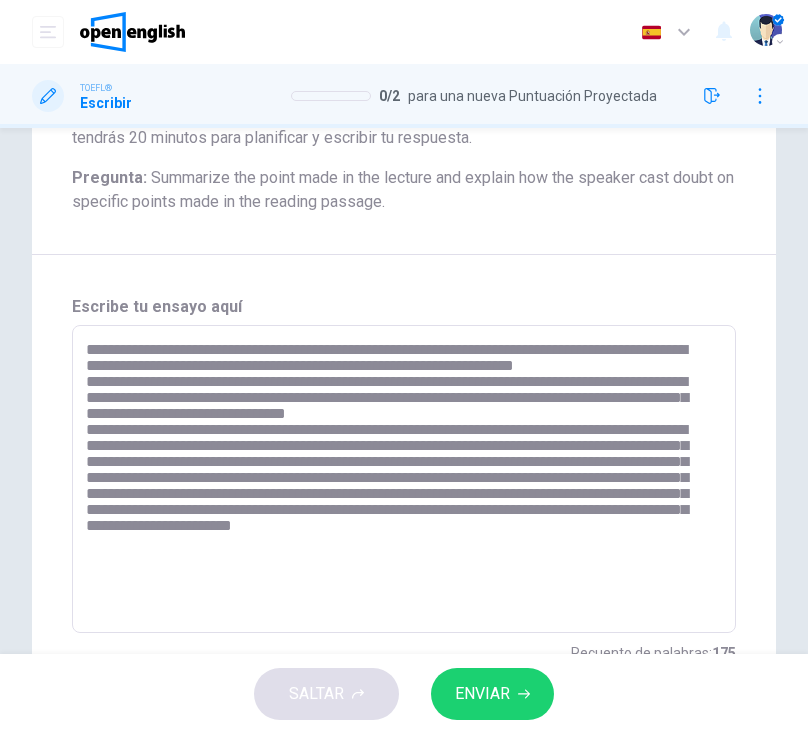 scroll, scrollTop: 572, scrollLeft: 0, axis: vertical 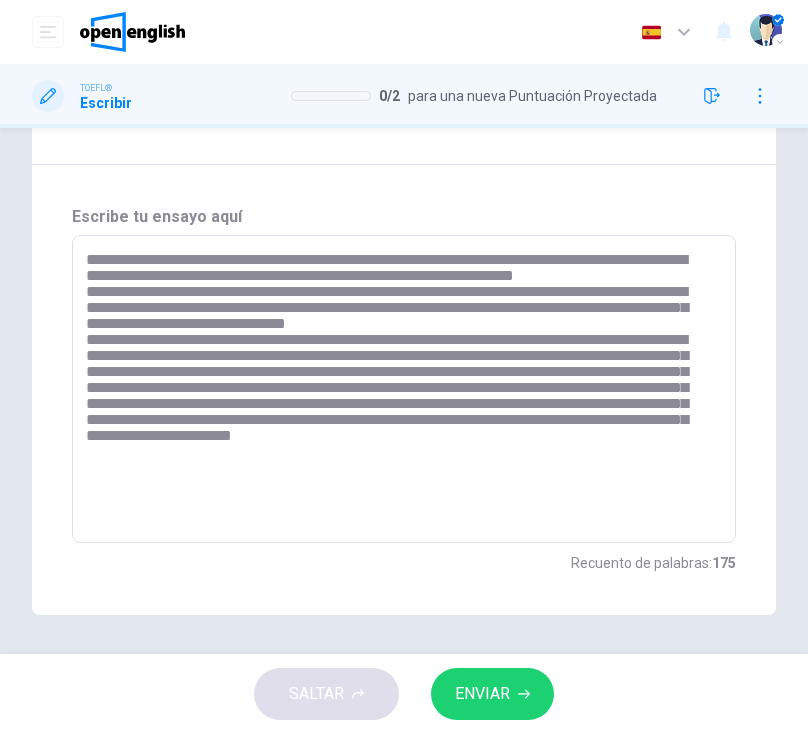 click at bounding box center [399, 389] 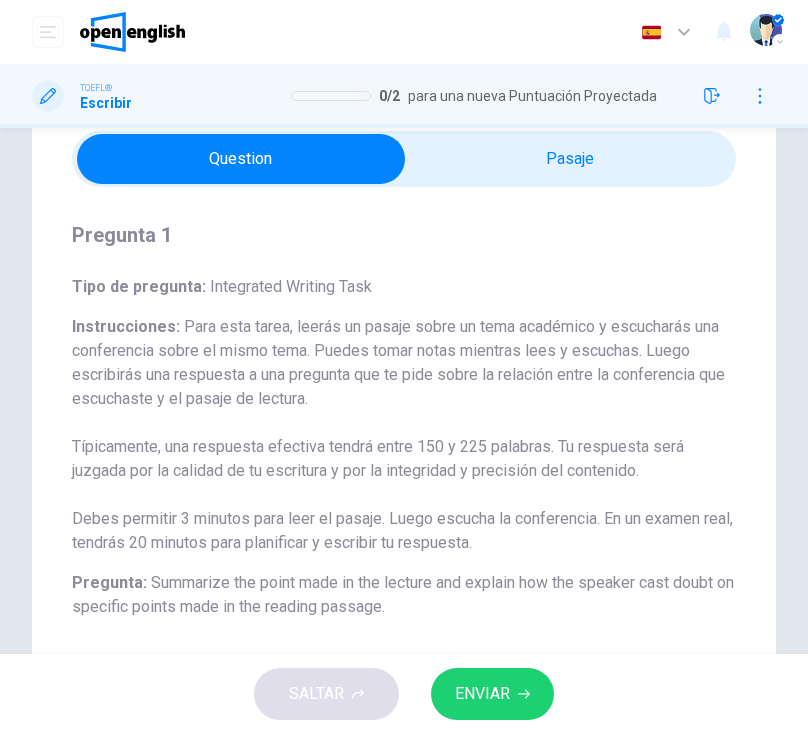 scroll, scrollTop: 0, scrollLeft: 0, axis: both 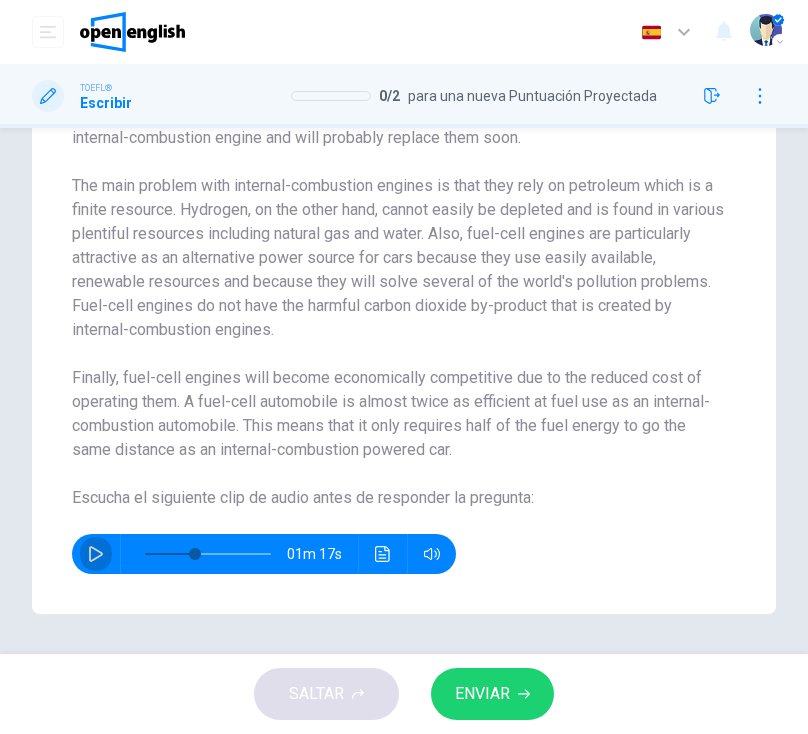 click at bounding box center (96, 554) 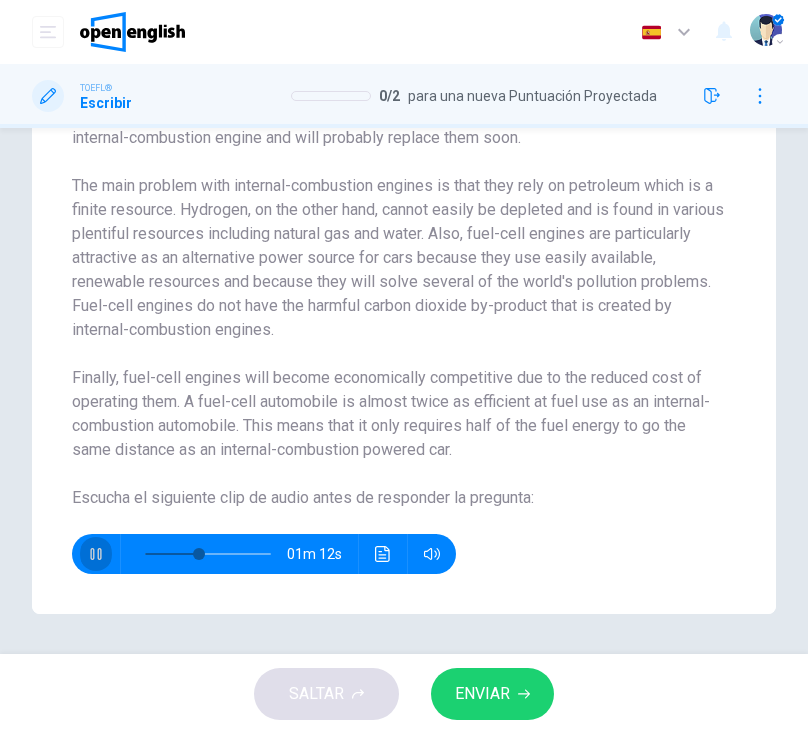 click at bounding box center (96, 554) 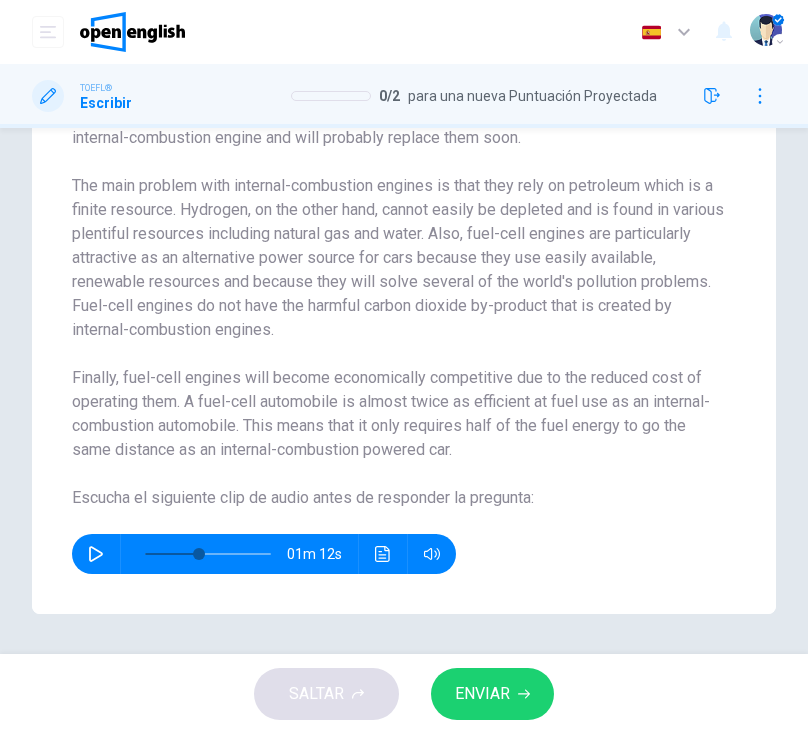 scroll, scrollTop: 0, scrollLeft: 0, axis: both 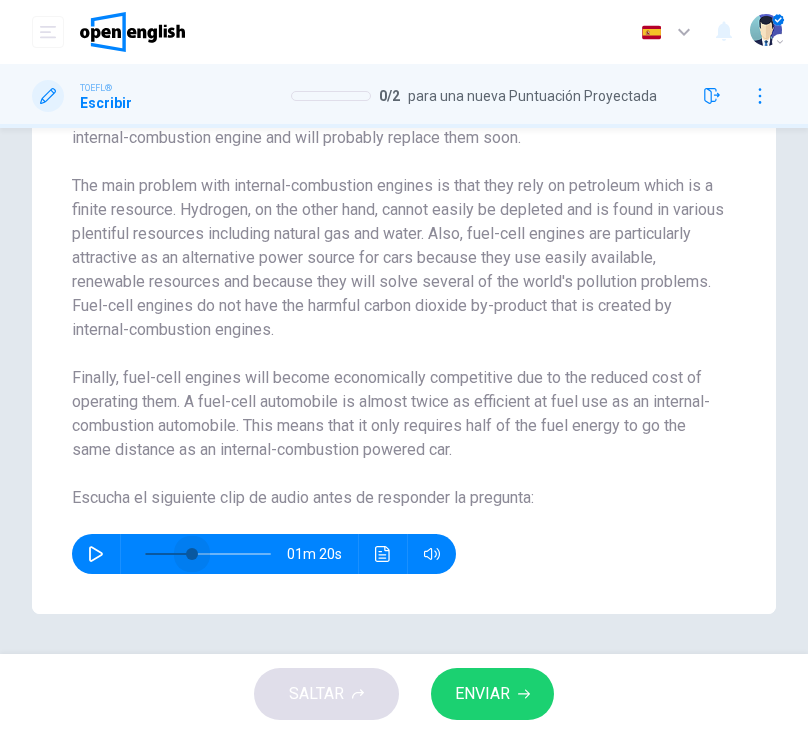 click at bounding box center (192, 554) 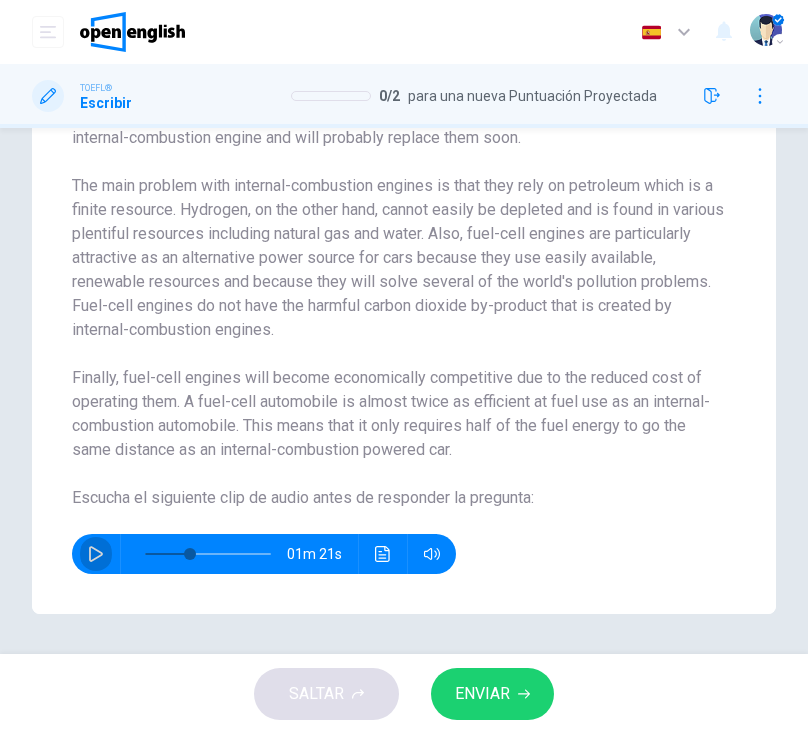 click at bounding box center (96, 554) 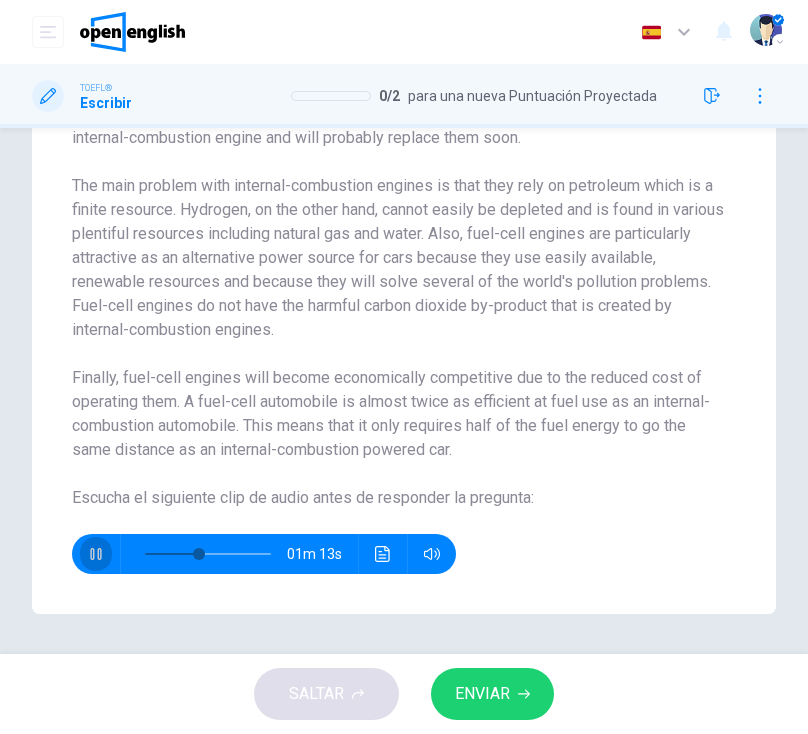 click at bounding box center (96, 554) 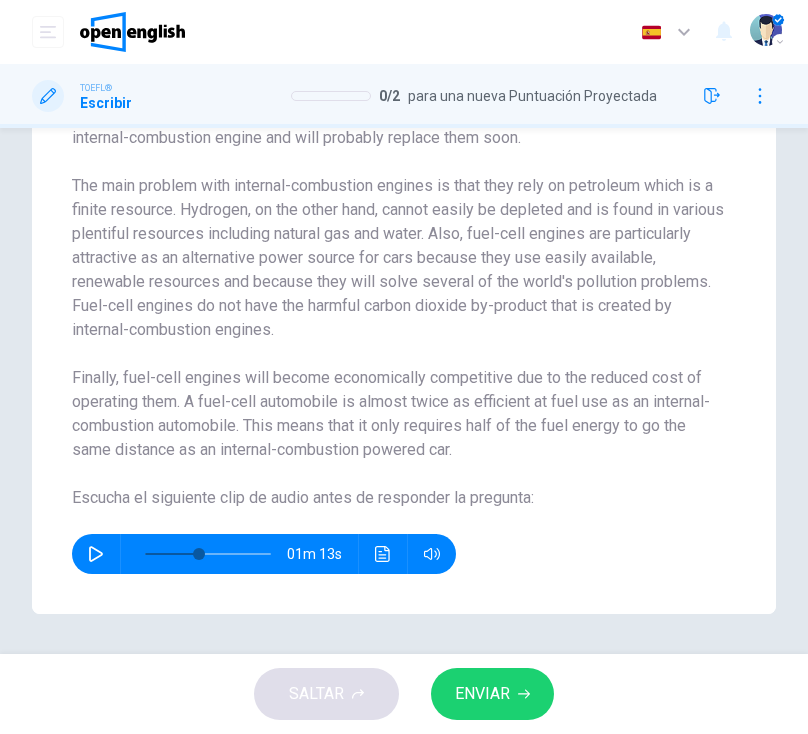 scroll, scrollTop: 0, scrollLeft: 0, axis: both 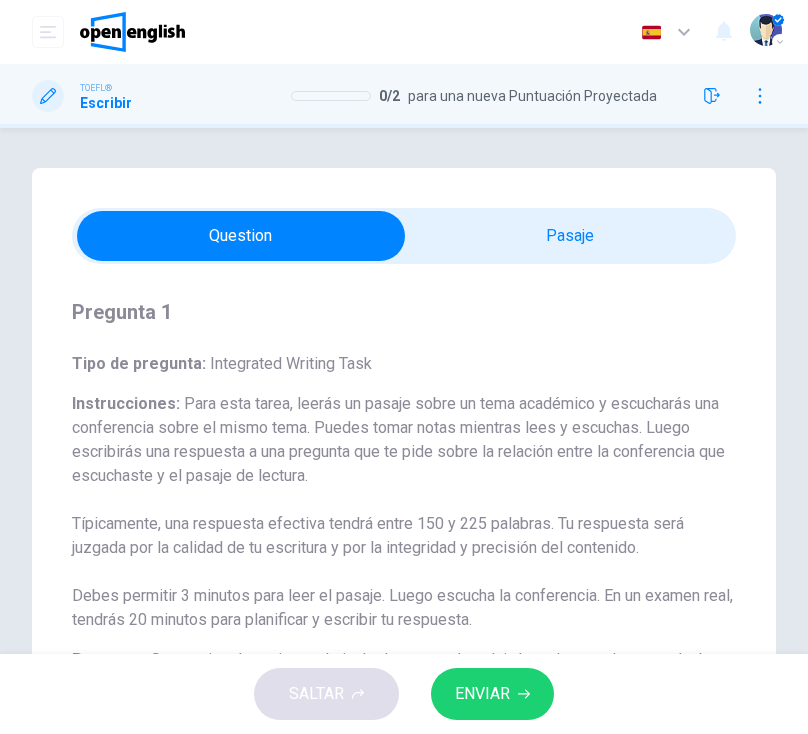 click on "01:10:03 Question Passage Pregunta   1 Tipo de pregunta :   Integrated Writing Task Instrucciones :   Para esta tarea, leerás un pasaje sobre un tema académico y escucharás una conferencia sobre el mismo tema. Puedes tomar notas mientras lees y escuchas. Luego escribirás una respuesta a una pregunta que te pide sobre la relación entre la conferencia que escuchaste y el pasaje de lectura. Típicamente, una respuesta efectiva tendrá entre 150 y 225 palabras. Tu respuesta será juzgada por la calidad de tu escritura y por la integridad y precisión del contenido. Debes permitir 3 minutos para leer el pasaje. Luego escucha la conferencia. En un examen real, tendrás 20 minutos para planificar y escribir tu respuesta. Pregunta :     Summarize the point made in the lecture and explain how the speaker cast doubt on specific points made in the reading passage. Escribe tu ensayo aquí * ​ Recuento de palabras :  183 Hydrogen-based Fuel-Cell Engines  Escucha el siguiente clip de audio antes de responder la pregunta : *" at bounding box center (404, 677) 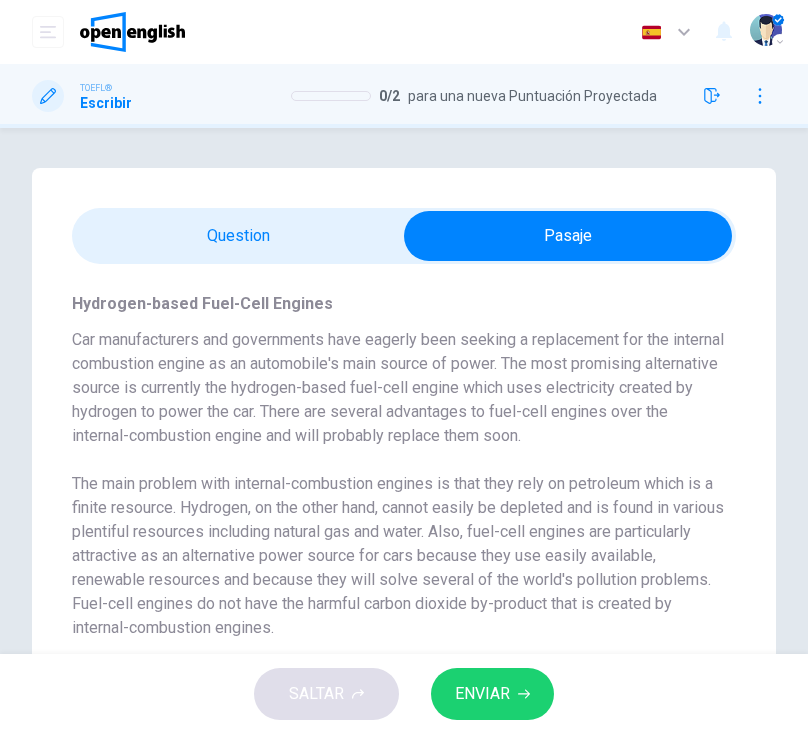 scroll, scrollTop: 298, scrollLeft: 0, axis: vertical 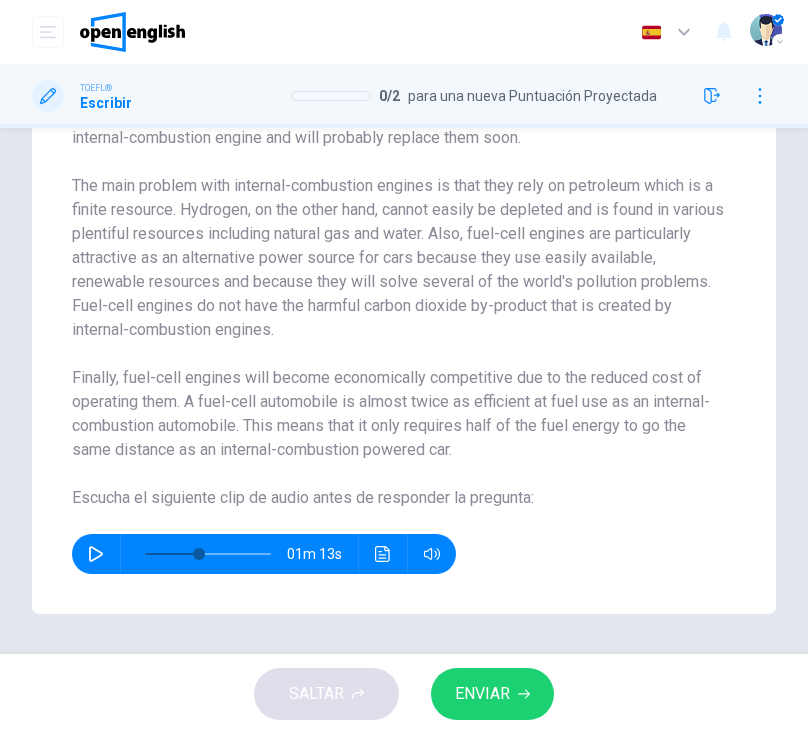 click at bounding box center (383, 554) 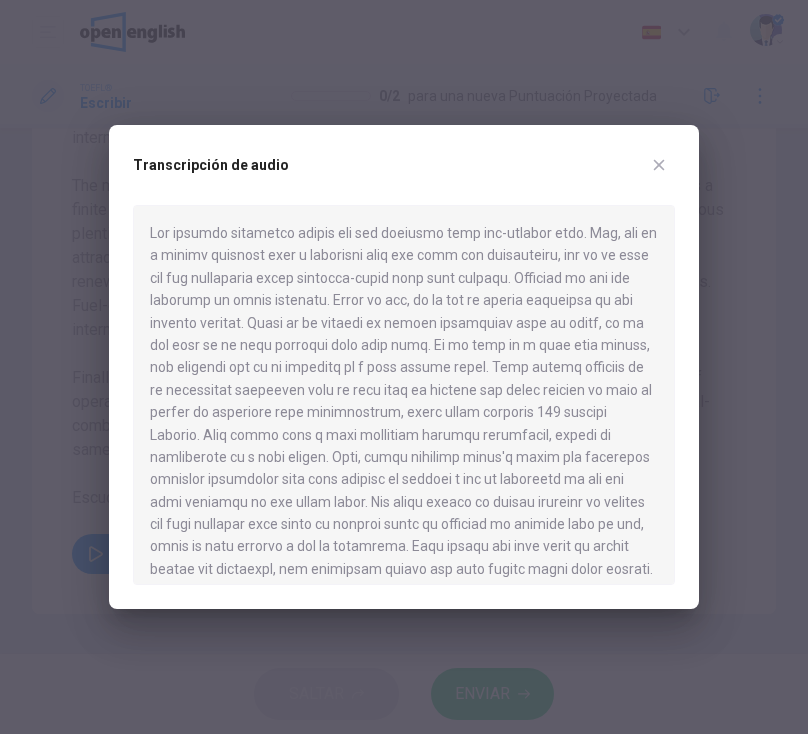 click at bounding box center [659, 165] 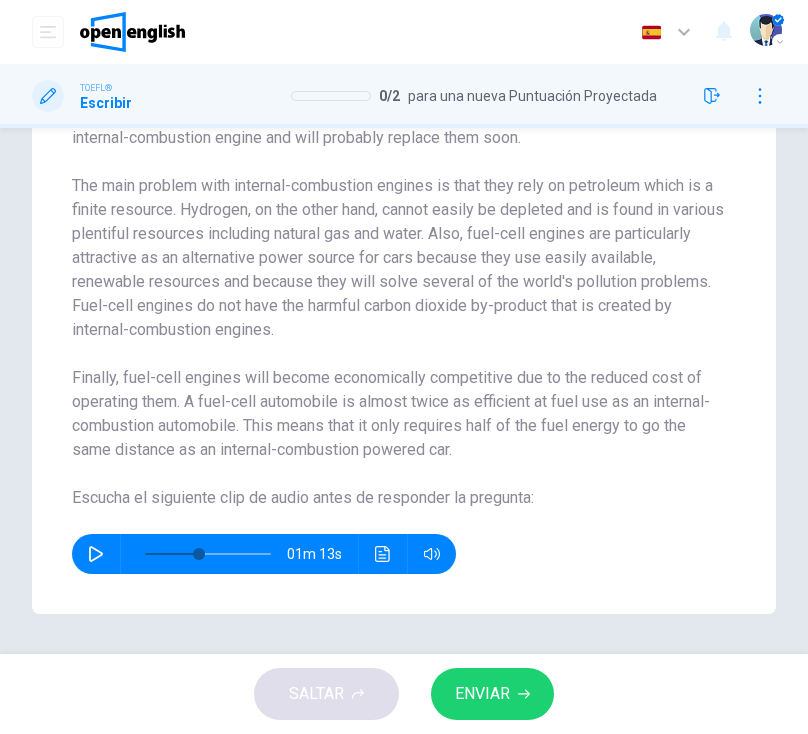 scroll, scrollTop: 0, scrollLeft: 0, axis: both 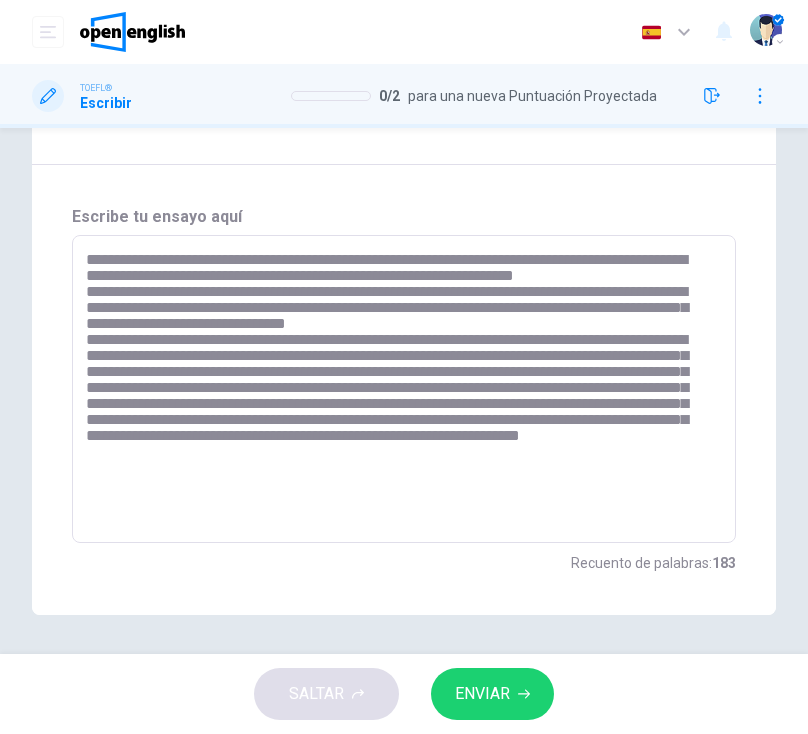click at bounding box center [399, 389] 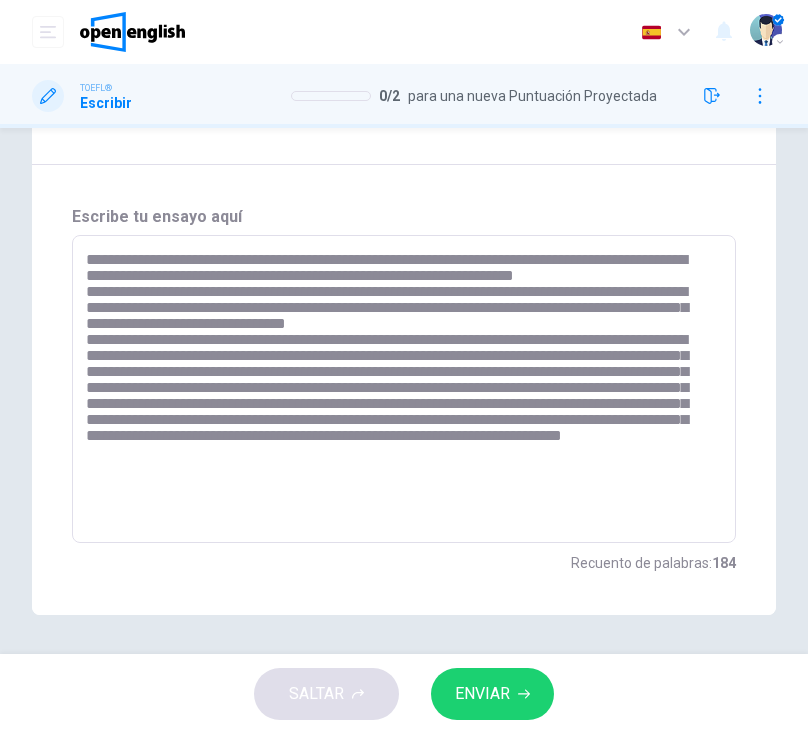 click at bounding box center [399, 389] 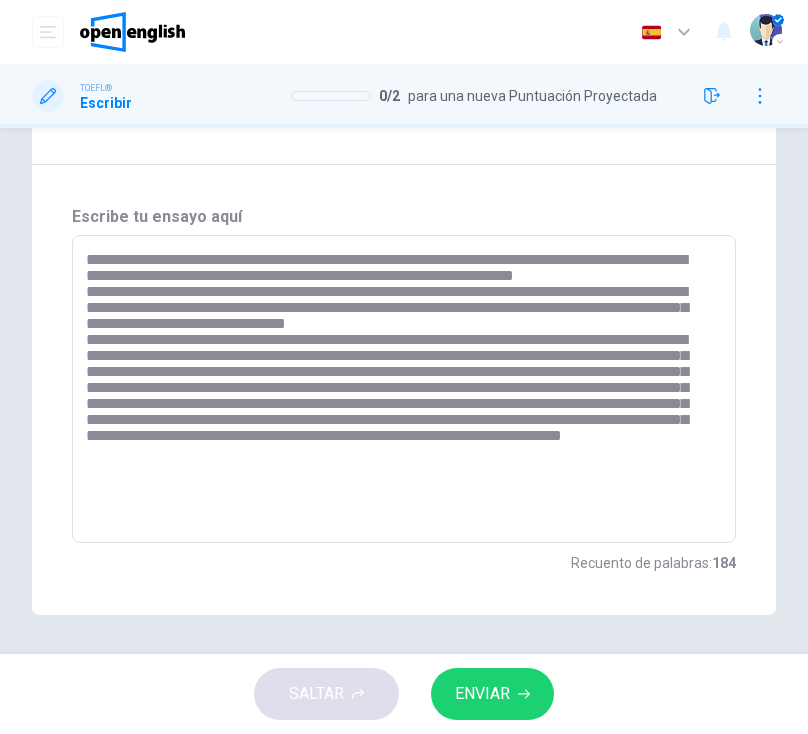 click at bounding box center (399, 389) 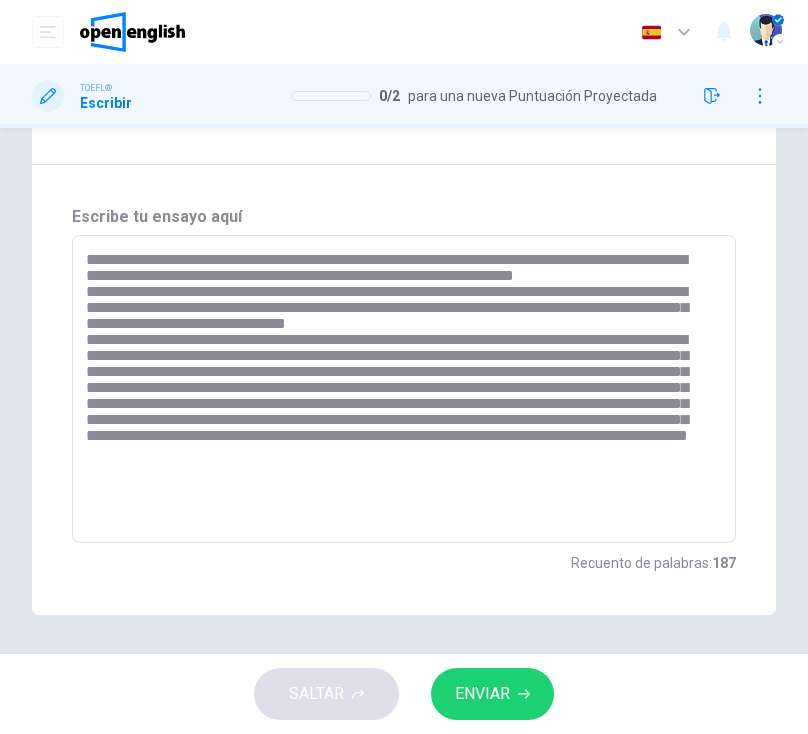click at bounding box center [399, 389] 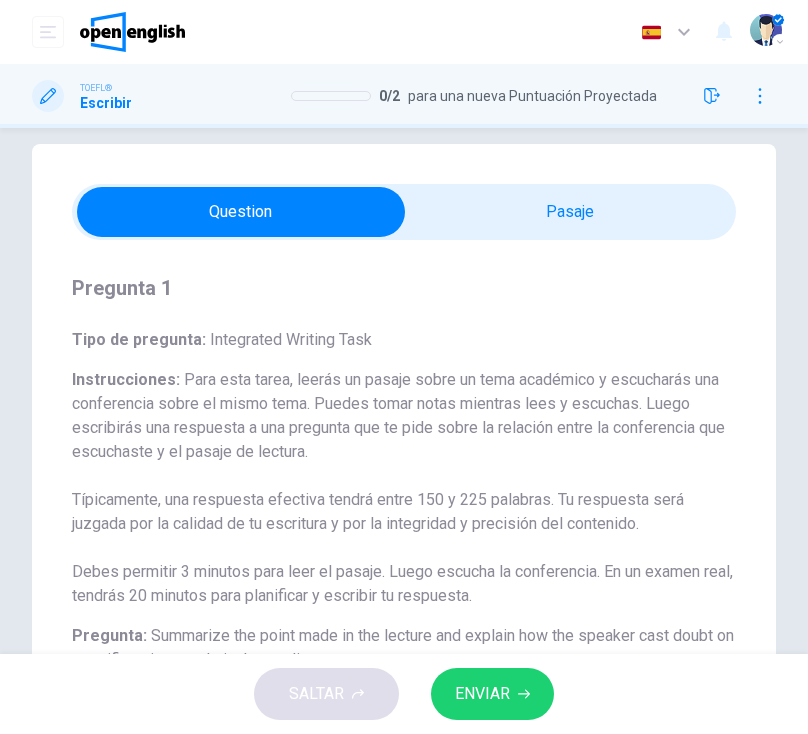 scroll, scrollTop: 0, scrollLeft: 0, axis: both 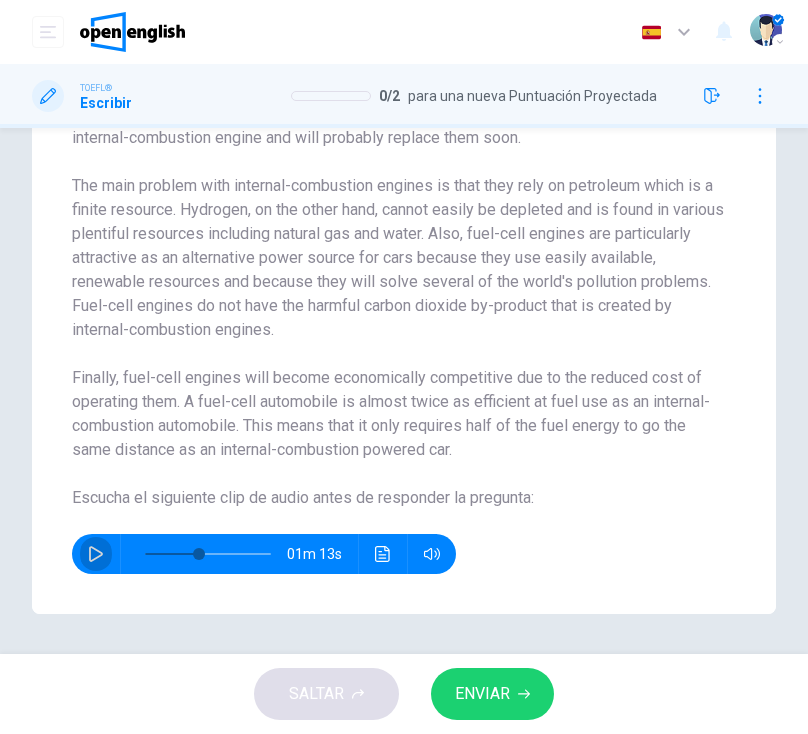 click at bounding box center [96, 554] 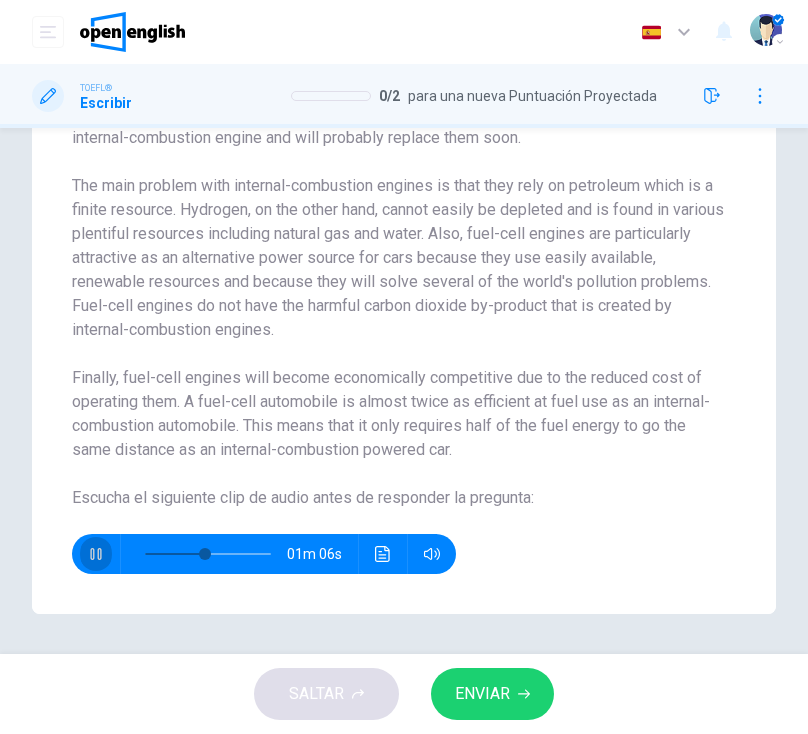 click at bounding box center [96, 554] 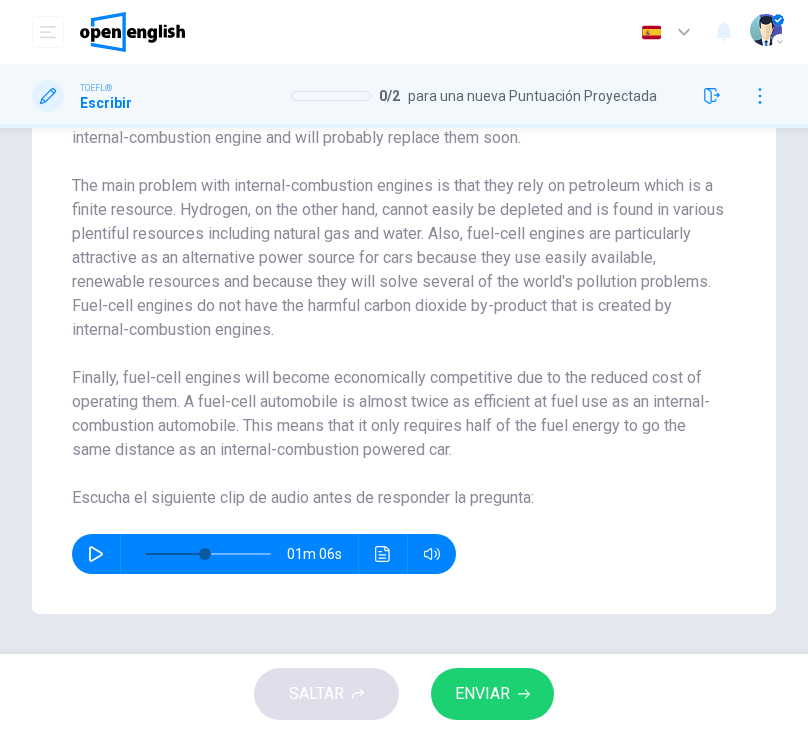scroll, scrollTop: 0, scrollLeft: 0, axis: both 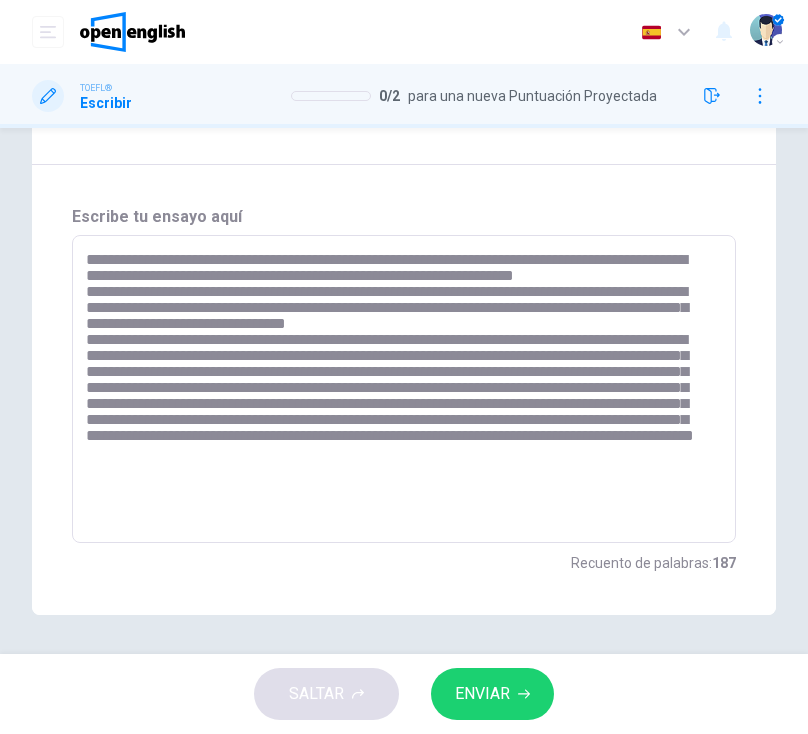 click at bounding box center [399, 389] 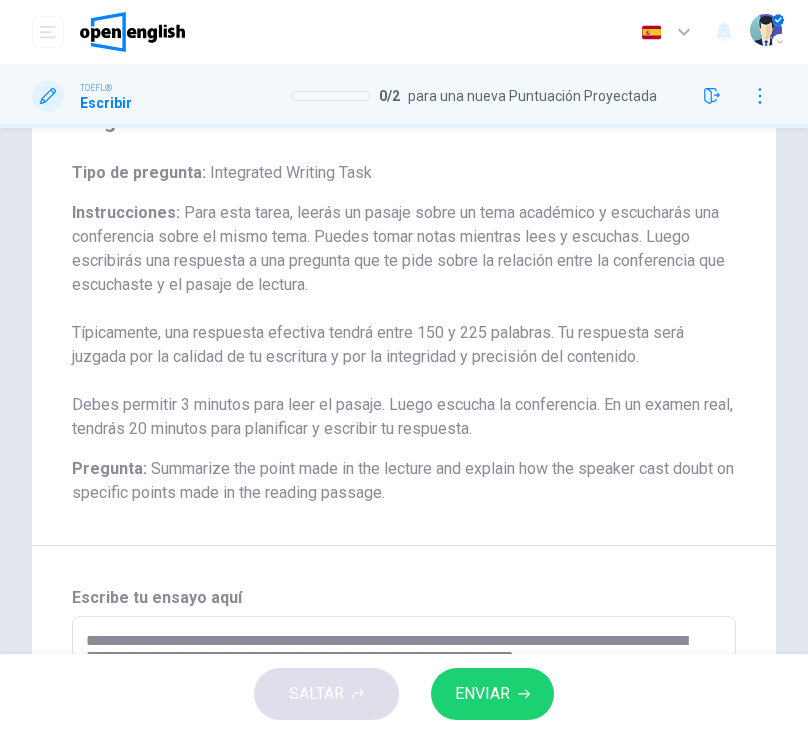 scroll, scrollTop: 0, scrollLeft: 0, axis: both 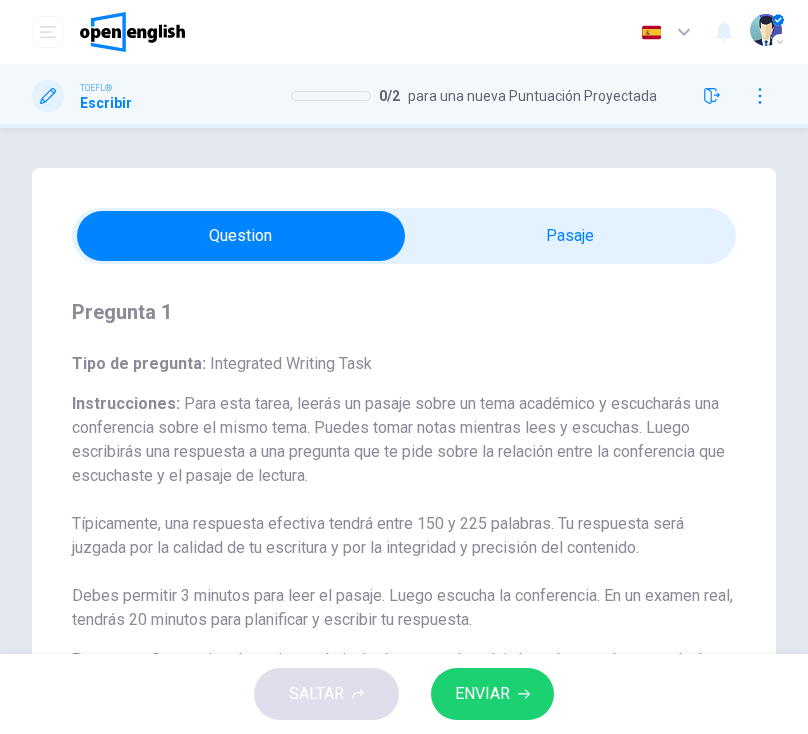 click at bounding box center [404, 236] 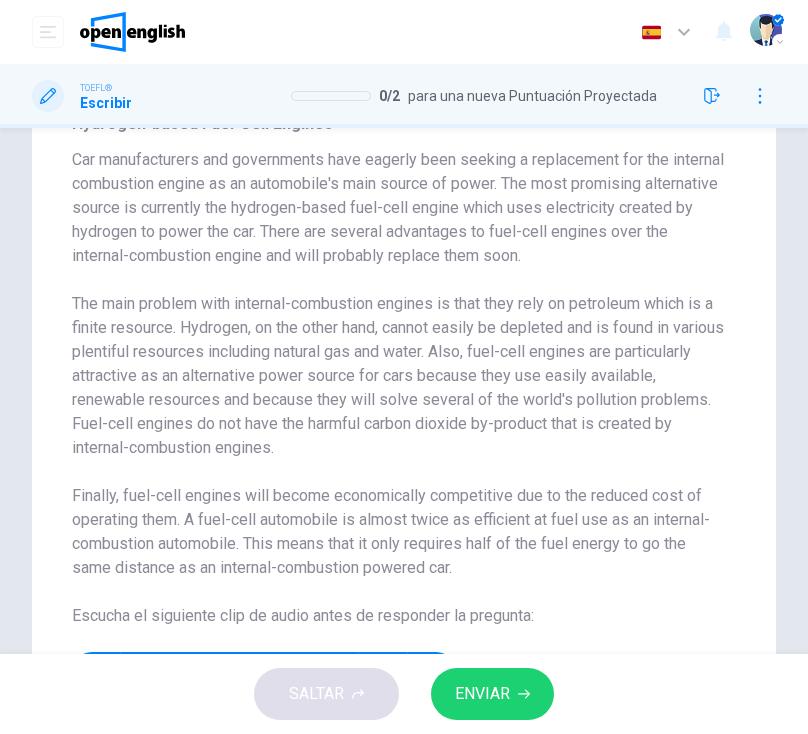 scroll, scrollTop: 228, scrollLeft: 0, axis: vertical 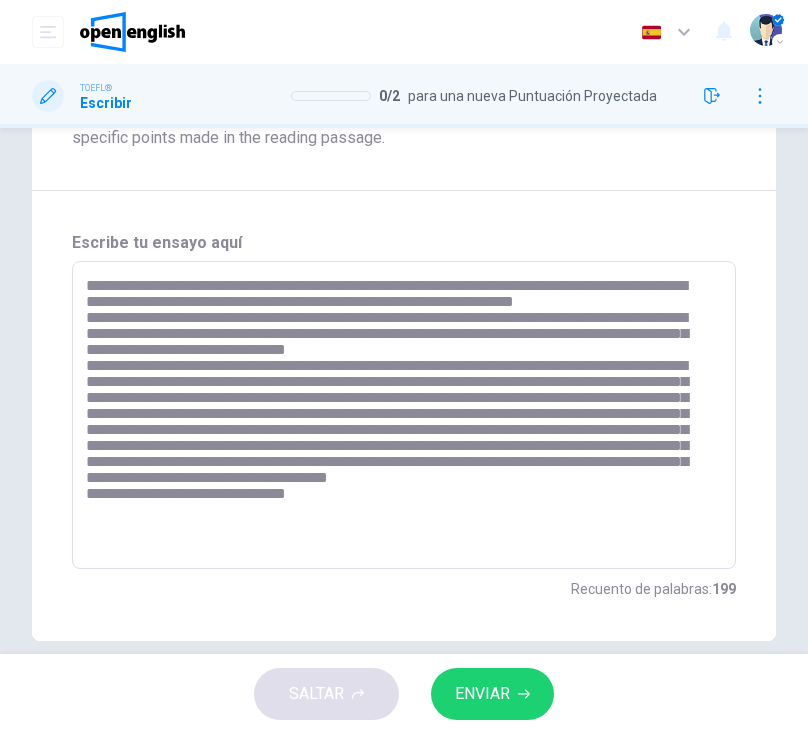 click at bounding box center (399, 415) 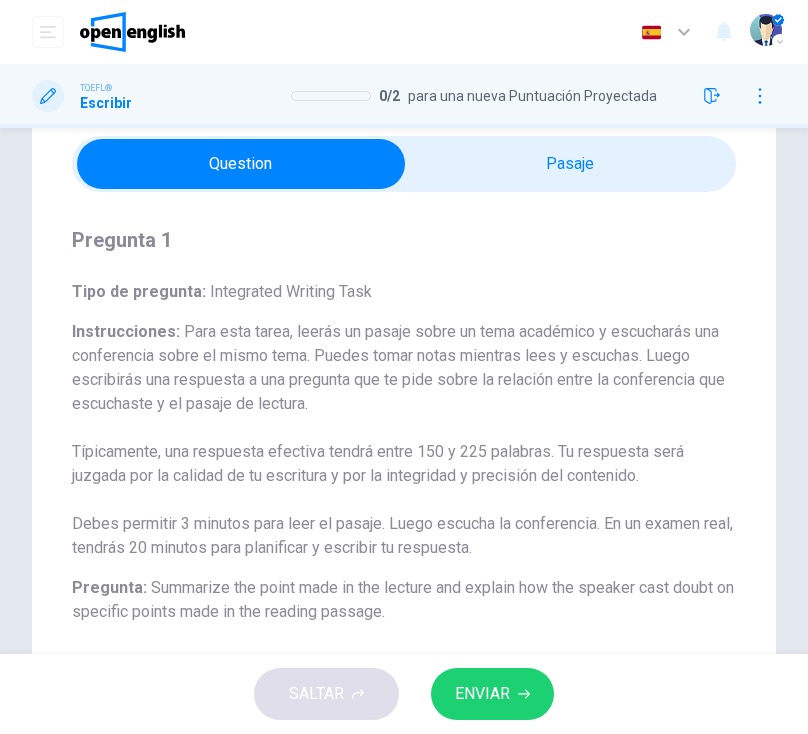 scroll, scrollTop: 0, scrollLeft: 0, axis: both 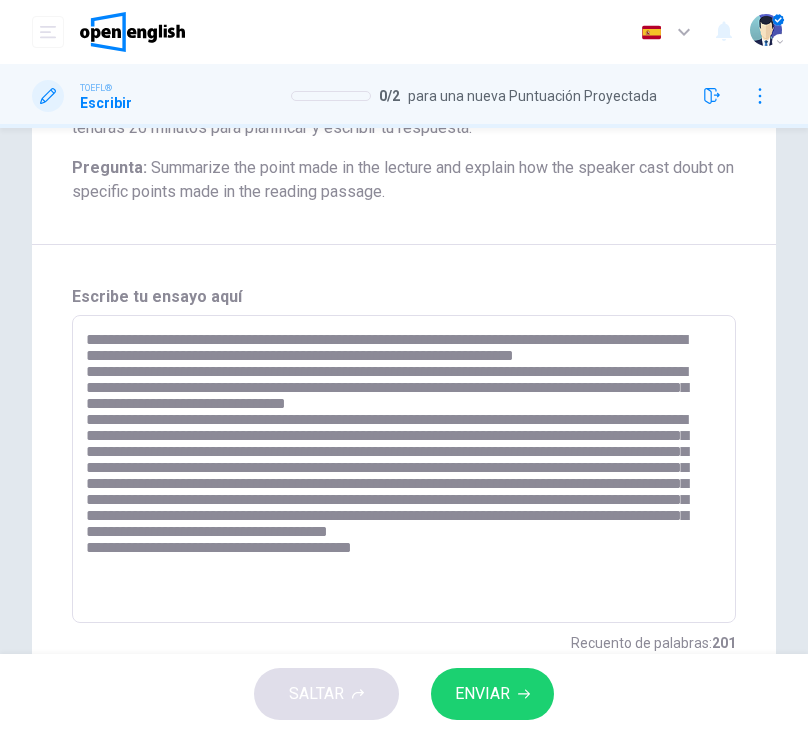 click at bounding box center (399, 469) 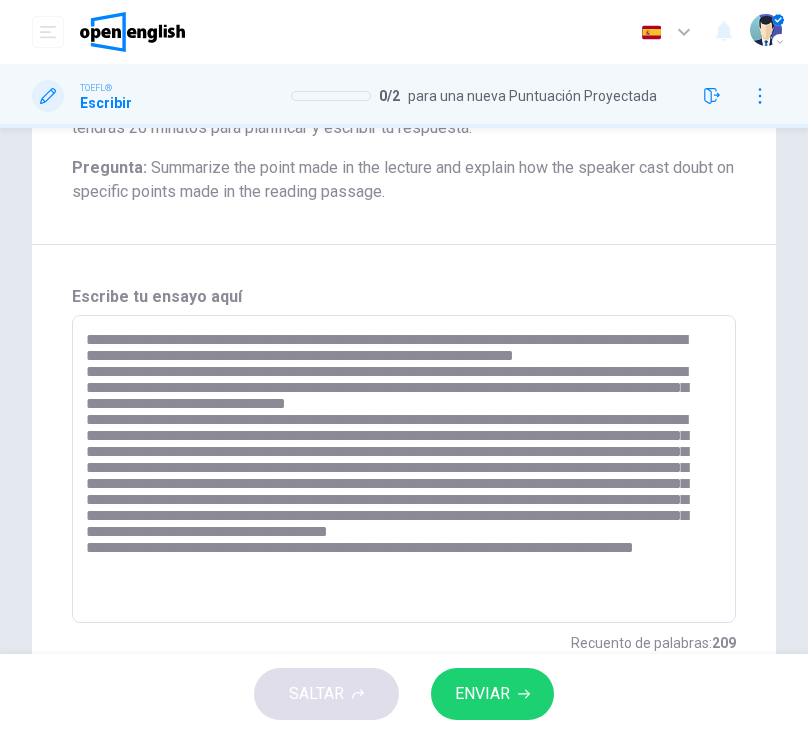 click at bounding box center [399, 469] 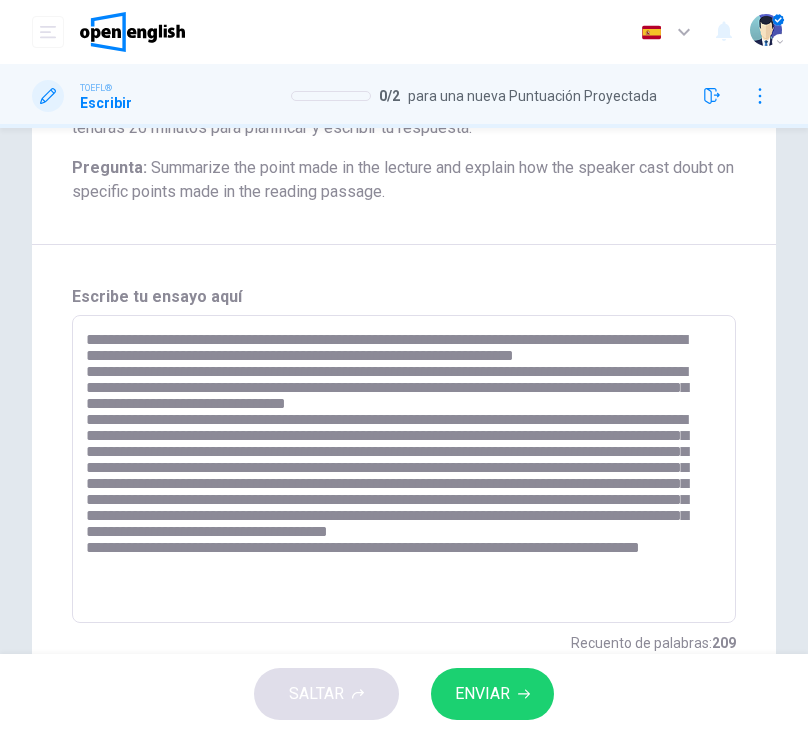click at bounding box center [399, 469] 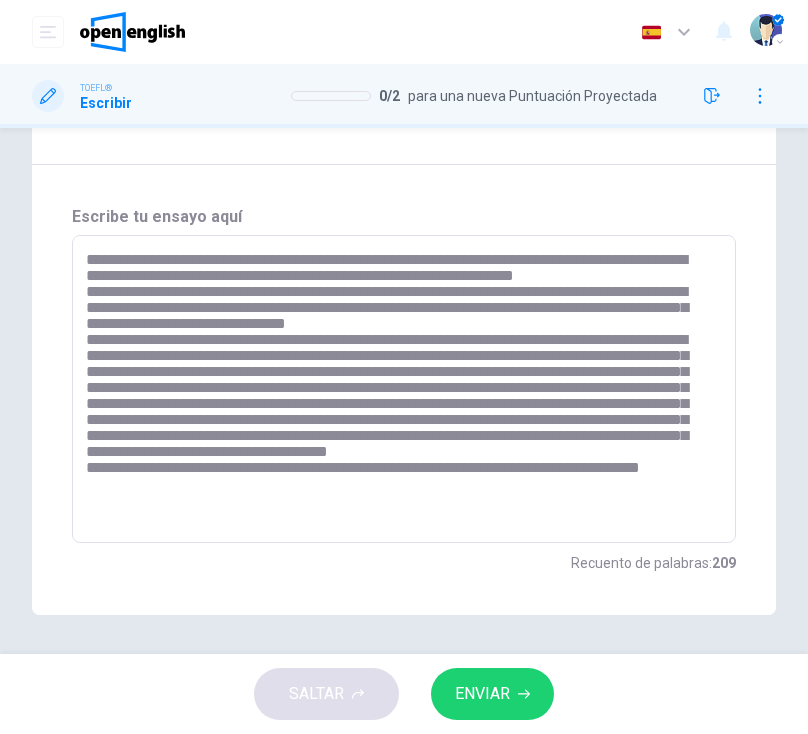 scroll, scrollTop: 572, scrollLeft: 0, axis: vertical 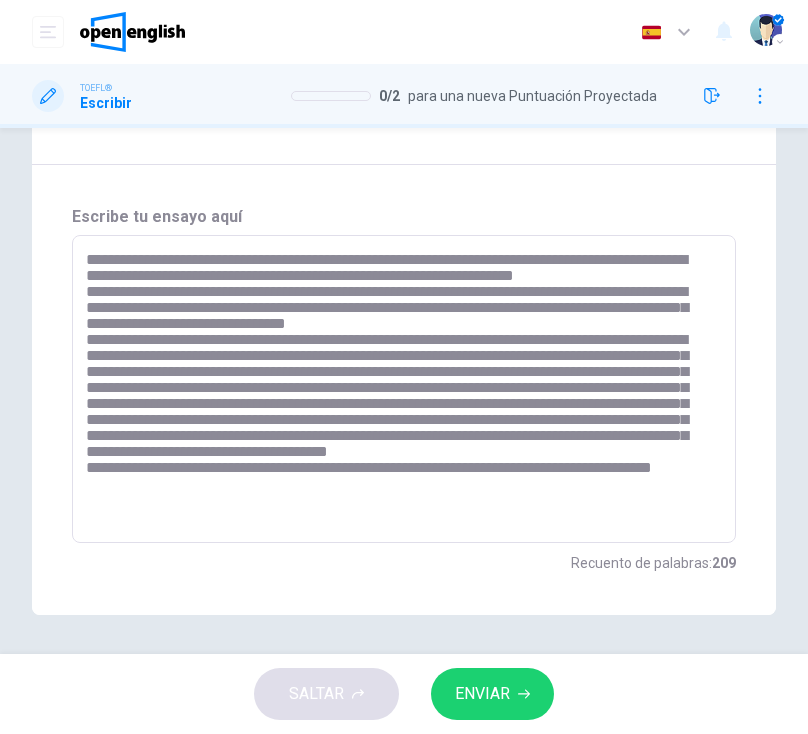 click at bounding box center [399, 389] 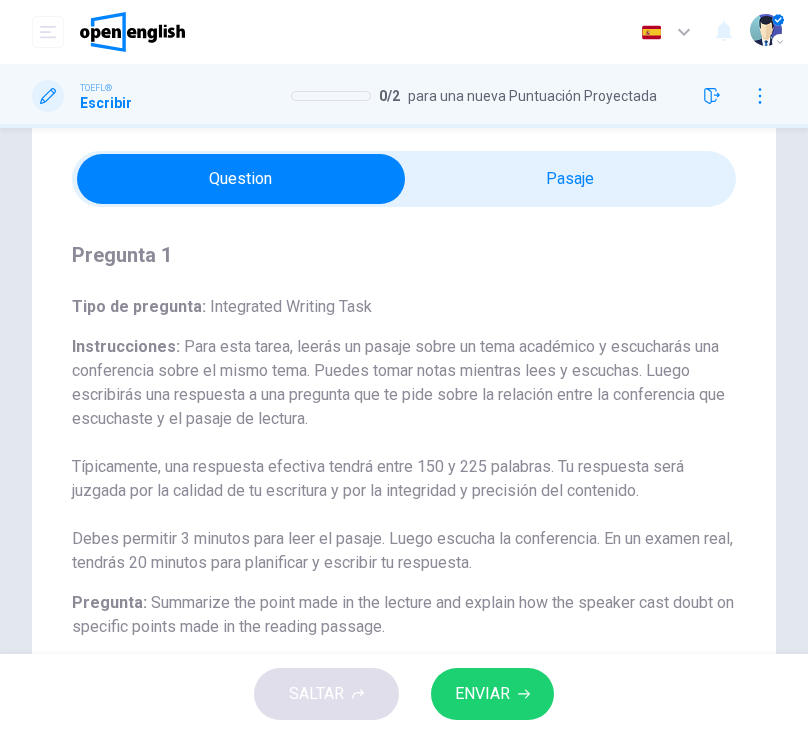 scroll, scrollTop: 0, scrollLeft: 0, axis: both 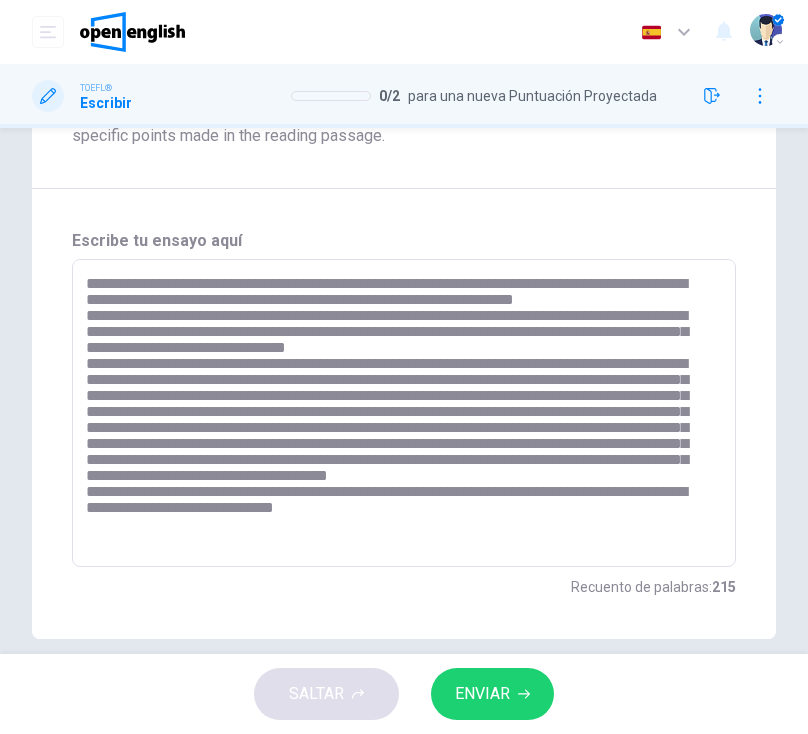 click on "* ​" at bounding box center (404, 413) 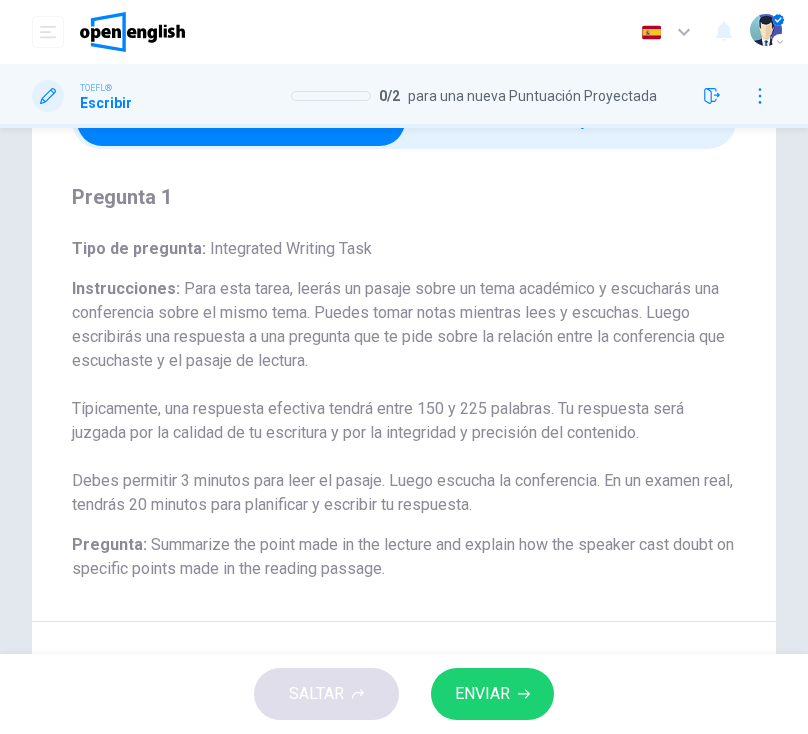 scroll, scrollTop: 0, scrollLeft: 0, axis: both 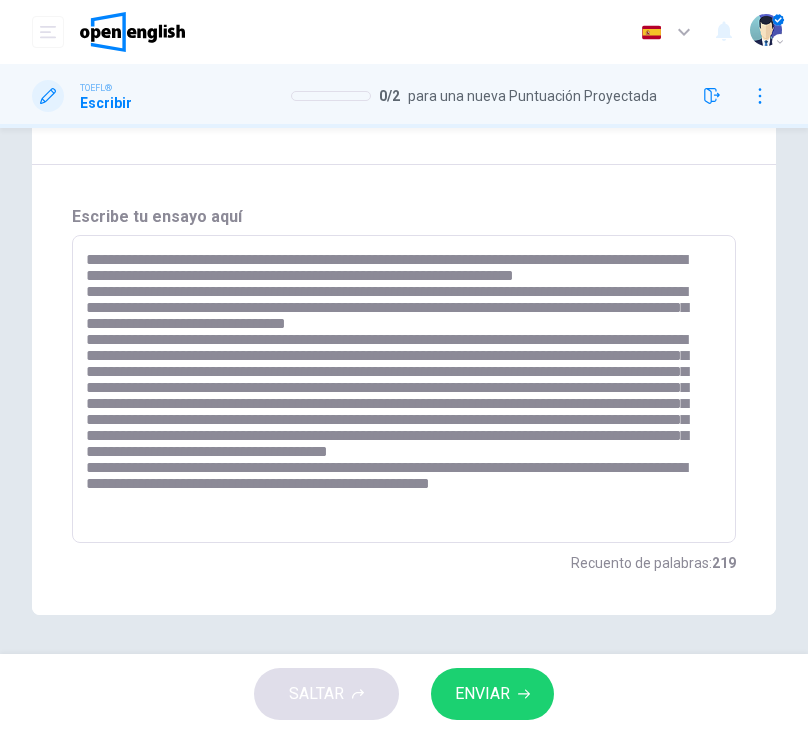 click on "* ​" at bounding box center (404, 389) 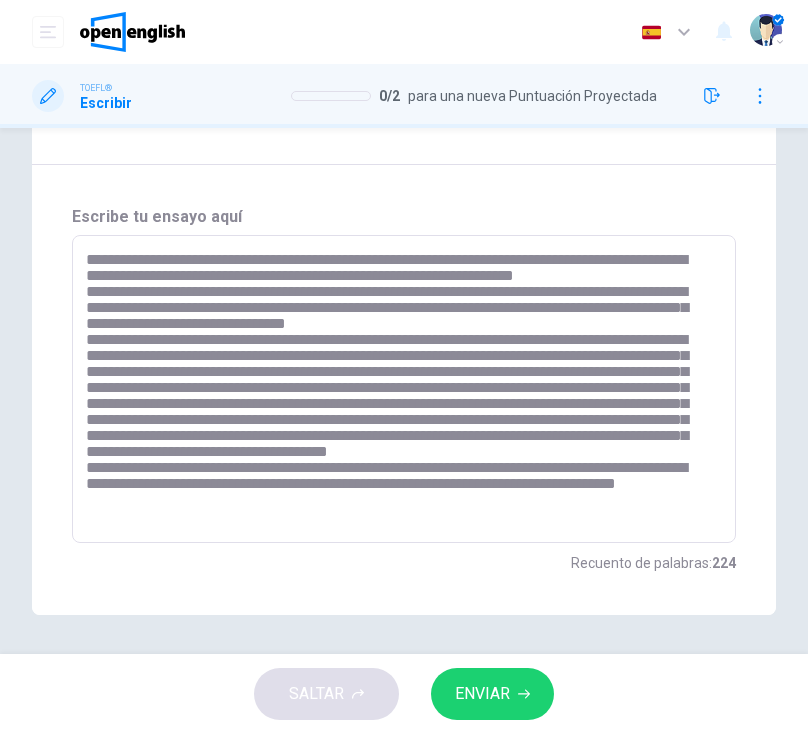 scroll, scrollTop: 0, scrollLeft: 0, axis: both 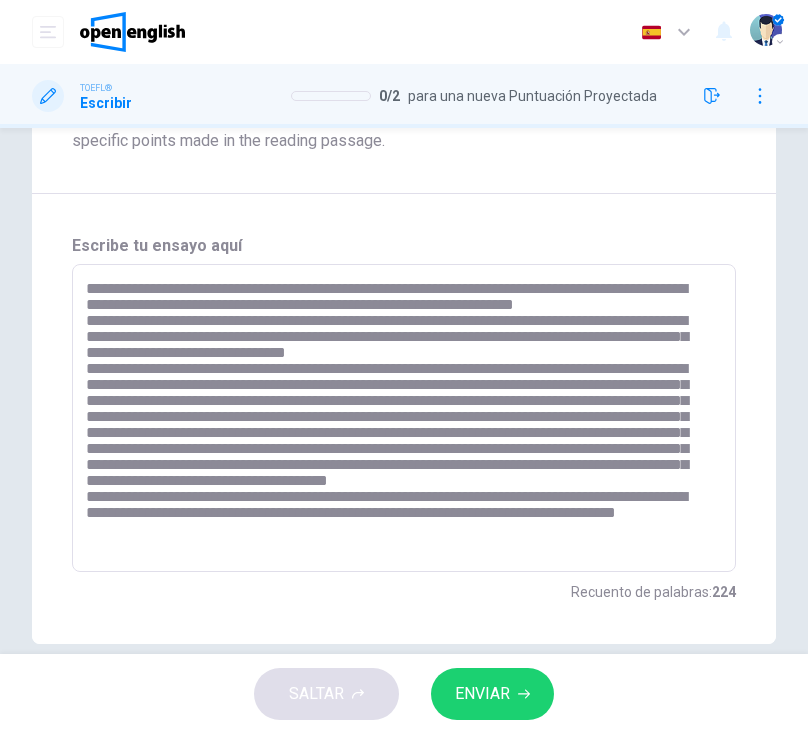 click at bounding box center (399, 418) 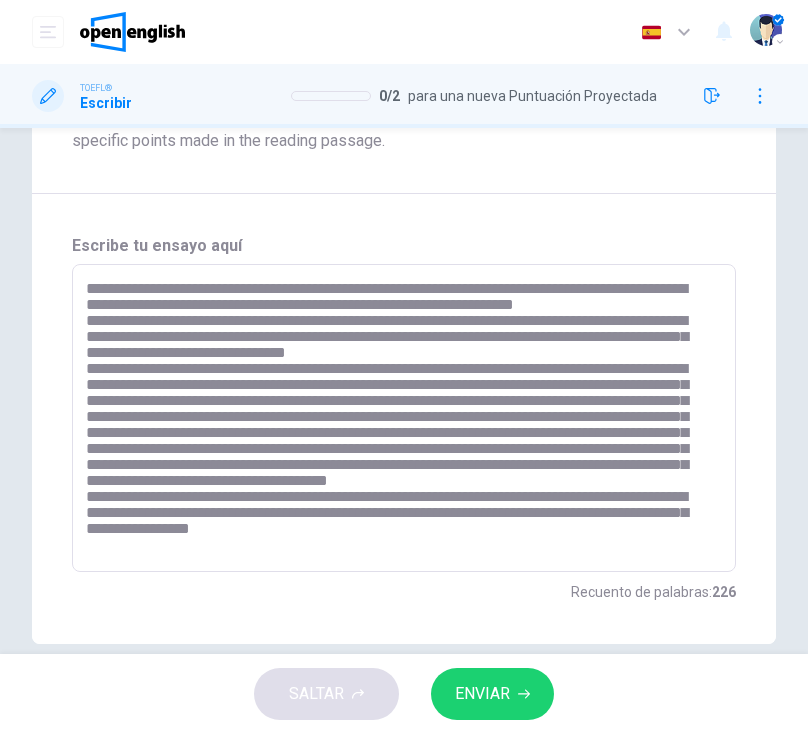 click at bounding box center (399, 418) 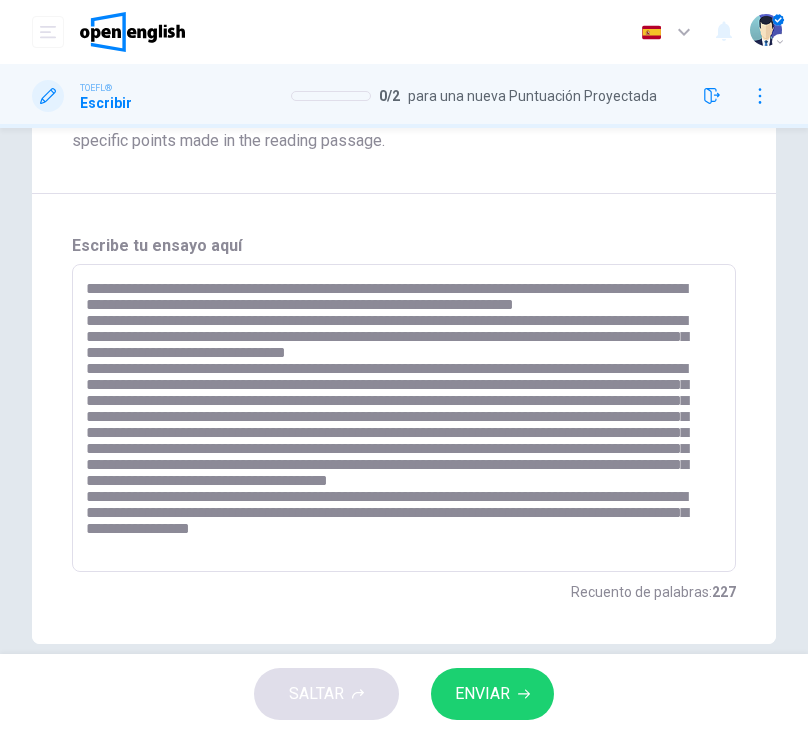 click at bounding box center (399, 418) 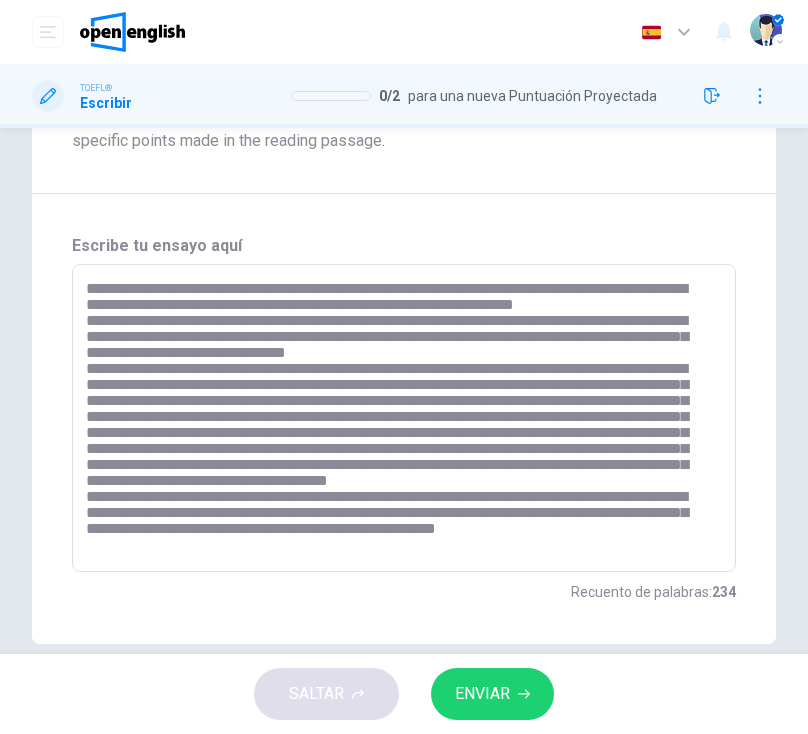 scroll, scrollTop: 30, scrollLeft: 0, axis: vertical 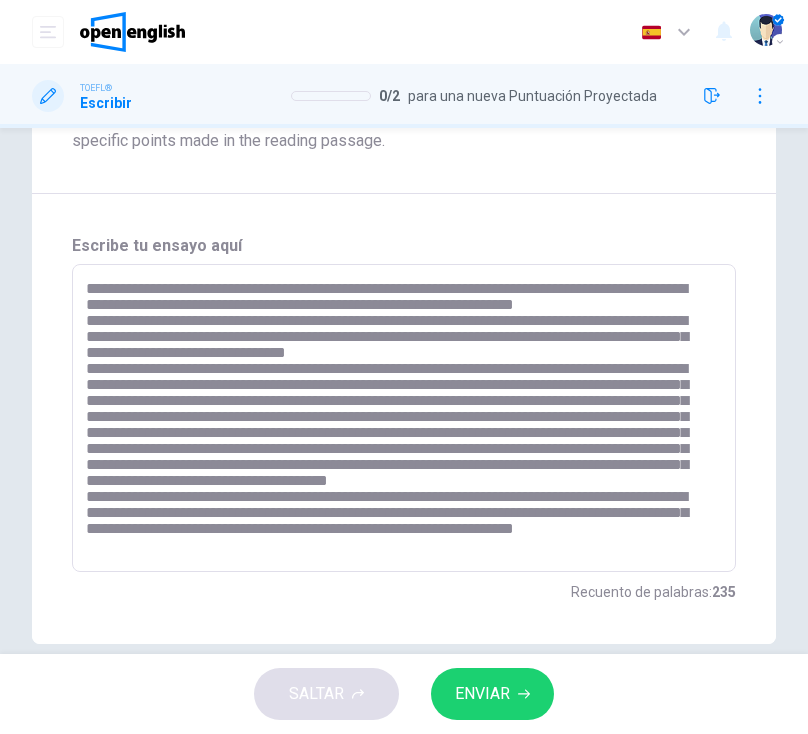 click at bounding box center [399, 418] 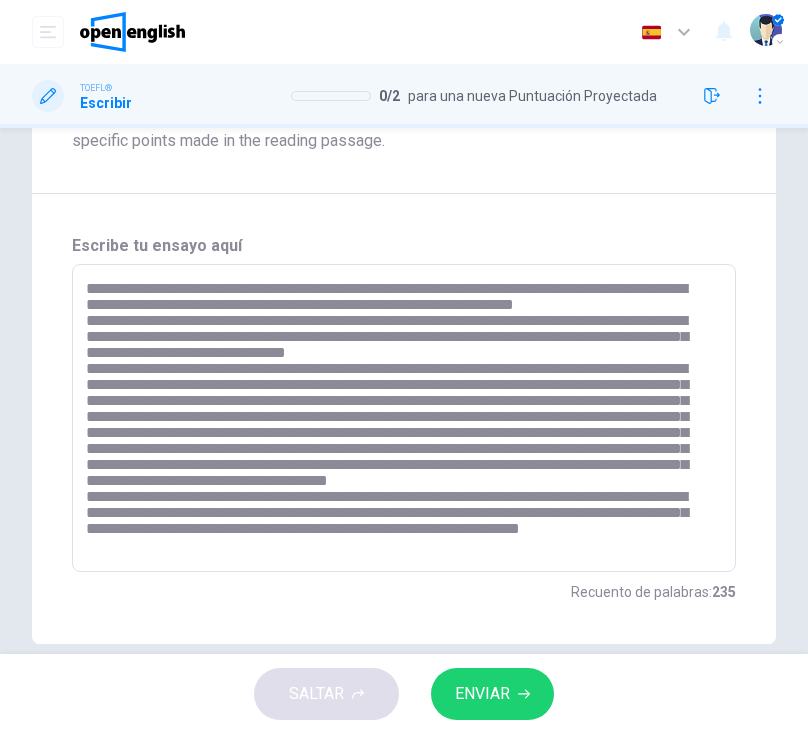 click at bounding box center [399, 418] 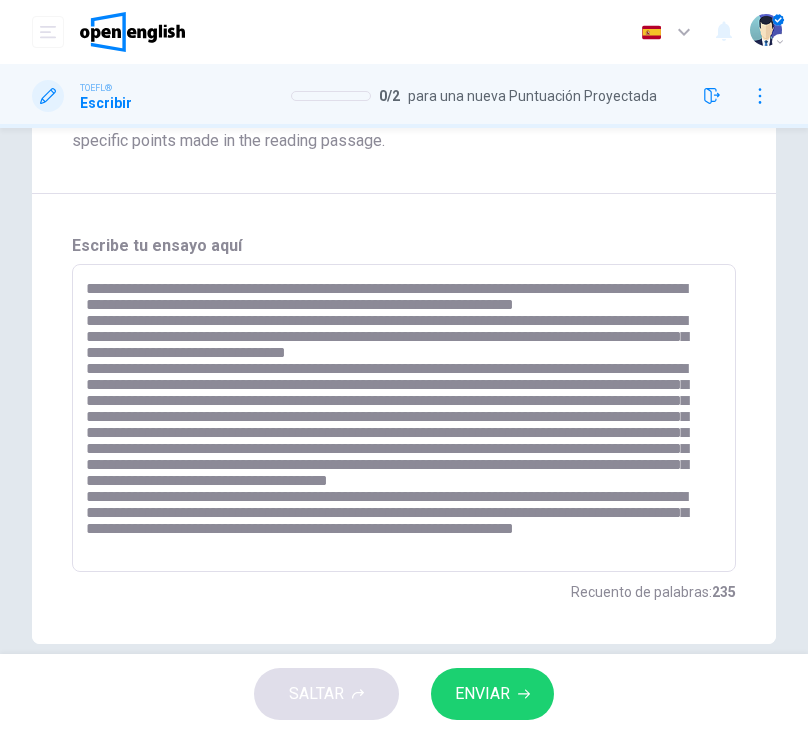 click on "* ​" at bounding box center (404, 418) 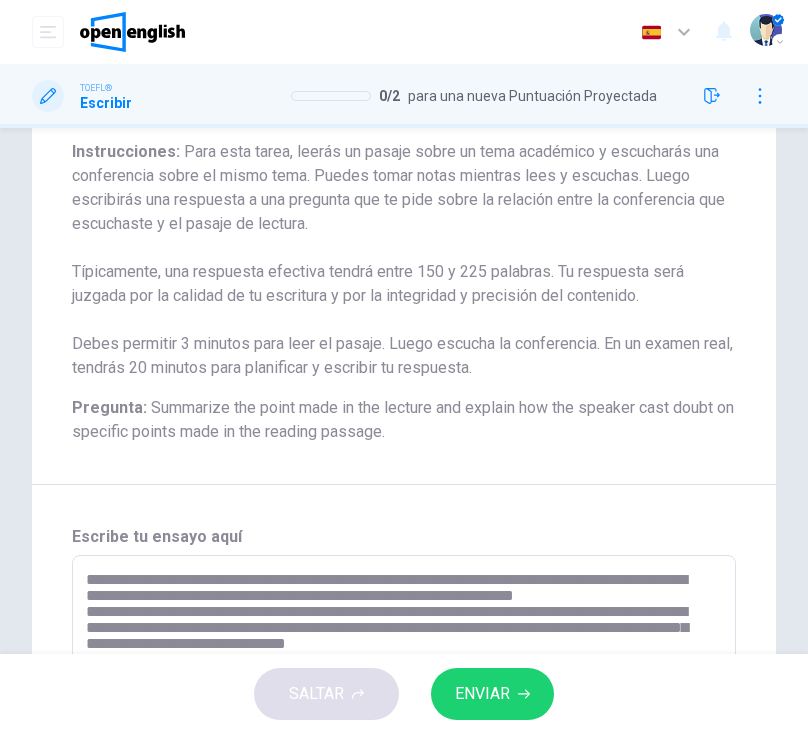 scroll, scrollTop: 103, scrollLeft: 0, axis: vertical 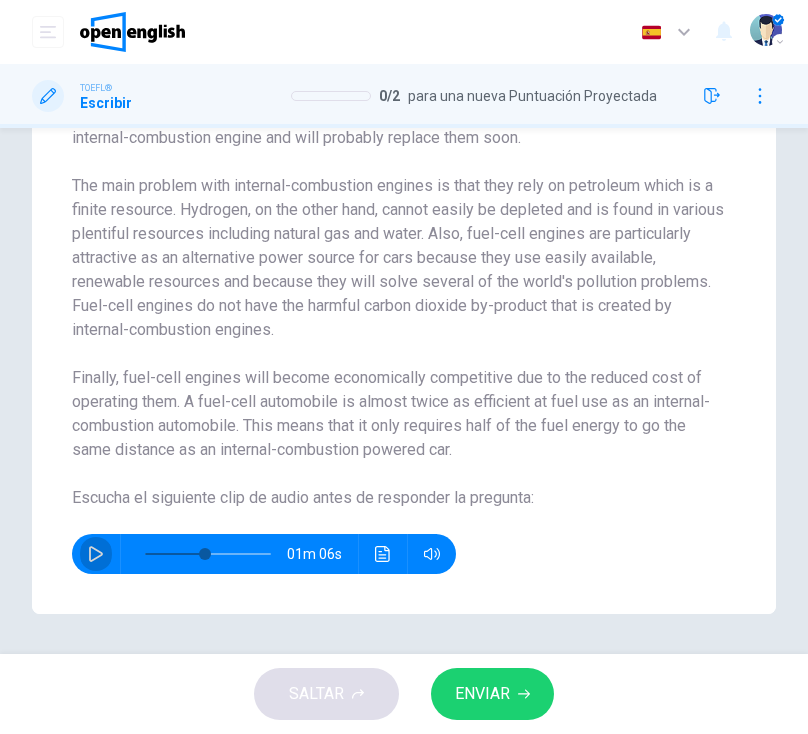 click at bounding box center [96, 554] 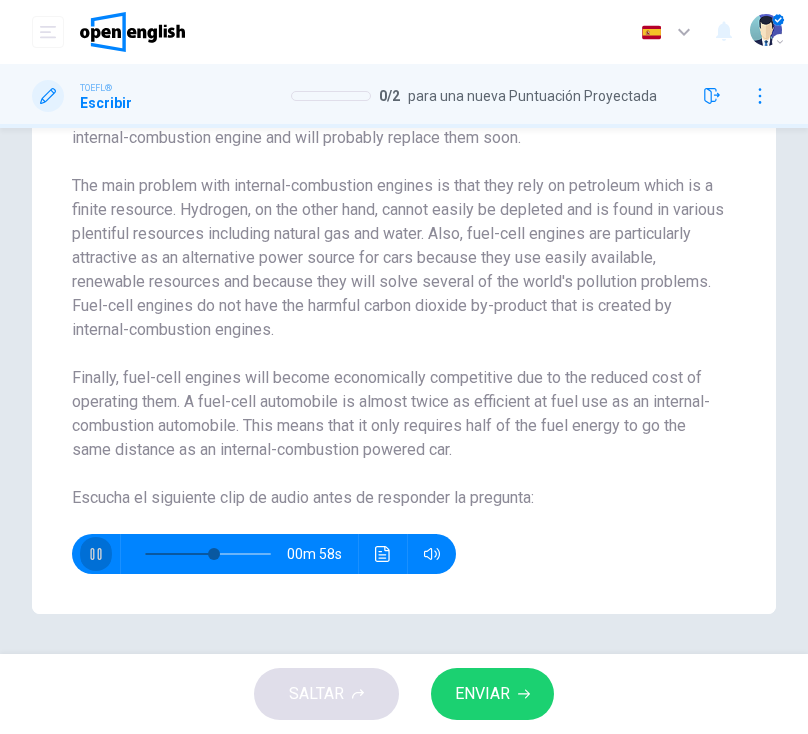 click at bounding box center [96, 554] 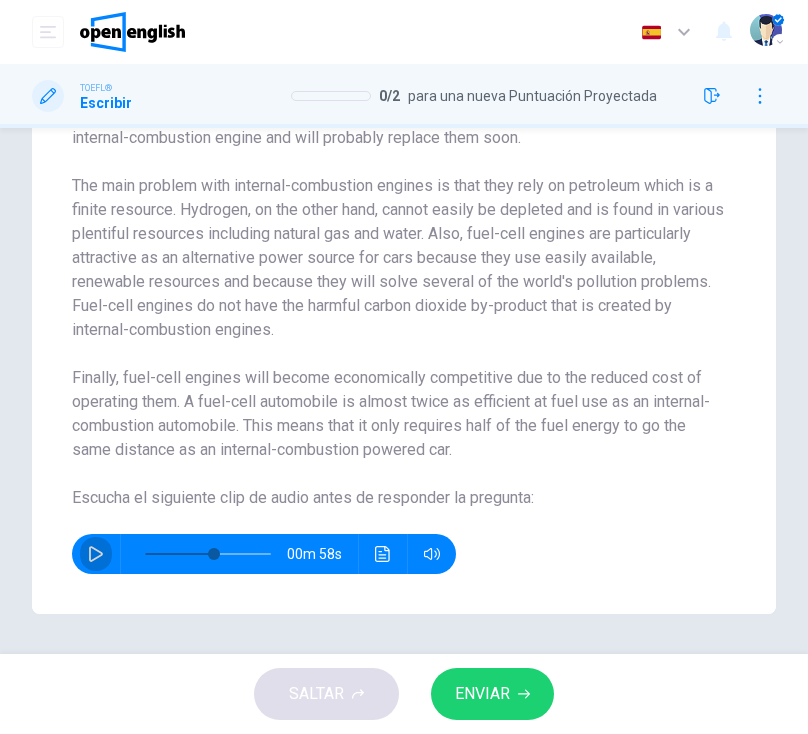 click at bounding box center [96, 554] 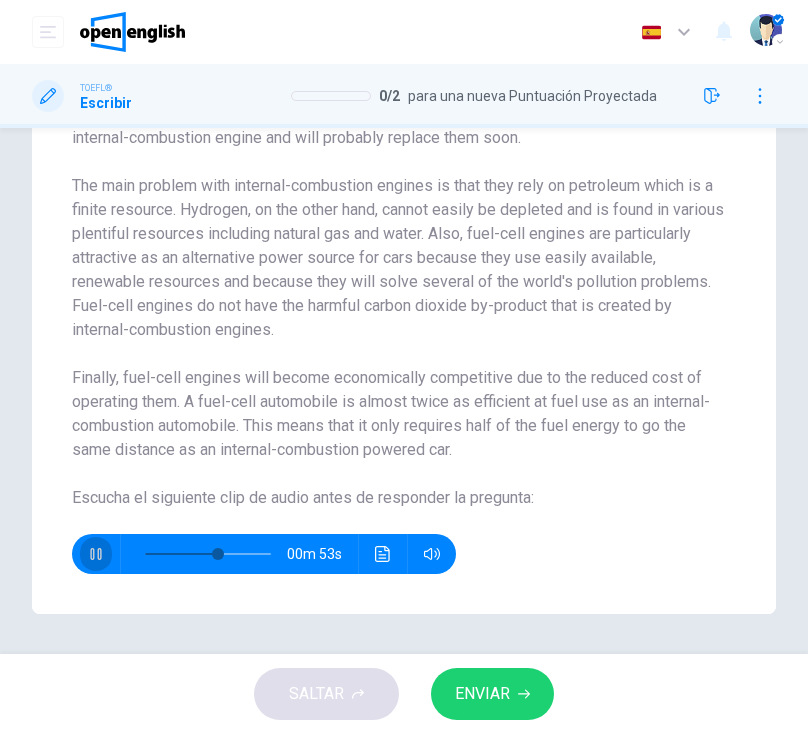 click at bounding box center [95, 554] 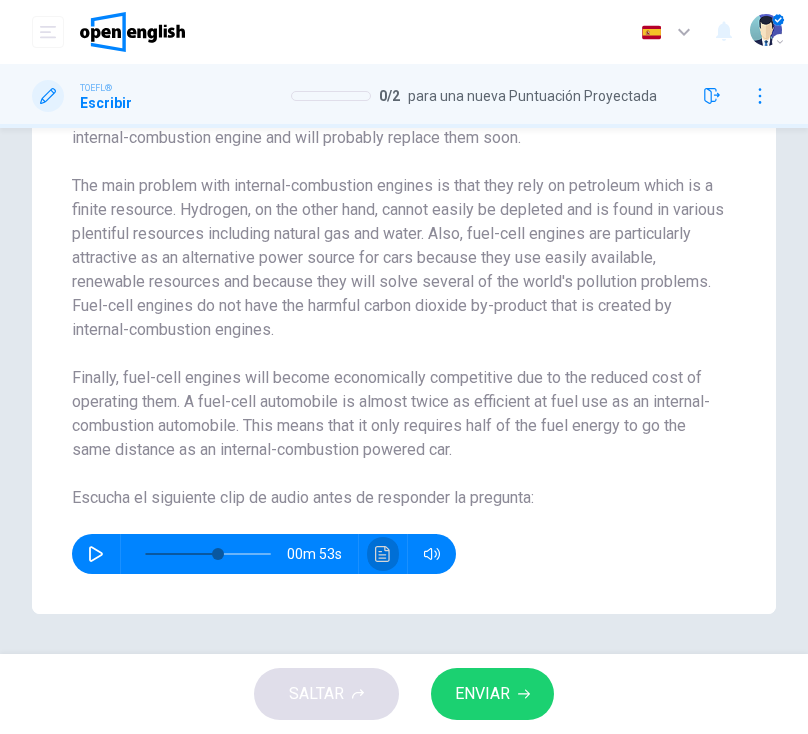 click at bounding box center (382, 554) 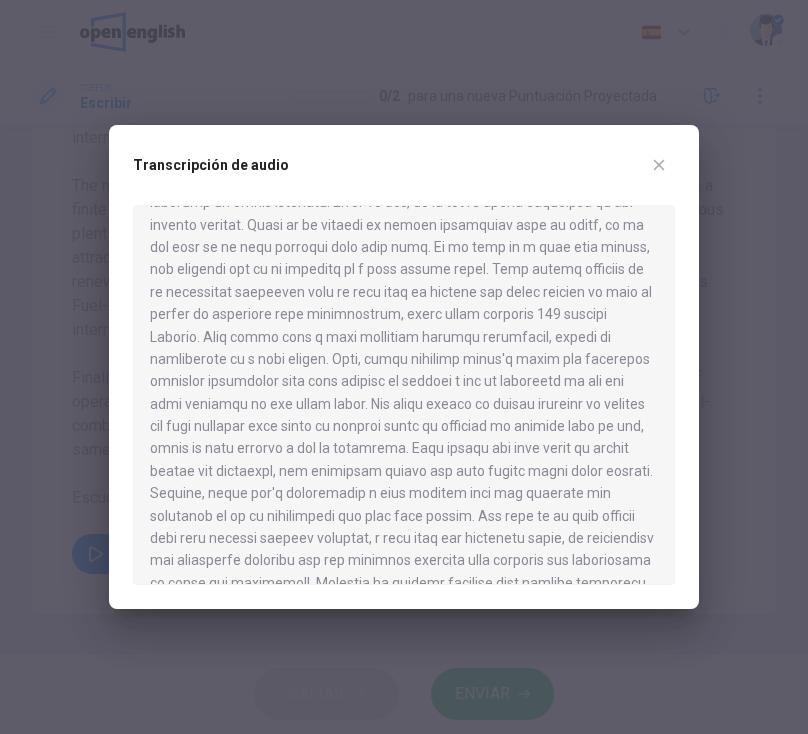 scroll, scrollTop: 146, scrollLeft: 0, axis: vertical 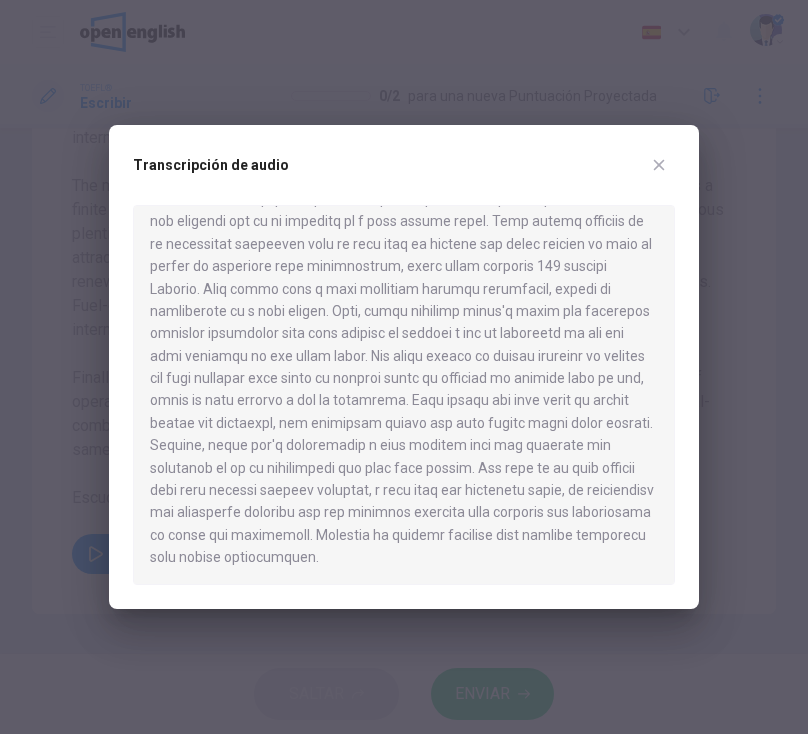 click at bounding box center (404, 367) 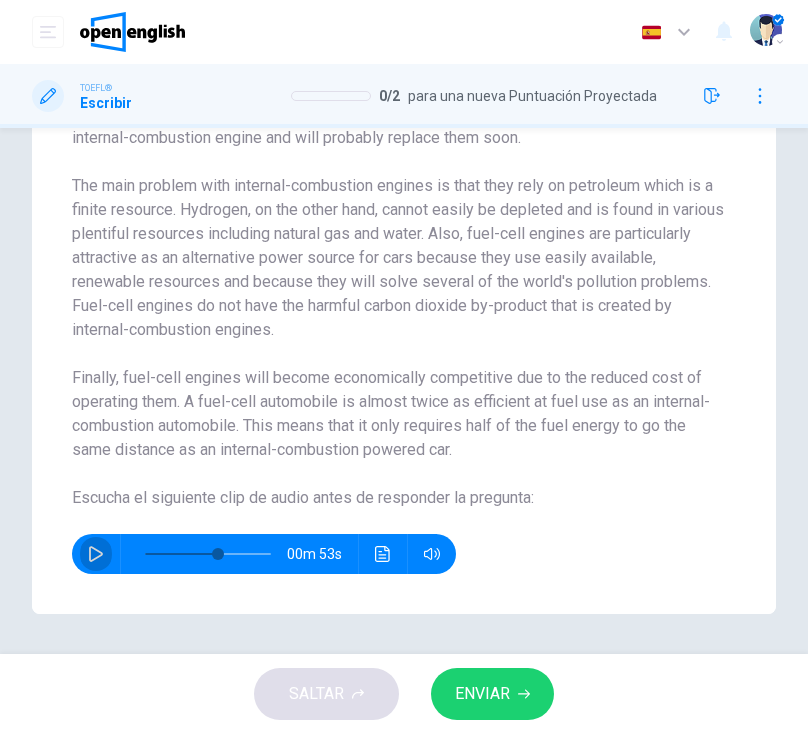 click at bounding box center [96, 554] 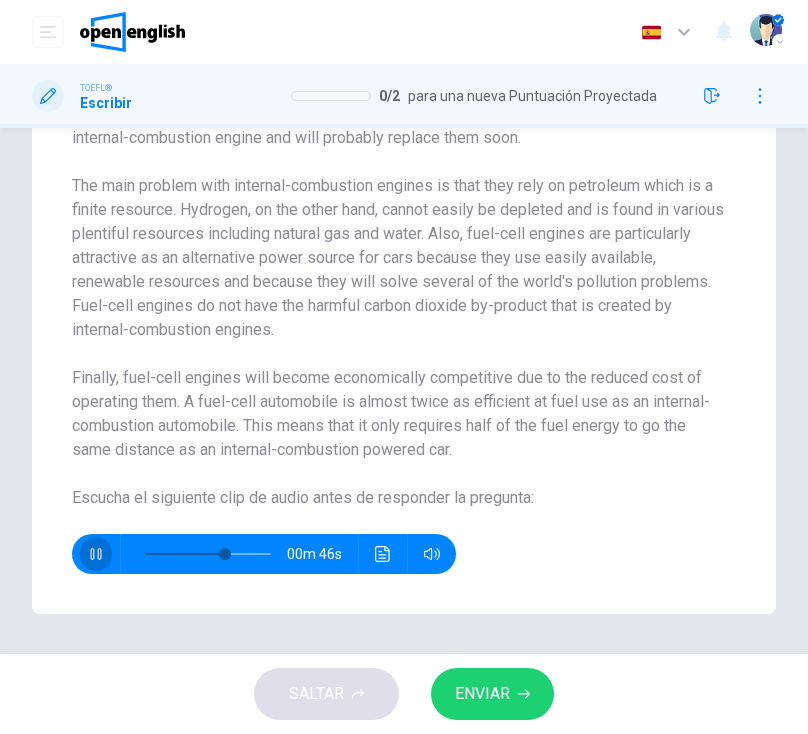 click at bounding box center [95, 554] 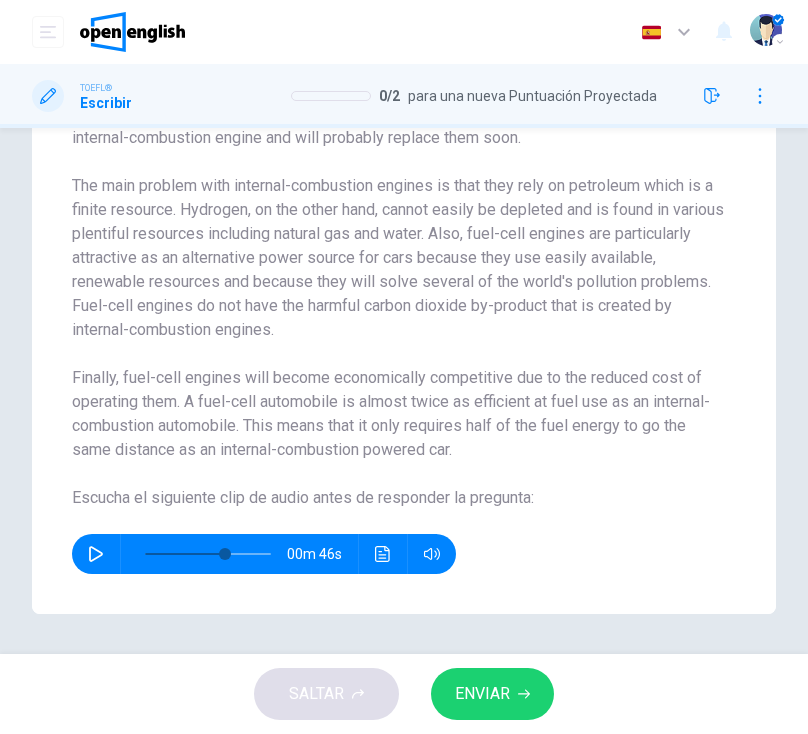 scroll, scrollTop: 0, scrollLeft: 0, axis: both 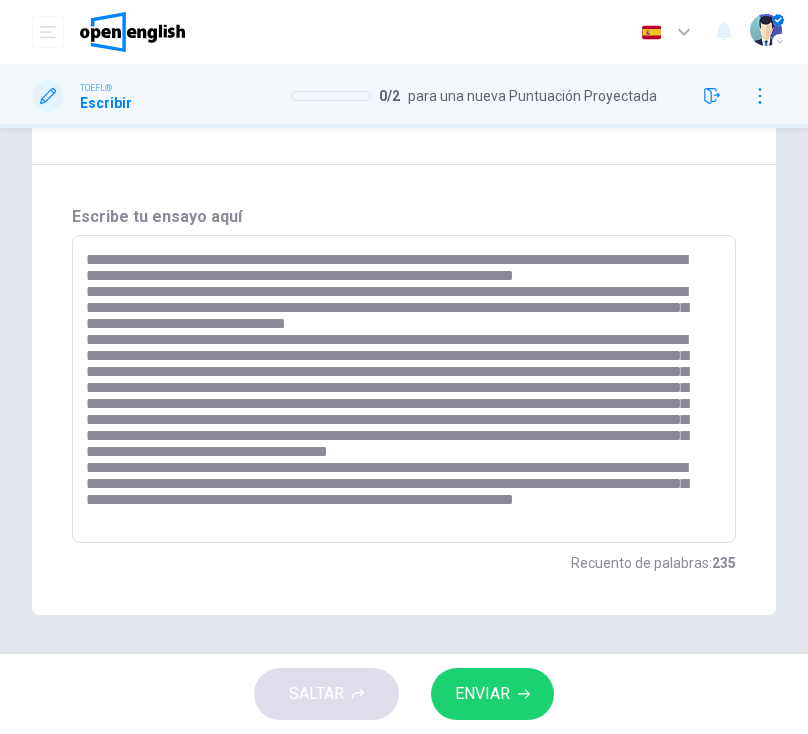 click at bounding box center [399, 389] 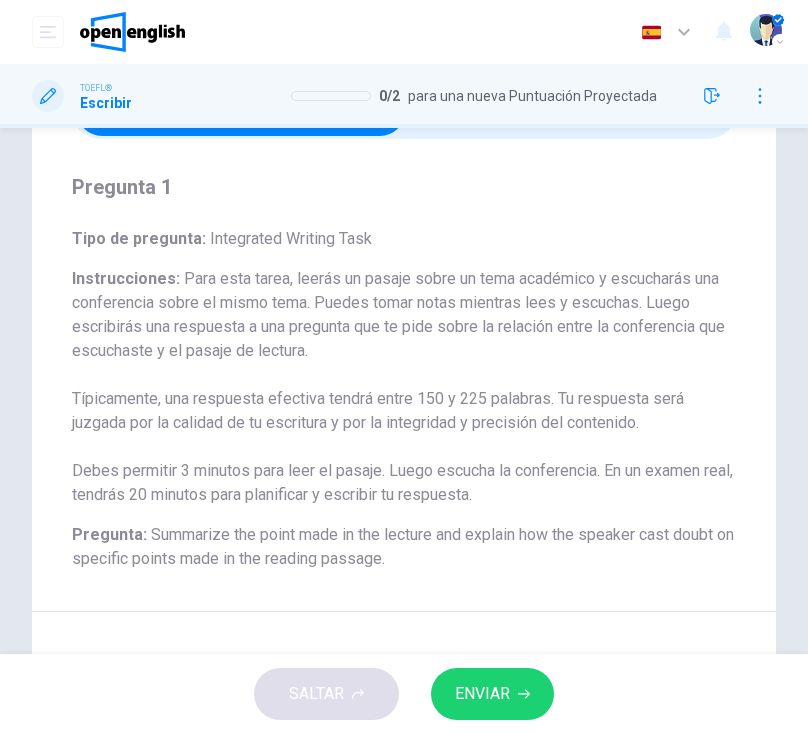 scroll, scrollTop: 99, scrollLeft: 0, axis: vertical 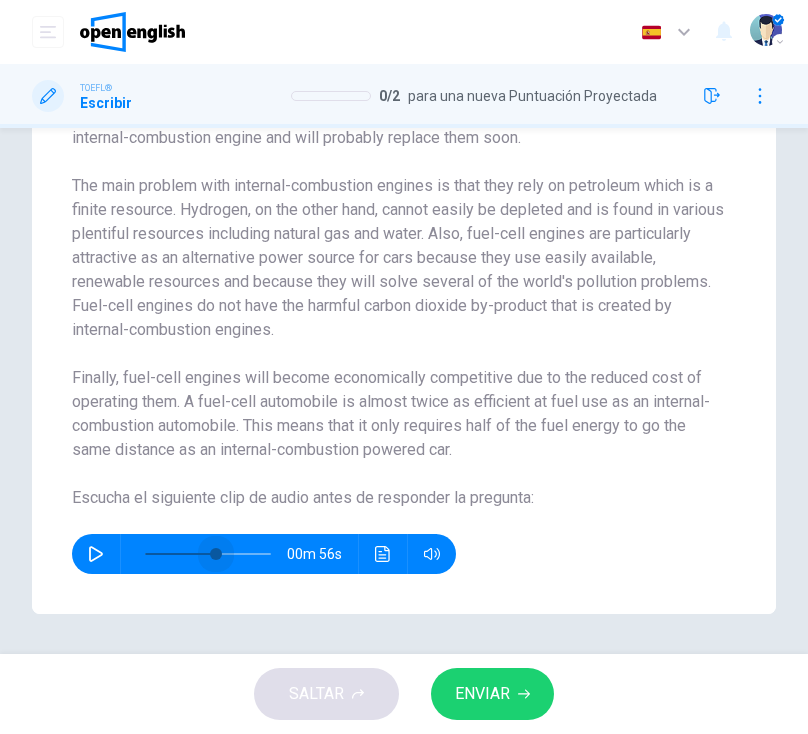 drag, startPoint x: 226, startPoint y: 558, endPoint x: 208, endPoint y: 563, distance: 18.681541 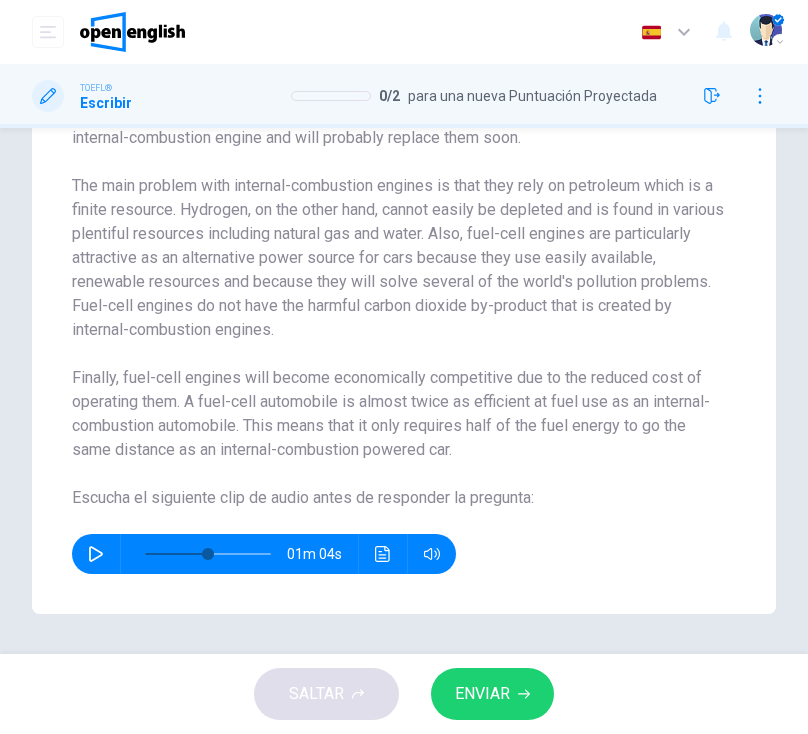 click at bounding box center (96, 554) 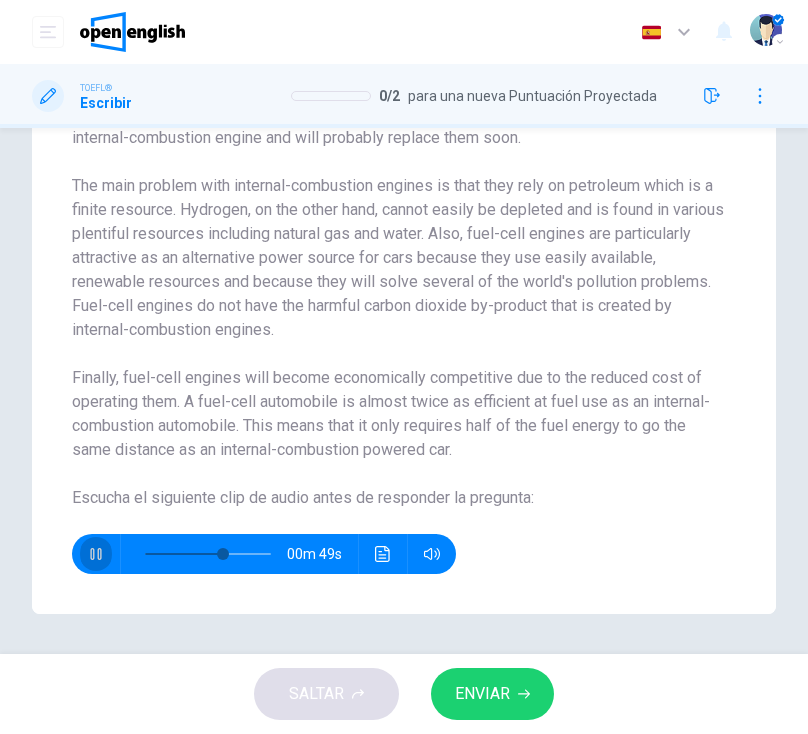 click at bounding box center (96, 554) 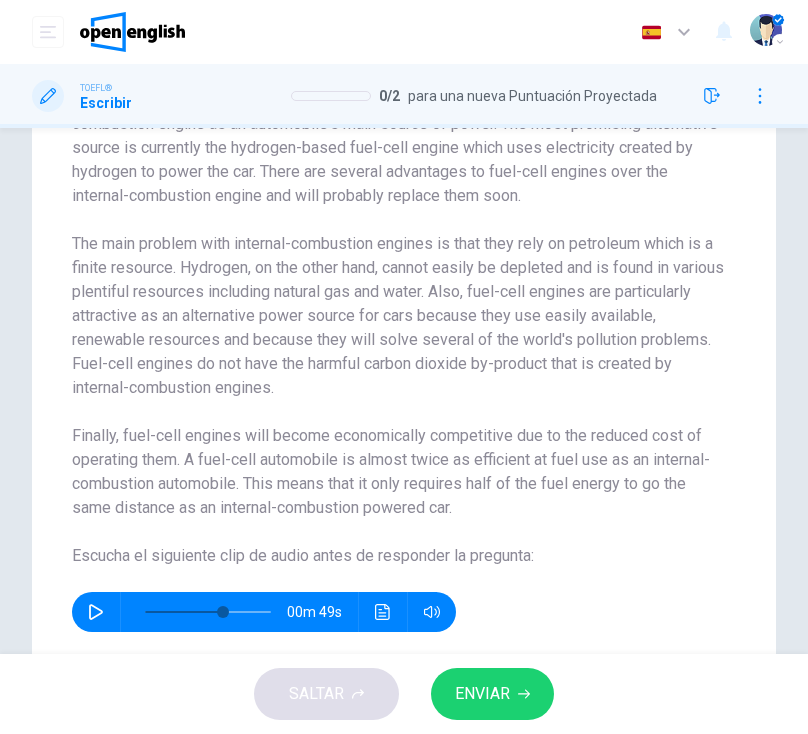 scroll, scrollTop: 263, scrollLeft: 0, axis: vertical 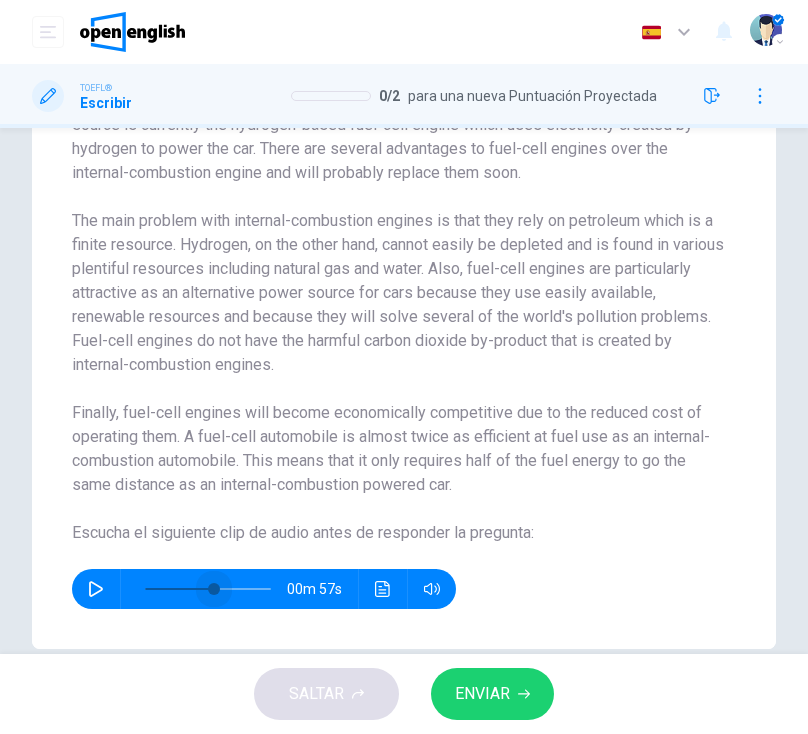 drag, startPoint x: 223, startPoint y: 589, endPoint x: 212, endPoint y: 588, distance: 11.045361 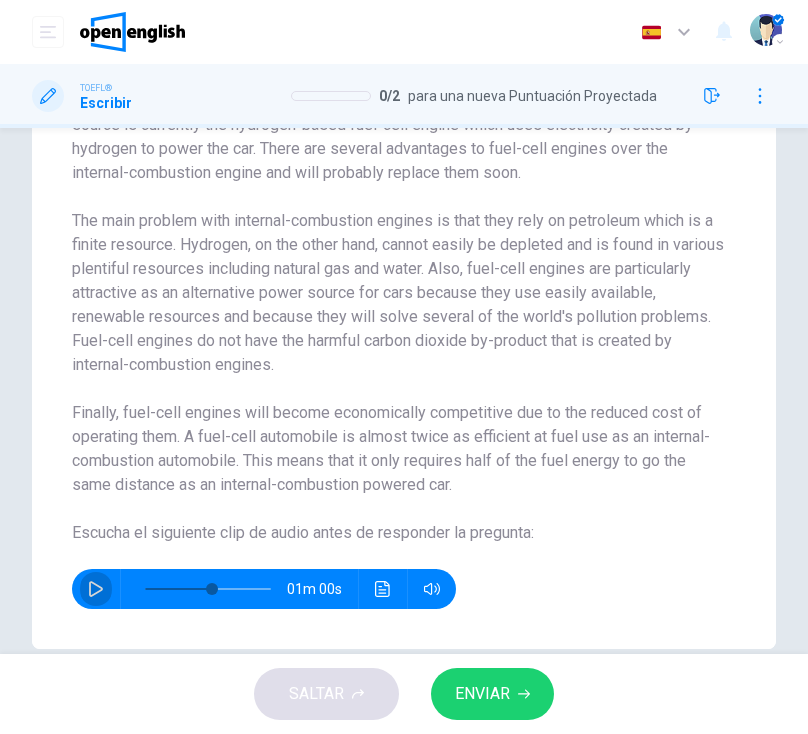 click at bounding box center [96, 589] 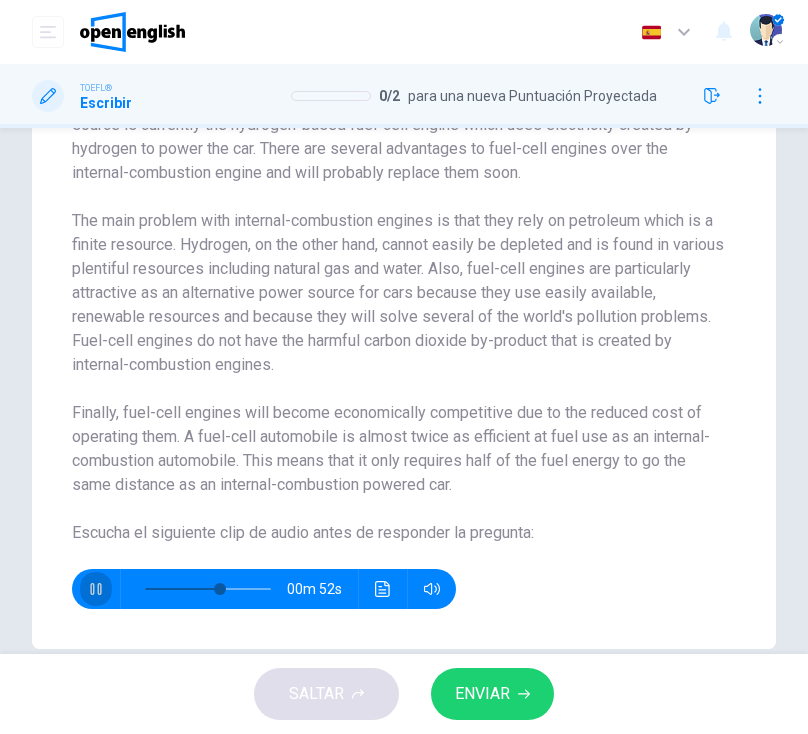 click at bounding box center (95, 589) 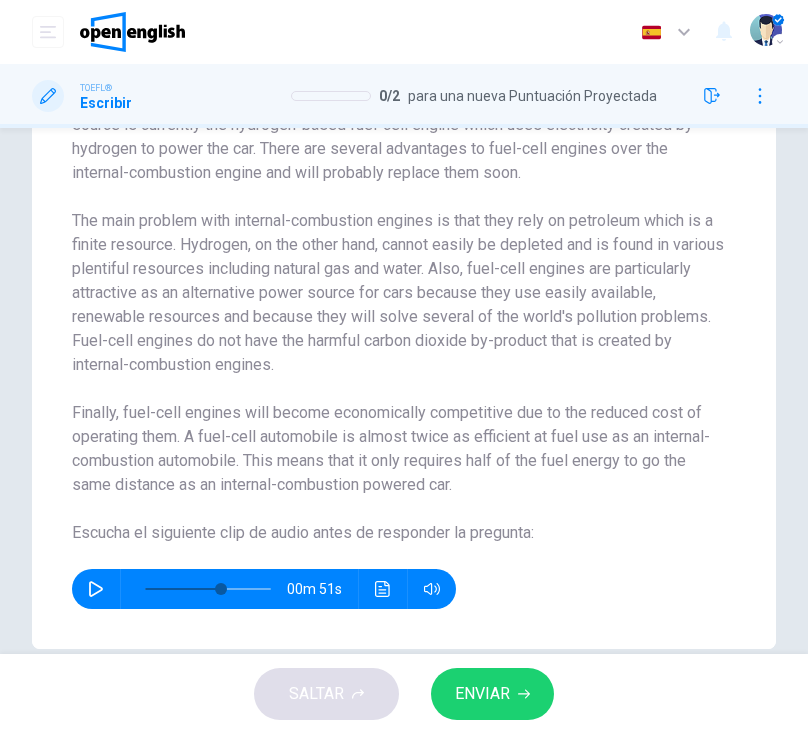 scroll, scrollTop: 0, scrollLeft: 0, axis: both 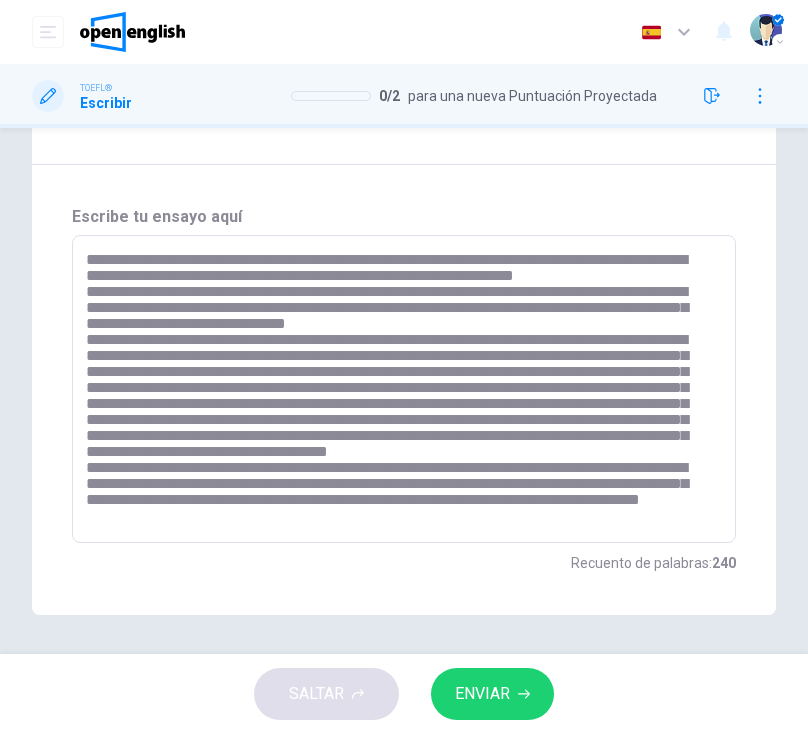 click at bounding box center (399, 389) 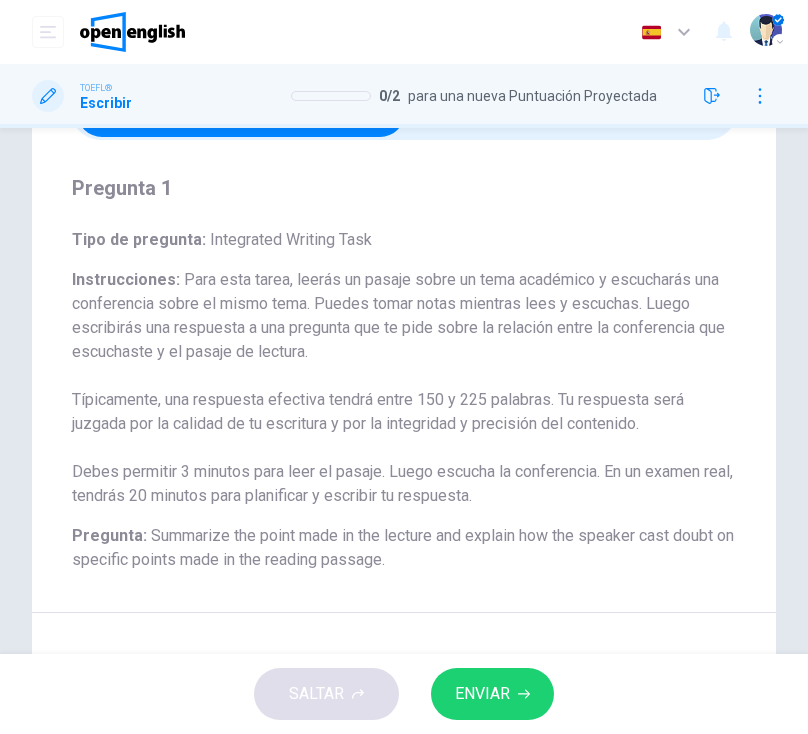 scroll, scrollTop: 45, scrollLeft: 0, axis: vertical 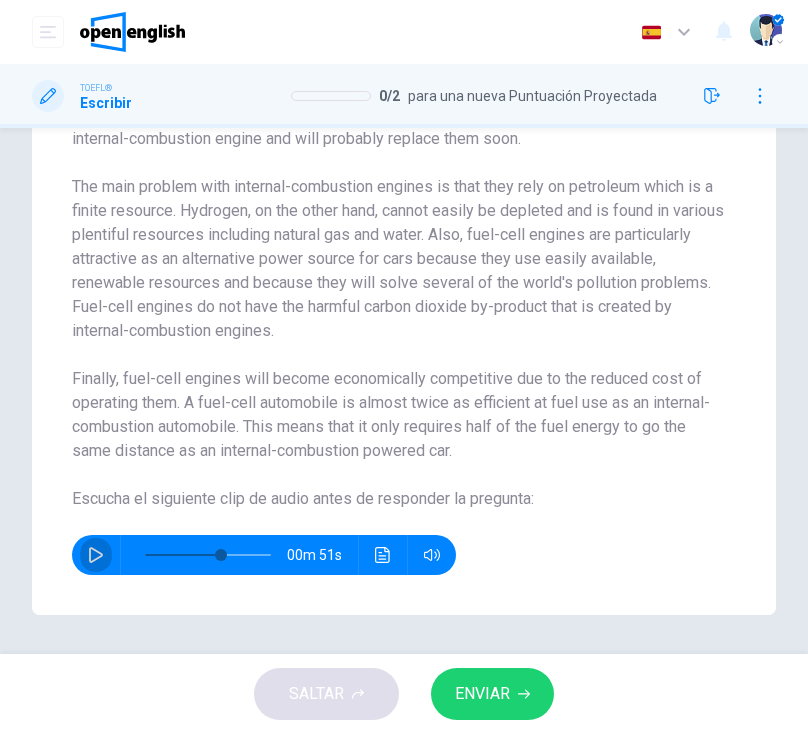 click at bounding box center [96, 555] 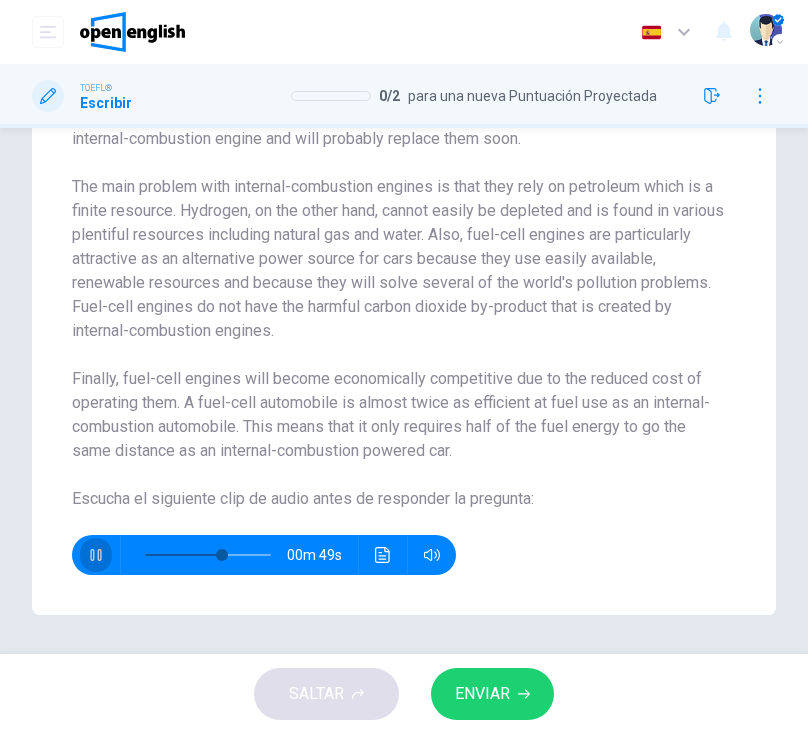 click at bounding box center [95, 555] 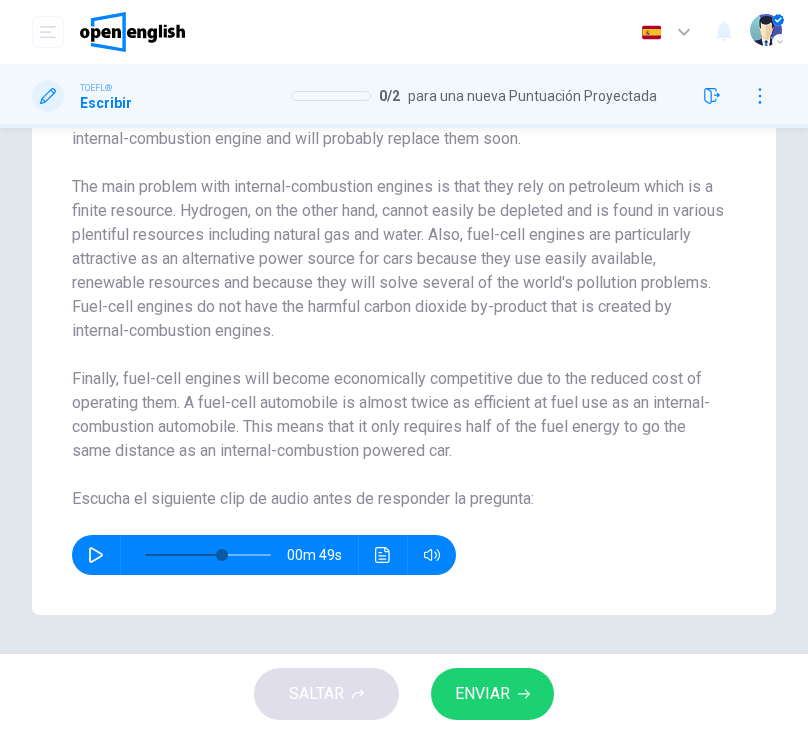 scroll, scrollTop: 0, scrollLeft: 0, axis: both 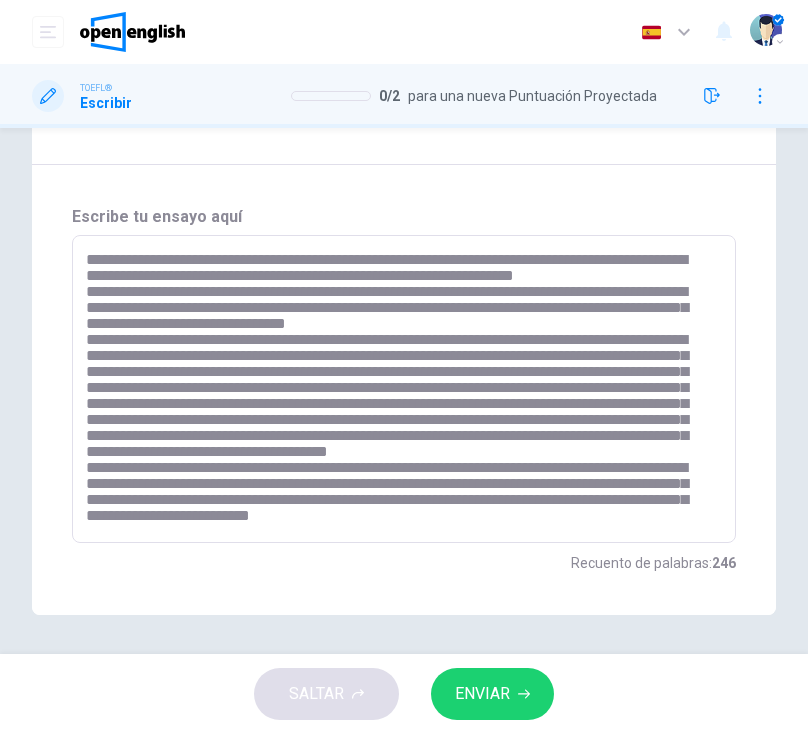 click at bounding box center [399, 389] 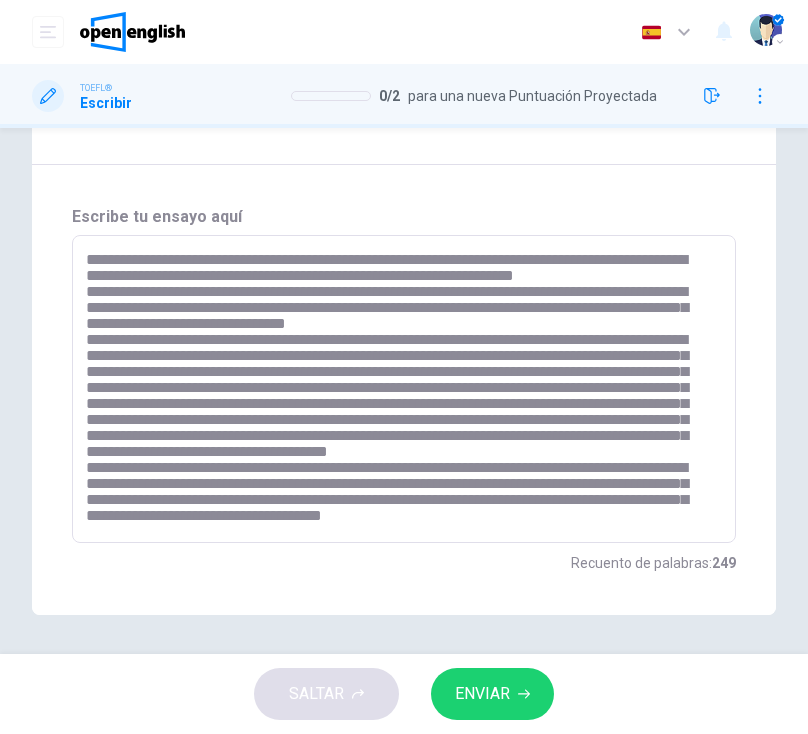 scroll, scrollTop: 46, scrollLeft: 0, axis: vertical 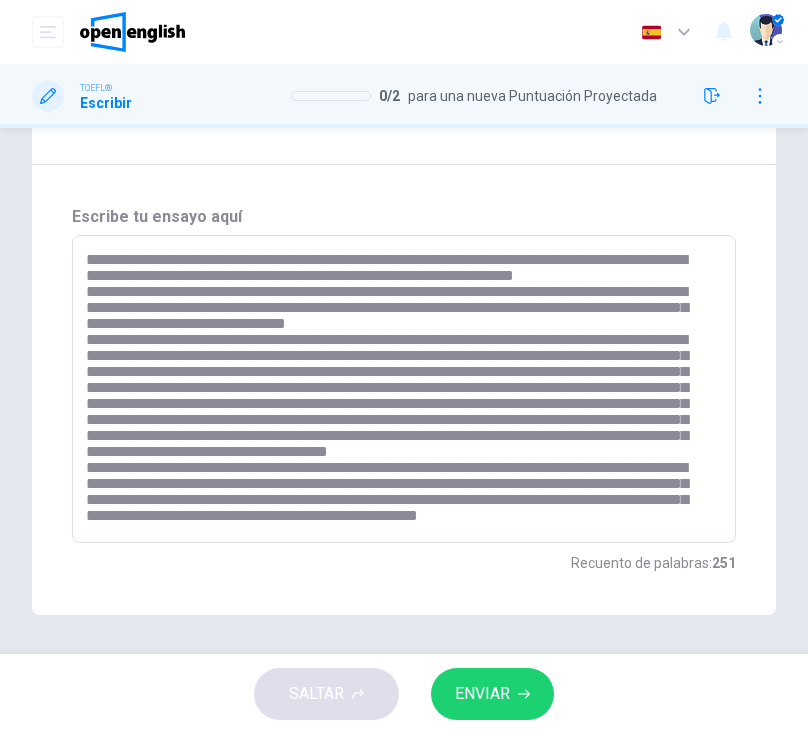 click at bounding box center [399, 389] 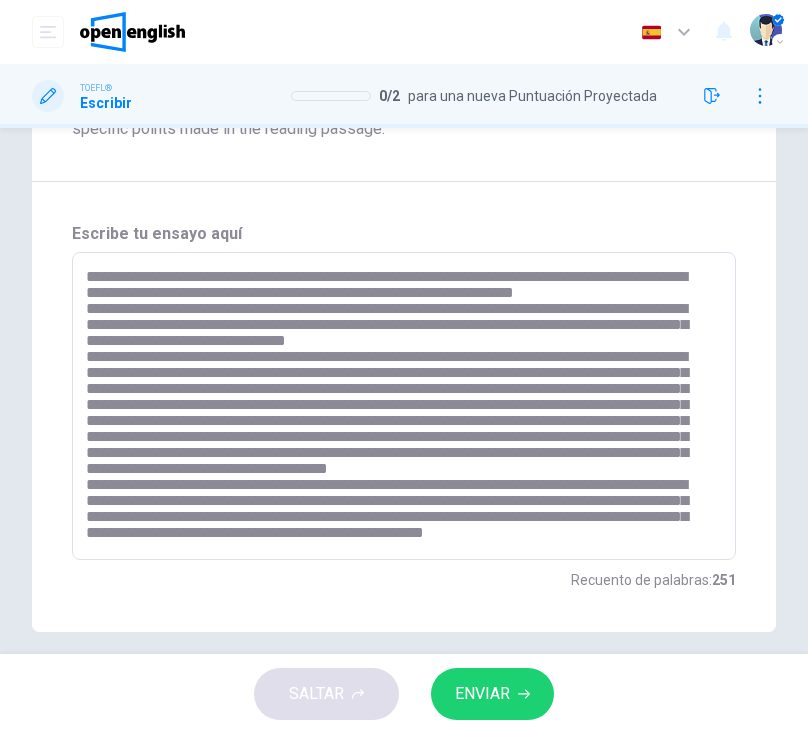 scroll, scrollTop: 556, scrollLeft: 0, axis: vertical 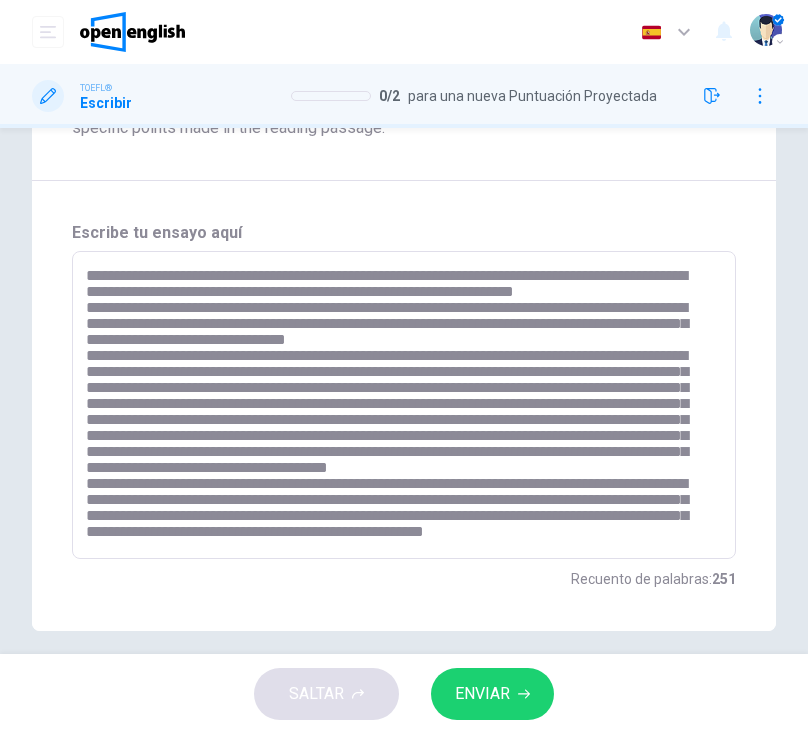 drag, startPoint x: 118, startPoint y: 548, endPoint x: 126, endPoint y: 538, distance: 12.806249 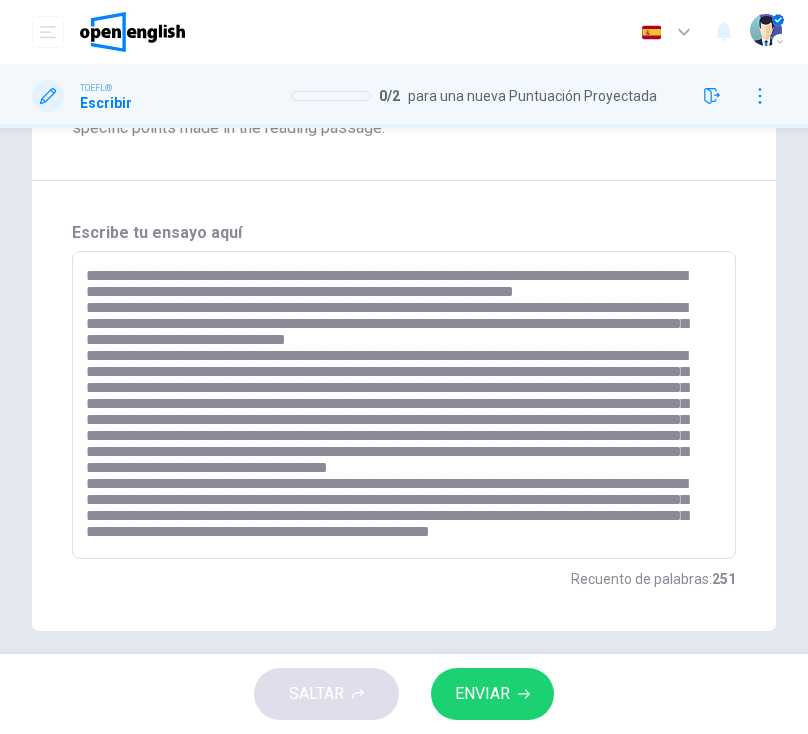 drag, startPoint x: 305, startPoint y: 534, endPoint x: 116, endPoint y: 419, distance: 221.23743 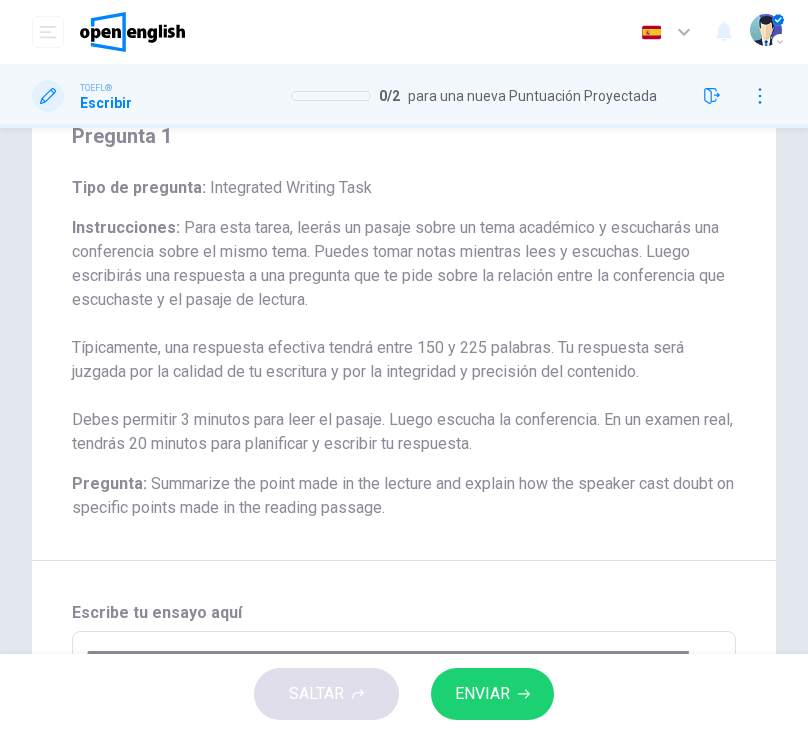 scroll, scrollTop: 0, scrollLeft: 0, axis: both 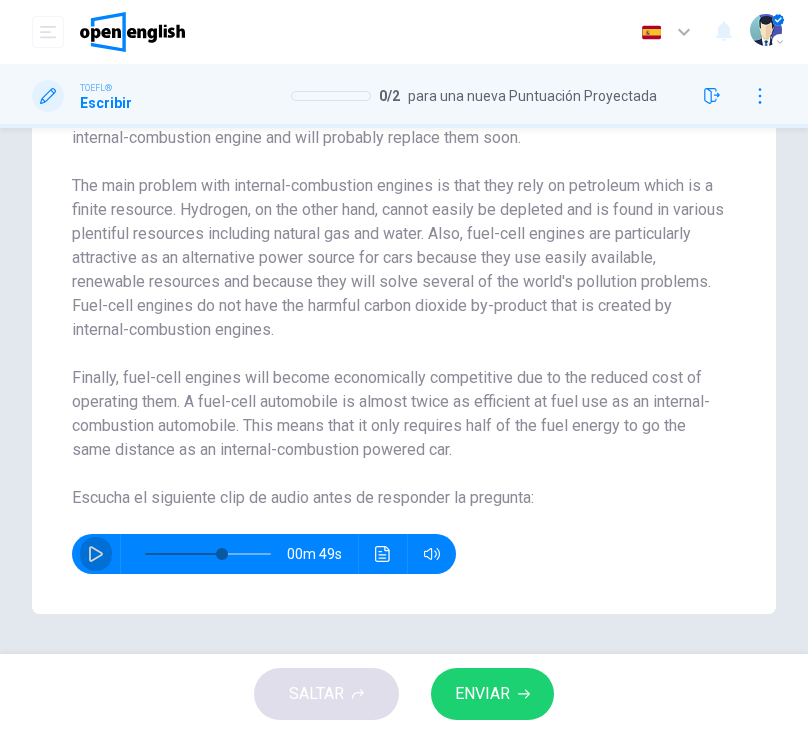 click at bounding box center (96, 554) 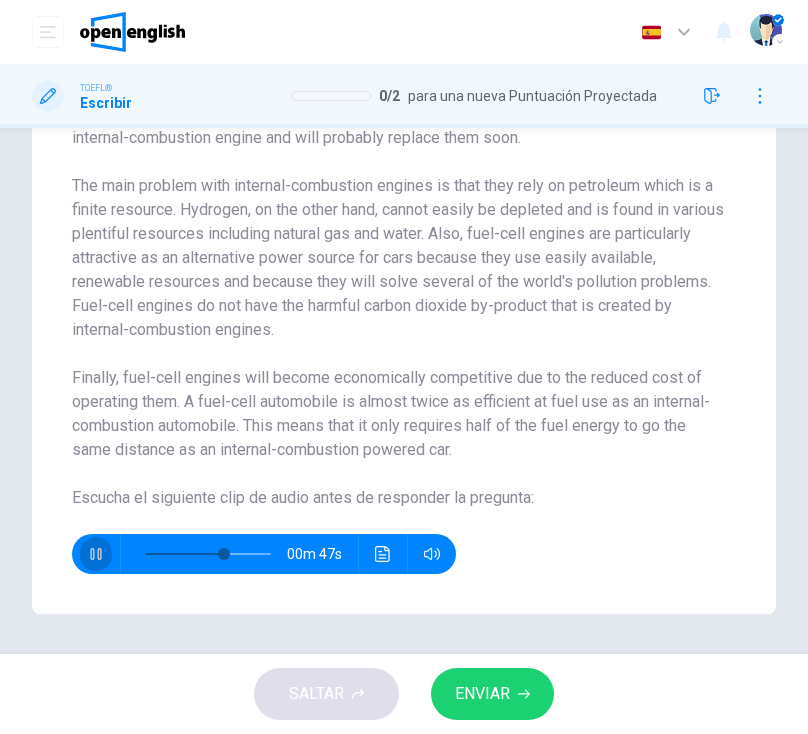 click at bounding box center (96, 554) 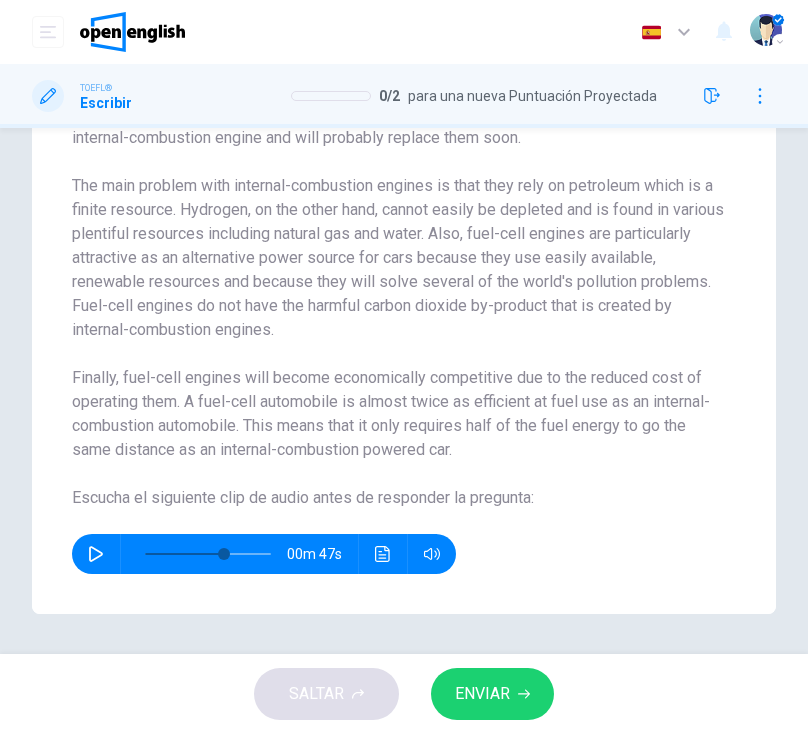 scroll, scrollTop: 0, scrollLeft: 0, axis: both 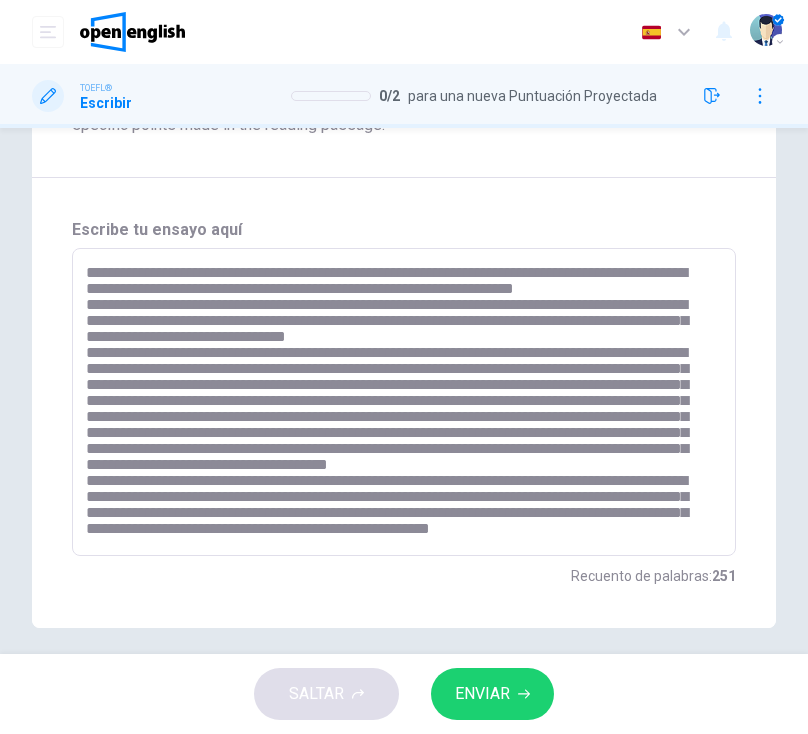 click at bounding box center [399, 402] 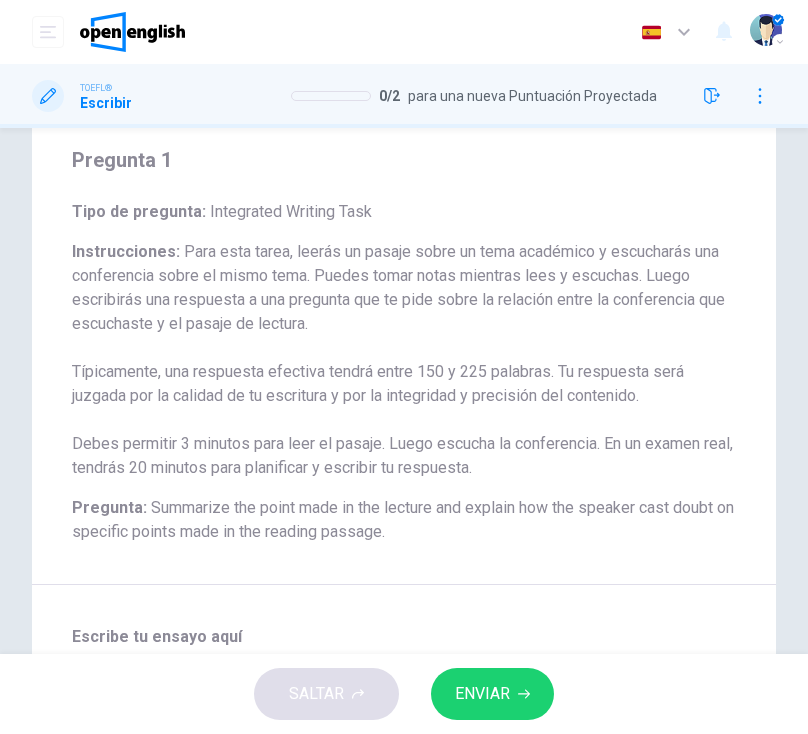 scroll, scrollTop: 0, scrollLeft: 0, axis: both 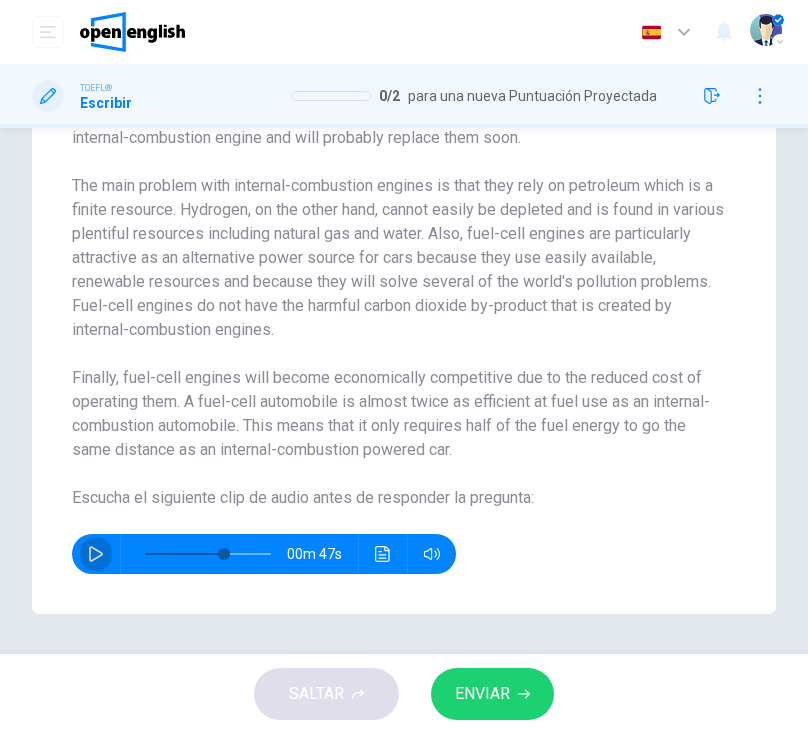 click at bounding box center [96, 554] 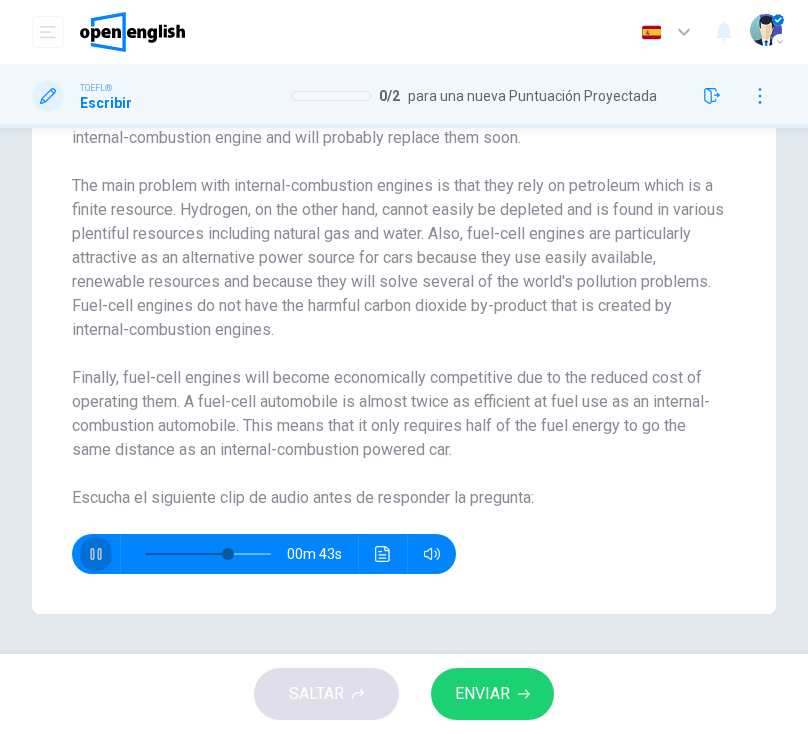 click at bounding box center [96, 554] 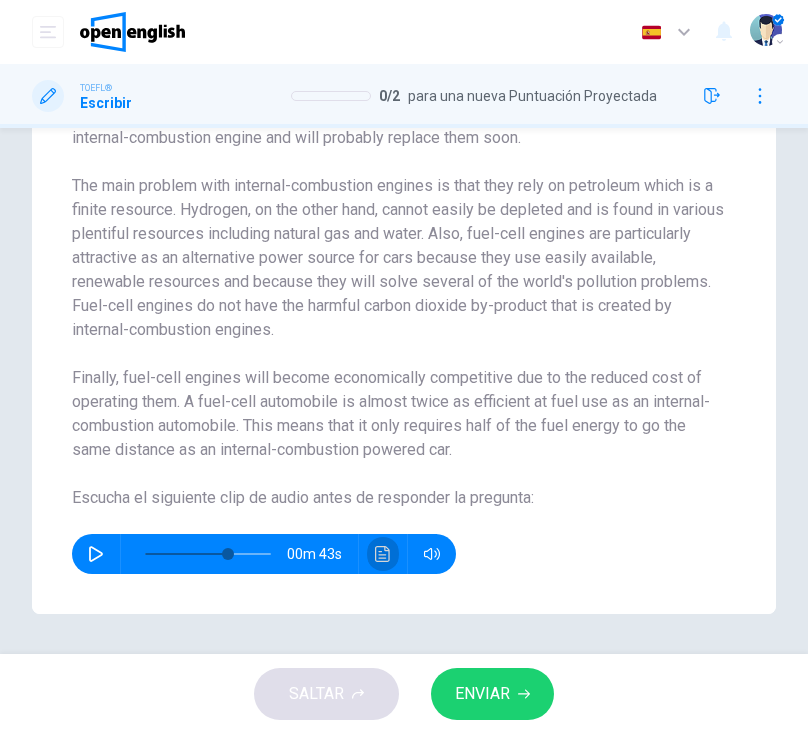 click at bounding box center [383, 554] 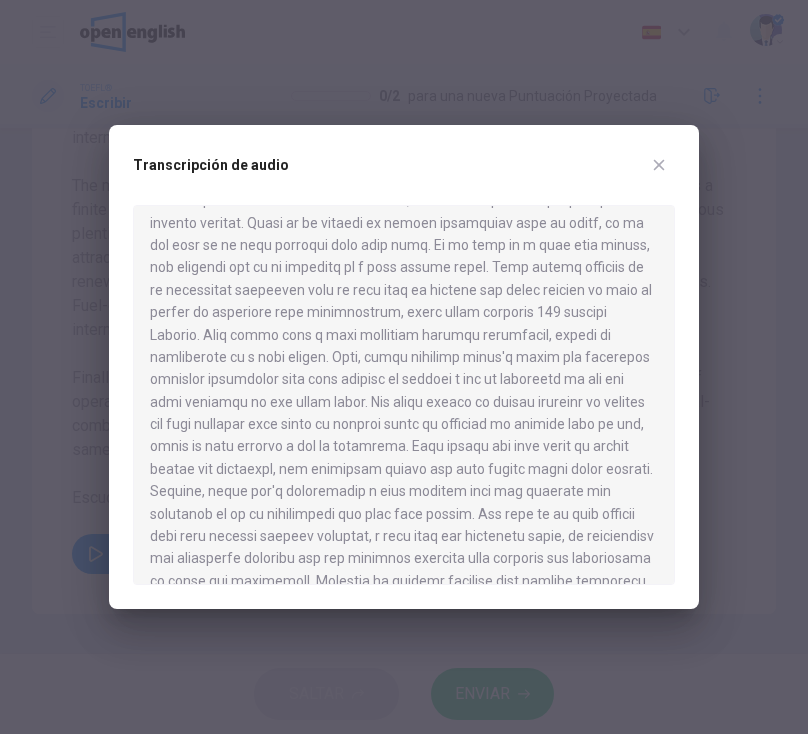 scroll, scrollTop: 146, scrollLeft: 0, axis: vertical 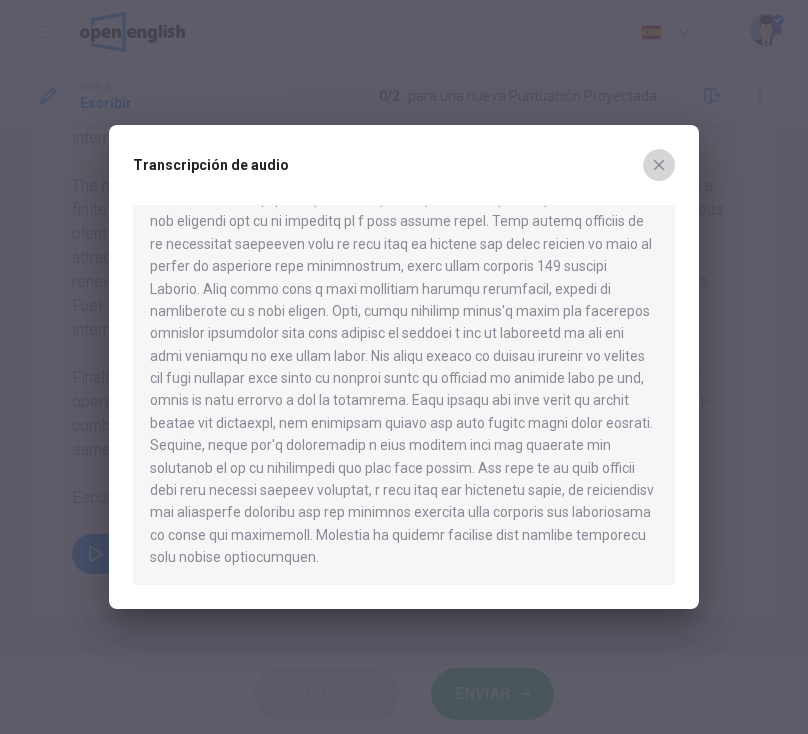 click at bounding box center [659, 165] 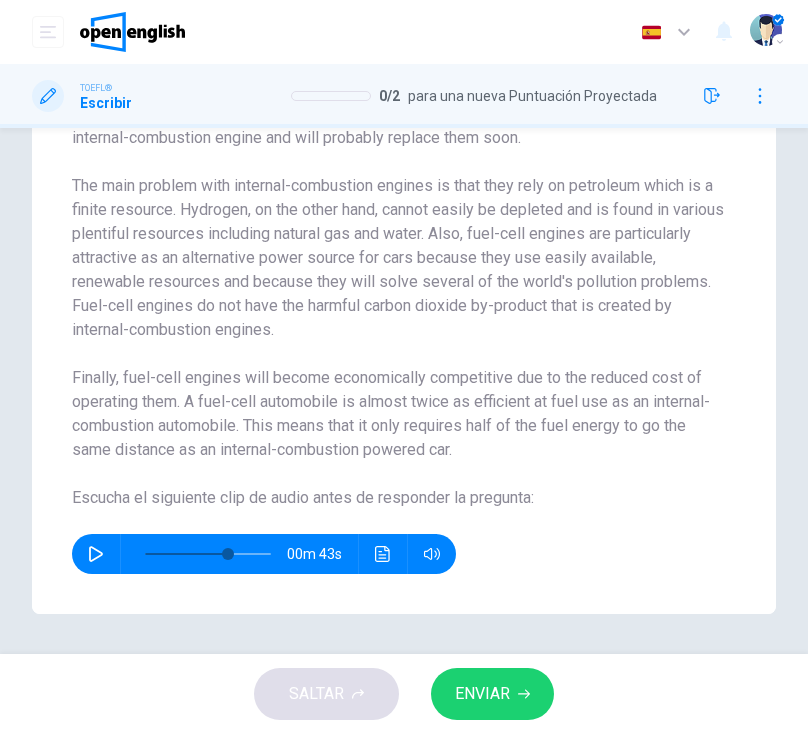 scroll, scrollTop: 0, scrollLeft: 0, axis: both 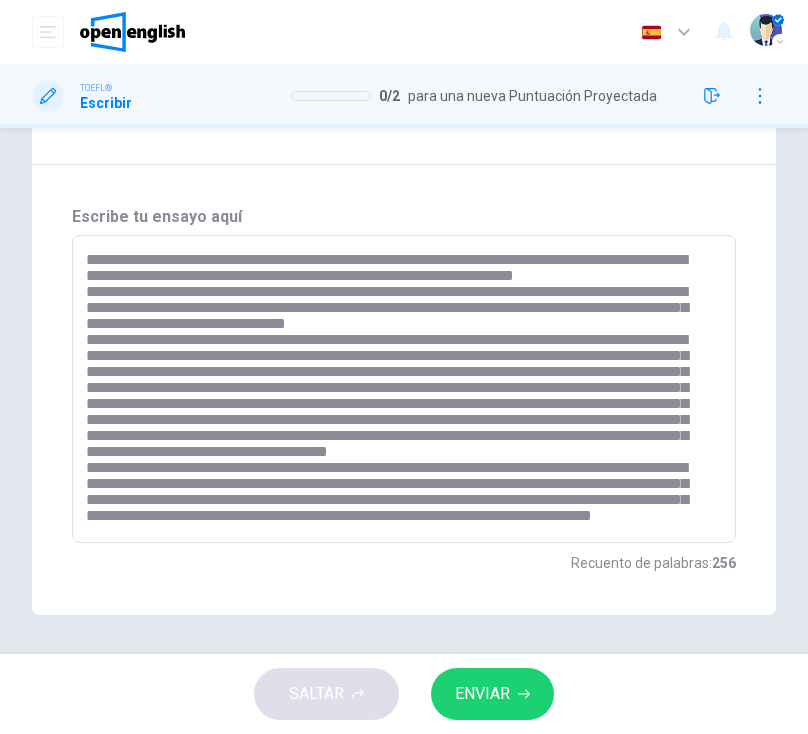 click at bounding box center (399, 389) 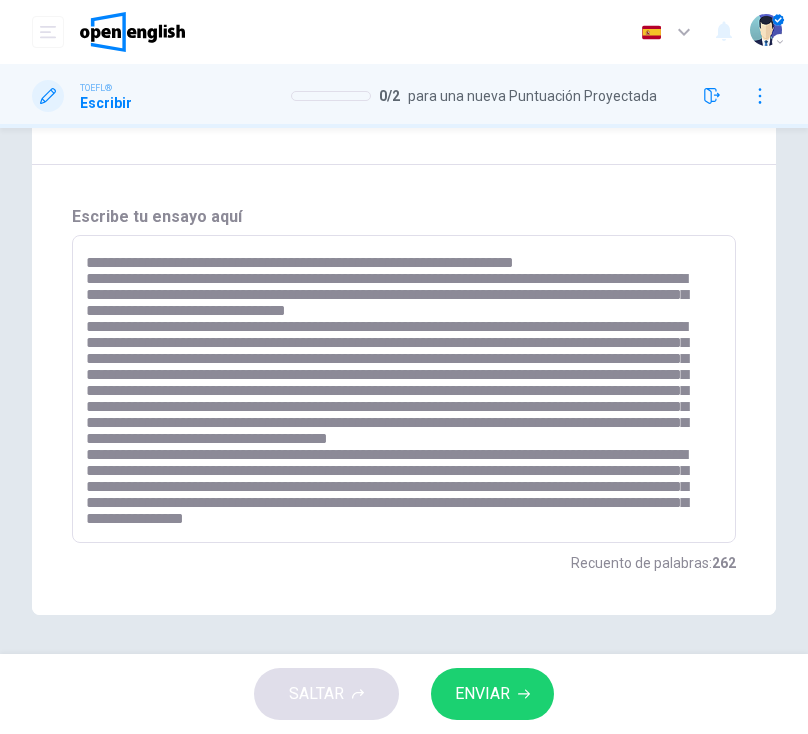 scroll, scrollTop: 62, scrollLeft: 0, axis: vertical 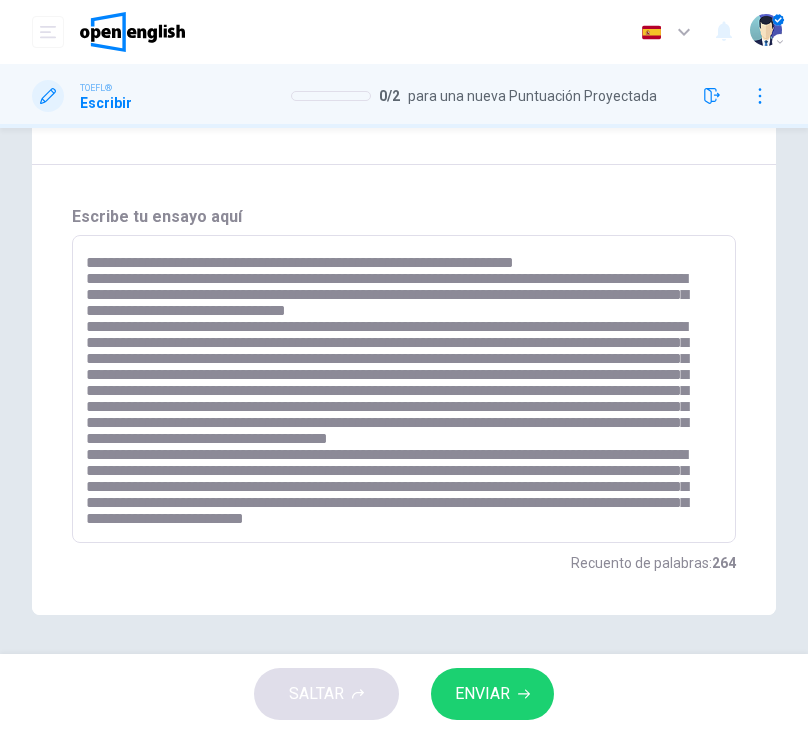 click at bounding box center [399, 389] 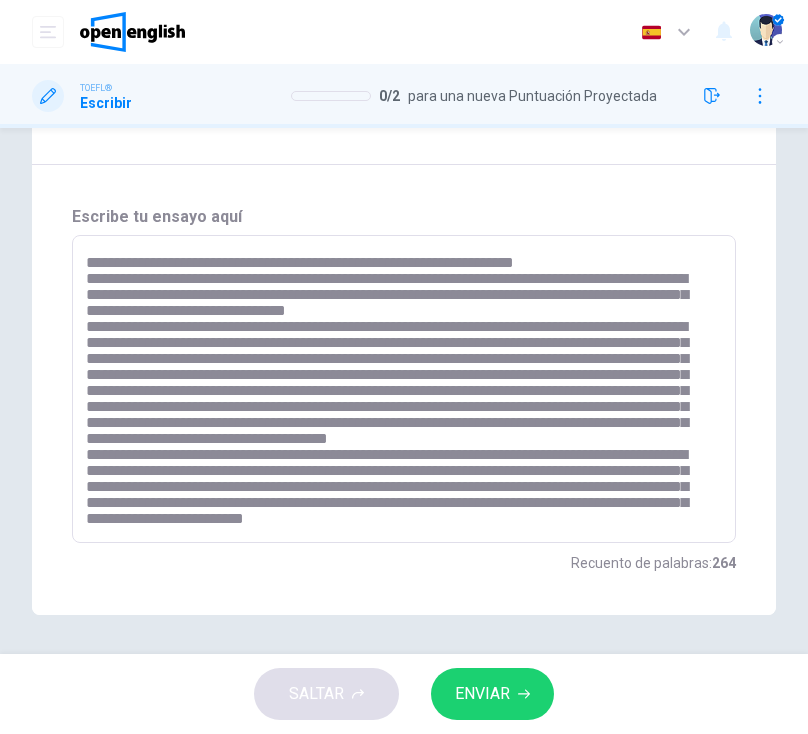 click at bounding box center (399, 389) 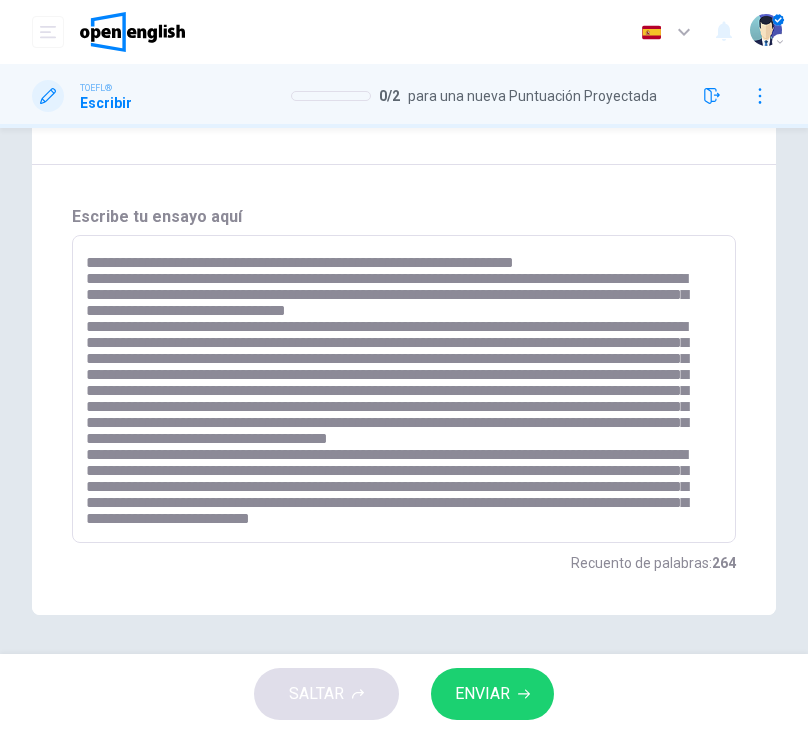 click at bounding box center [399, 389] 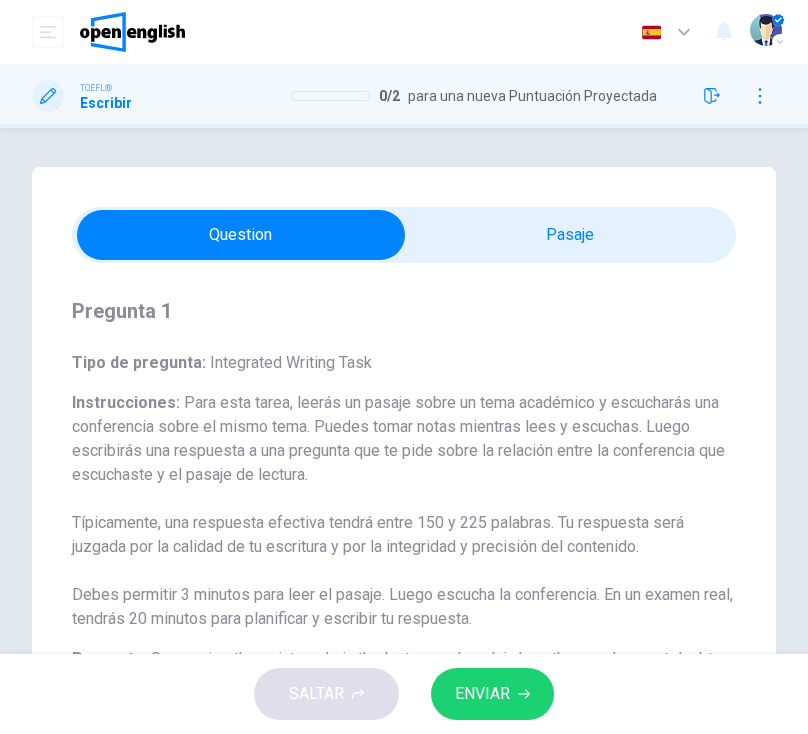 scroll, scrollTop: 0, scrollLeft: 0, axis: both 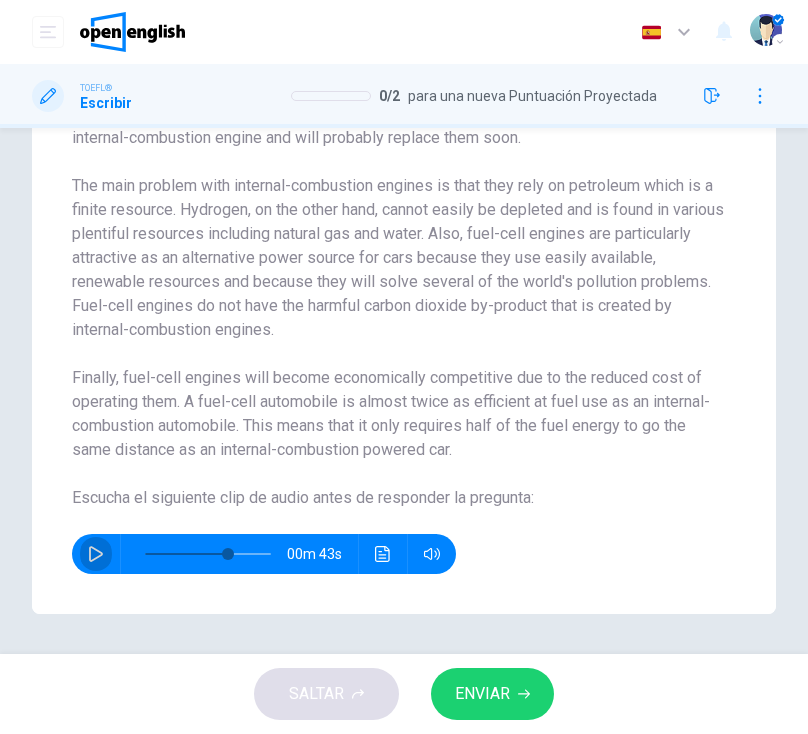 click at bounding box center [96, 554] 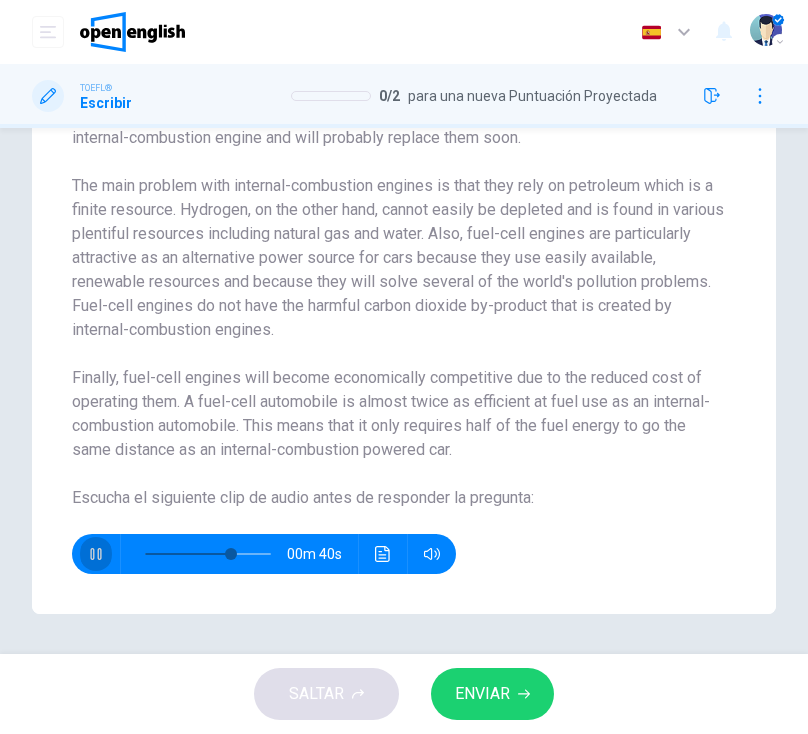 click at bounding box center [96, 554] 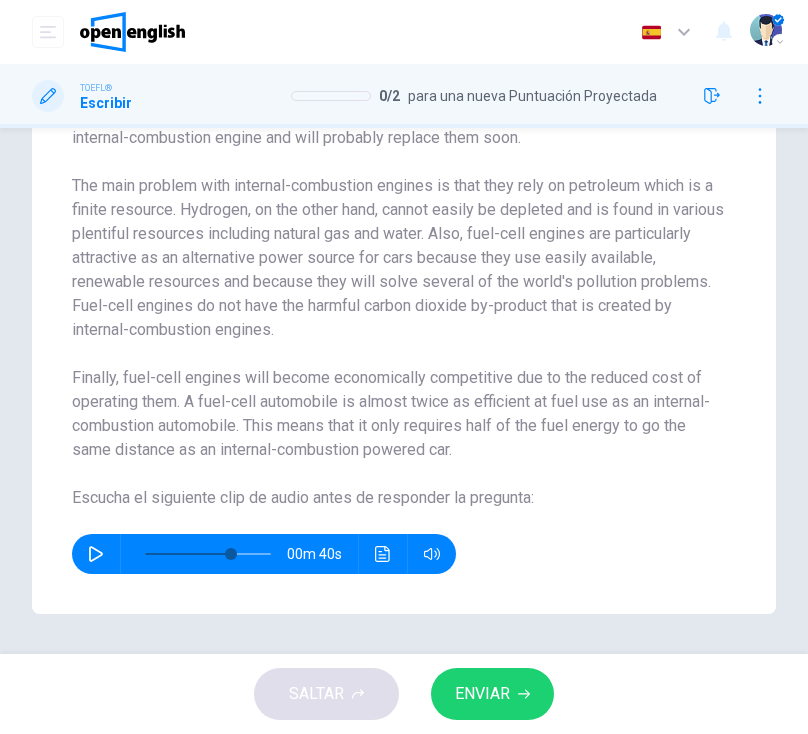click at bounding box center [382, 554] 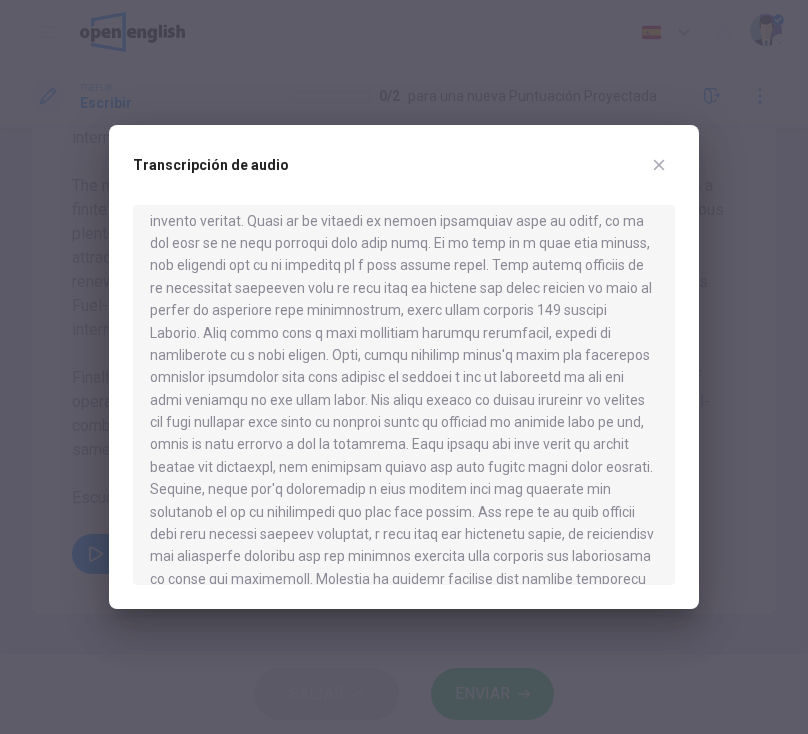 scroll, scrollTop: 146, scrollLeft: 0, axis: vertical 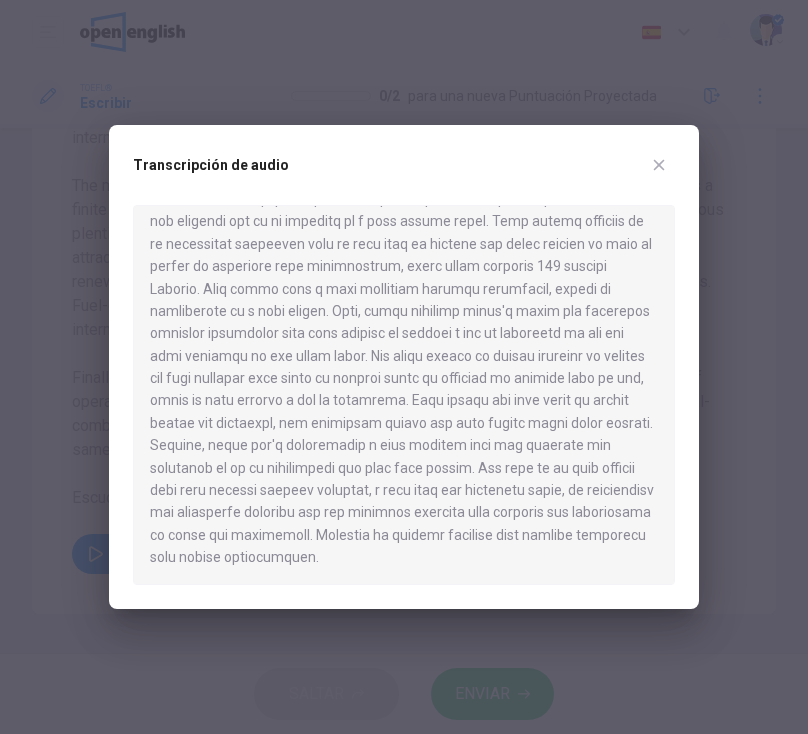 click at bounding box center (404, 367) 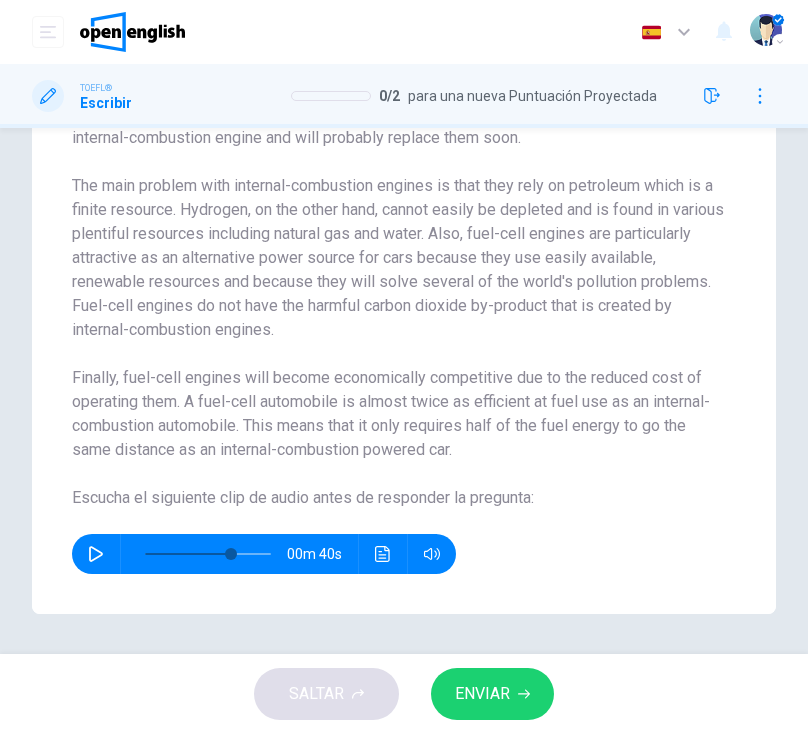 scroll, scrollTop: 0, scrollLeft: 0, axis: both 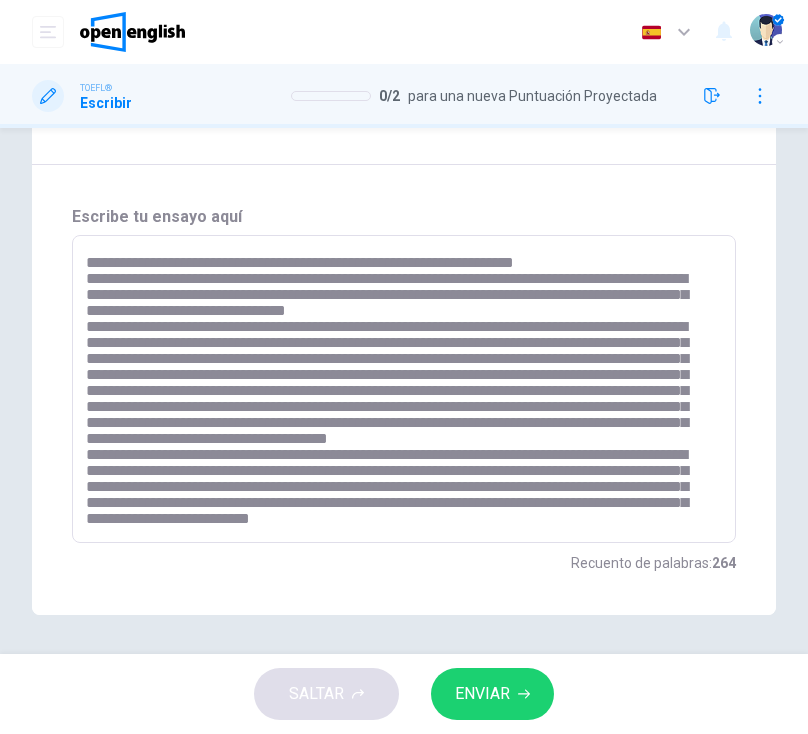 click on "* ​" at bounding box center [404, 389] 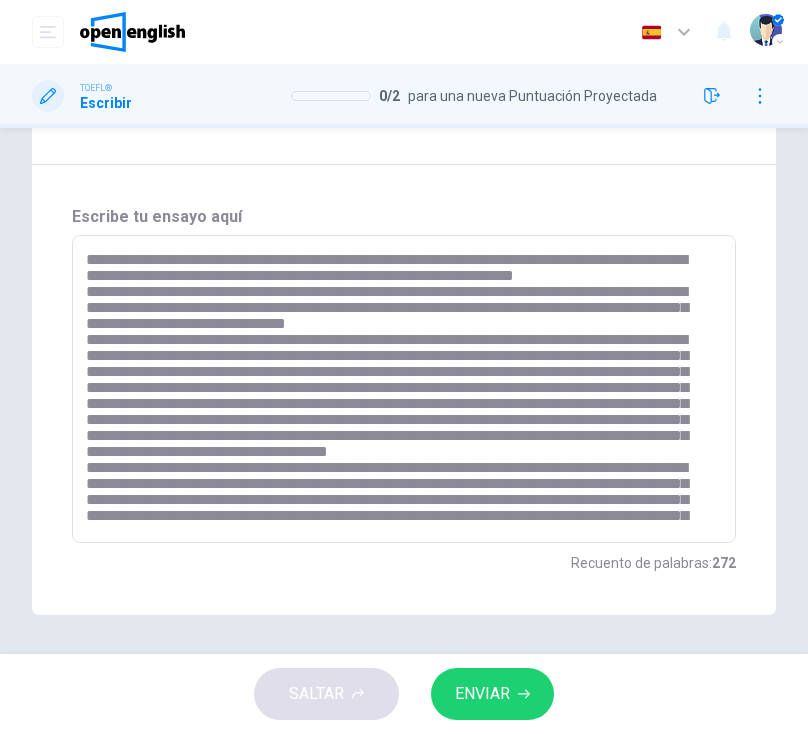 scroll, scrollTop: 62, scrollLeft: 0, axis: vertical 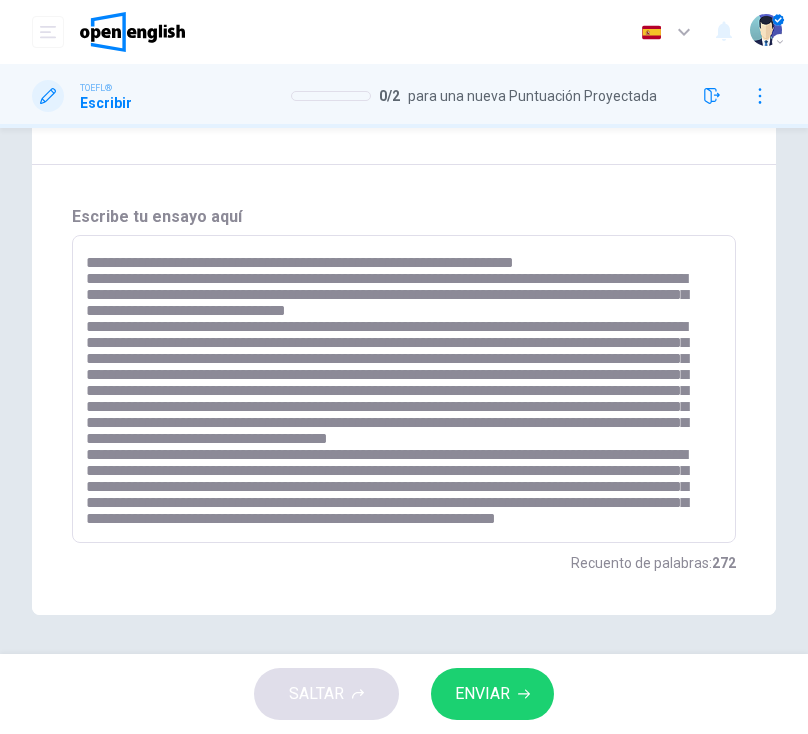 click at bounding box center (399, 389) 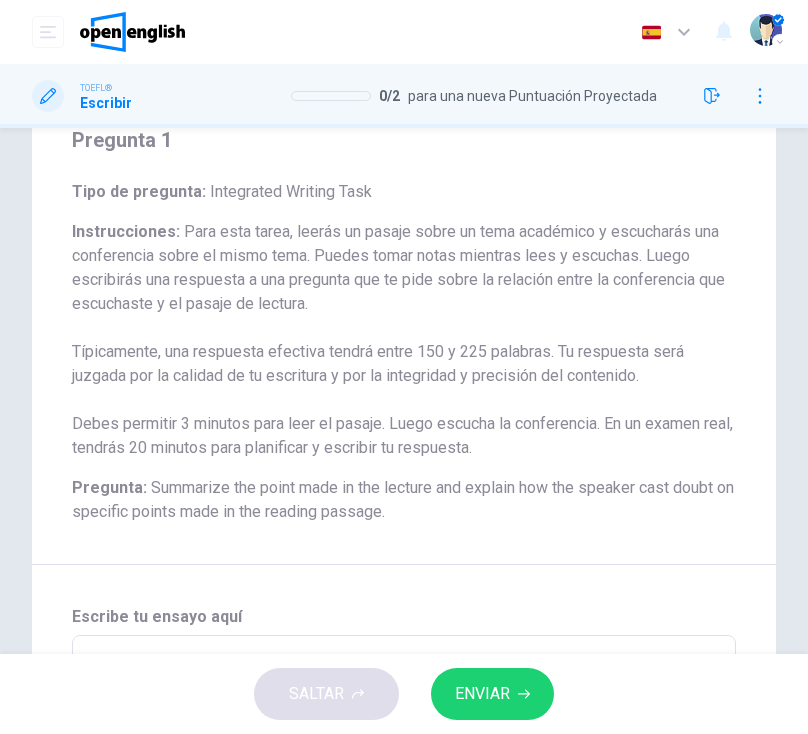 scroll, scrollTop: 0, scrollLeft: 0, axis: both 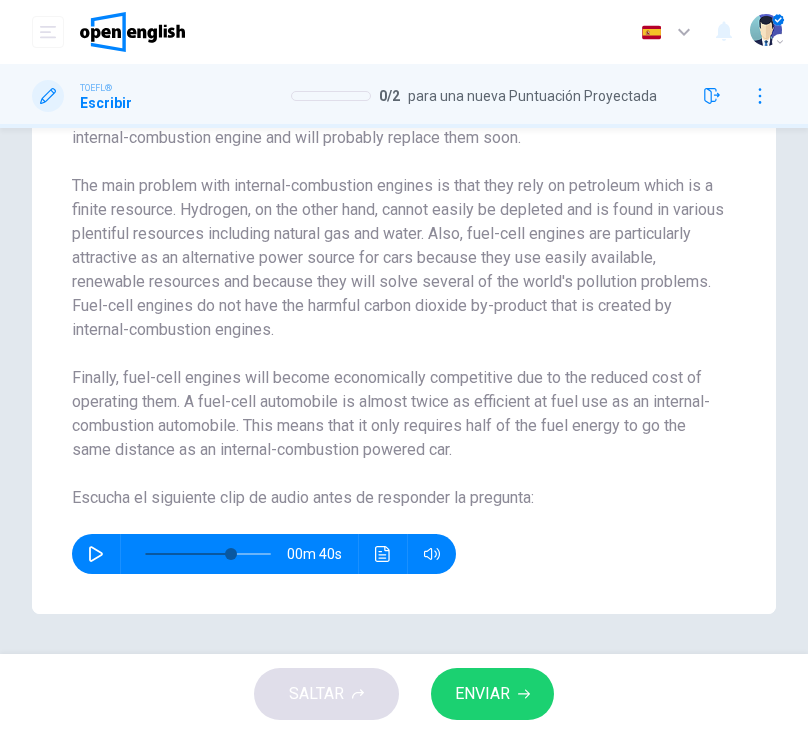 click on "00m 40s" at bounding box center [264, 554] 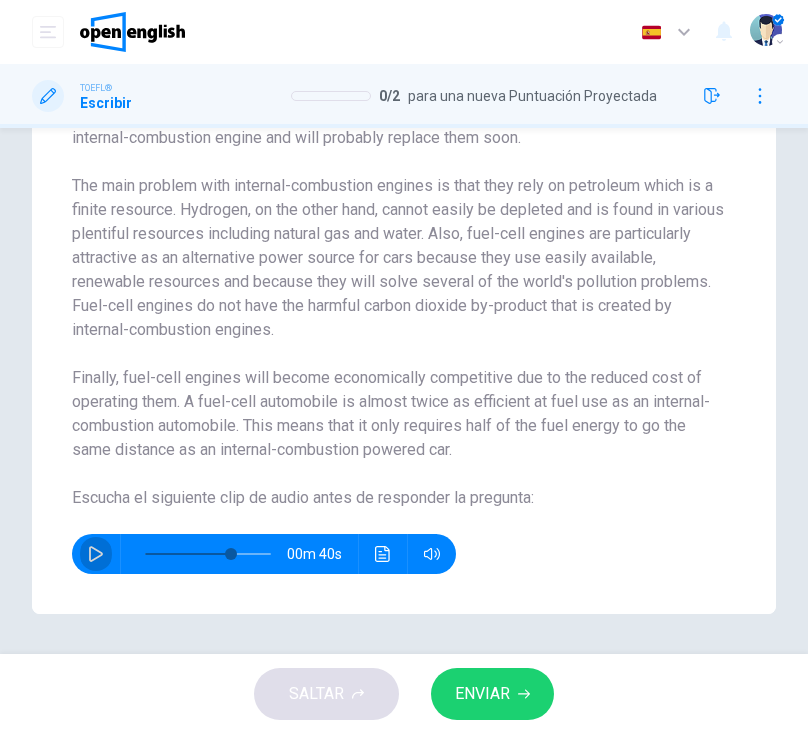 click at bounding box center [96, 554] 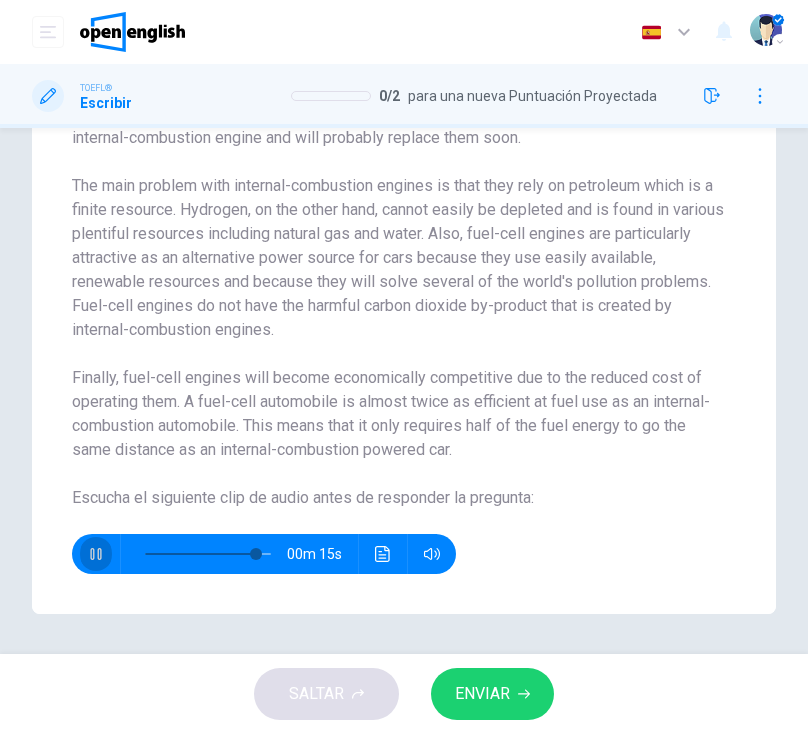 click at bounding box center [96, 554] 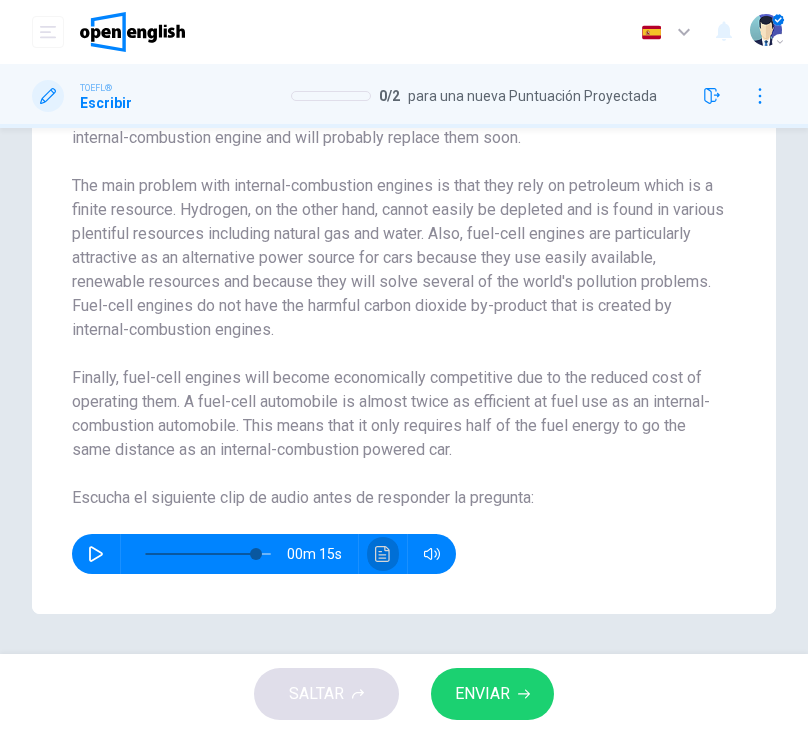 click at bounding box center (383, 554) 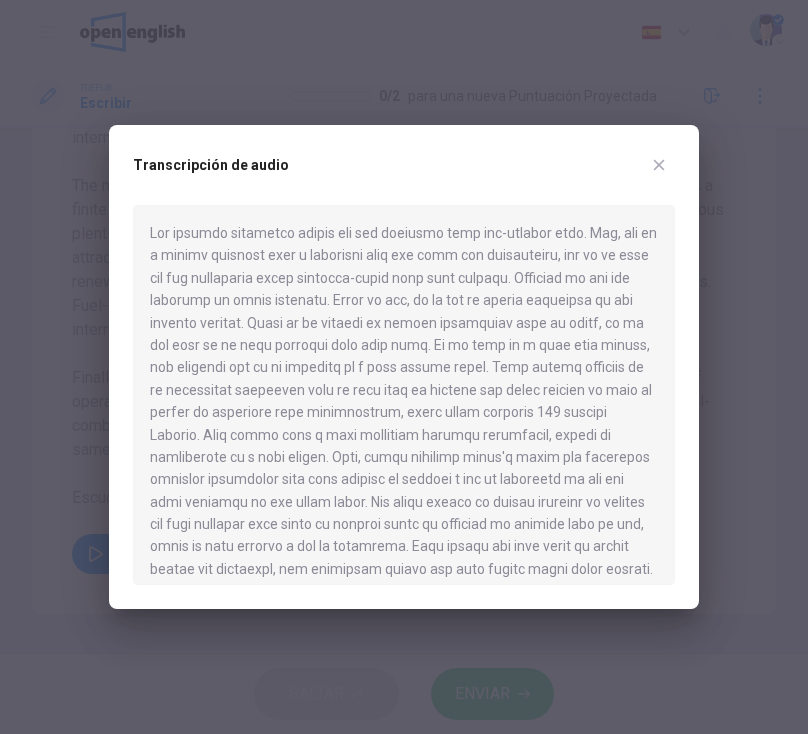 scroll, scrollTop: 146, scrollLeft: 0, axis: vertical 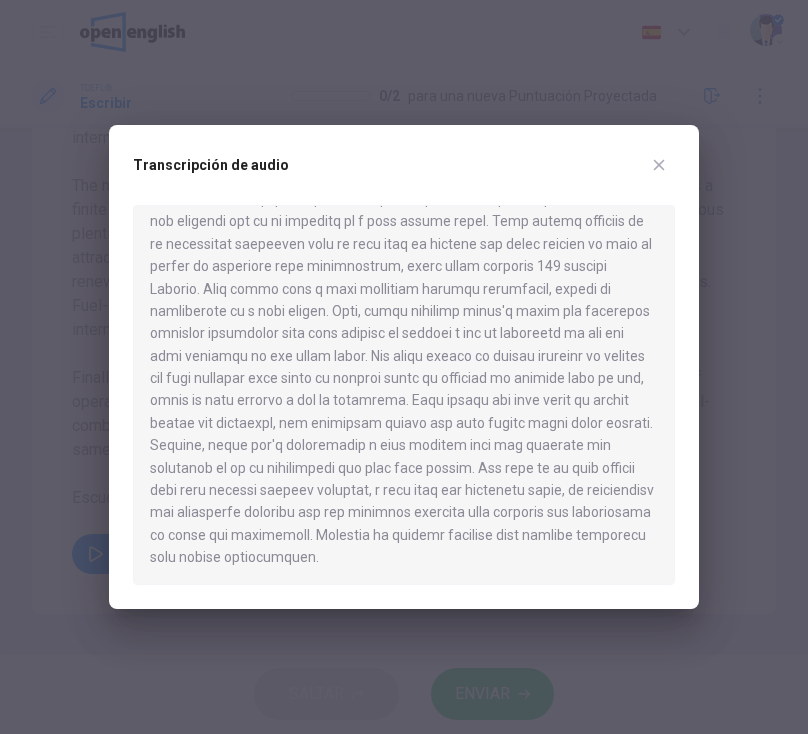 click at bounding box center [404, 367] 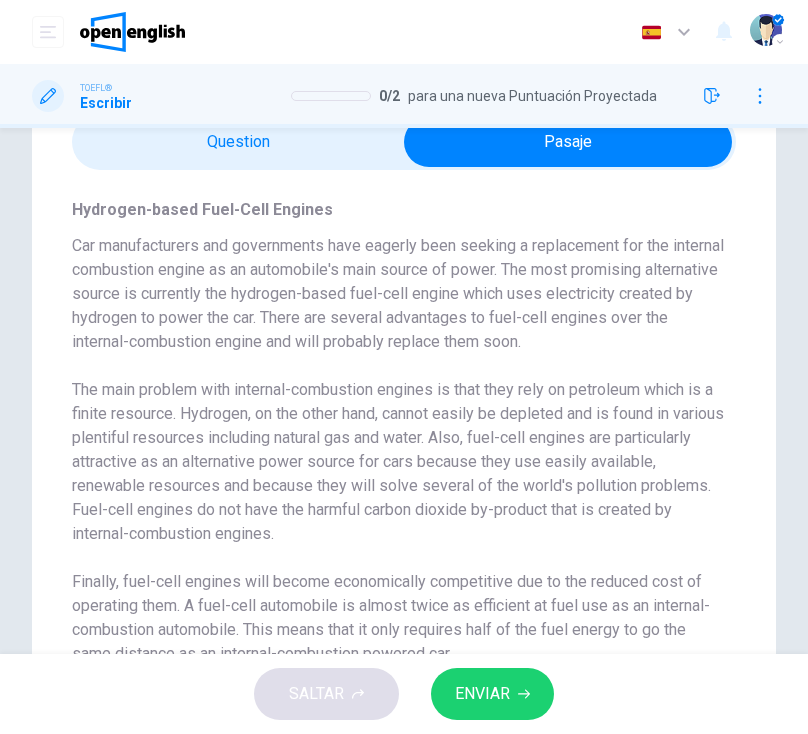 scroll, scrollTop: 0, scrollLeft: 0, axis: both 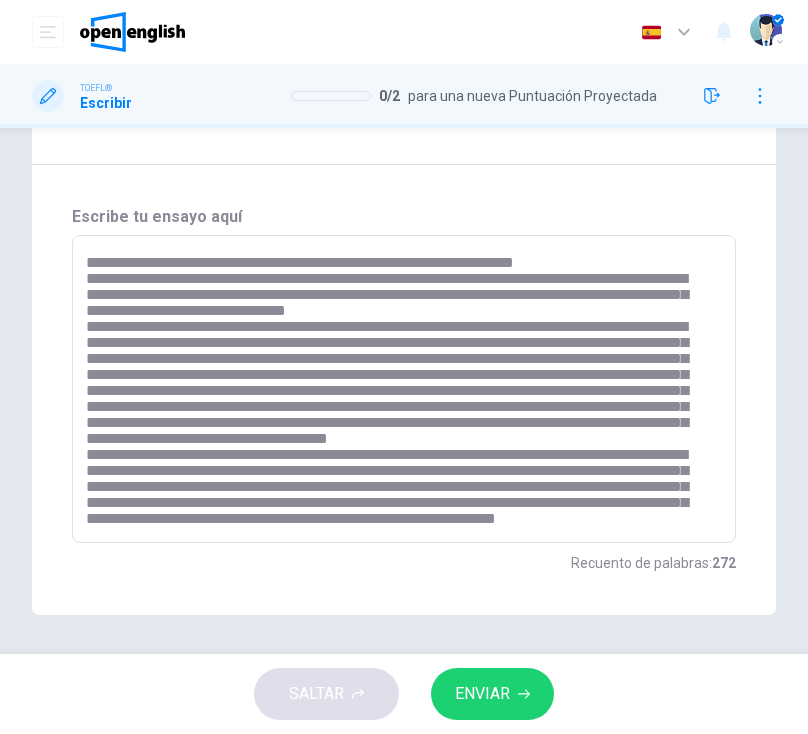 click on "* ​" at bounding box center [404, 389] 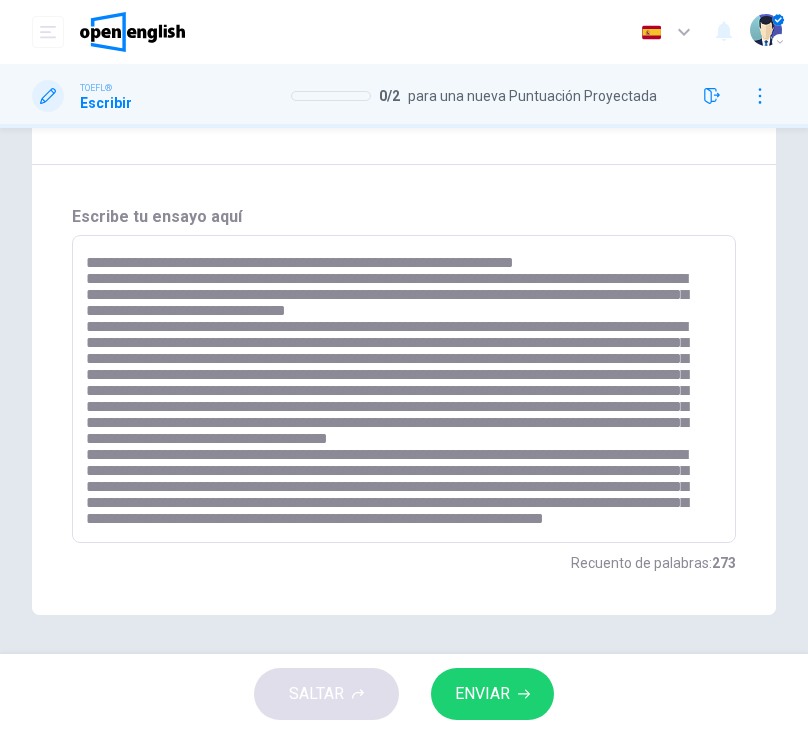 click at bounding box center (399, 389) 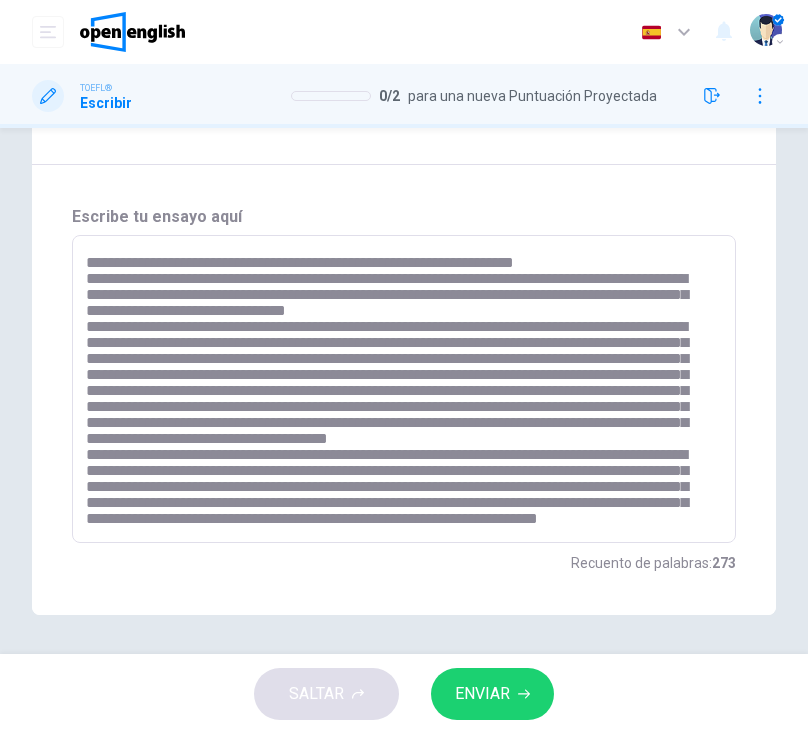 click at bounding box center (399, 389) 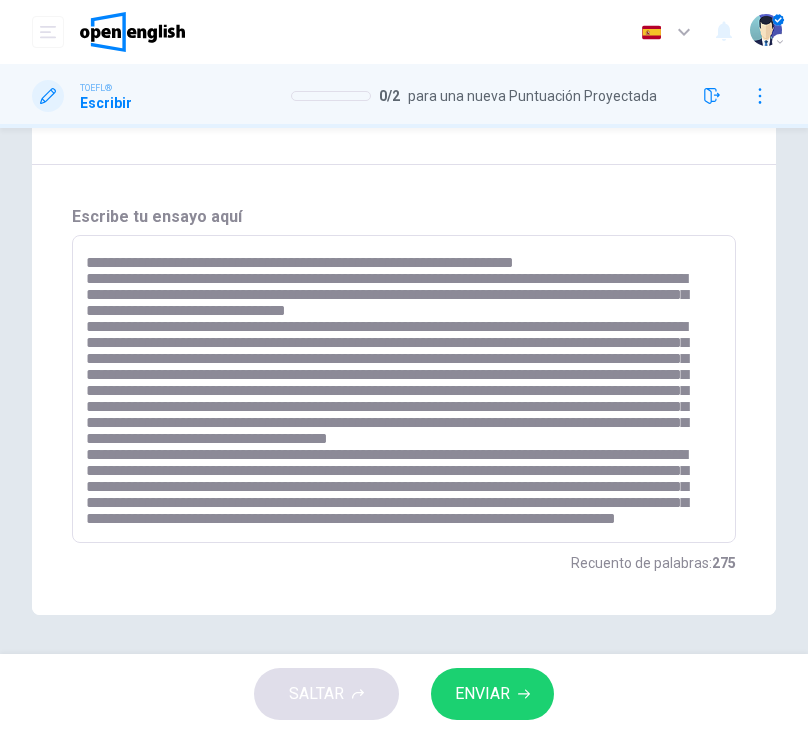 click at bounding box center (399, 389) 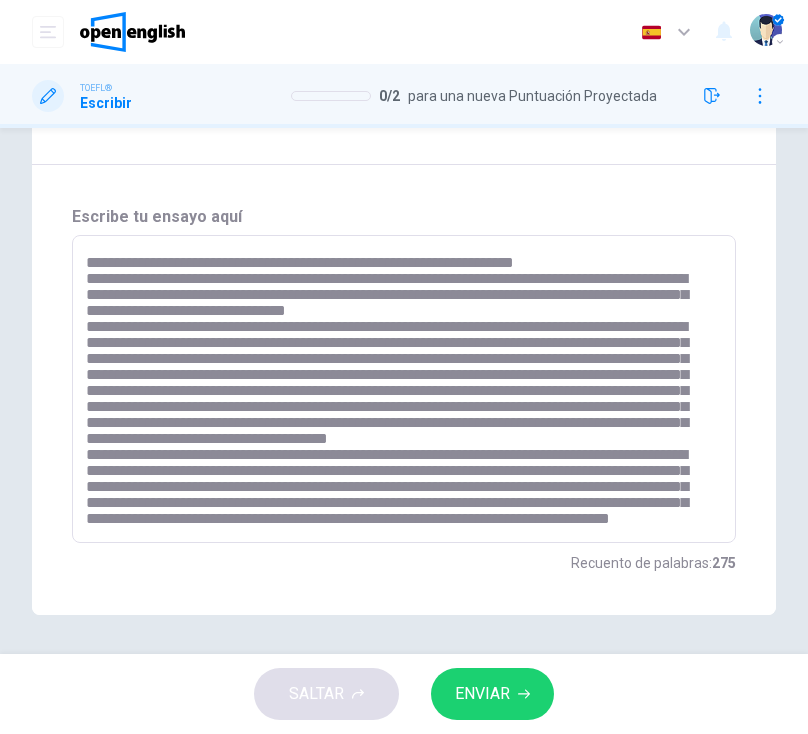 click at bounding box center [399, 389] 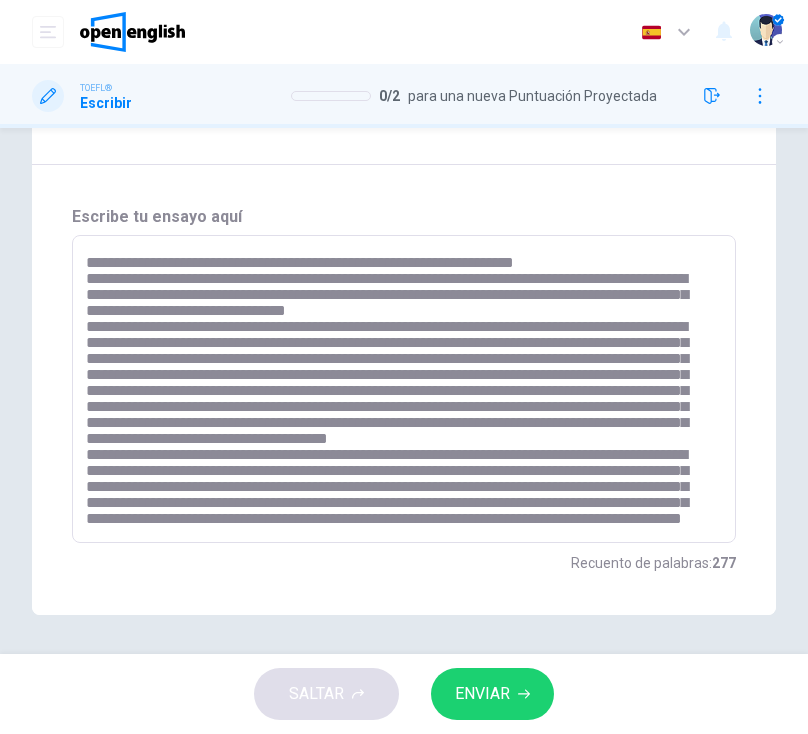 scroll, scrollTop: 0, scrollLeft: 0, axis: both 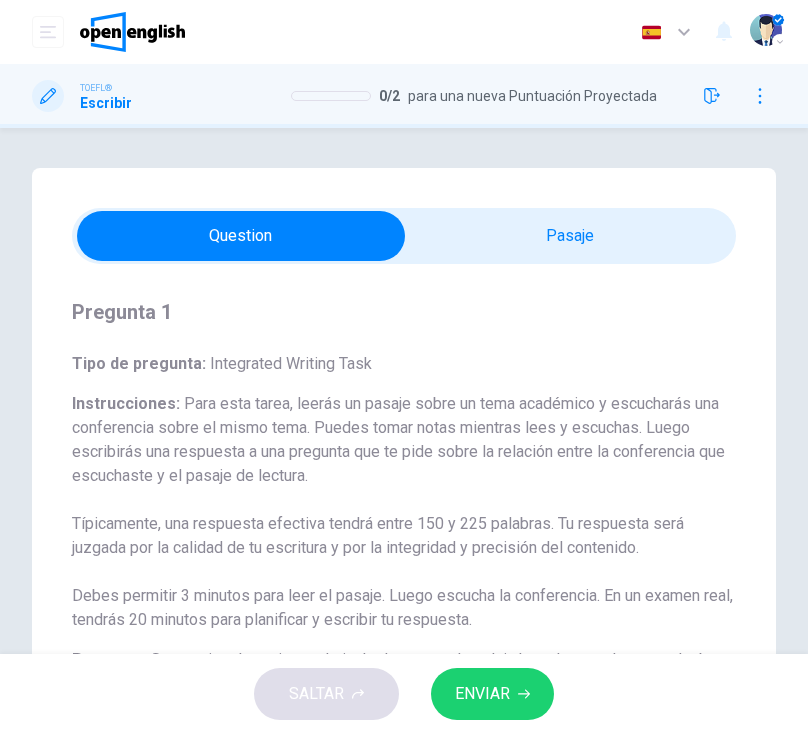 click at bounding box center [404, 236] 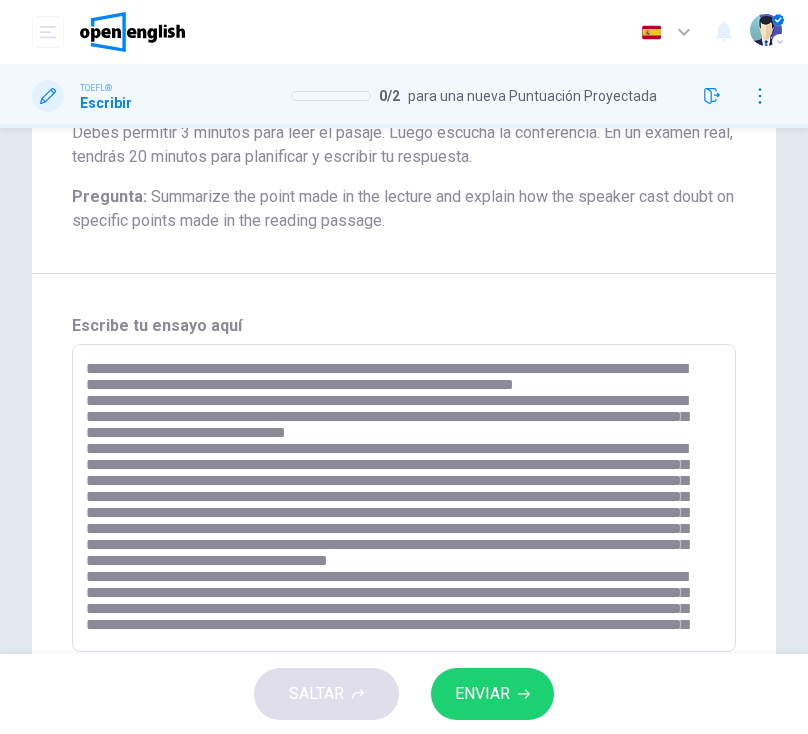 scroll, scrollTop: 572, scrollLeft: 0, axis: vertical 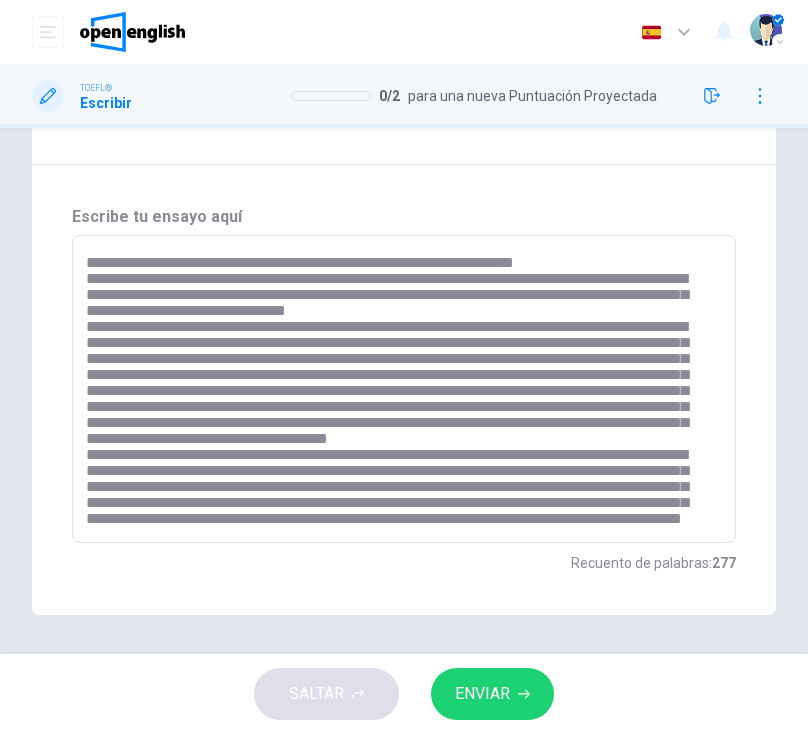 click at bounding box center [399, 389] 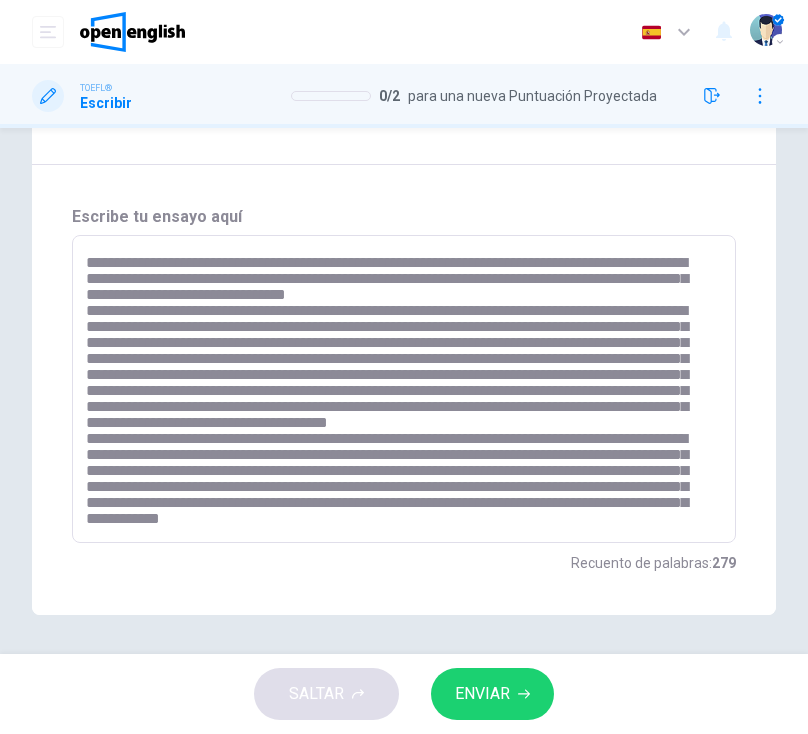 scroll, scrollTop: 78, scrollLeft: 0, axis: vertical 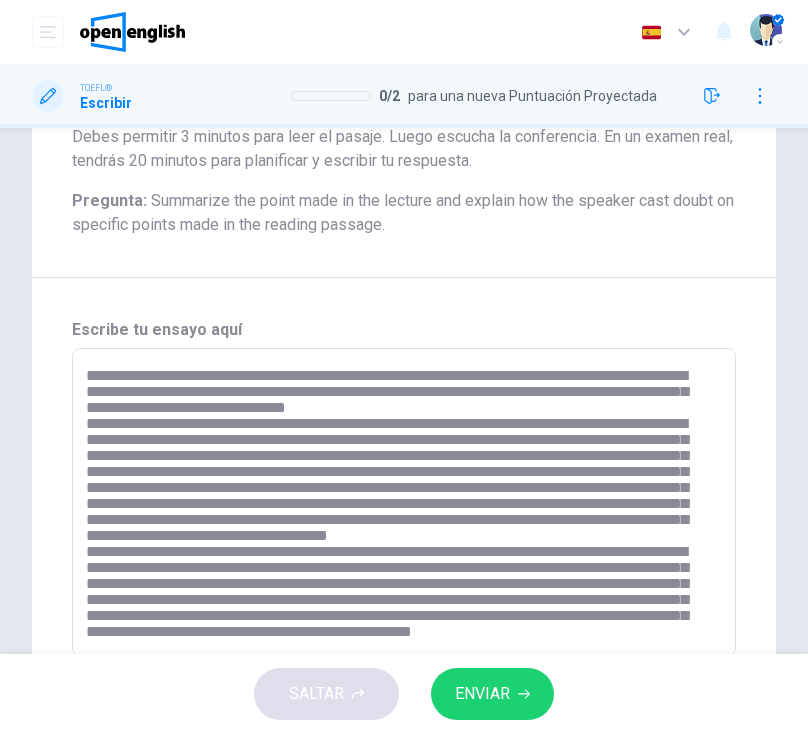 click on "* ​" at bounding box center (404, 502) 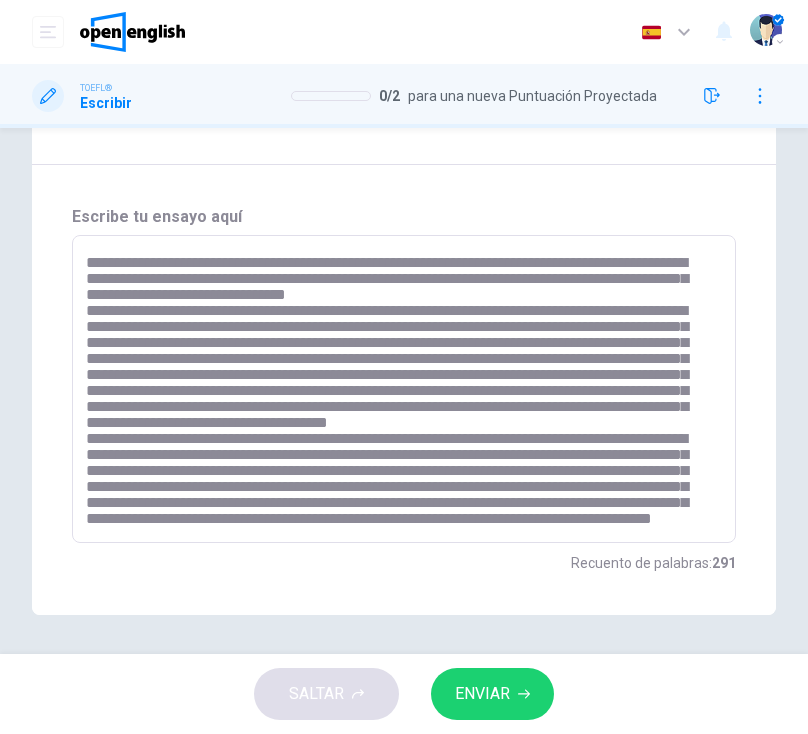 scroll, scrollTop: 94, scrollLeft: 0, axis: vertical 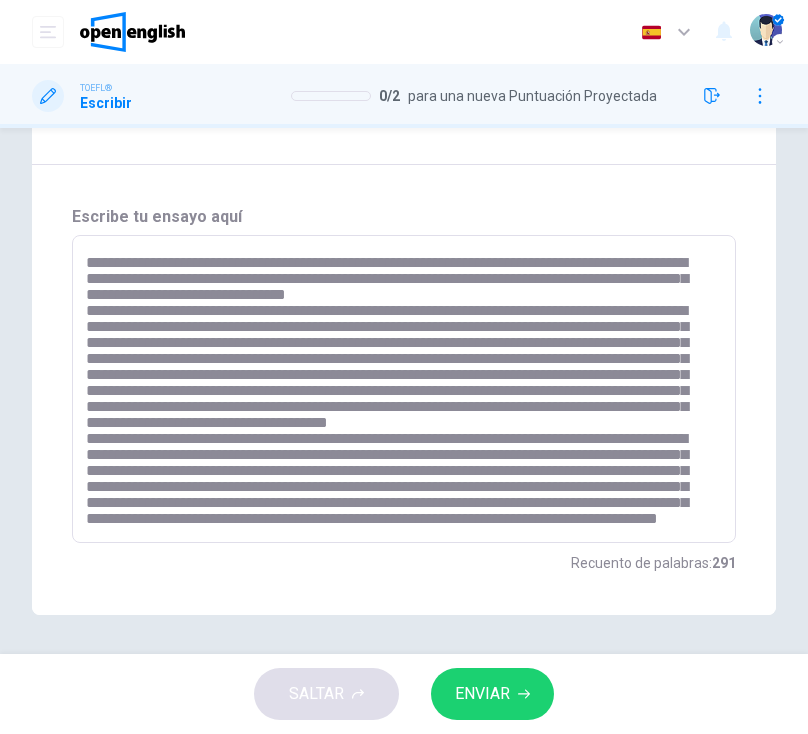 click at bounding box center [399, 389] 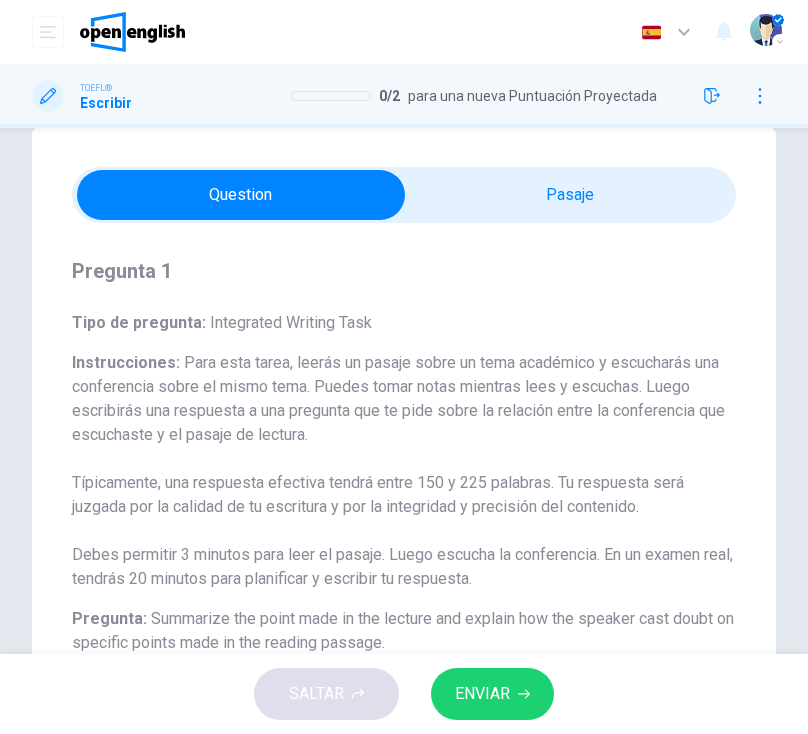 scroll, scrollTop: 33, scrollLeft: 0, axis: vertical 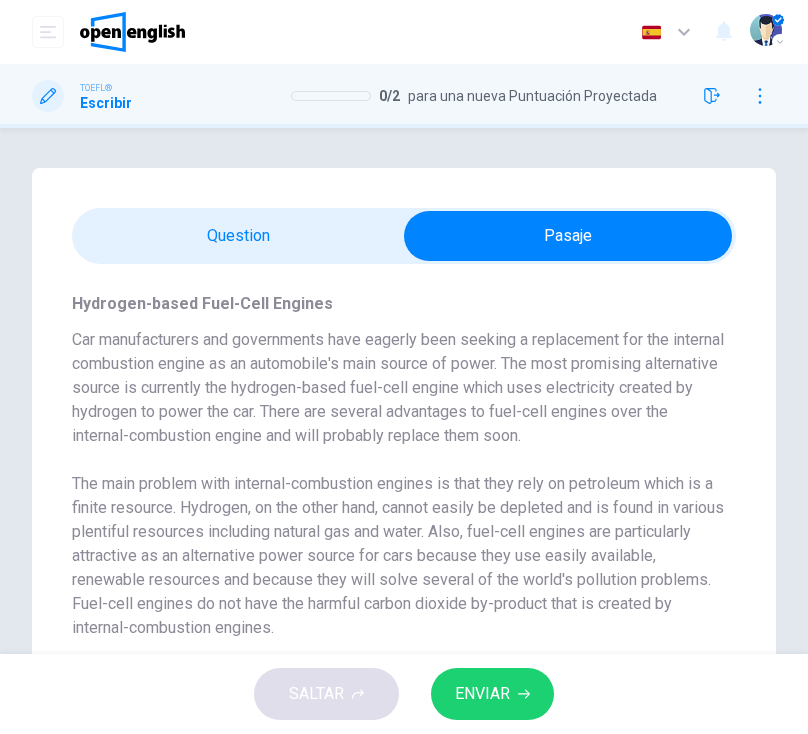 click on "Question Passage Pregunta   1 Tipo de pregunta :   Integrated Writing Task Instrucciones :   Para esta tarea, leerás un pasaje sobre un tema académico y escucharás una conferencia sobre el mismo tema. Puedes tomar notas mientras lees y escuchas. Luego escribirás una respuesta a una pregunta que te pide sobre la relación entre la conferencia que escuchaste y el pasaje de lectura. Típicamente, una respuesta efectiva tendrá entre 150 y 225 palabras. Tu respuesta será juzgada por la calidad de tu escritura y por la integridad y precisión del contenido. Debes permitir 3 minutos para leer el pasaje. Luego escucha la conferencia. En un examen real, tendrás 20 minutos para planificar y escribir tu respuesta. Pregunta :     Summarize the point made in the lecture and explain how the speaker cast doubt on specific points made in the reading passage. Escribe tu ensayo aquí * ​ Recuento de palabras :  291 Hydrogen-based Fuel-Cell Engines  Escucha el siguiente clip de audio antes de responder la pregunta : *" at bounding box center [404, 540] 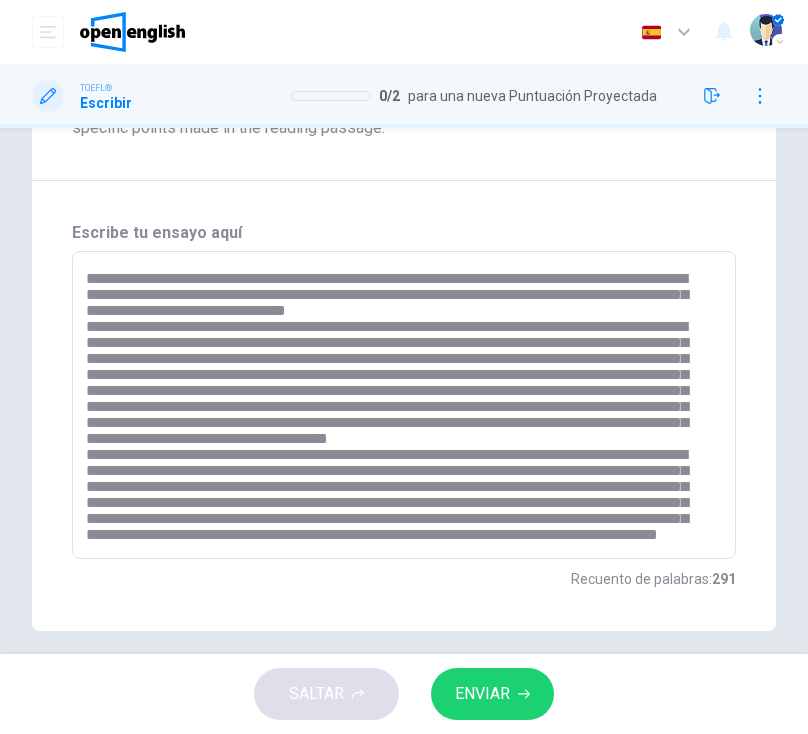 scroll, scrollTop: 572, scrollLeft: 0, axis: vertical 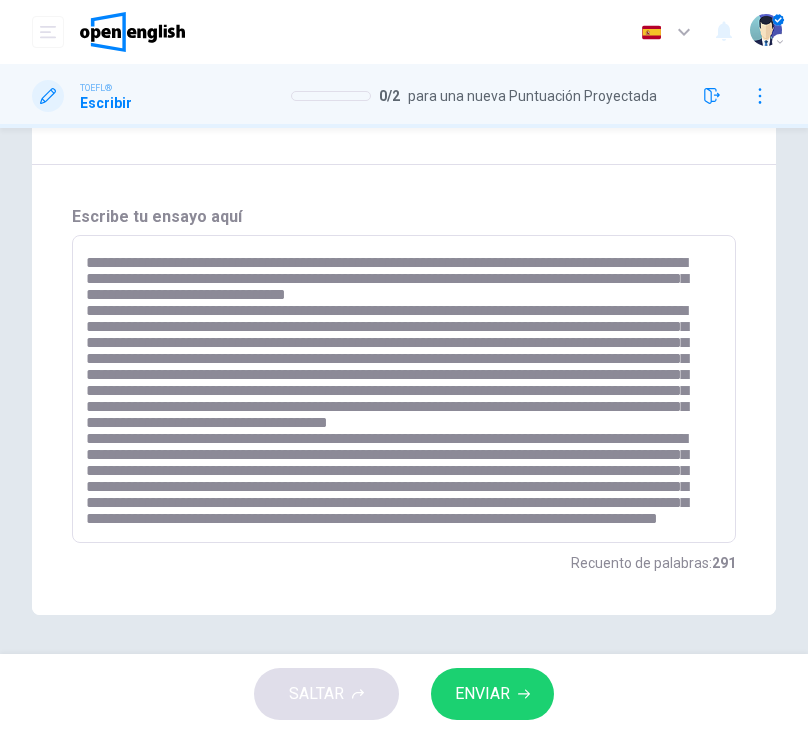 click at bounding box center (399, 389) 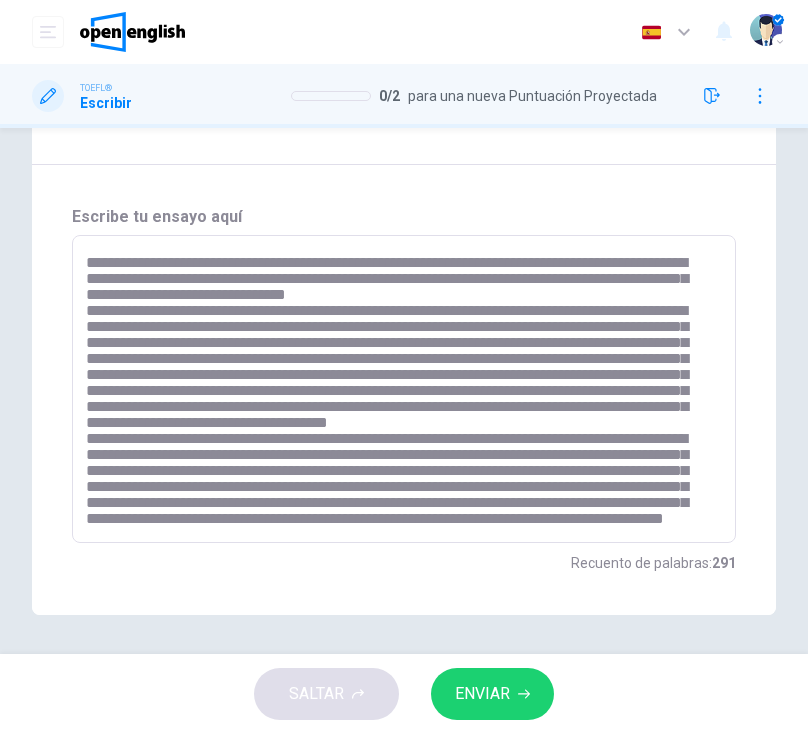 click at bounding box center (399, 389) 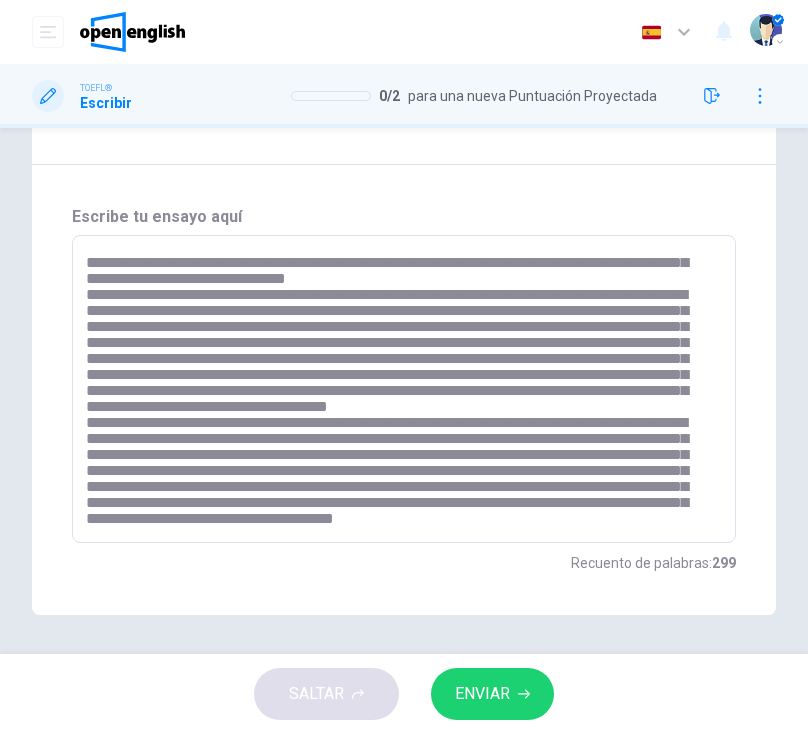 scroll, scrollTop: 0, scrollLeft: 0, axis: both 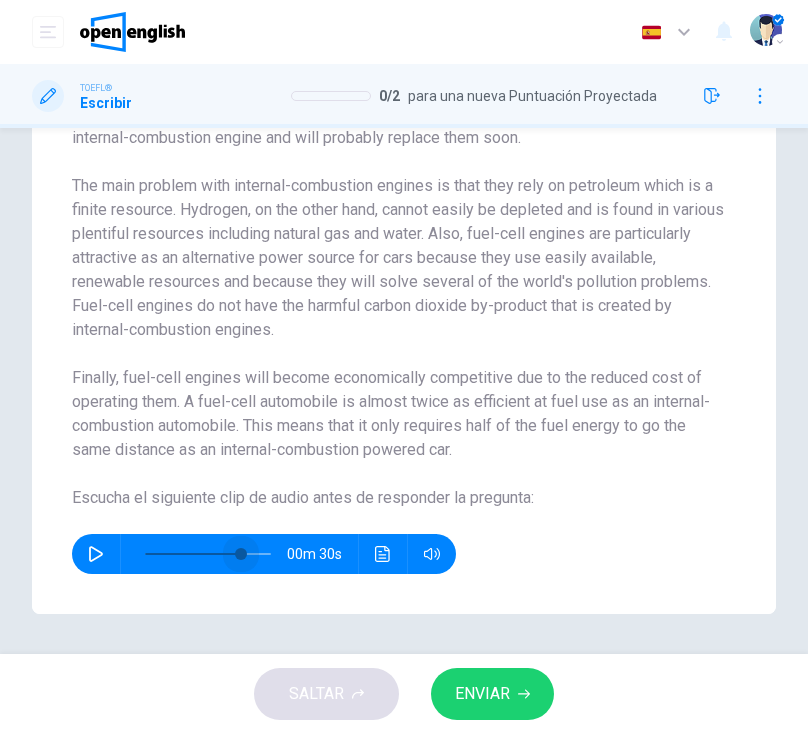 drag, startPoint x: 256, startPoint y: 562, endPoint x: 241, endPoint y: 566, distance: 15.524175 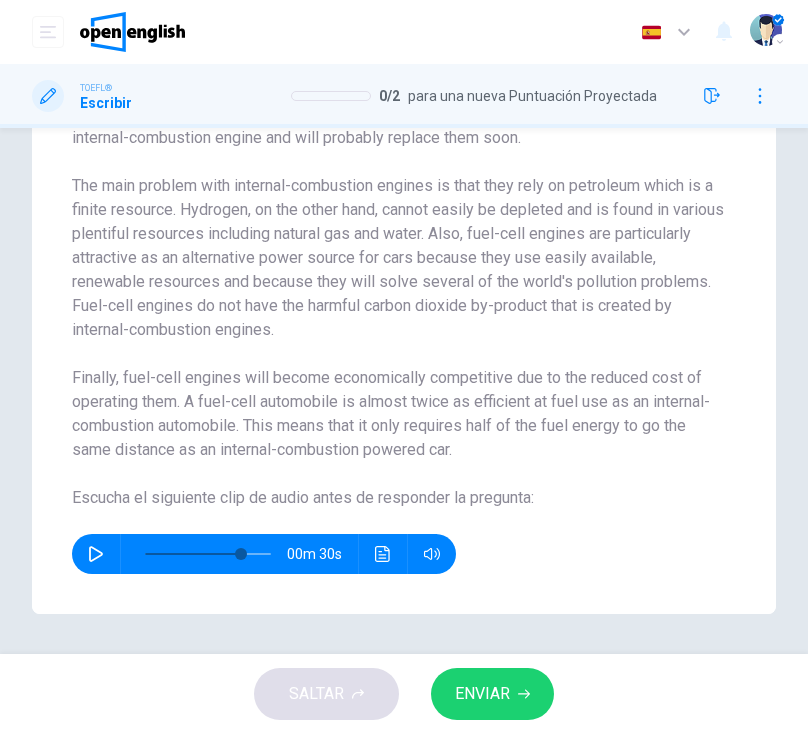 click at bounding box center (96, 554) 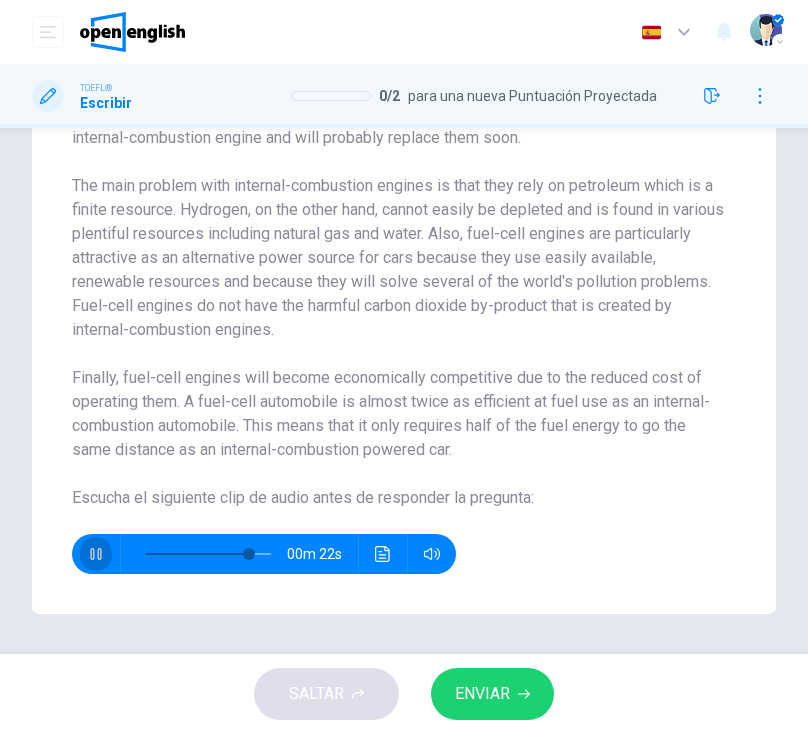 click at bounding box center [96, 554] 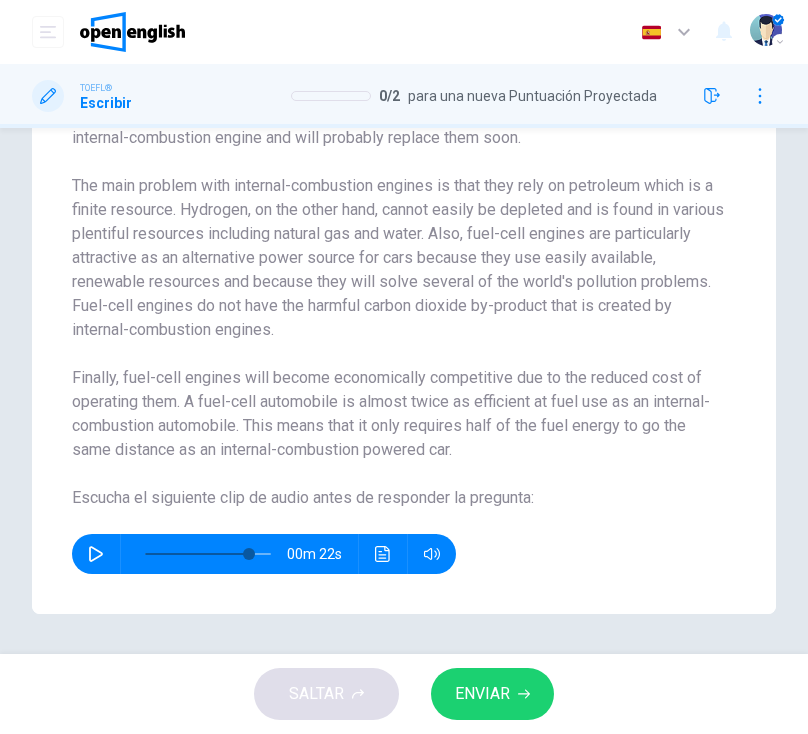 scroll, scrollTop: 0, scrollLeft: 0, axis: both 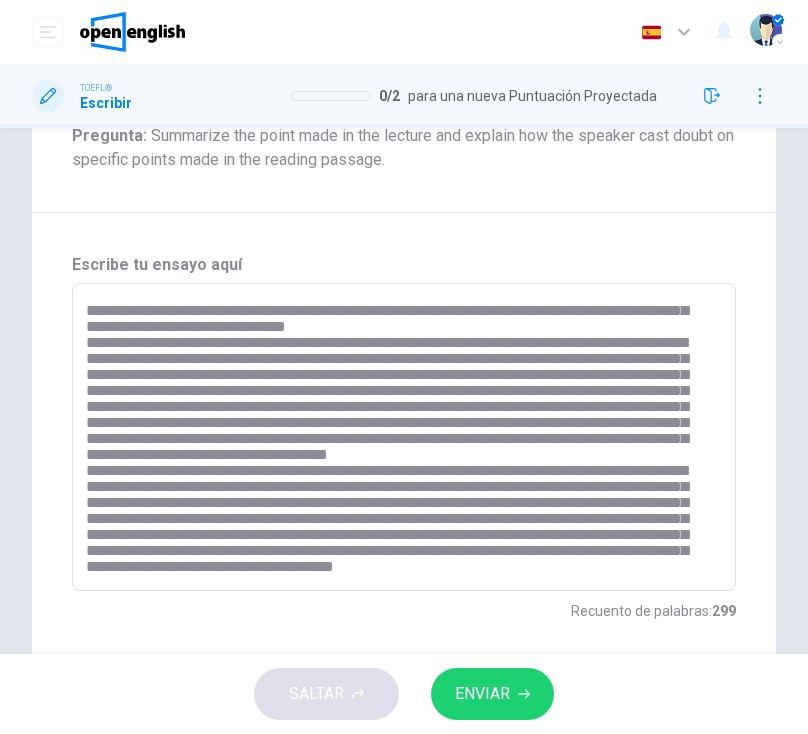 click at bounding box center (399, 437) 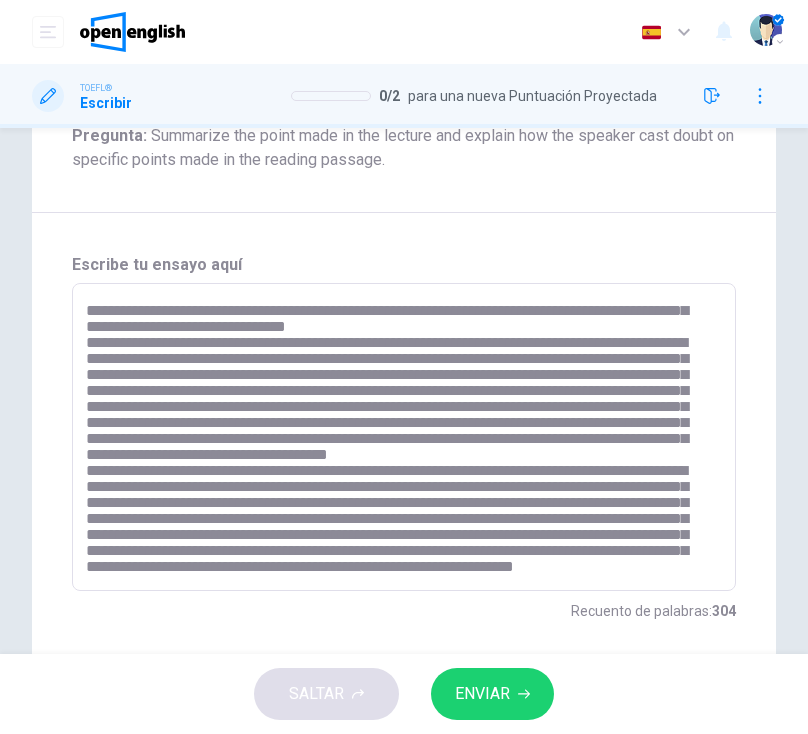 scroll, scrollTop: 110, scrollLeft: 0, axis: vertical 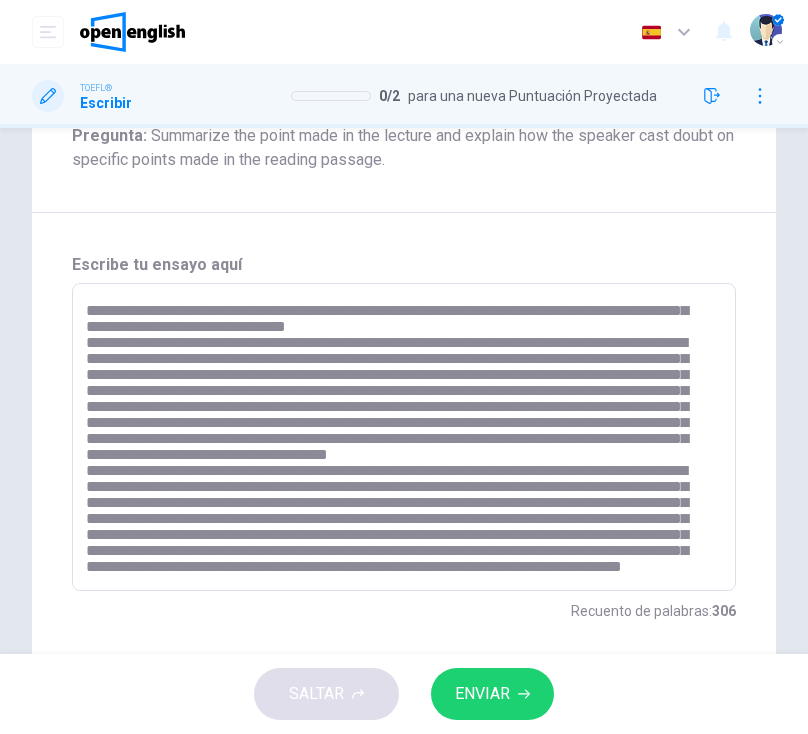 click at bounding box center [399, 437] 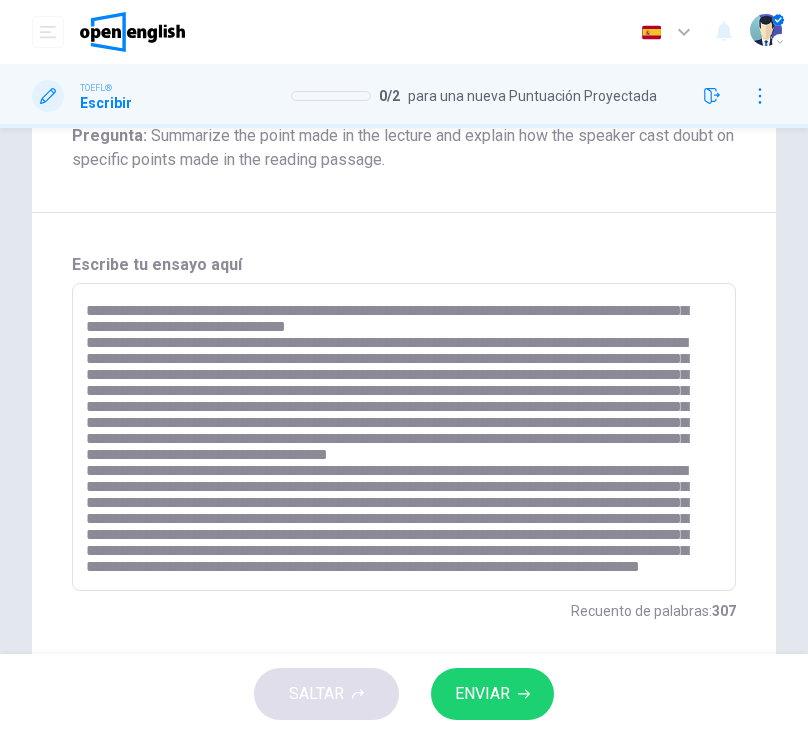 click at bounding box center (399, 437) 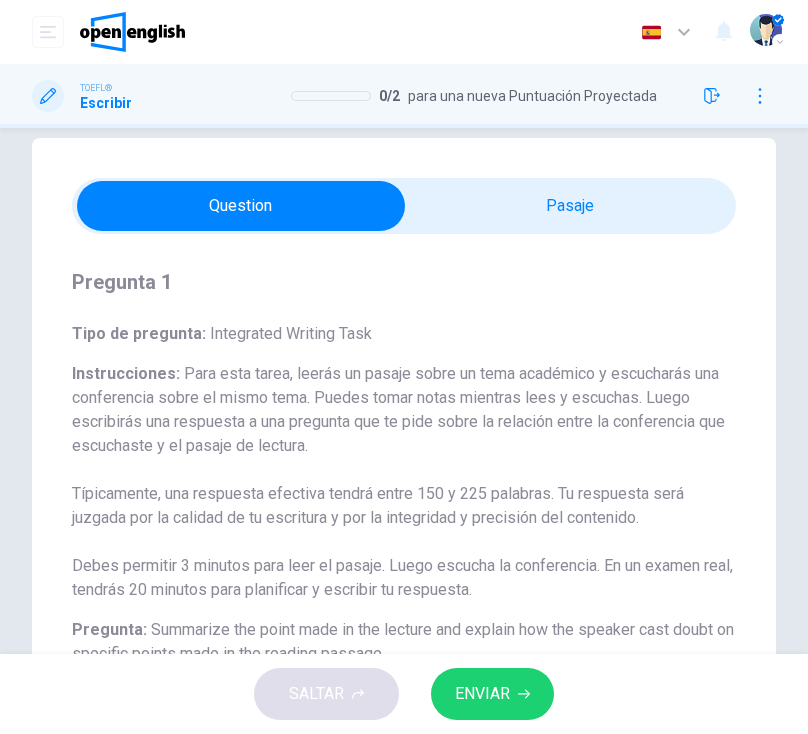 scroll, scrollTop: 0, scrollLeft: 0, axis: both 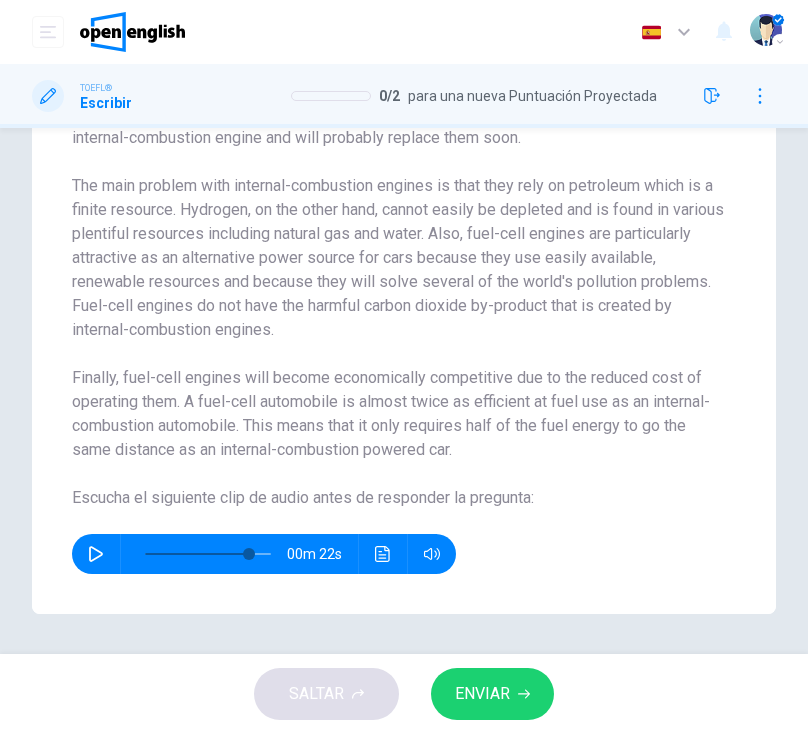 click at bounding box center [96, 554] 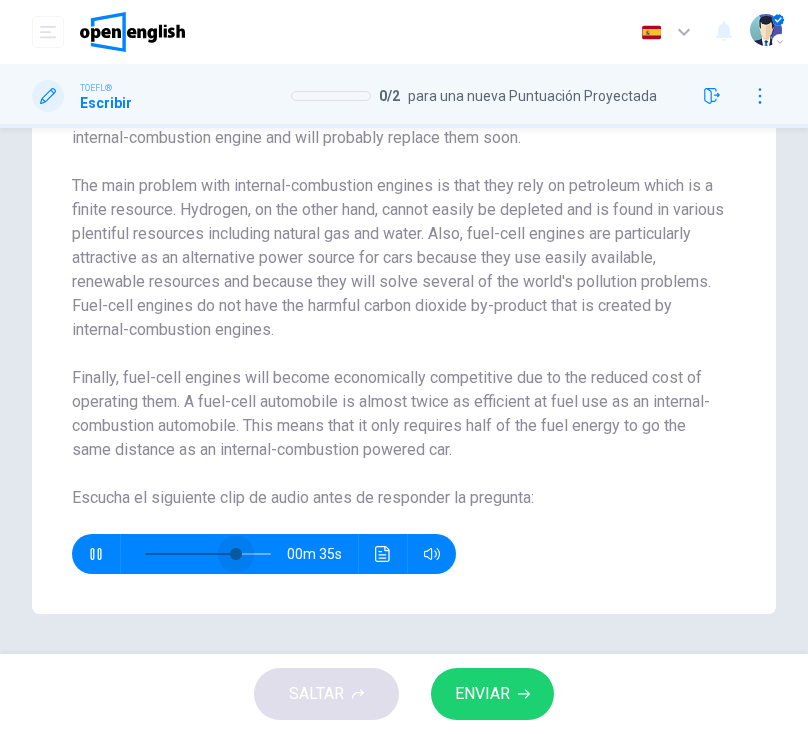 click at bounding box center [236, 554] 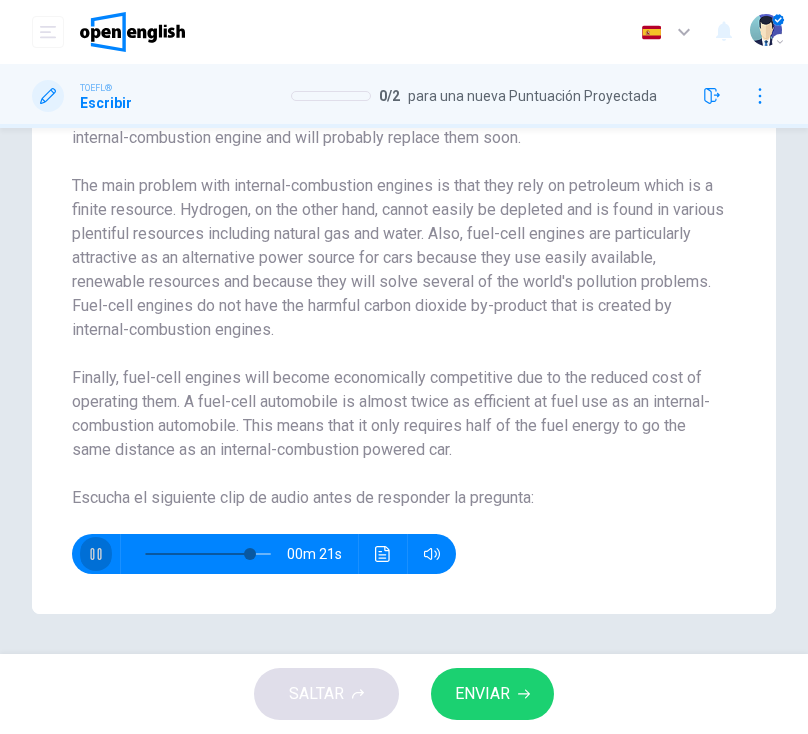 click at bounding box center [96, 554] 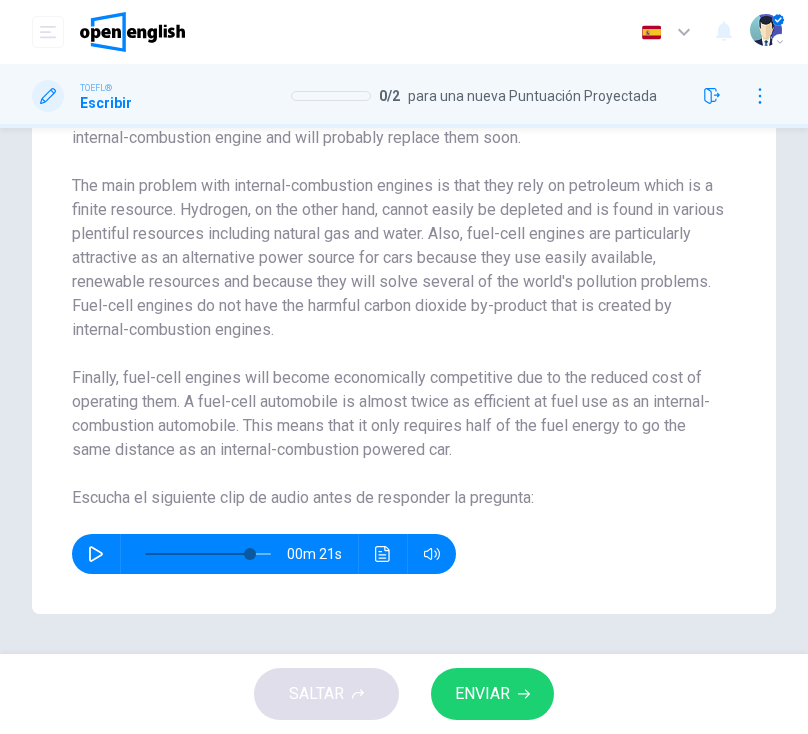 scroll, scrollTop: 0, scrollLeft: 0, axis: both 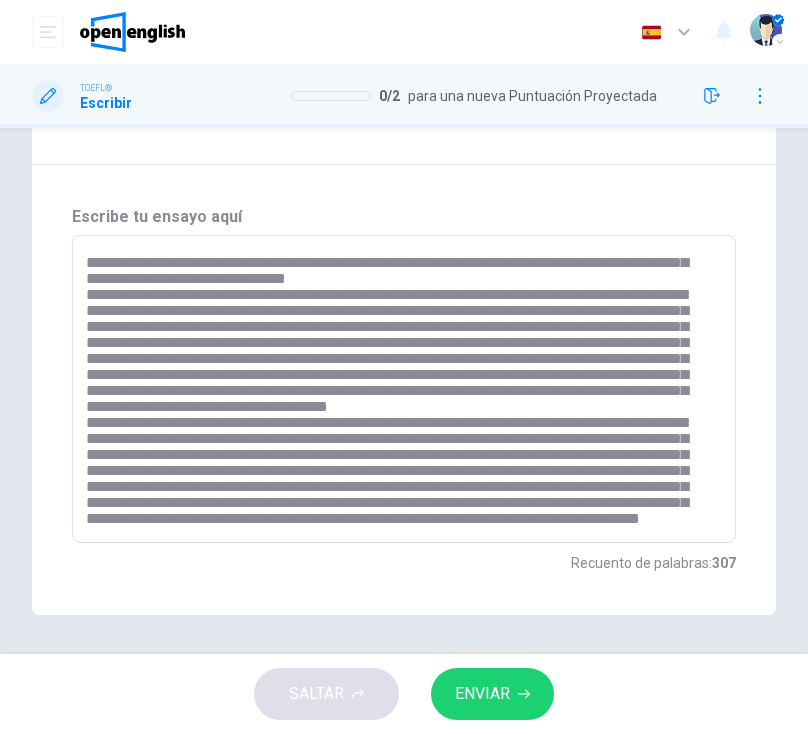 click at bounding box center (399, 389) 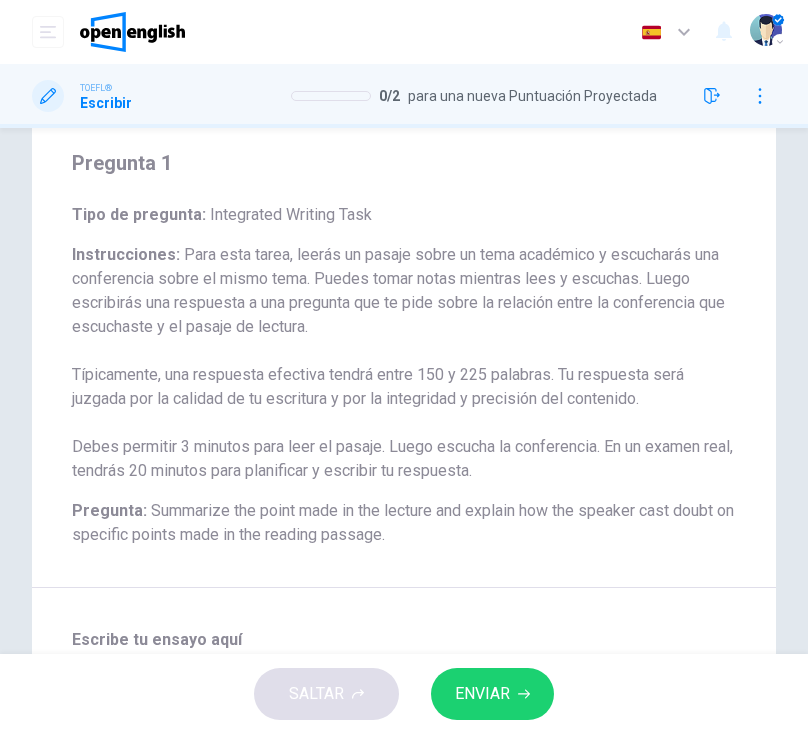 scroll, scrollTop: 0, scrollLeft: 0, axis: both 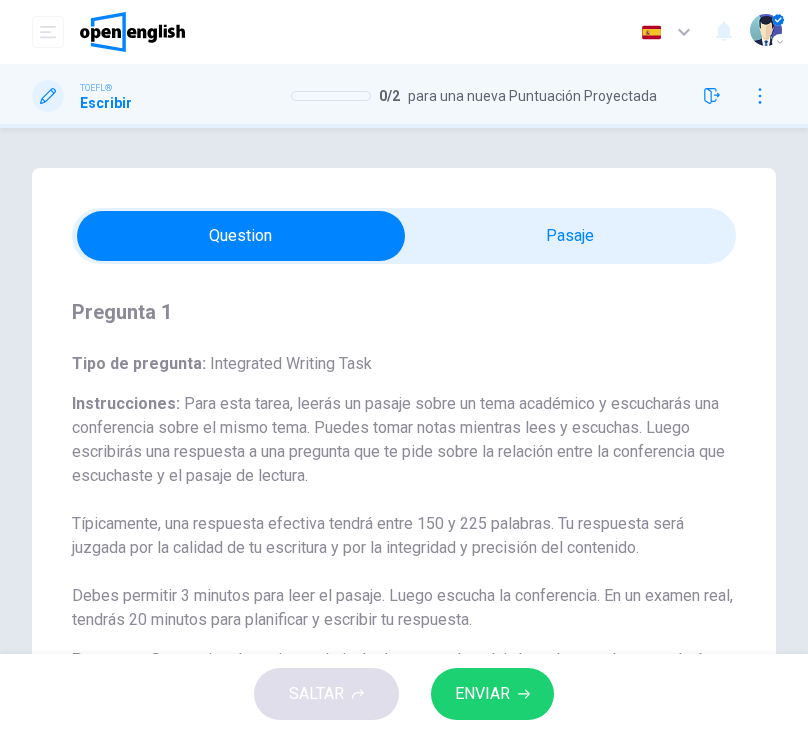 click at bounding box center [404, 236] 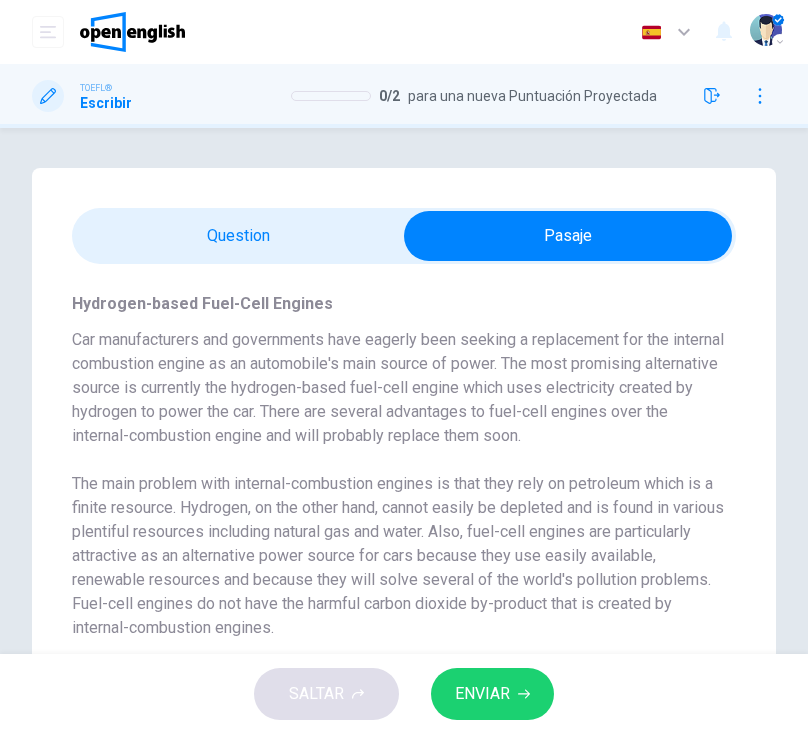 scroll, scrollTop: 298, scrollLeft: 0, axis: vertical 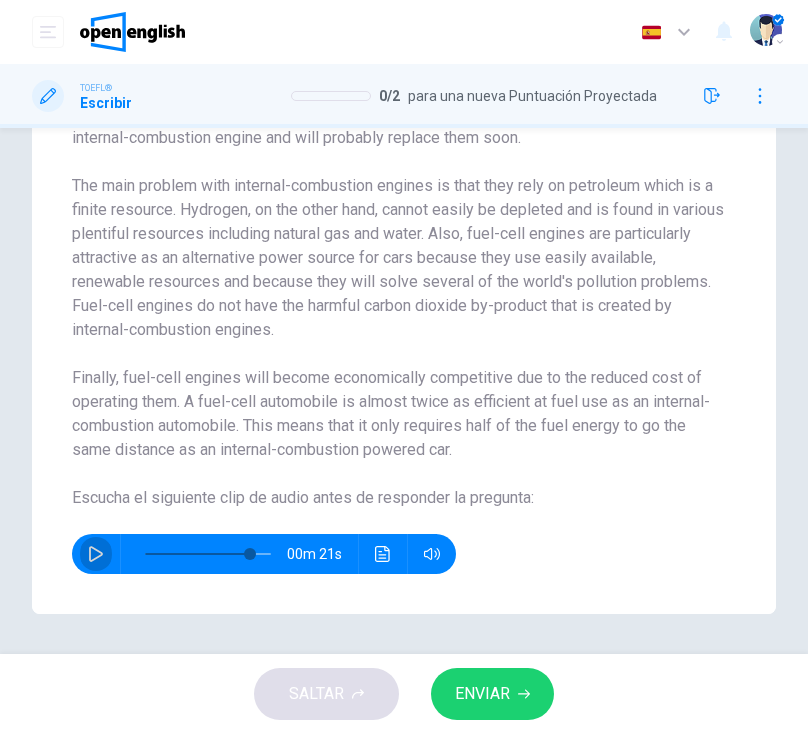 click at bounding box center [96, 554] 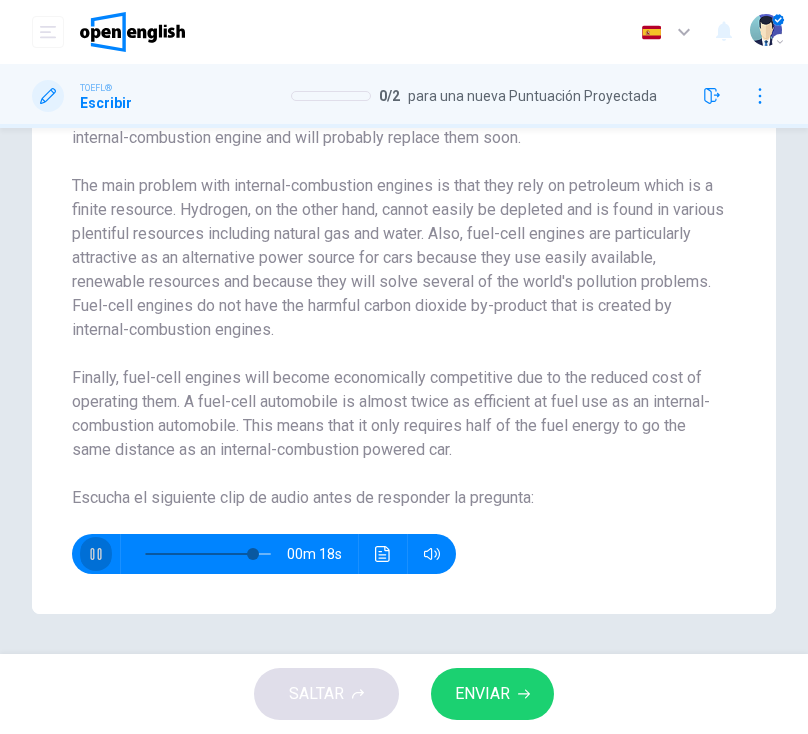 click at bounding box center [96, 554] 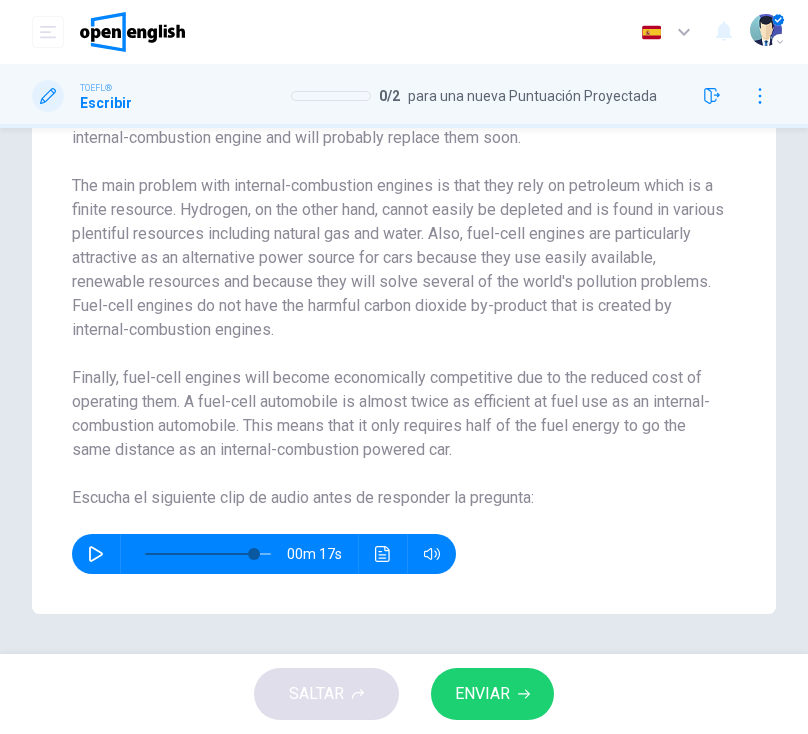 scroll, scrollTop: 0, scrollLeft: 0, axis: both 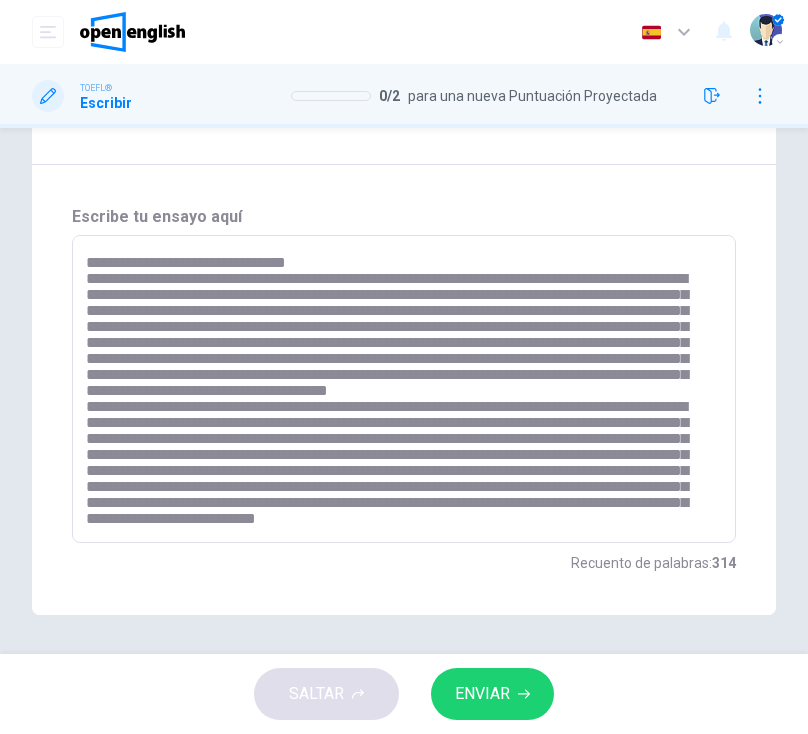 click at bounding box center [399, 389] 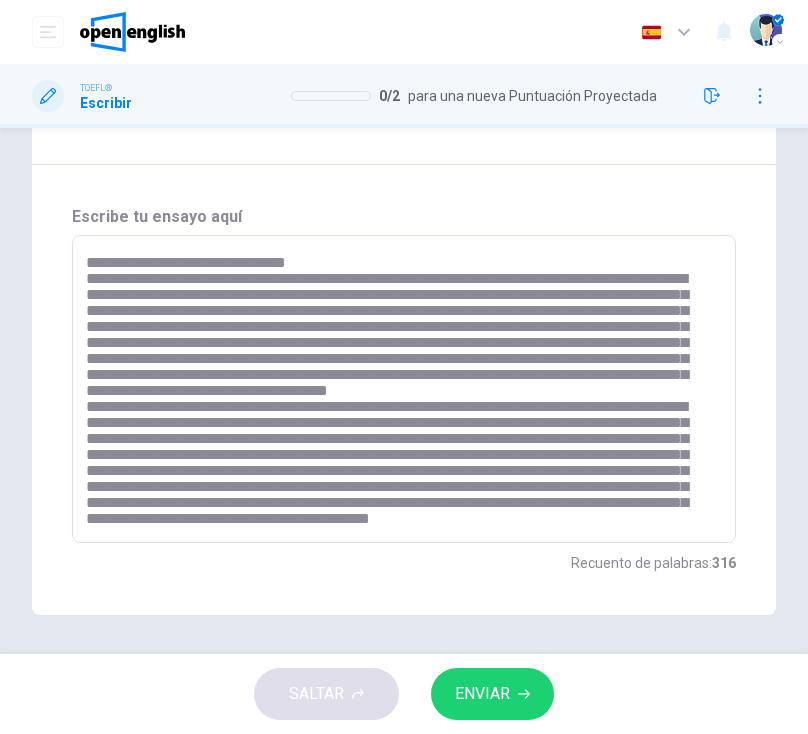 click at bounding box center [399, 389] 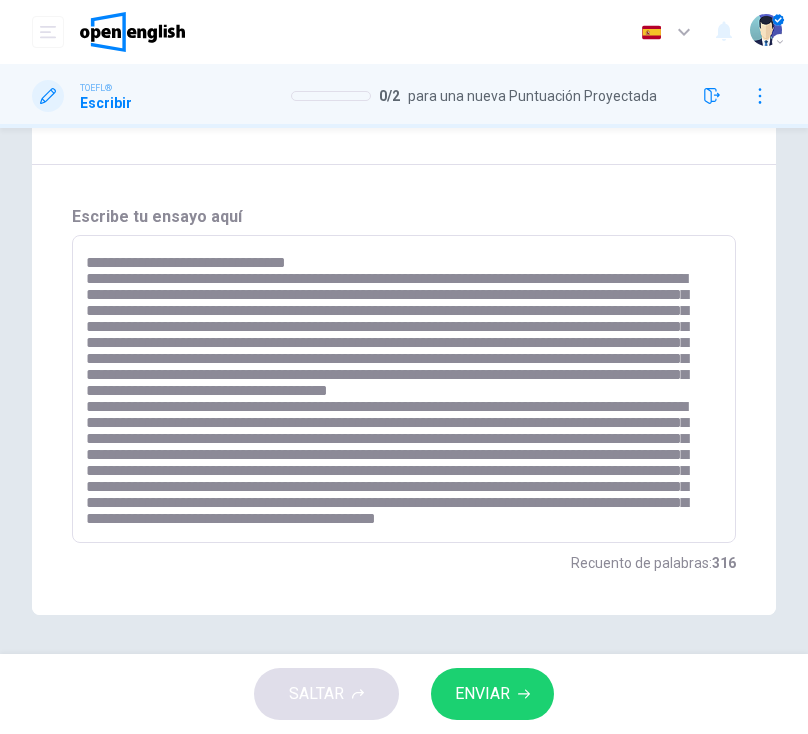 click at bounding box center (399, 389) 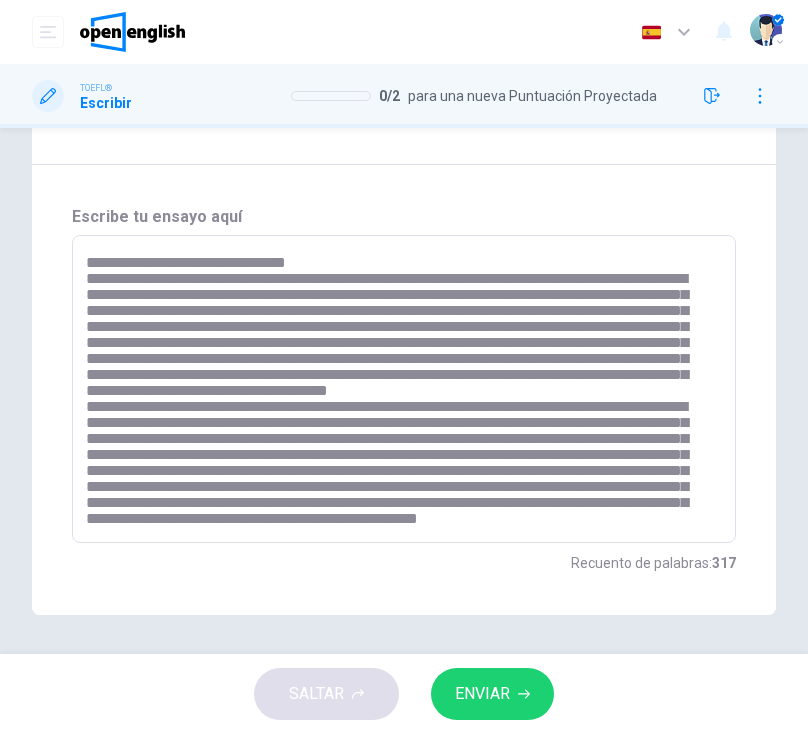 scroll, scrollTop: 126, scrollLeft: 0, axis: vertical 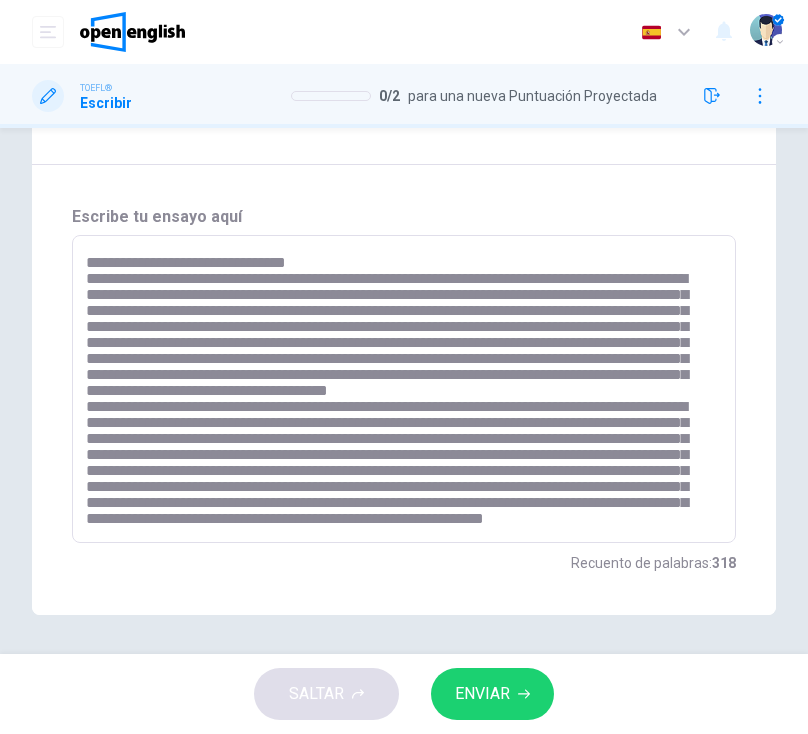 click on "* ​" at bounding box center [404, 389] 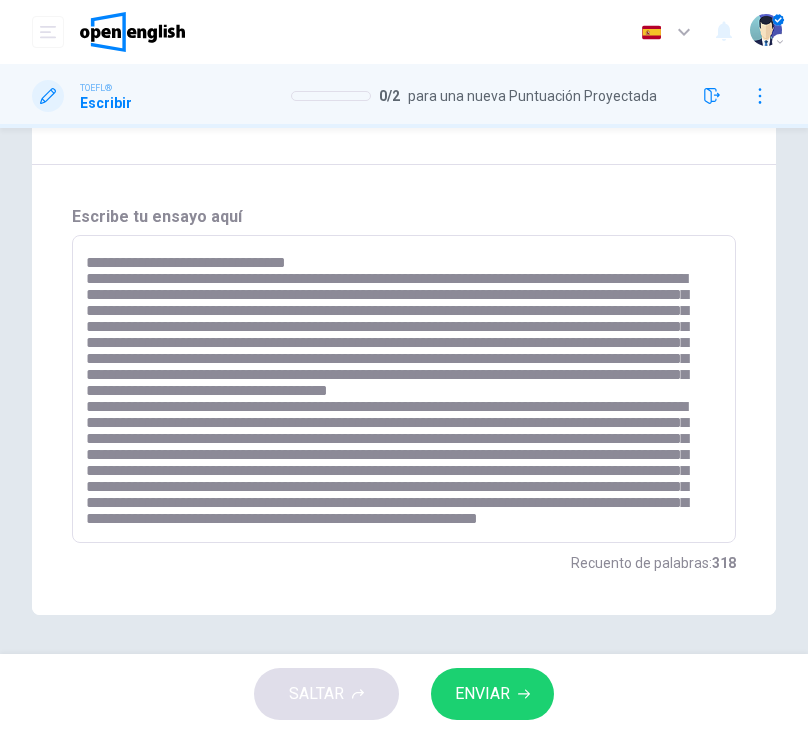 click at bounding box center (399, 389) 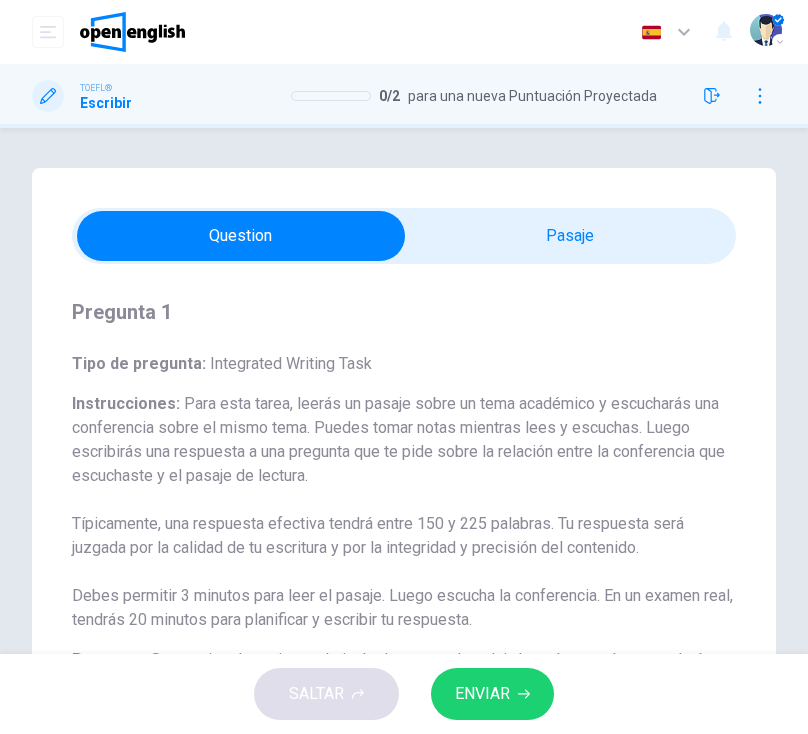 scroll, scrollTop: 0, scrollLeft: 0, axis: both 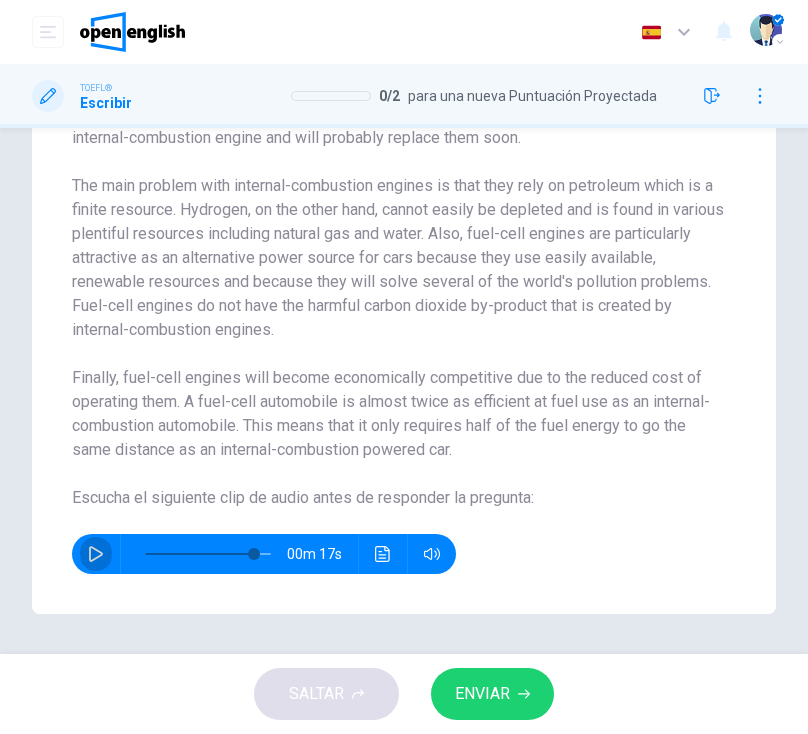 click at bounding box center (96, 554) 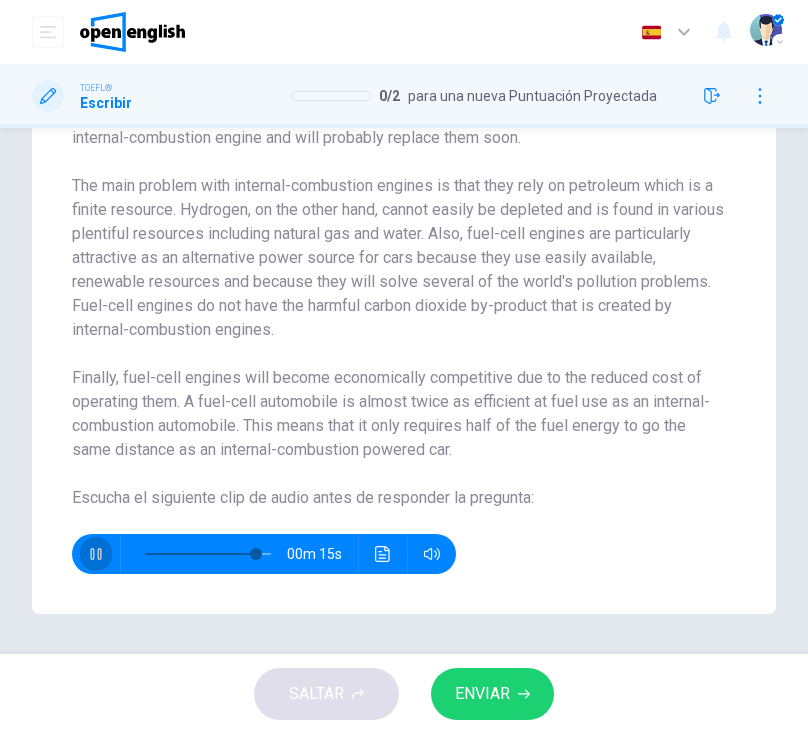 click at bounding box center (96, 554) 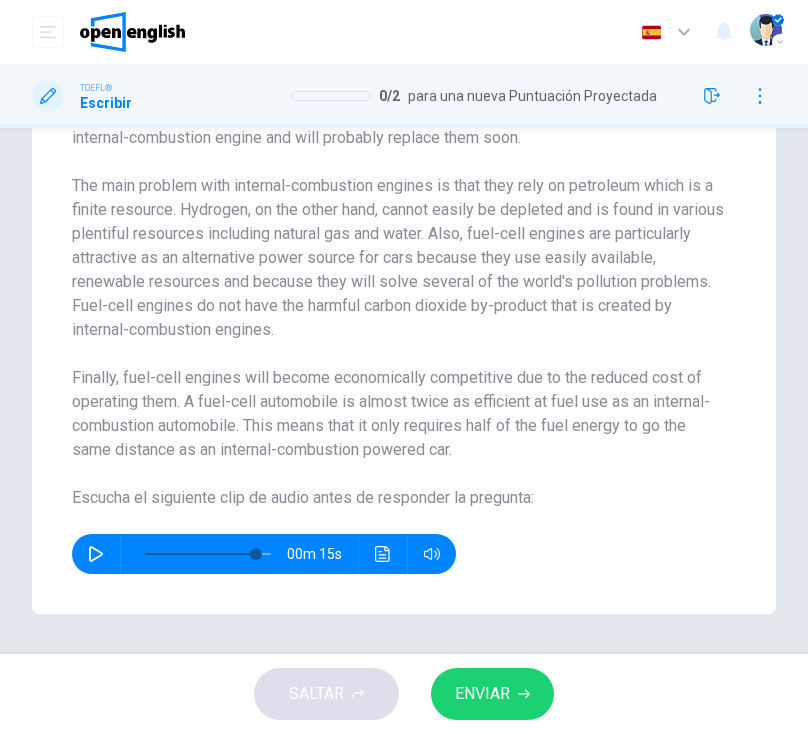 scroll, scrollTop: 0, scrollLeft: 0, axis: both 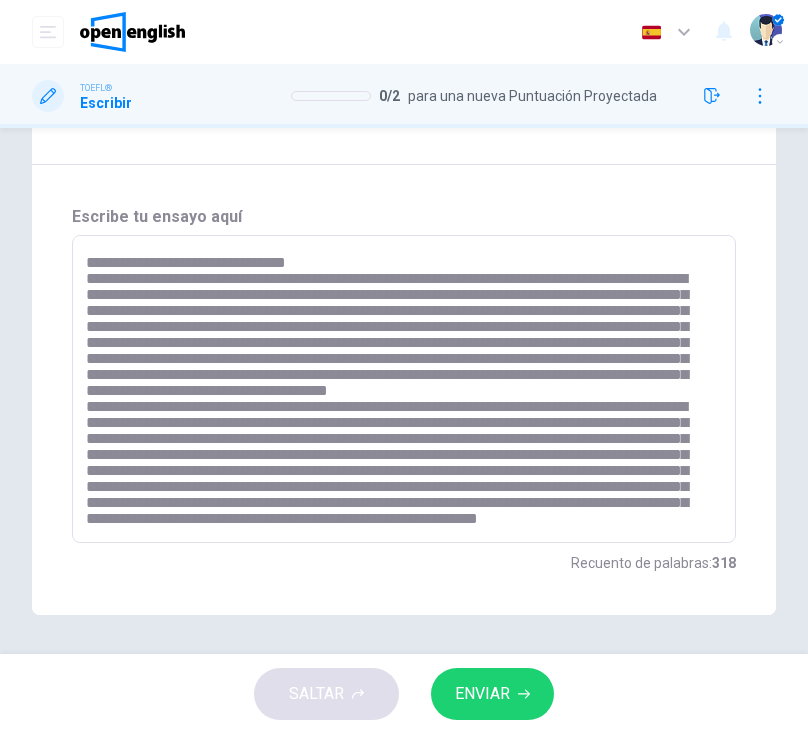 click at bounding box center (399, 389) 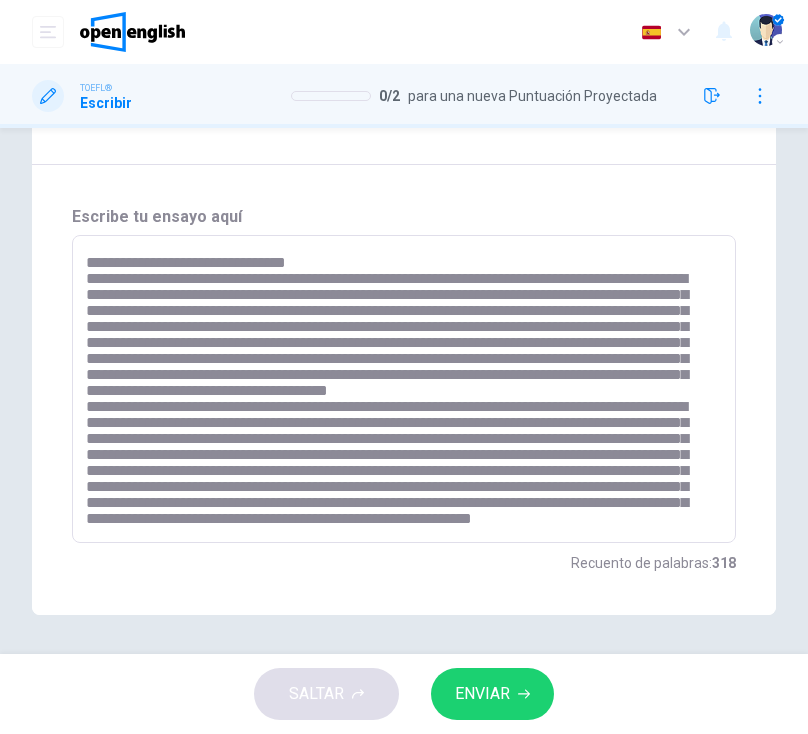 click at bounding box center [399, 389] 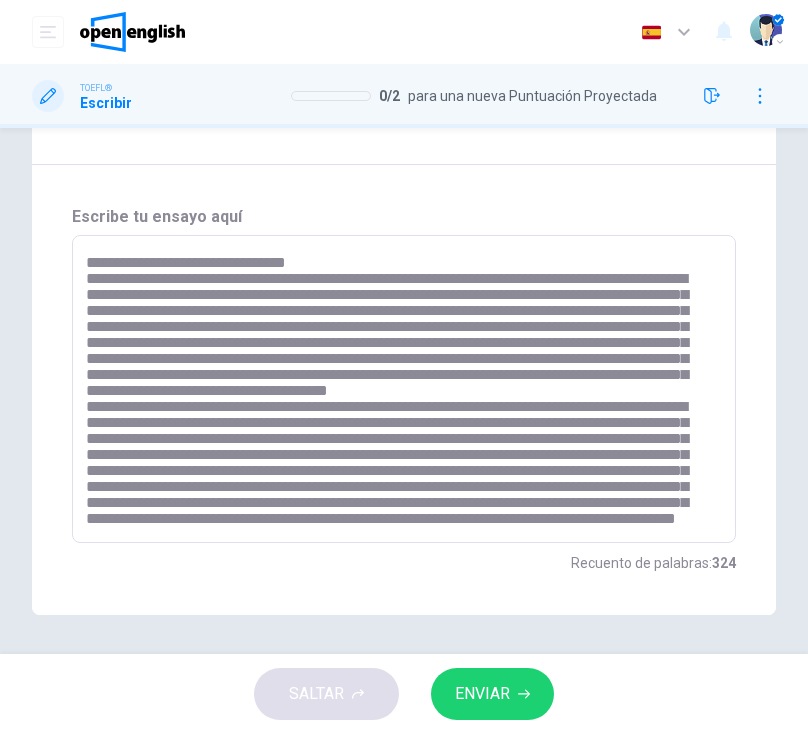 scroll, scrollTop: 0, scrollLeft: 0, axis: both 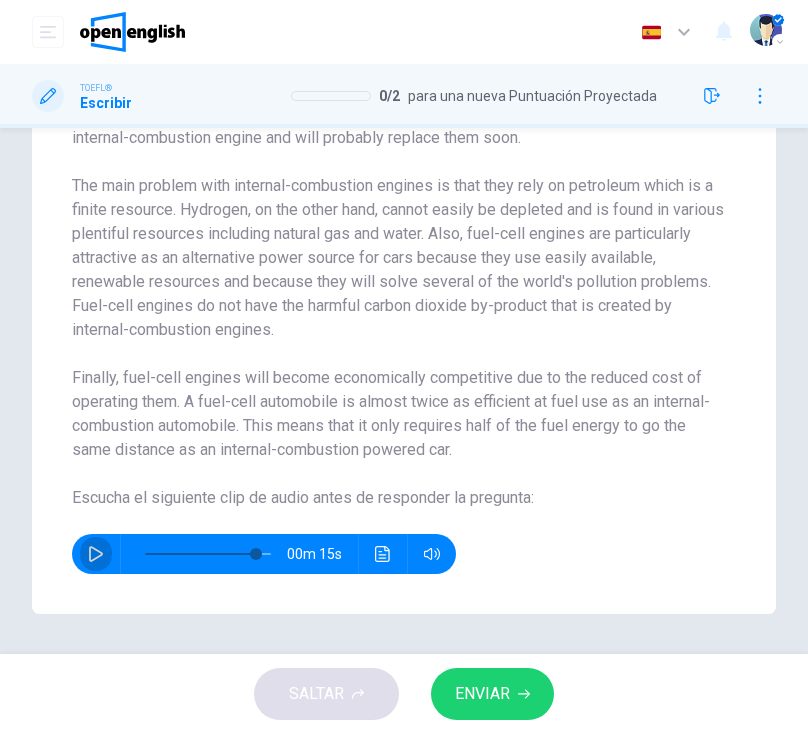 click at bounding box center (96, 554) 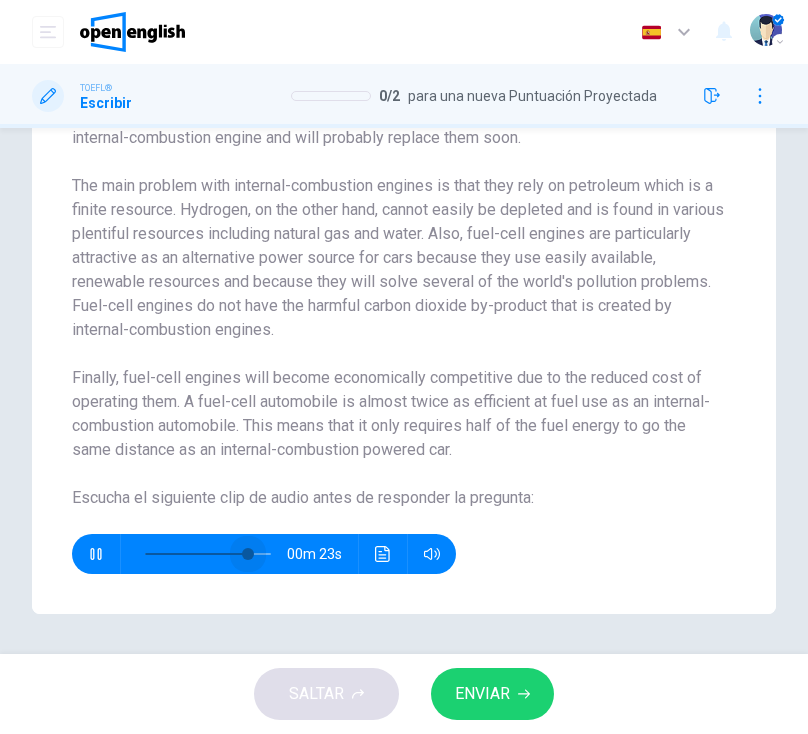 click at bounding box center [248, 554] 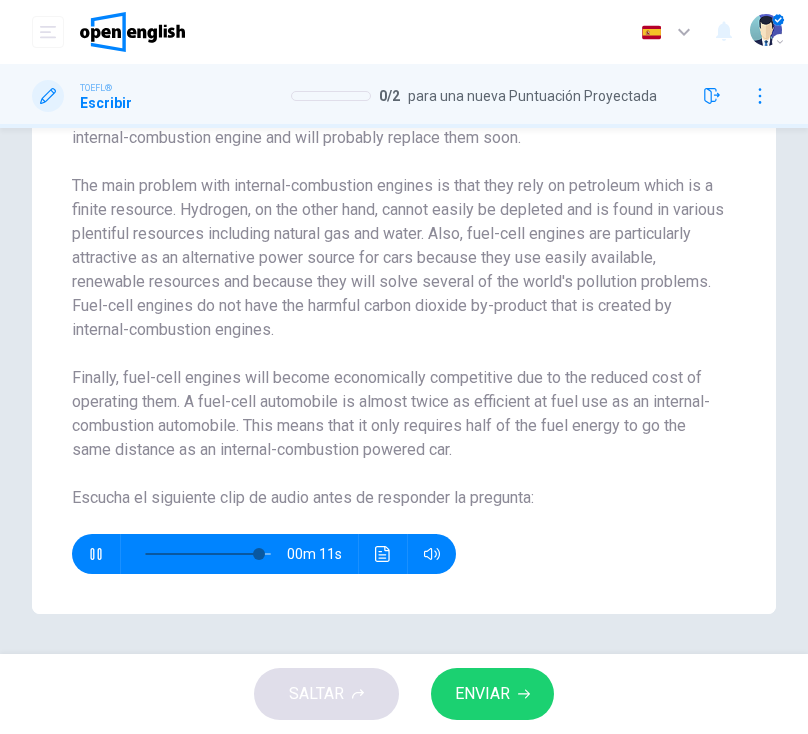click at bounding box center (96, 554) 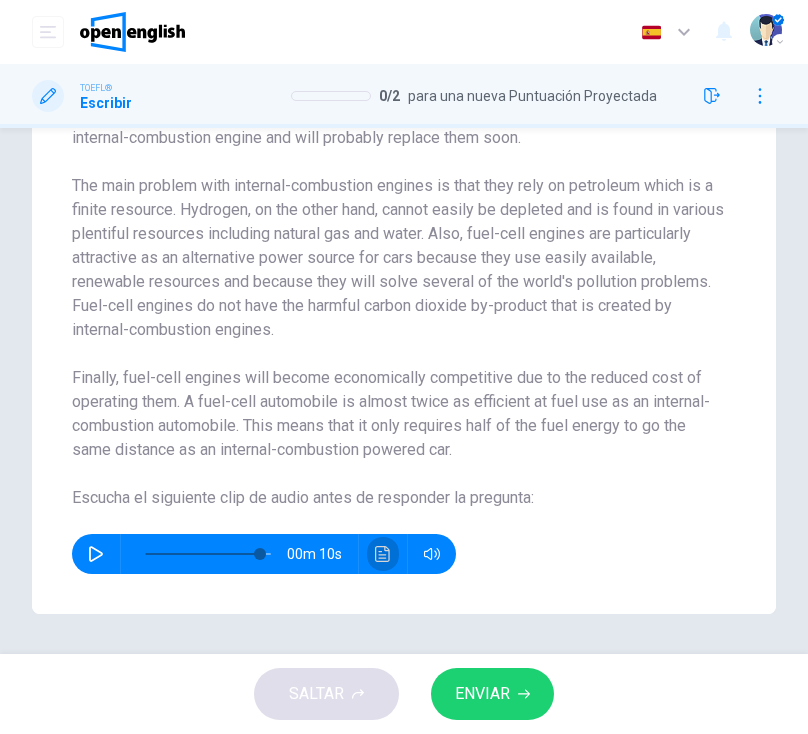 click at bounding box center [383, 554] 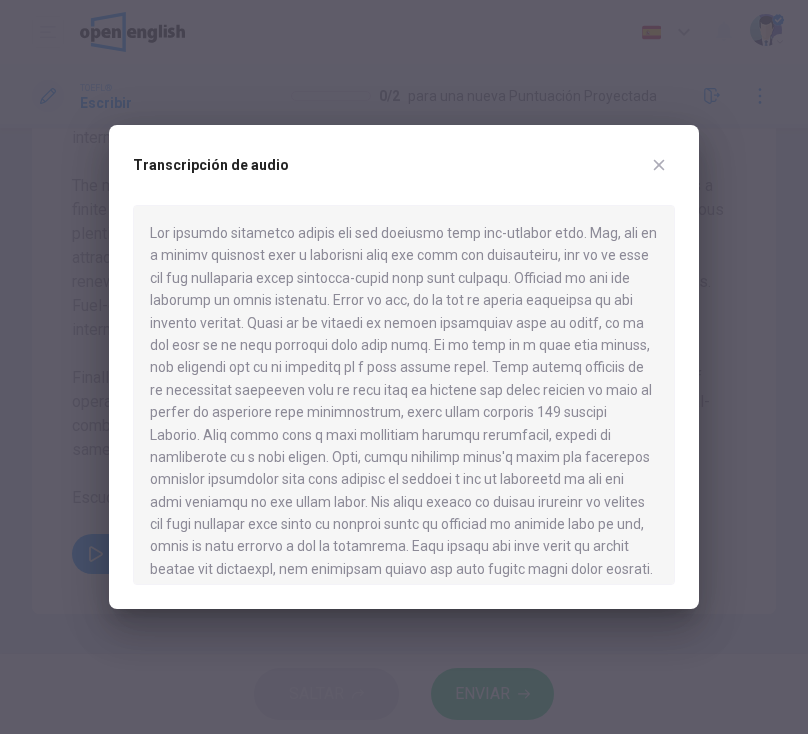 scroll, scrollTop: 146, scrollLeft: 0, axis: vertical 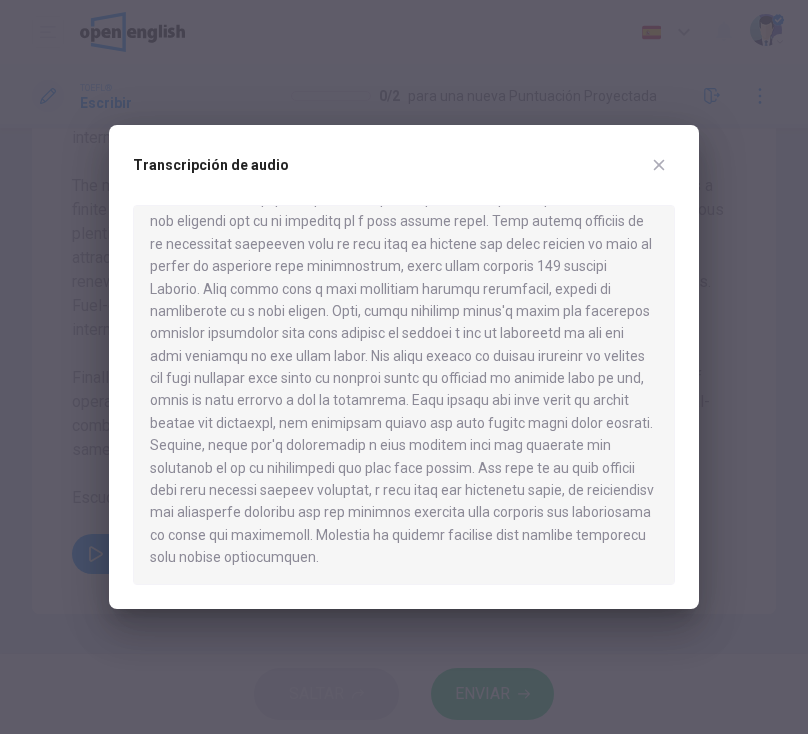 click at bounding box center (404, 367) 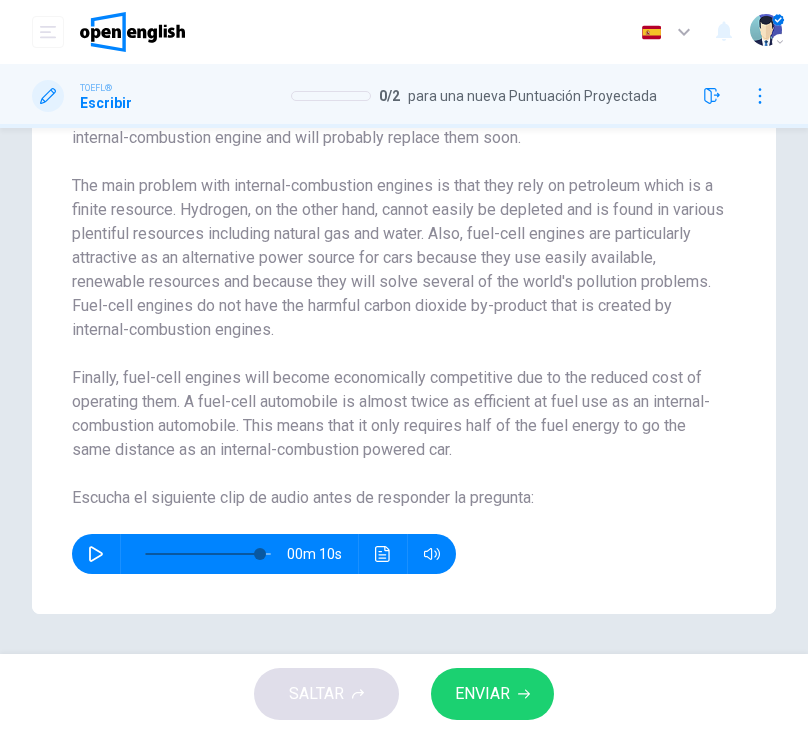 scroll, scrollTop: 0, scrollLeft: 0, axis: both 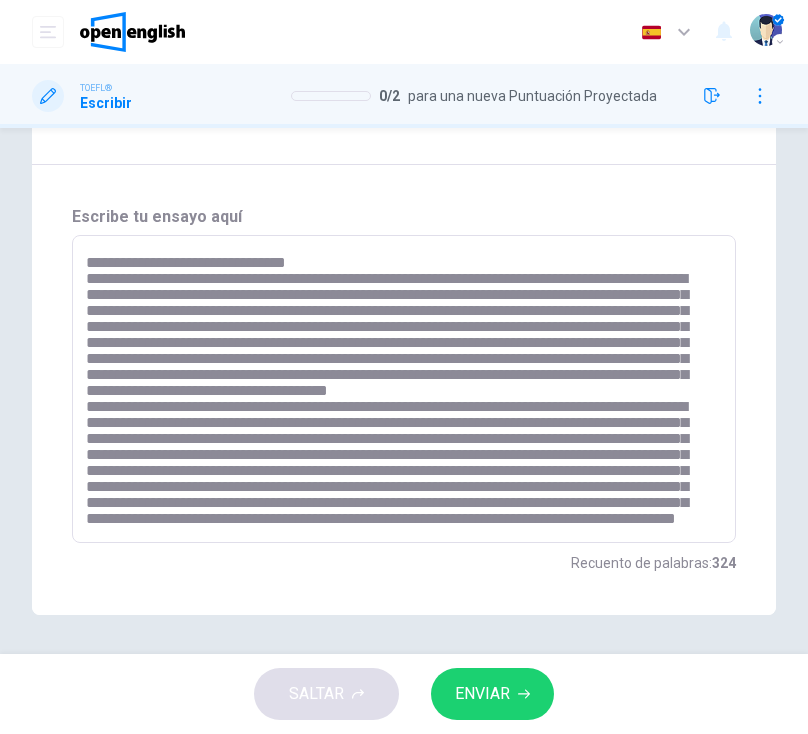 click on "* ​" at bounding box center (404, 389) 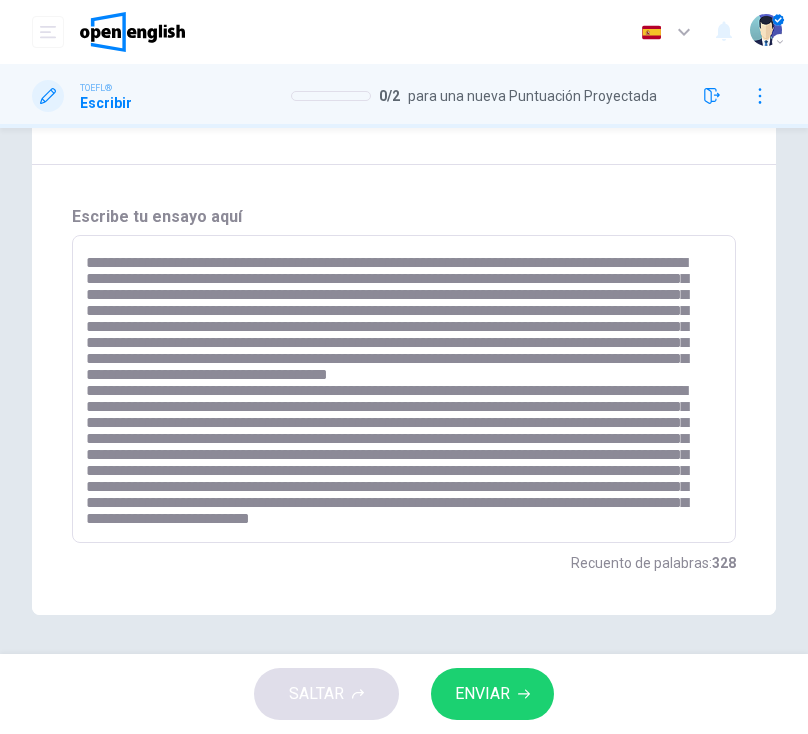 click at bounding box center [399, 389] 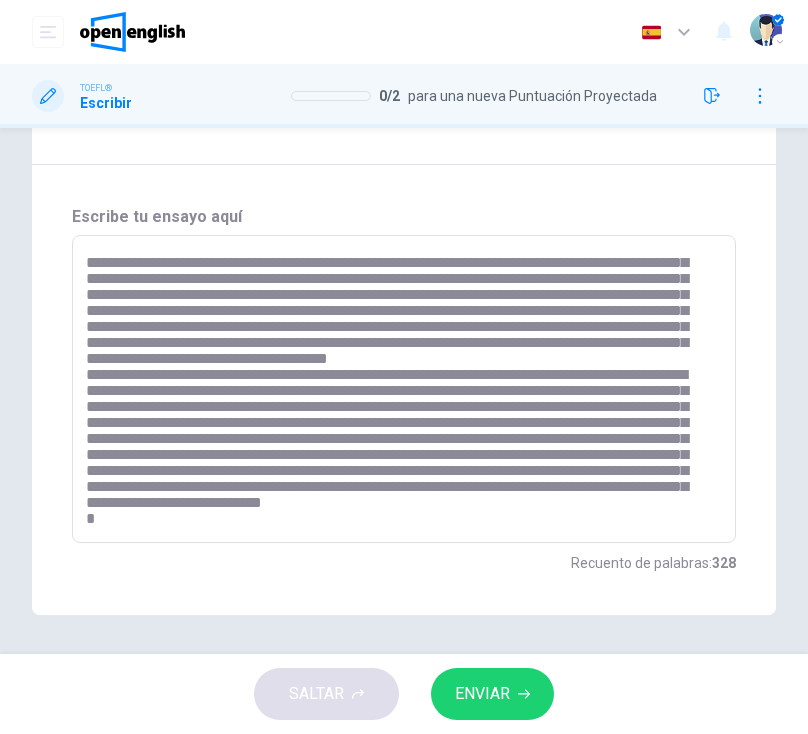scroll, scrollTop: 142, scrollLeft: 0, axis: vertical 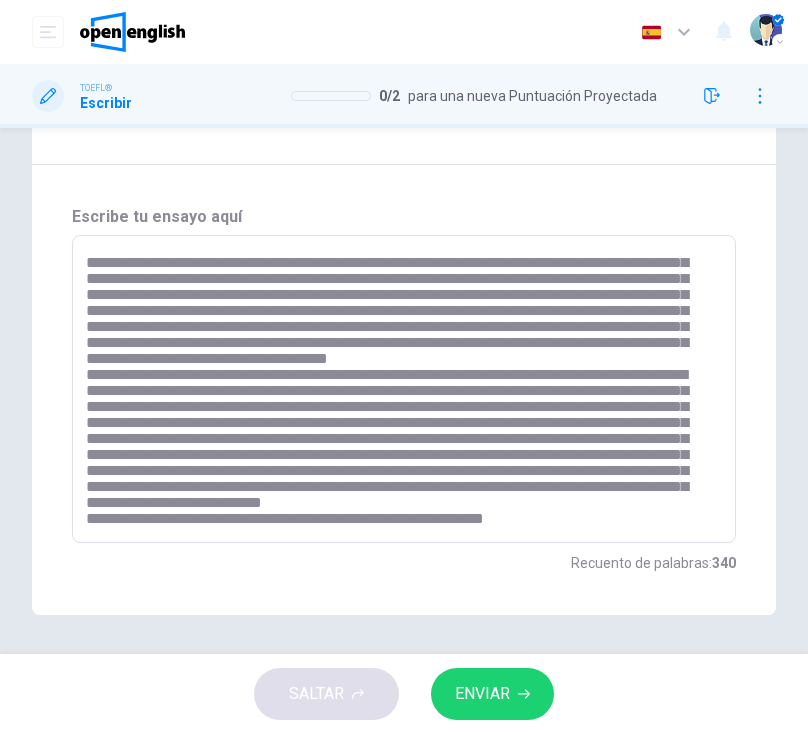 click at bounding box center [399, 389] 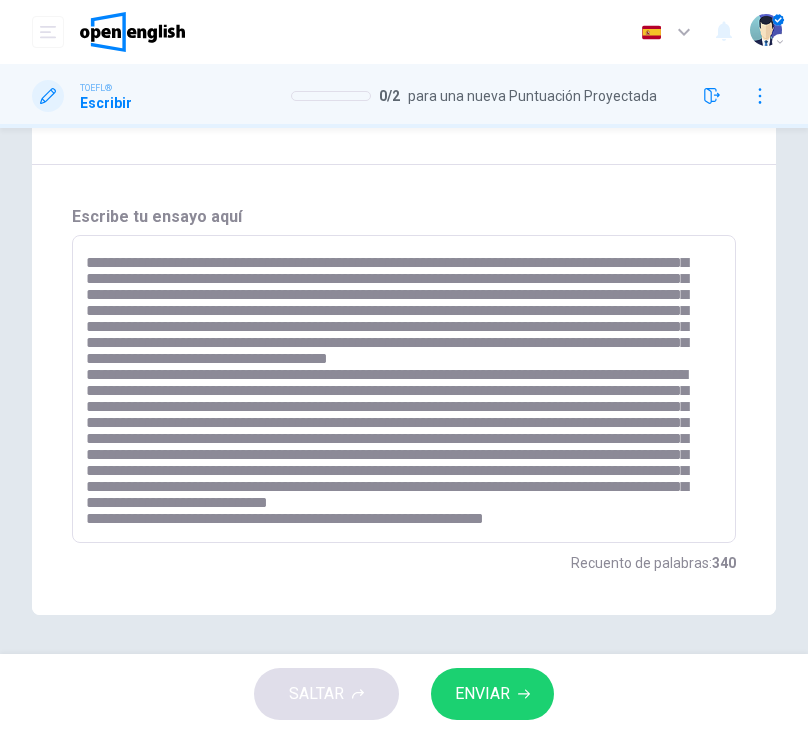 click at bounding box center (399, 389) 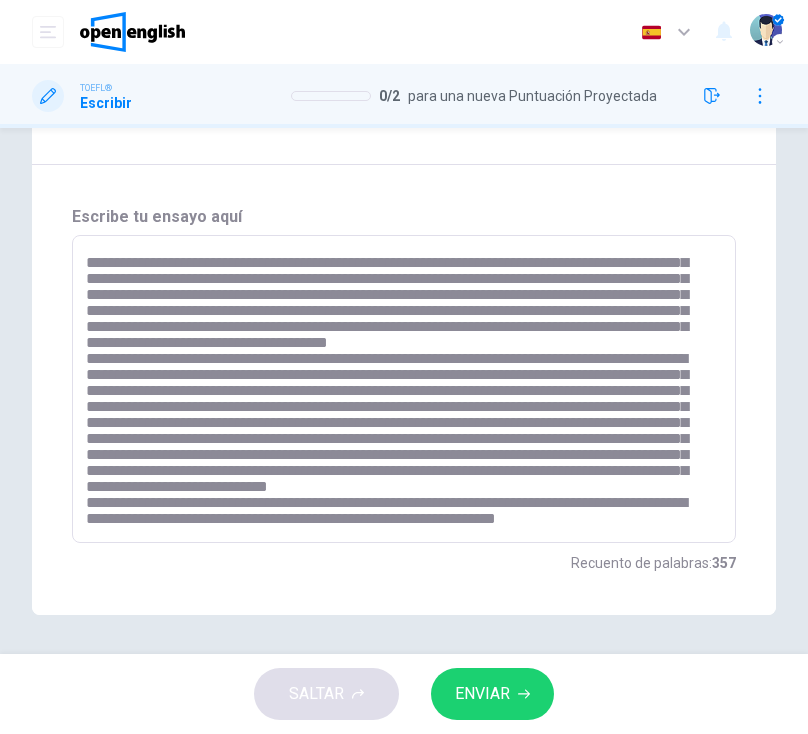 scroll, scrollTop: 174, scrollLeft: 0, axis: vertical 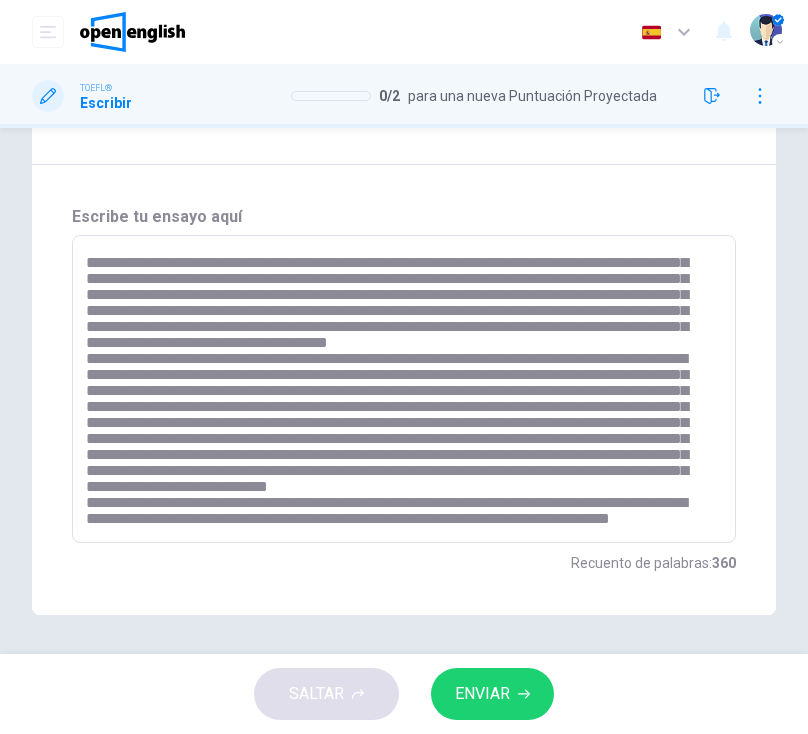 type on "**********" 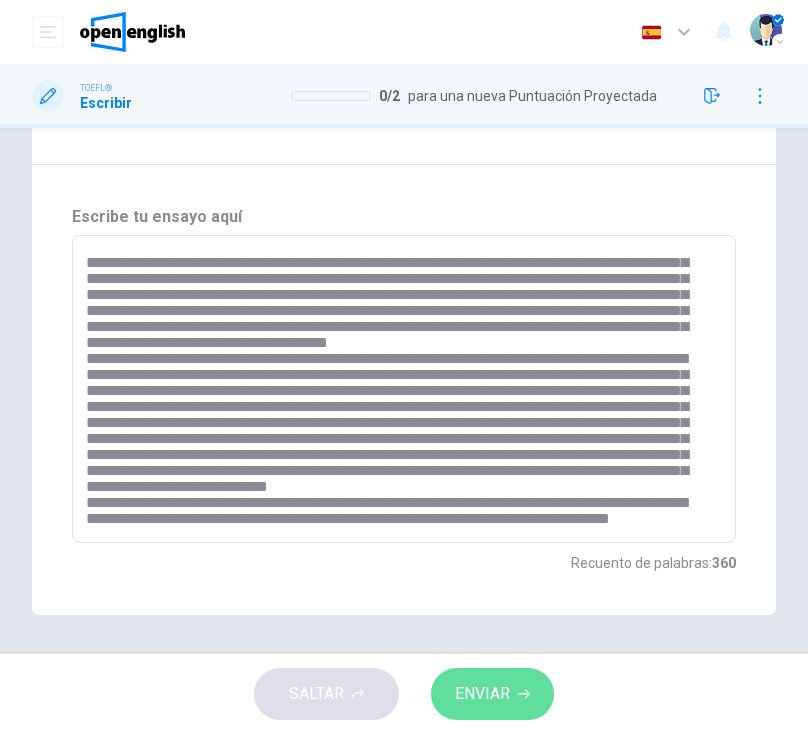click on "ENVIAR" at bounding box center (482, 694) 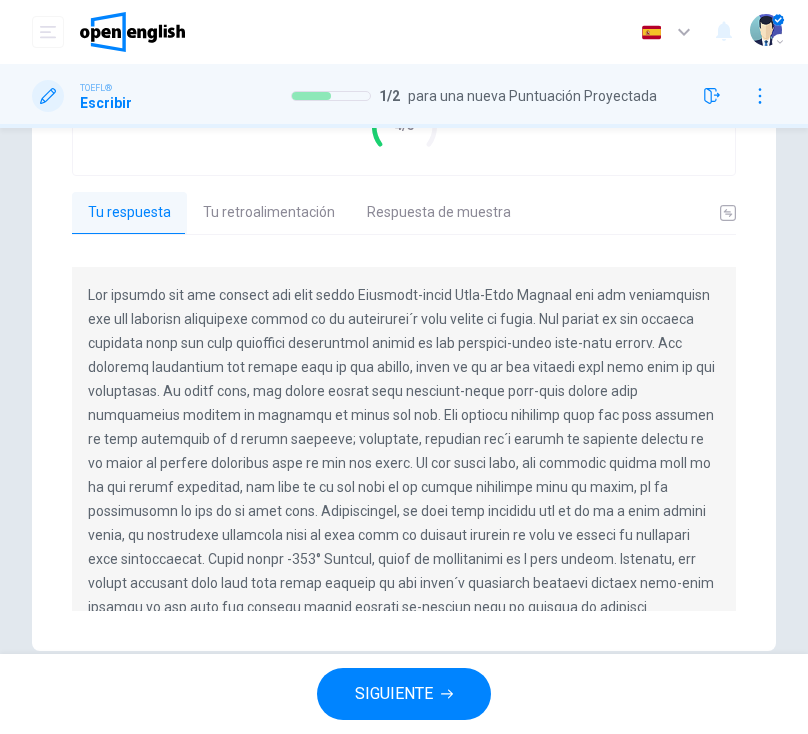 scroll, scrollTop: 782, scrollLeft: 0, axis: vertical 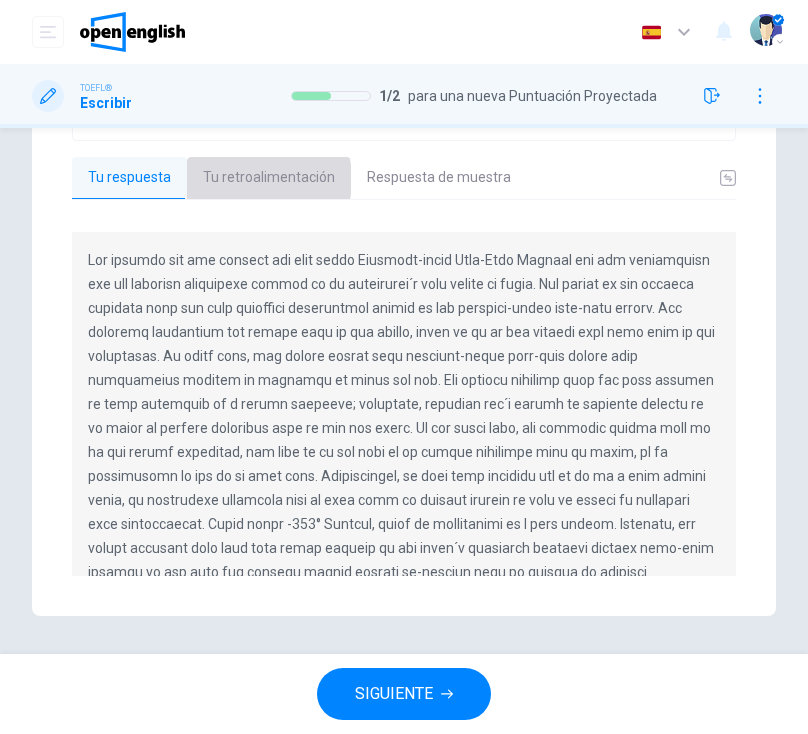 click on "Tu retroalimentación" at bounding box center (269, 178) 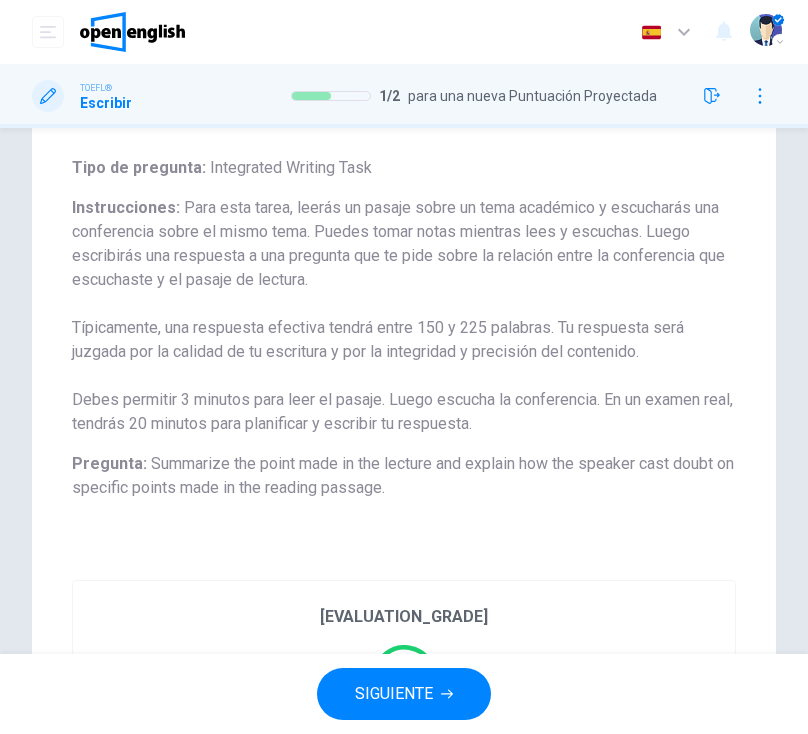 scroll, scrollTop: 0, scrollLeft: 0, axis: both 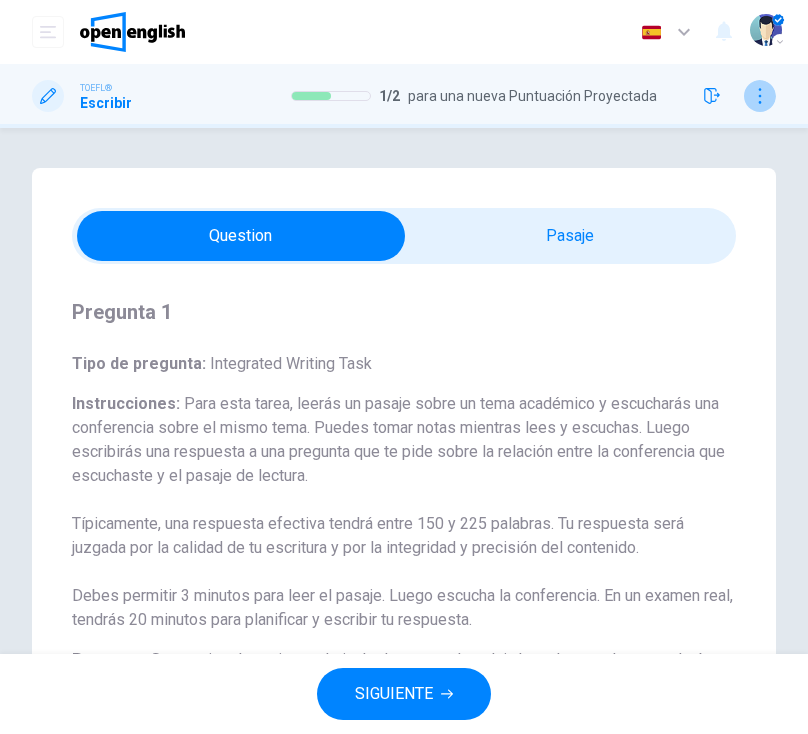 click at bounding box center [712, 96] 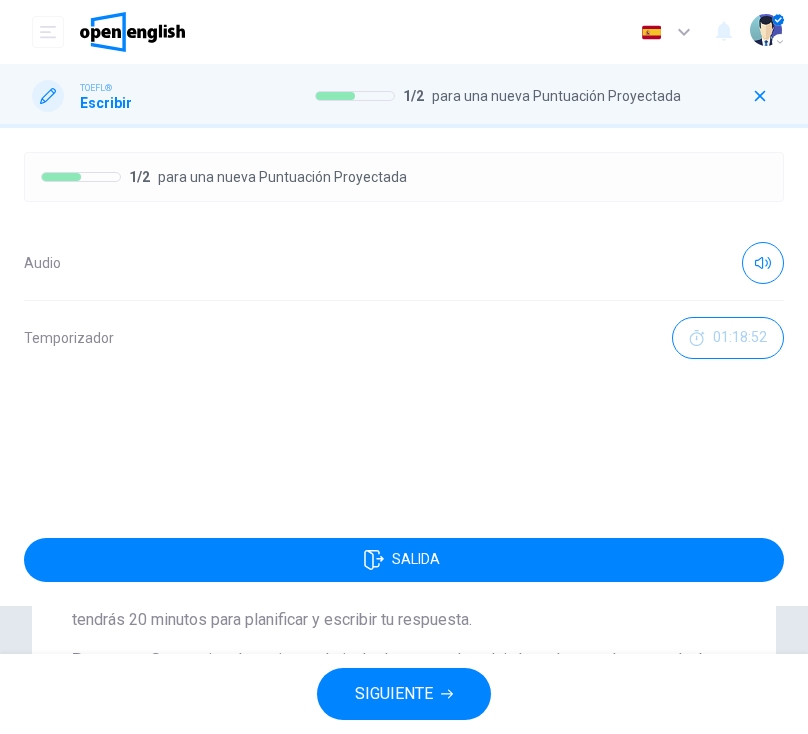 click at bounding box center (760, 96) 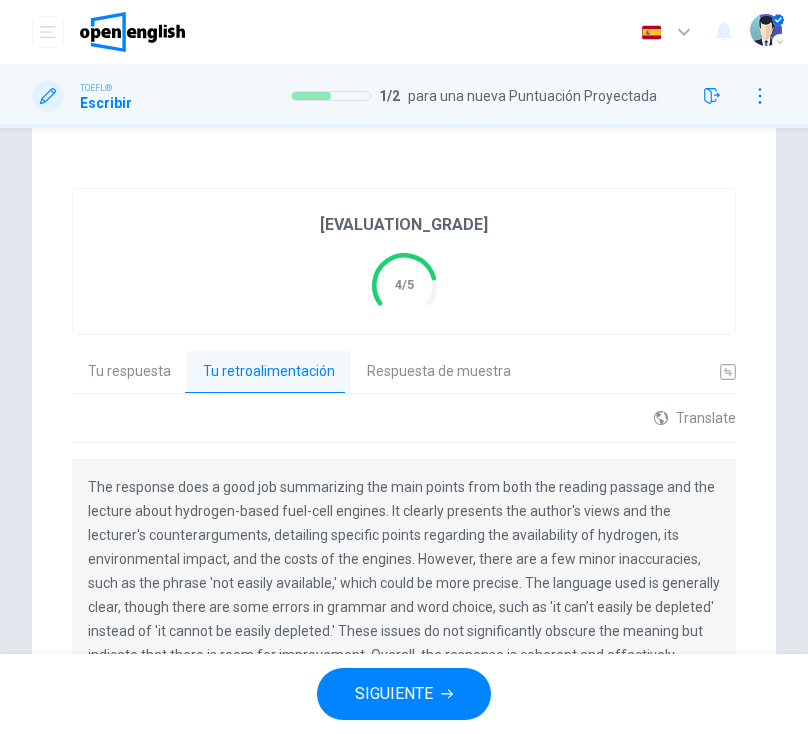 scroll, scrollTop: 750, scrollLeft: 0, axis: vertical 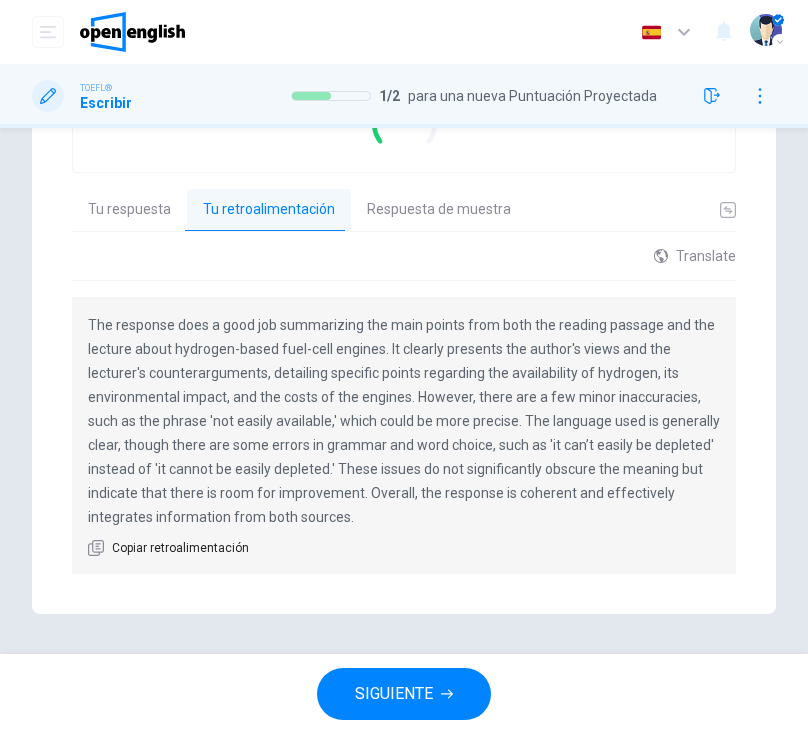 type 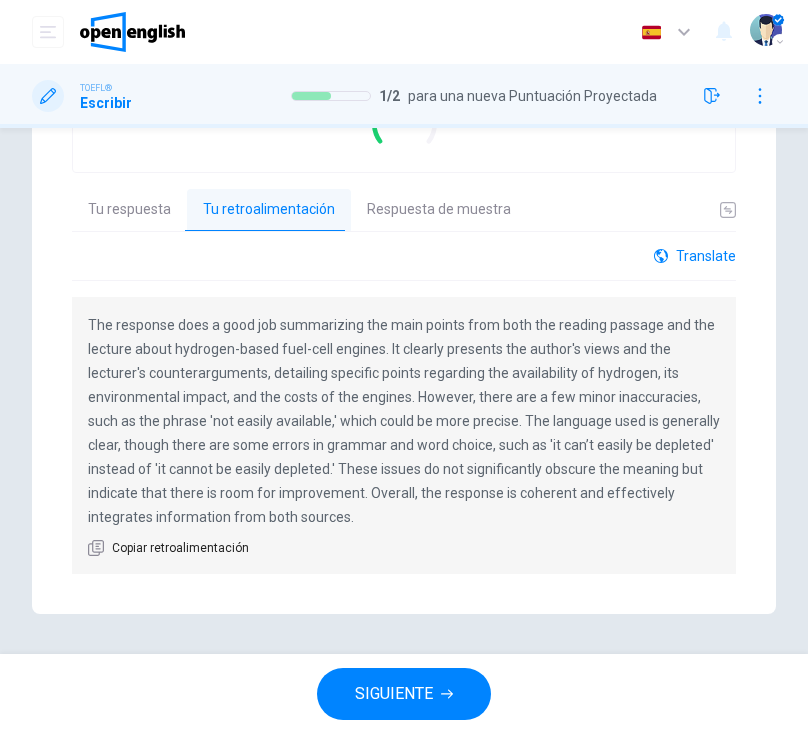 click on "Translate" at bounding box center (695, 256) 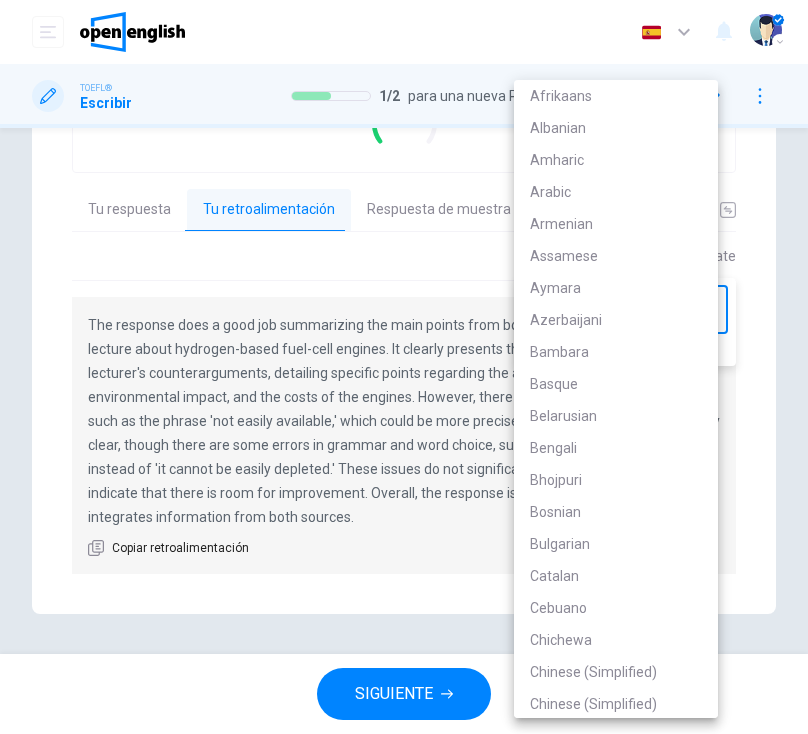click on "Este sitio utiliza cookies, como se explica en nuestra  Política de Privacidad . Si acepta el uso de cookies, haga clic en el botón Aceptar y continúe navegando por nuestro sitio.   Política de Privacidad Aceptar Panel Practica tu examen Análisis Español ** ​ [FIRST] [LAST] TOEFL® Escribir 1 / 2 para una nueva Puntuación Proyectada 1 / 2 Question Passage Pregunta   1 Tipo de pregunta :   Integrated Writing Task Instrucciones :   Para esta tarea, leerás un pasaje sobre un tema académico y escucharás una conferencia sobre el mismo tema. Puedes tomar notas mientras lees y escuchas. Luego escribirás una respuesta a una pregunta que te pide sobre la relación entre la conferencia que escuchaste y el pasaje de lectura. Típicamente, una respuesta efectiva tendrá entre 150 y 225 palabras. Tu respuesta será juzgada por la calidad de tu escritura y por la integridad y precisión del contenido. Pregunta :     Grado de evaluación 4/5 Tu respuesta Tu retroalimentación Respuesta de muestra ​ ​" at bounding box center [404, 367] 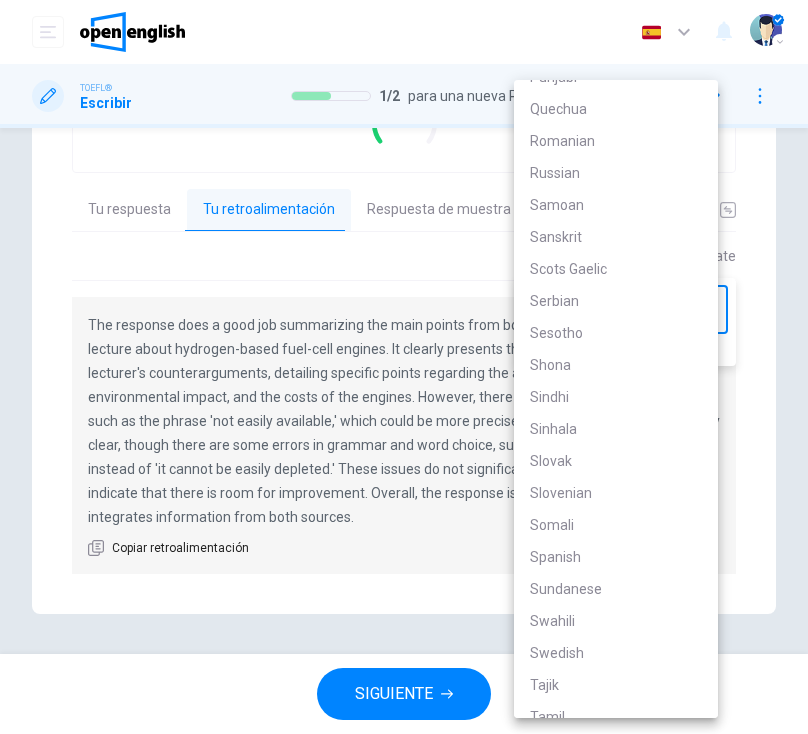 scroll, scrollTop: 3191, scrollLeft: 0, axis: vertical 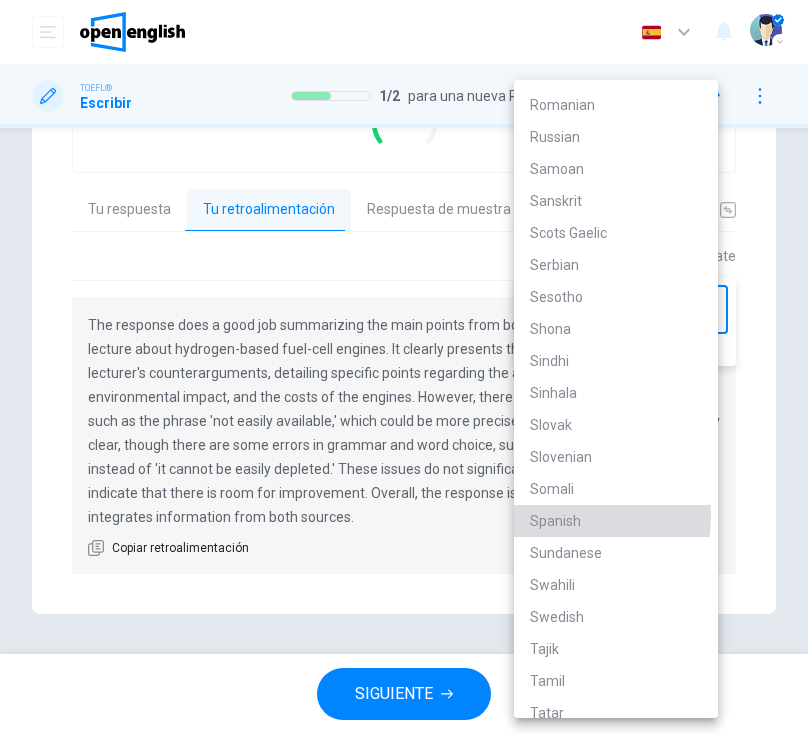 click on "Spanish" at bounding box center [616, 521] 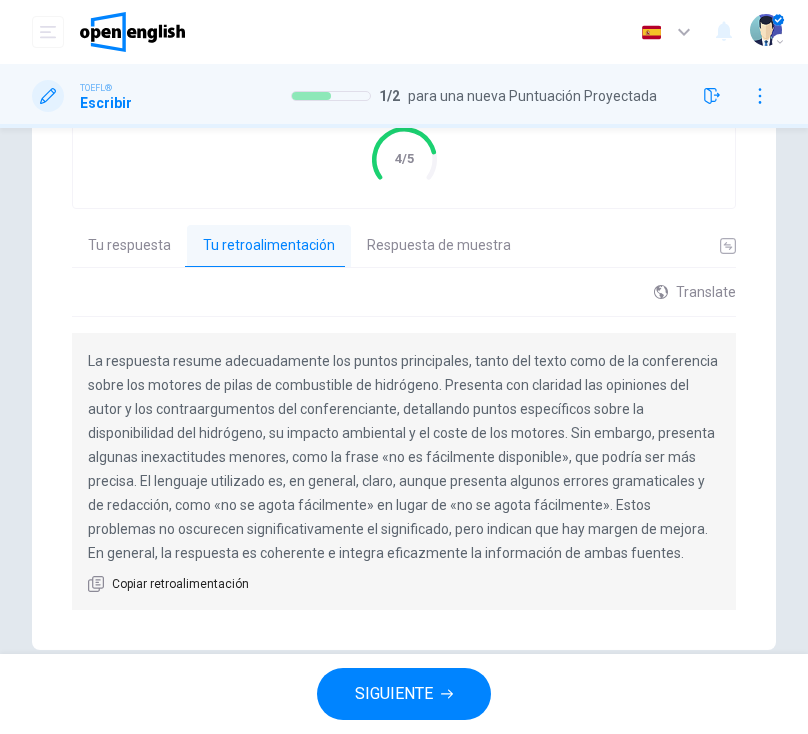 scroll, scrollTop: 750, scrollLeft: 0, axis: vertical 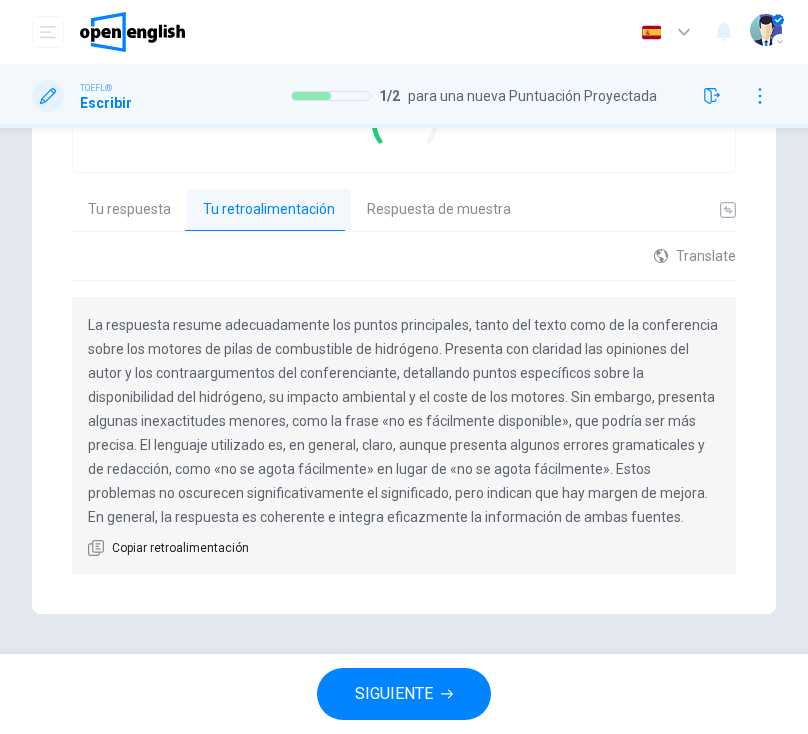 click on "Translate Spanish ** ​ Powered by" at bounding box center (404, 264) 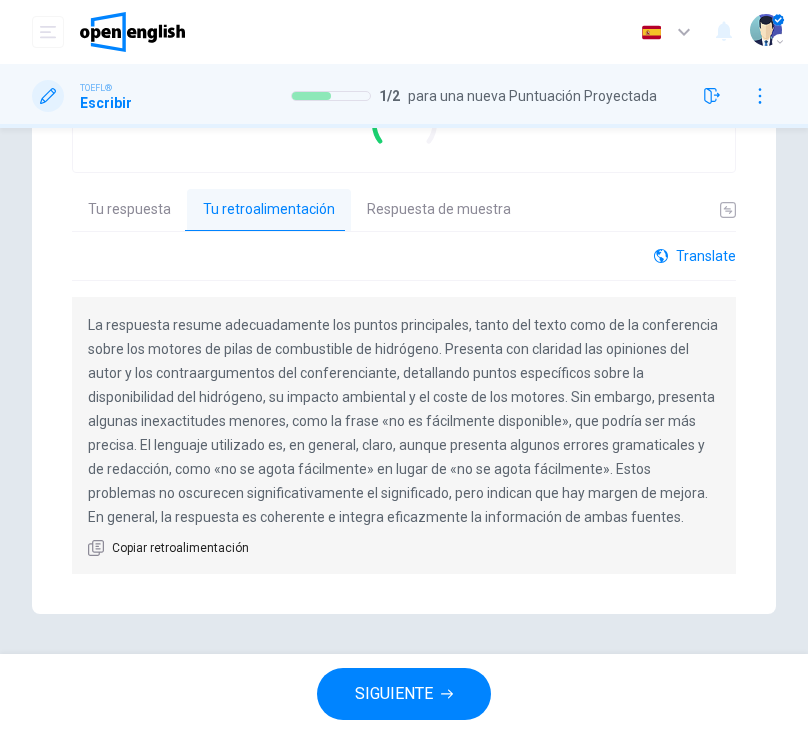 click on "Translate" at bounding box center [695, 256] 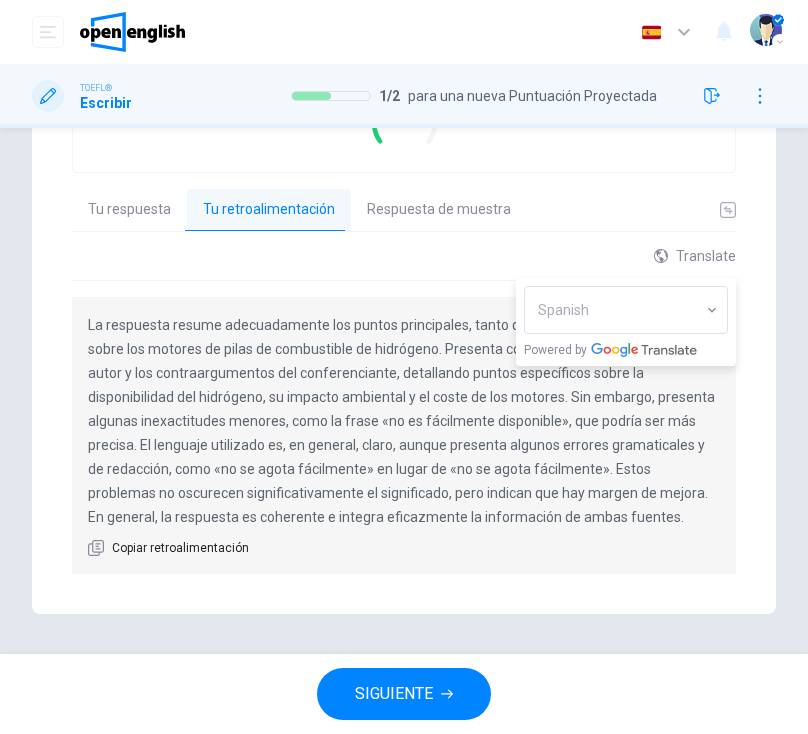 click on "Translate Spanish ** ​ Powered by  La respuesta resume adecuadamente los puntos principales, tanto del texto como de la conferencia sobre los motores de pilas de combustible de hidrógeno. Presenta con claridad las opiniones del autor y los contraargumentos del conferenciante, detallando puntos específicos sobre la disponibilidad del hidrógeno, su impacto ambiental y el coste de los motores. Sin embargo, presenta algunas inexactitudes menores, como la frase «no es fácilmente disponible», que podría ser más precisa. El lenguaje utilizado es, en general, claro, aunque presenta algunos errores gramaticales y de redacción, como «no se agota fácilmente» en lugar de «no se agota fácilmente». Estos problemas no oscurecen significativamente el significado, pero indican que hay margen de mejora. En general, la respuesta es coherente e integra eficazmente la información de ambas fuentes.   Copiar retroalimentación" at bounding box center [404, 411] 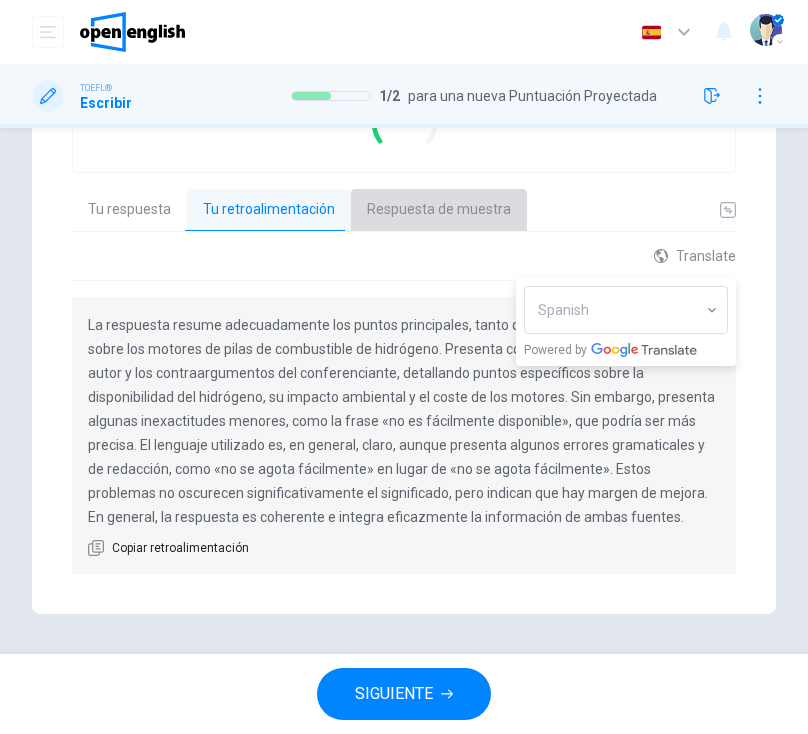 click on "Respuesta de muestra" at bounding box center (439, 210) 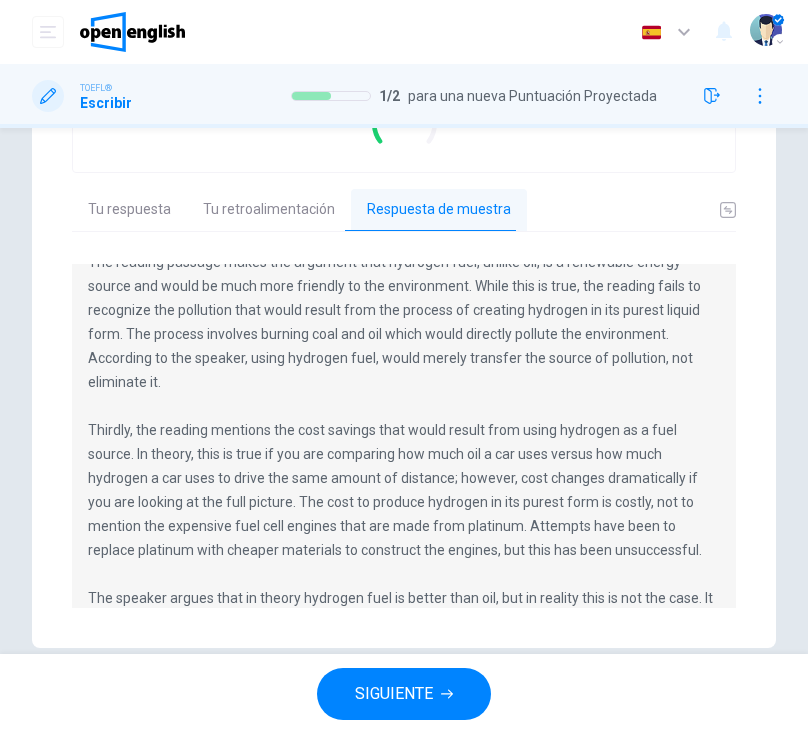 scroll, scrollTop: 360, scrollLeft: 0, axis: vertical 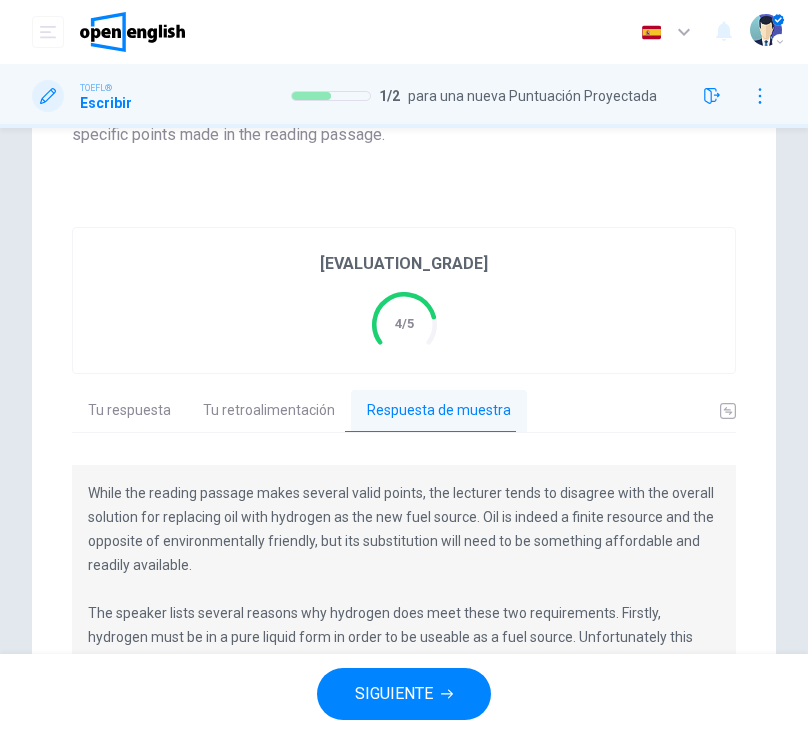 drag, startPoint x: 249, startPoint y: 402, endPoint x: 147, endPoint y: 406, distance: 102.0784 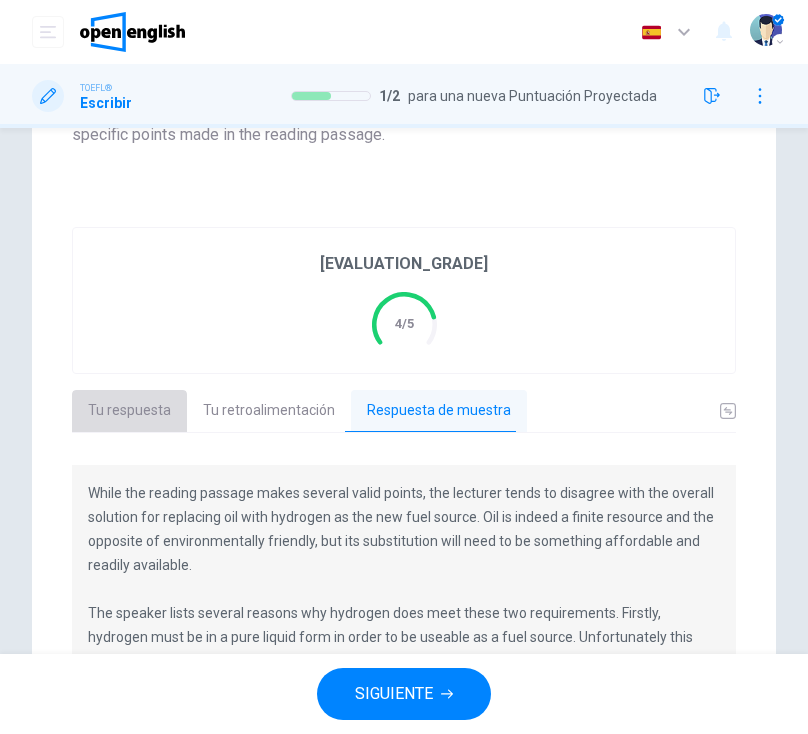 click on "Tu respuesta" at bounding box center (129, 411) 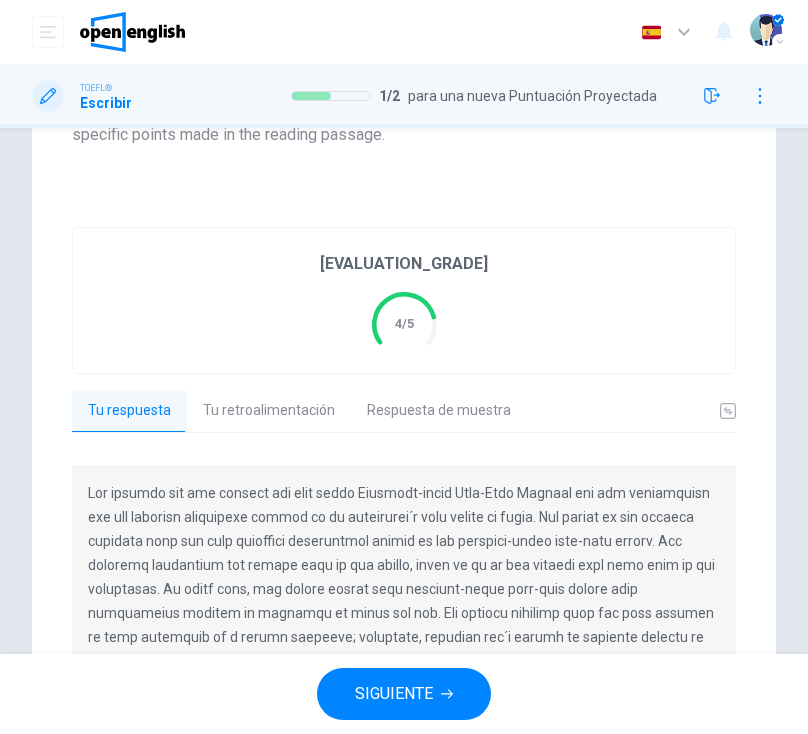 scroll, scrollTop: 782, scrollLeft: 0, axis: vertical 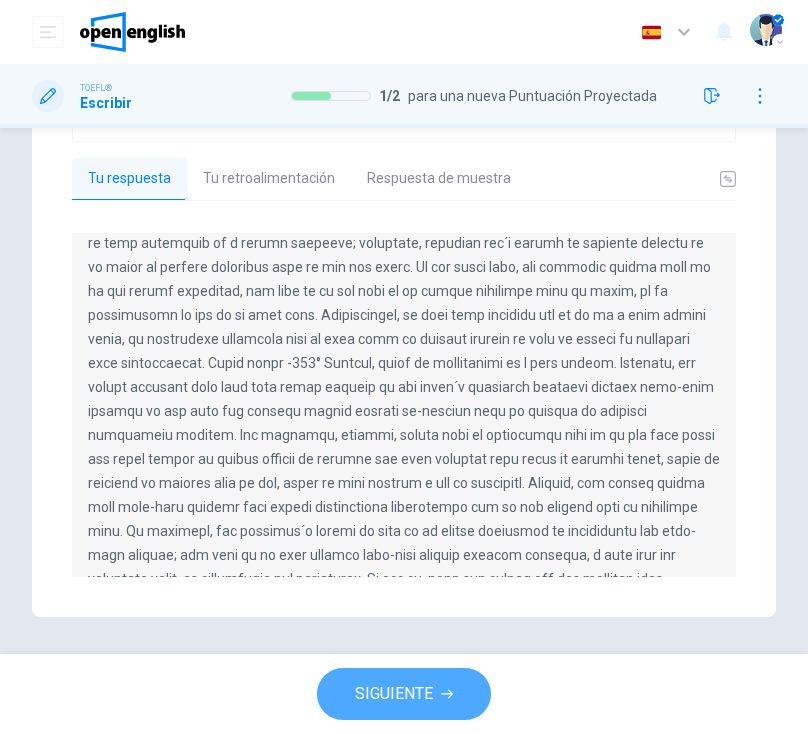 click on "SIGUIENTE" at bounding box center [394, 694] 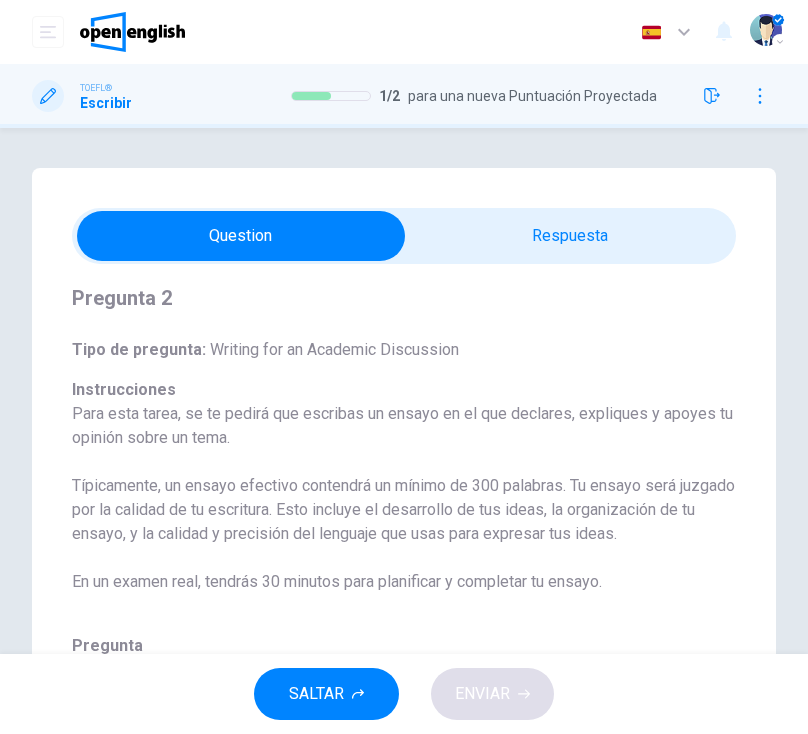scroll, scrollTop: 42, scrollLeft: 0, axis: vertical 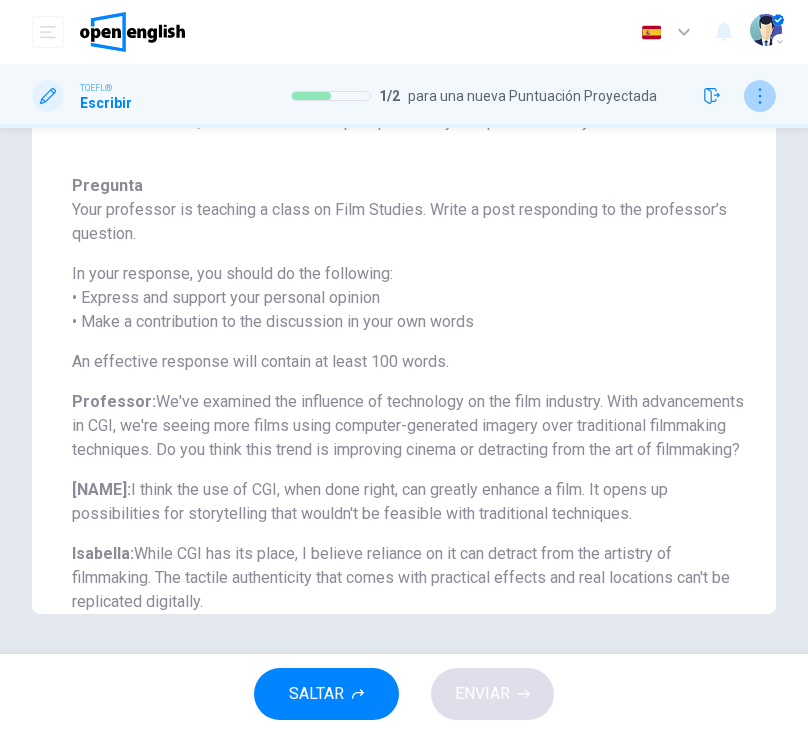 click at bounding box center [760, 96] 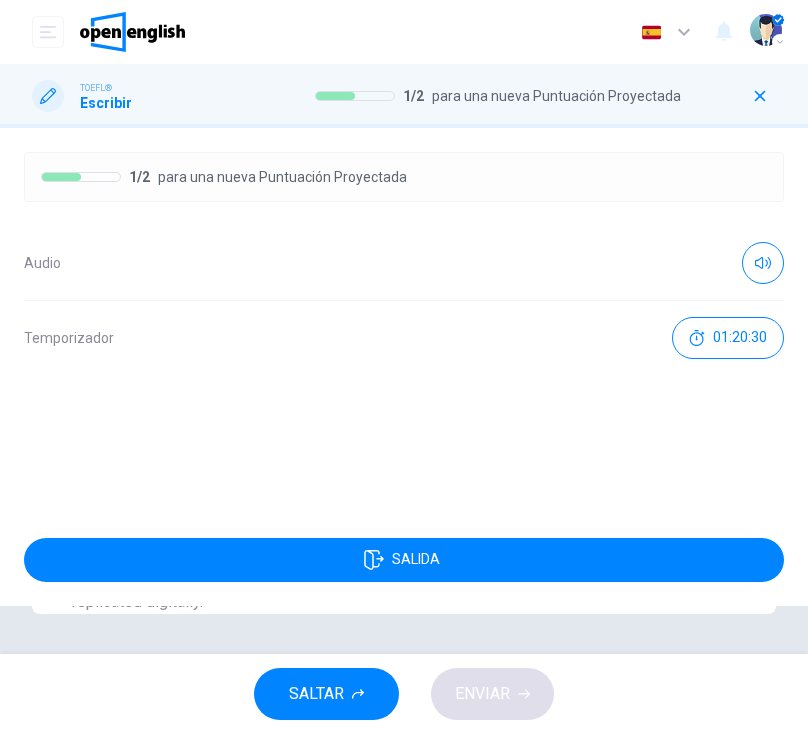 click at bounding box center (760, 96) 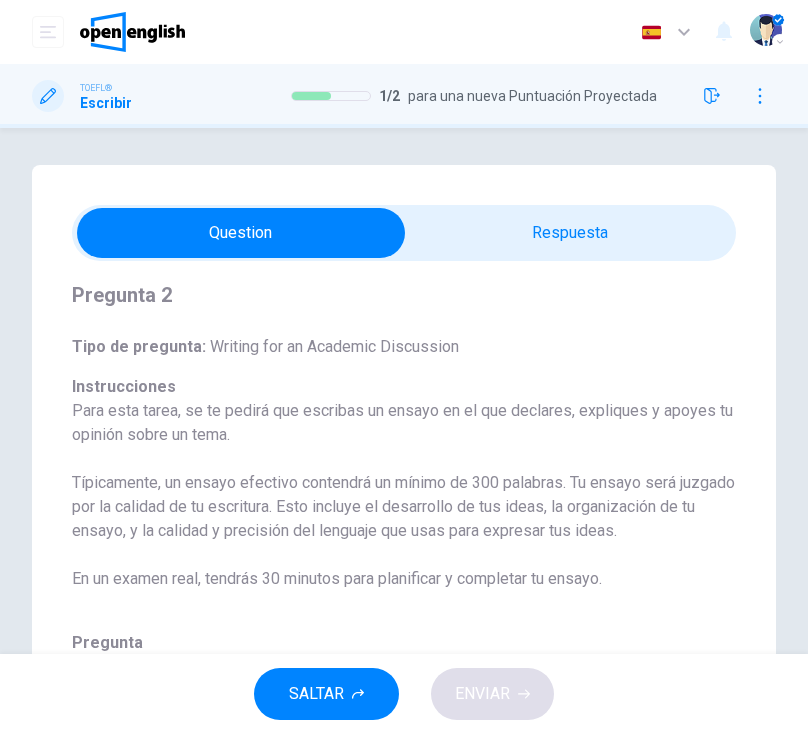 scroll, scrollTop: 0, scrollLeft: 0, axis: both 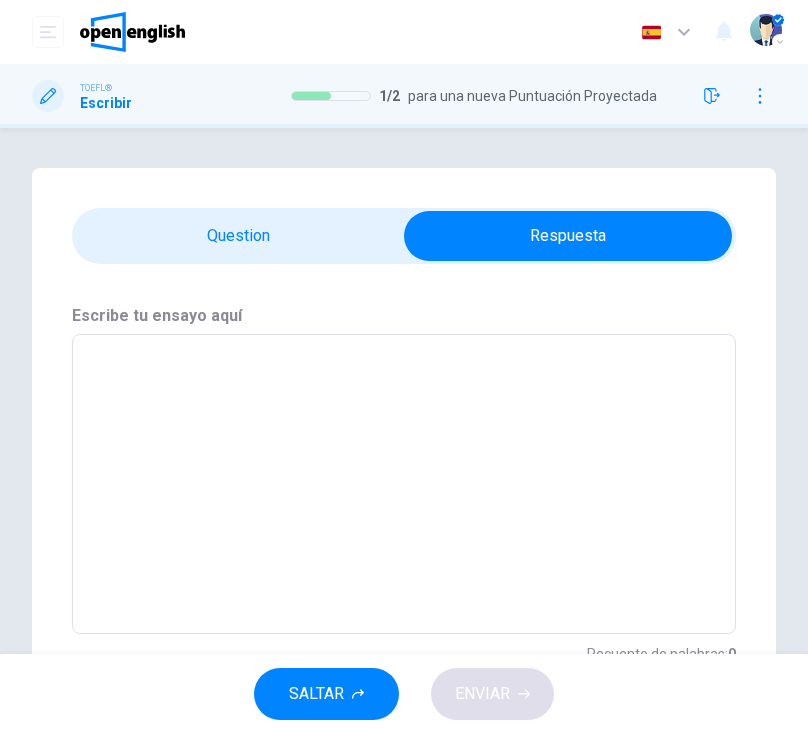 click at bounding box center [404, 484] 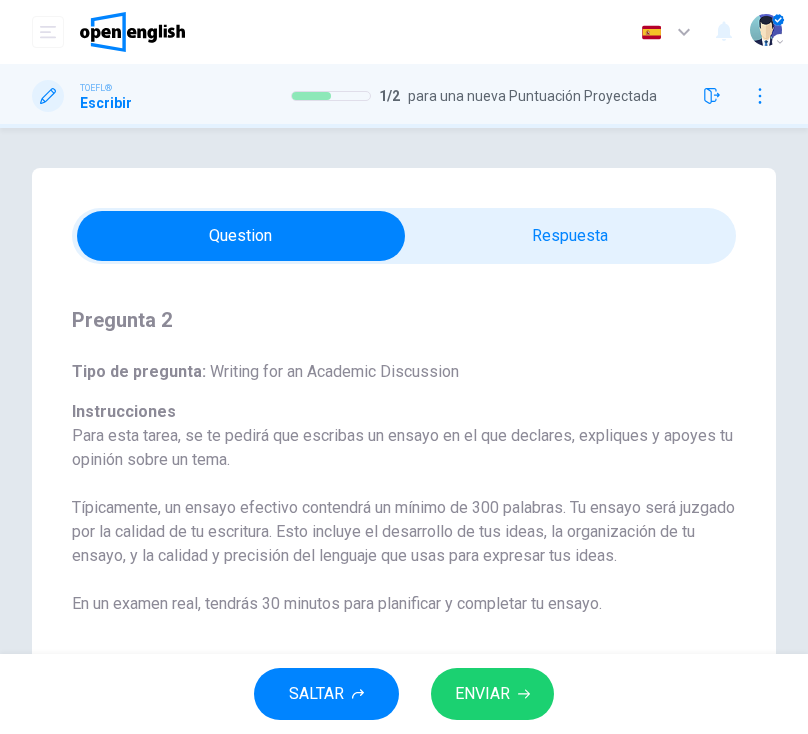 scroll, scrollTop: 45, scrollLeft: 0, axis: vertical 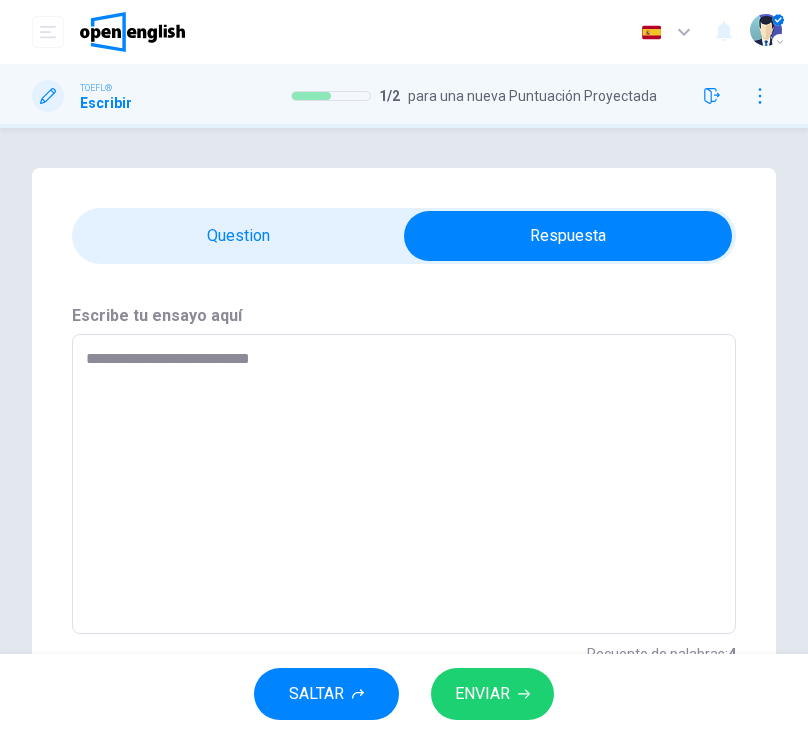 click on "**********" at bounding box center [399, 484] 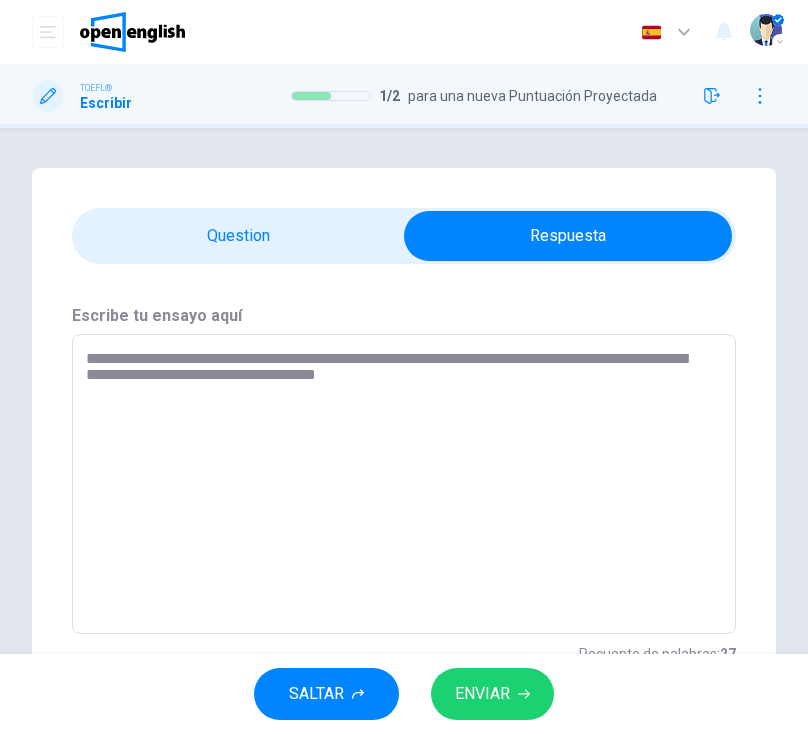 click on "**********" at bounding box center [399, 484] 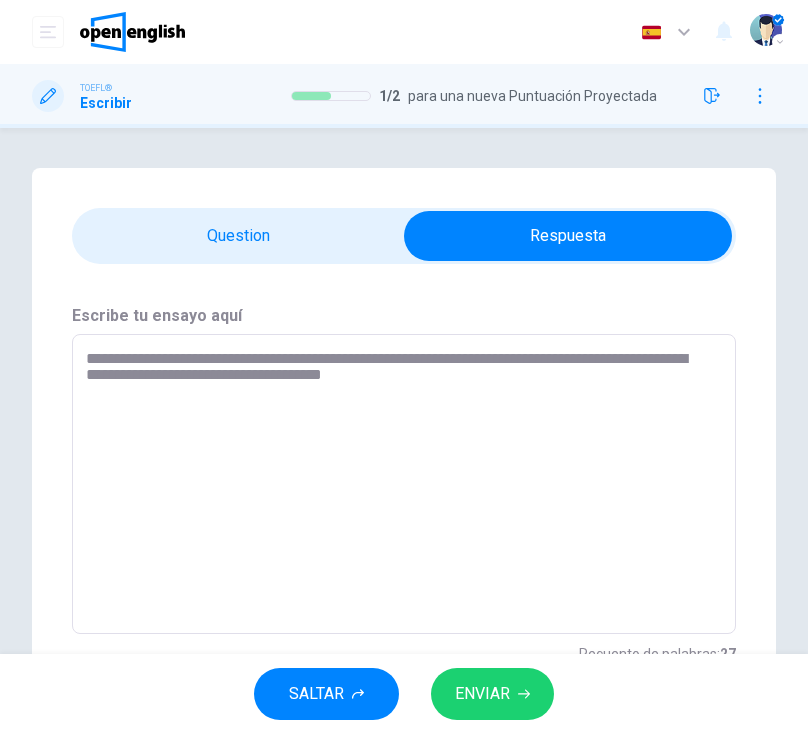 click on "**********" at bounding box center (399, 484) 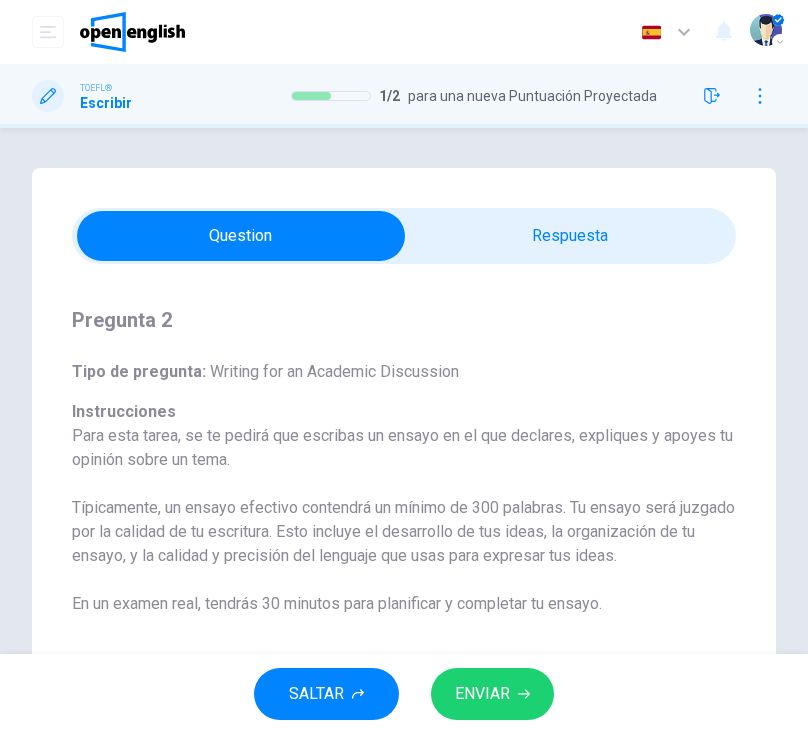 scroll, scrollTop: 45, scrollLeft: 0, axis: vertical 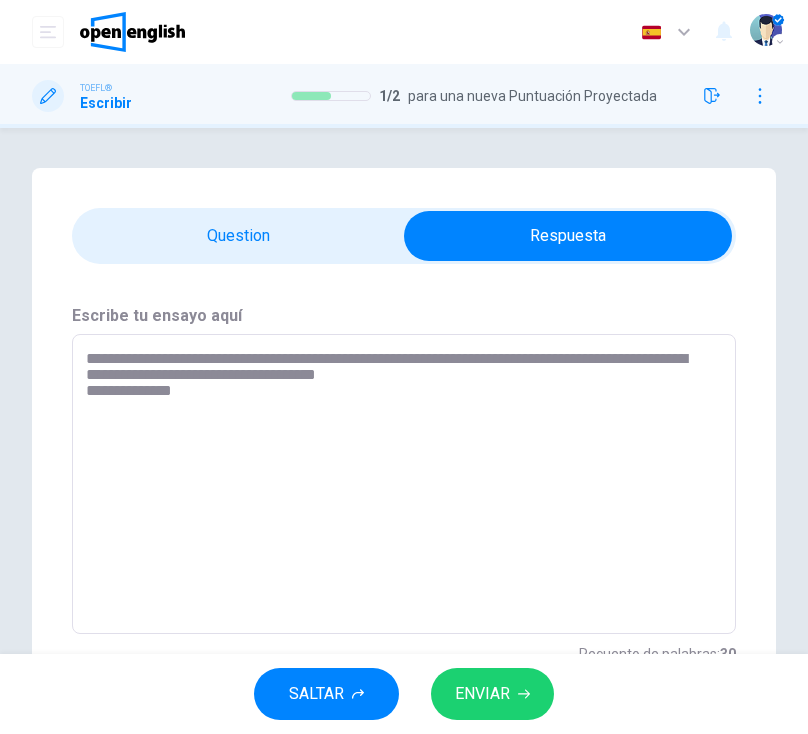 click on "**********" at bounding box center [399, 484] 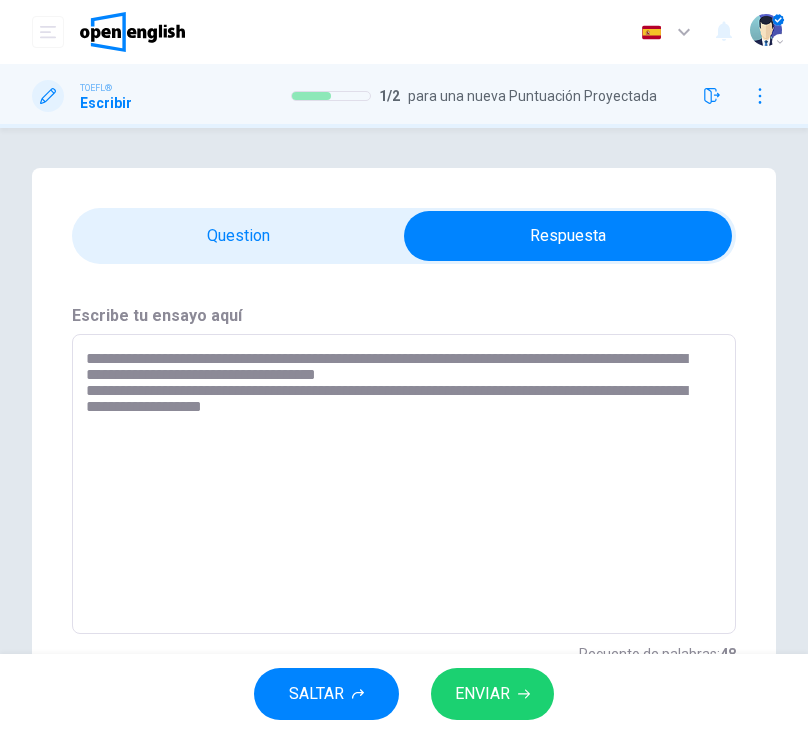 click on "**********" at bounding box center (399, 484) 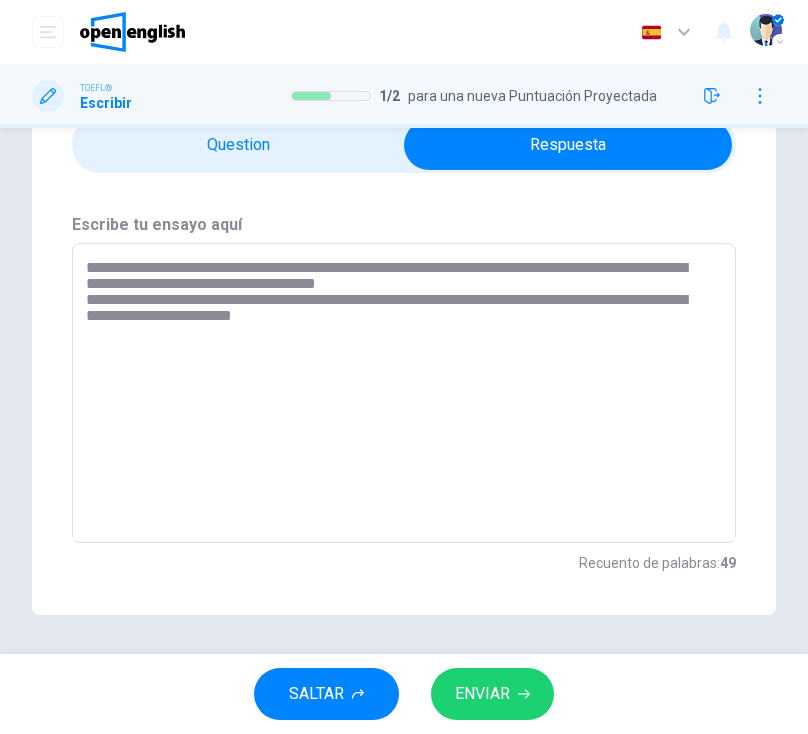 scroll, scrollTop: 92, scrollLeft: 0, axis: vertical 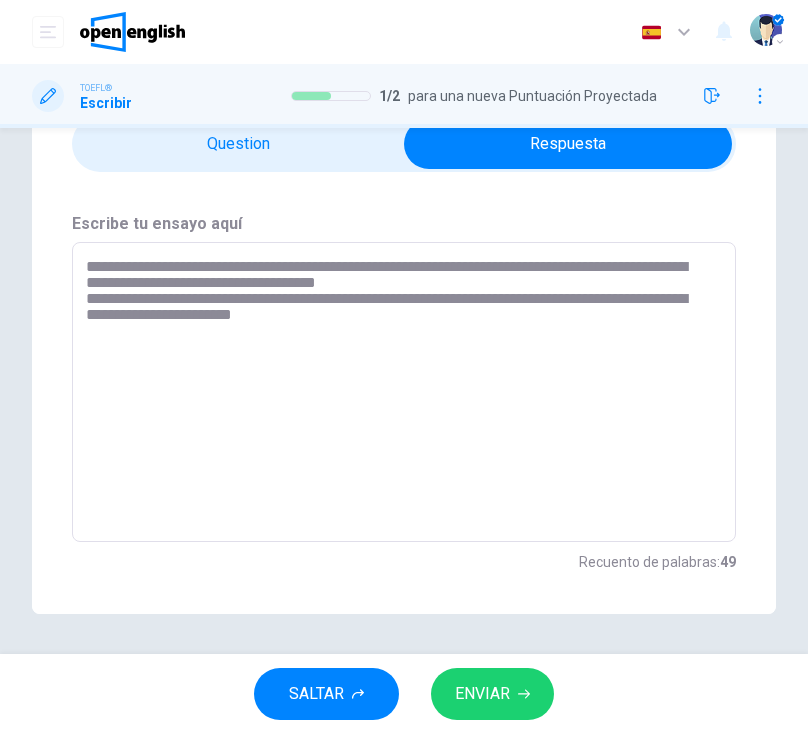 click on "**********" at bounding box center [399, 392] 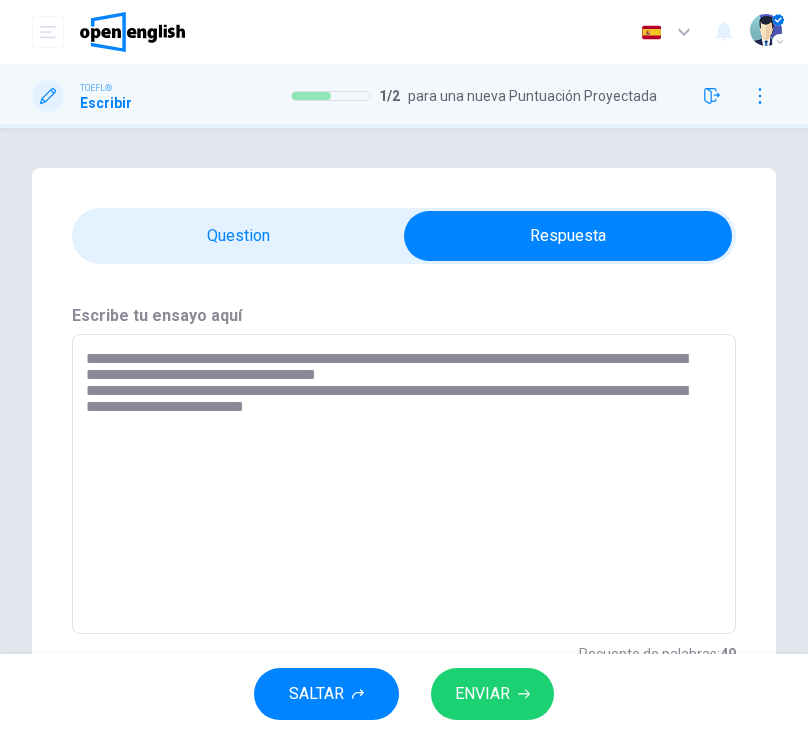 scroll, scrollTop: 92, scrollLeft: 0, axis: vertical 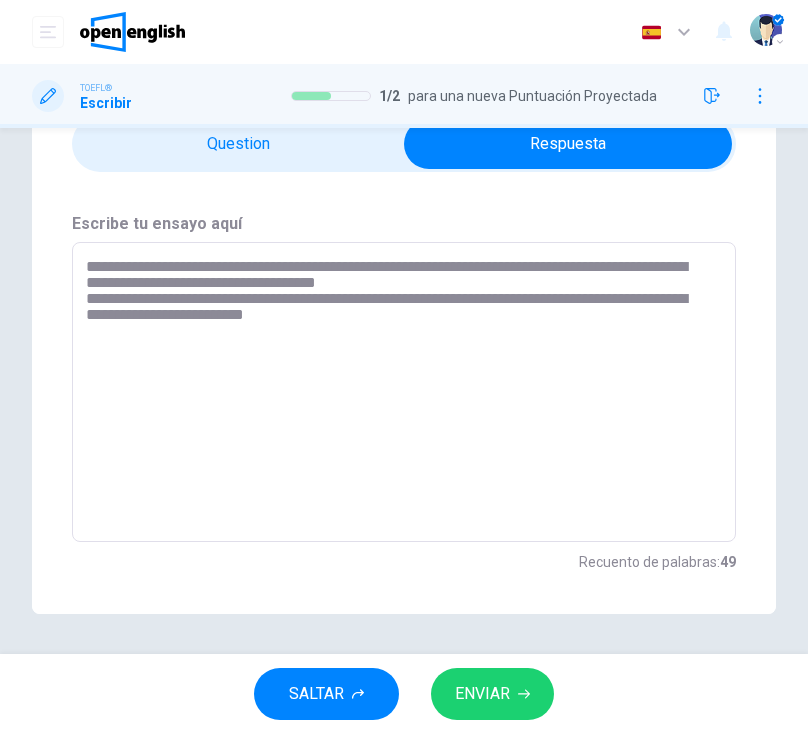 click on "**********" at bounding box center [399, 392] 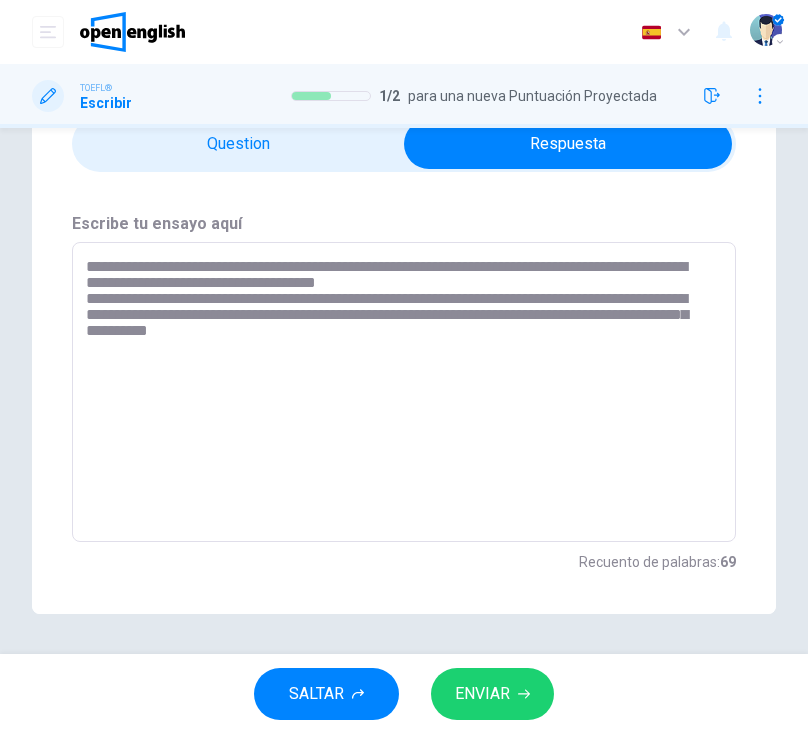 click on "**********" at bounding box center (399, 392) 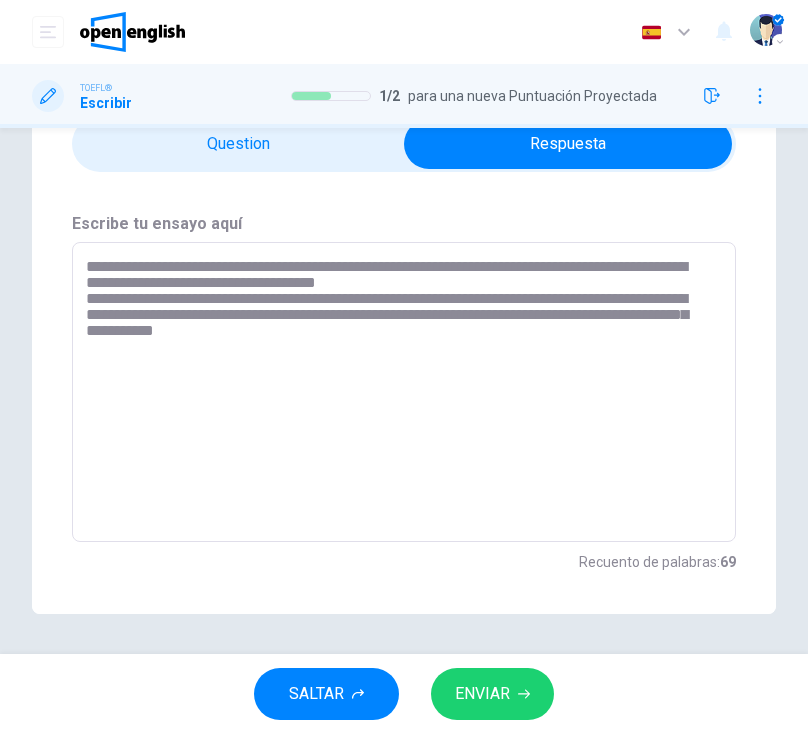 click on "**********" at bounding box center [399, 392] 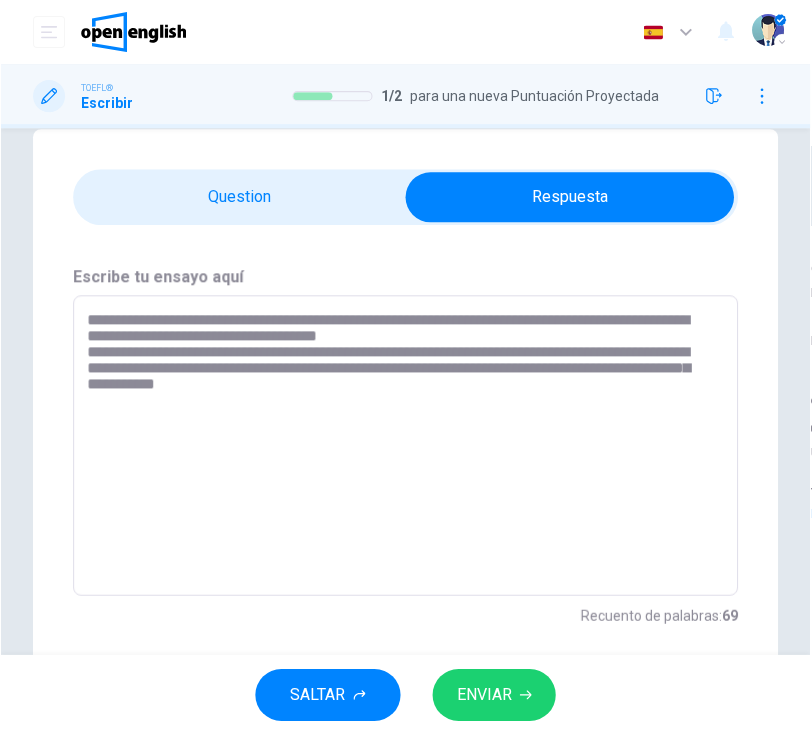scroll, scrollTop: 92, scrollLeft: 0, axis: vertical 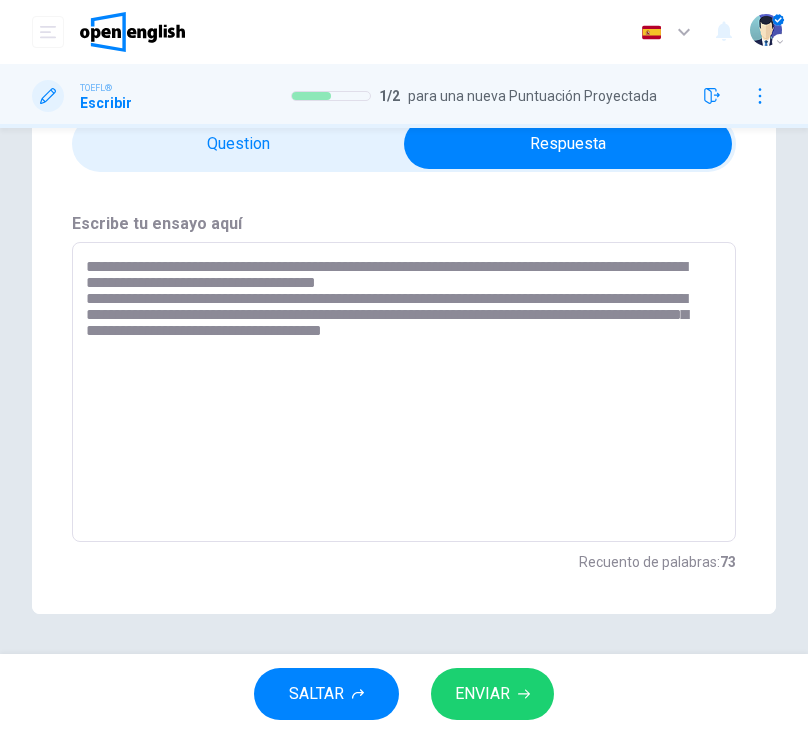 click on "**********" at bounding box center [399, 392] 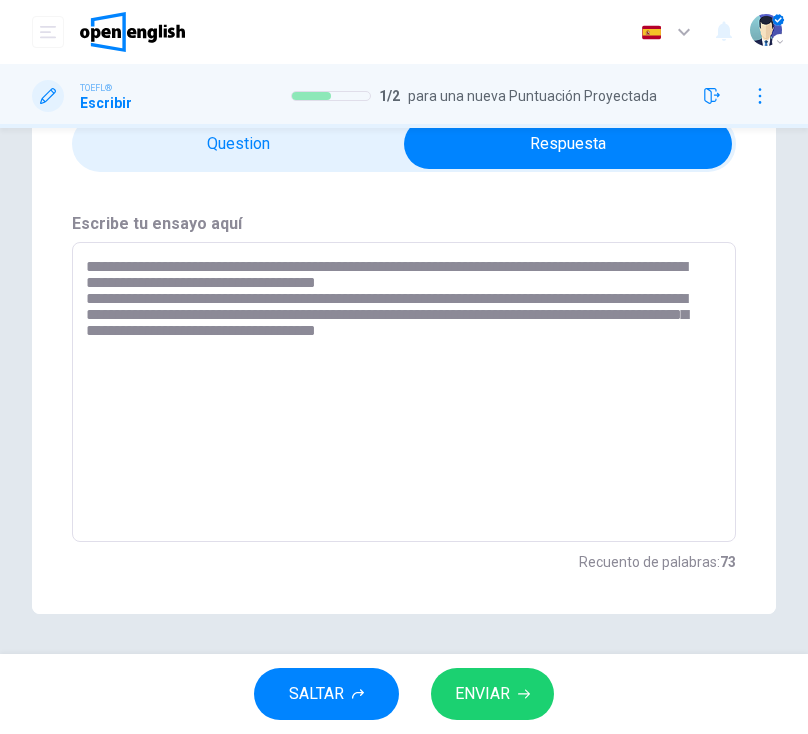 click on "**********" at bounding box center [399, 392] 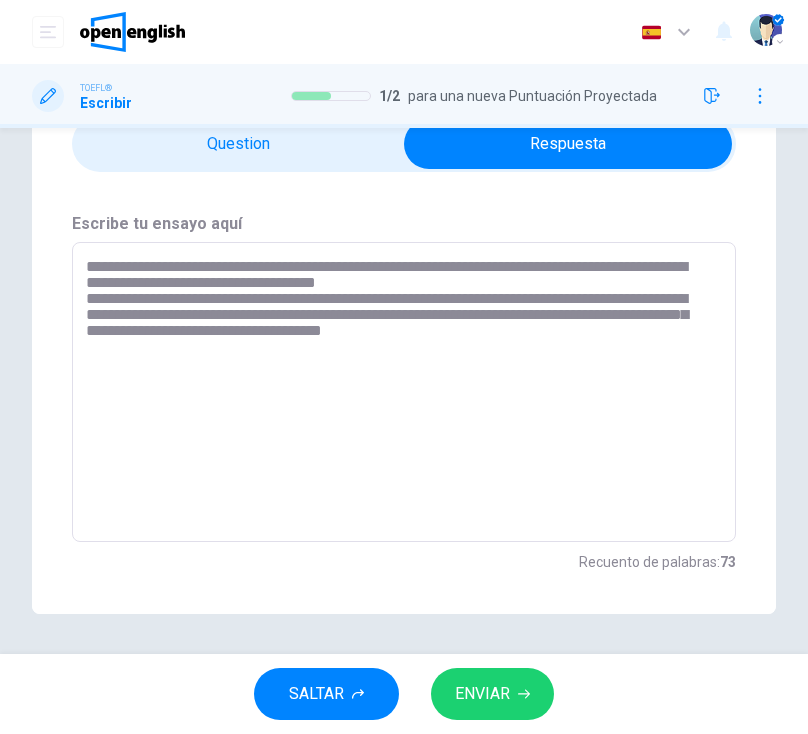 click on "**********" at bounding box center [399, 392] 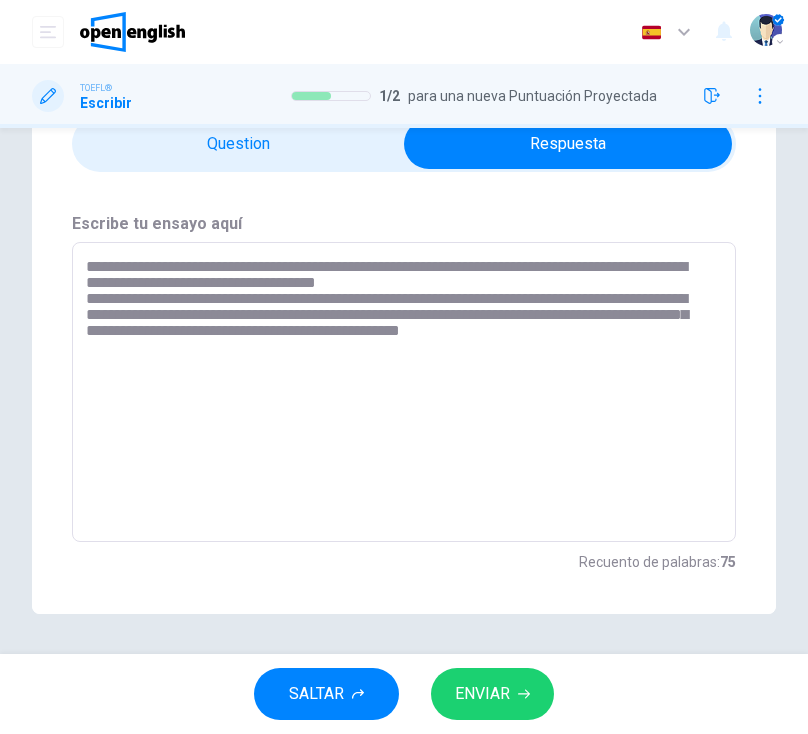 click on "**********" at bounding box center [399, 392] 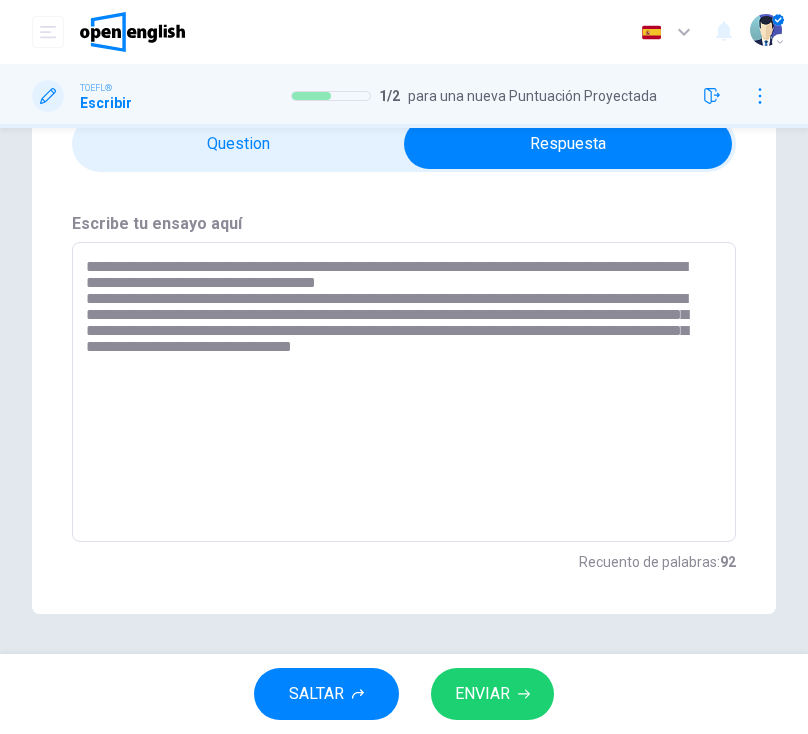 click on "**********" at bounding box center (399, 392) 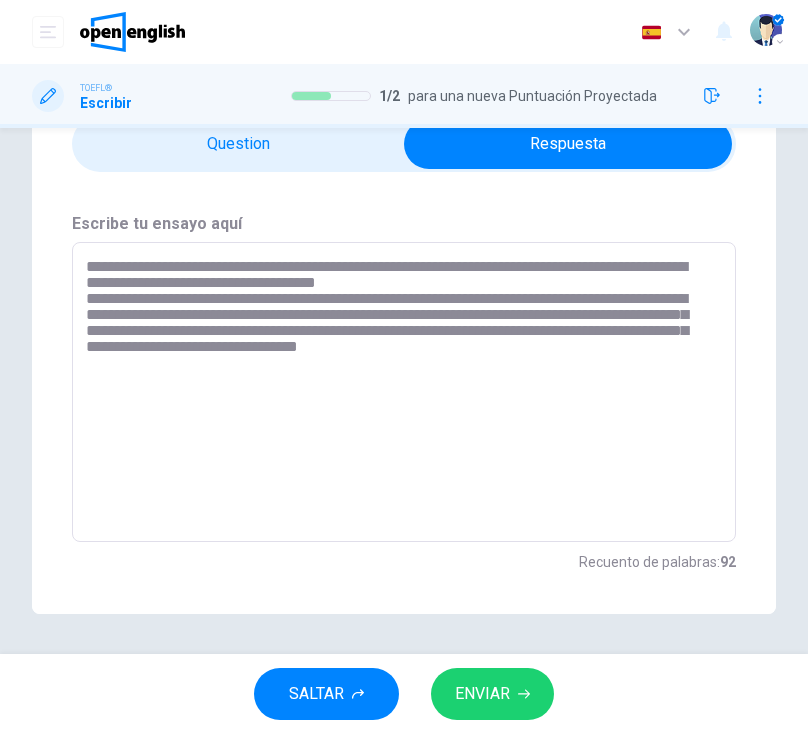 click on "**********" at bounding box center [399, 392] 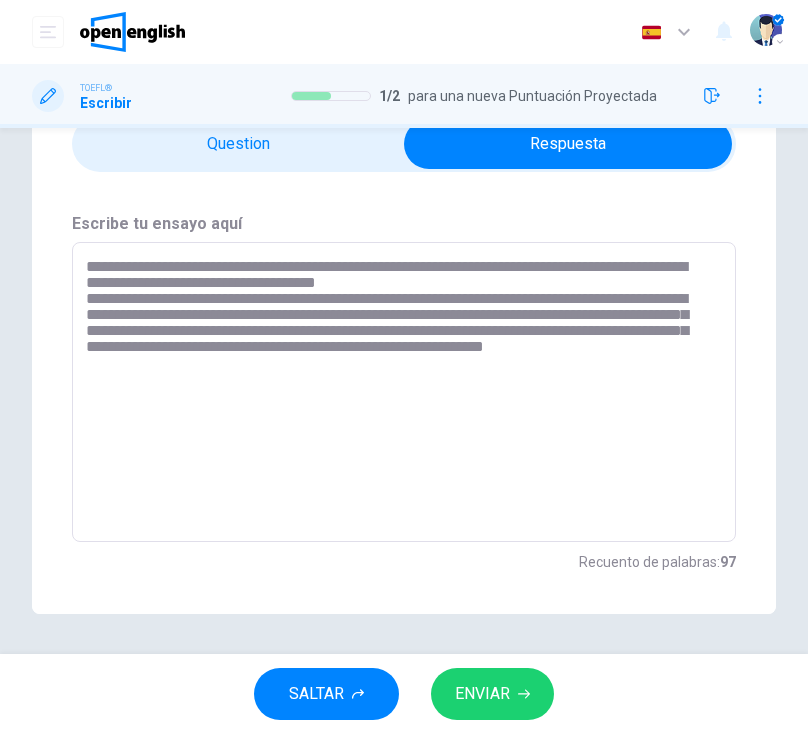 click on "**********" at bounding box center [399, 392] 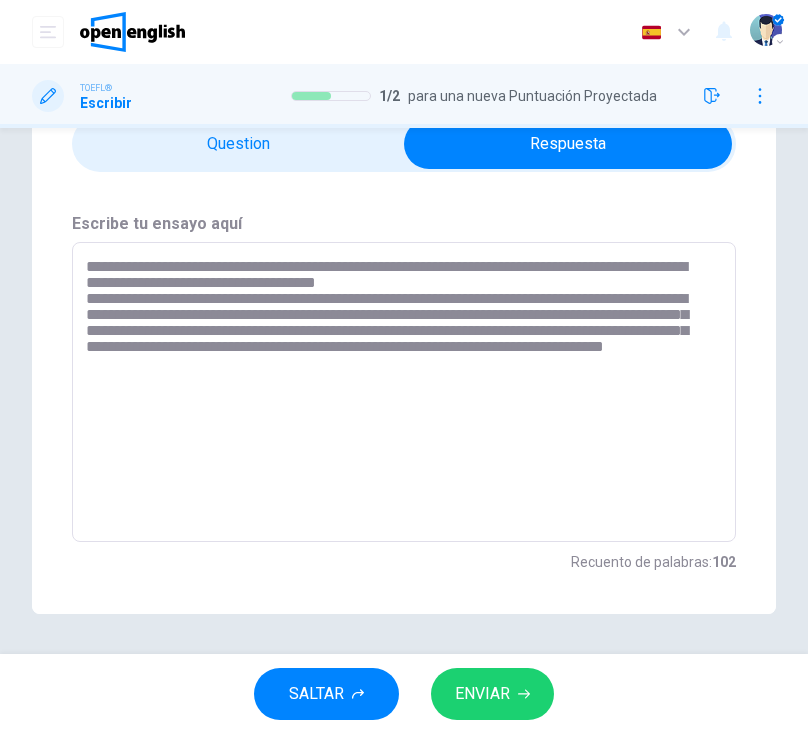 click on "**********" at bounding box center (399, 392) 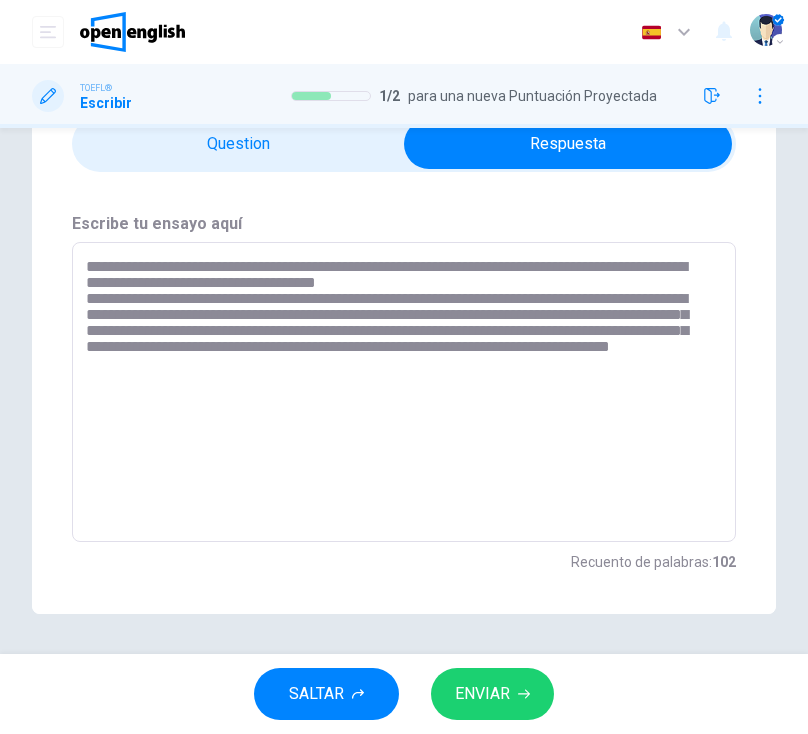 click on "**********" at bounding box center [399, 392] 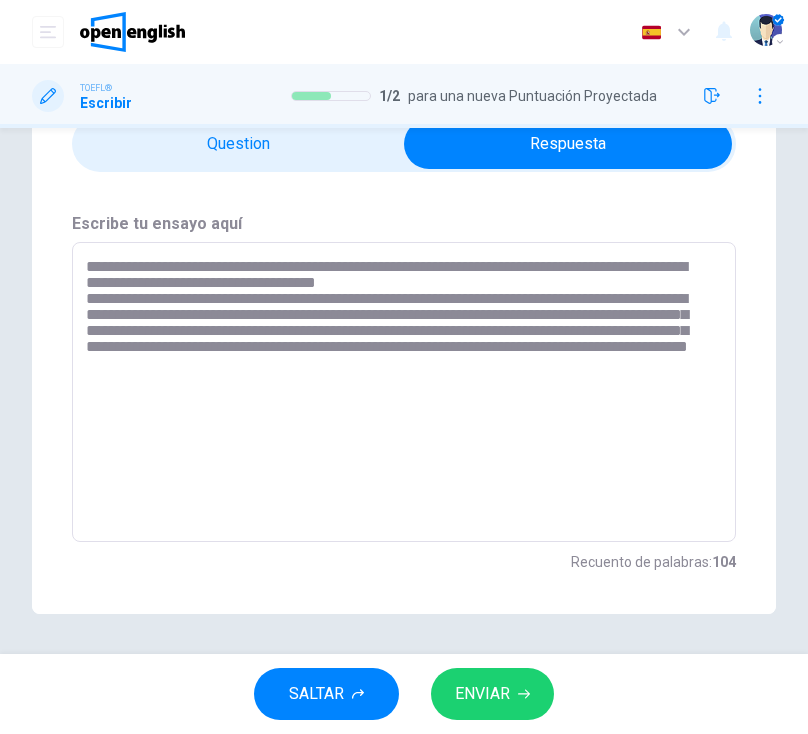 click on "**********" at bounding box center [399, 392] 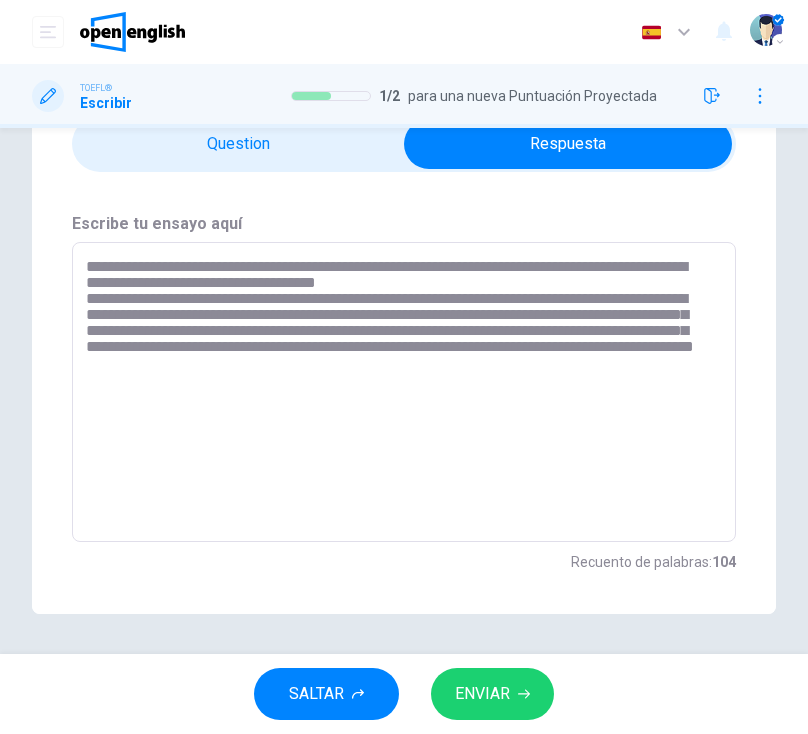 click on "**********" at bounding box center [399, 392] 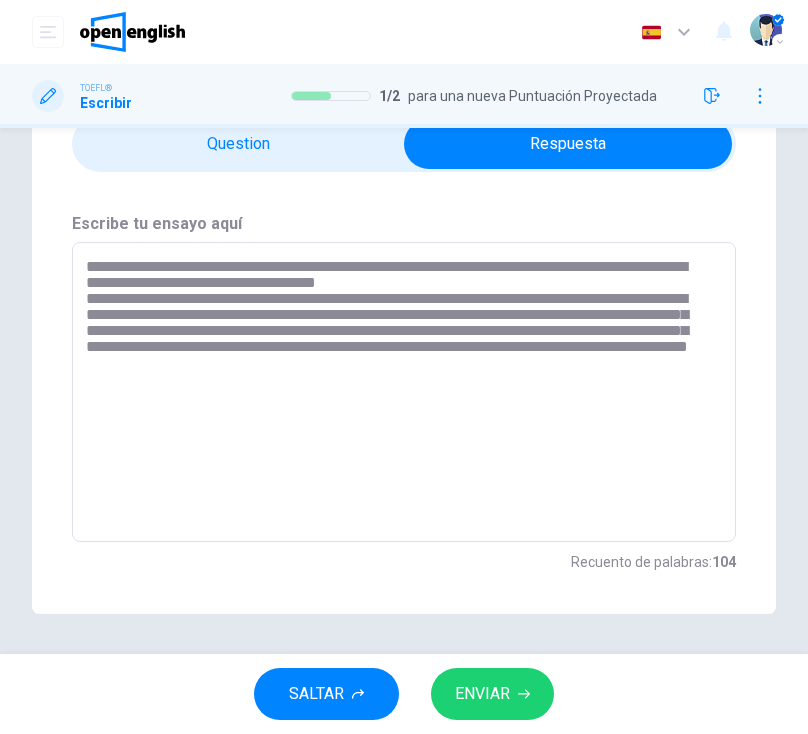 click on "**********" at bounding box center [399, 392] 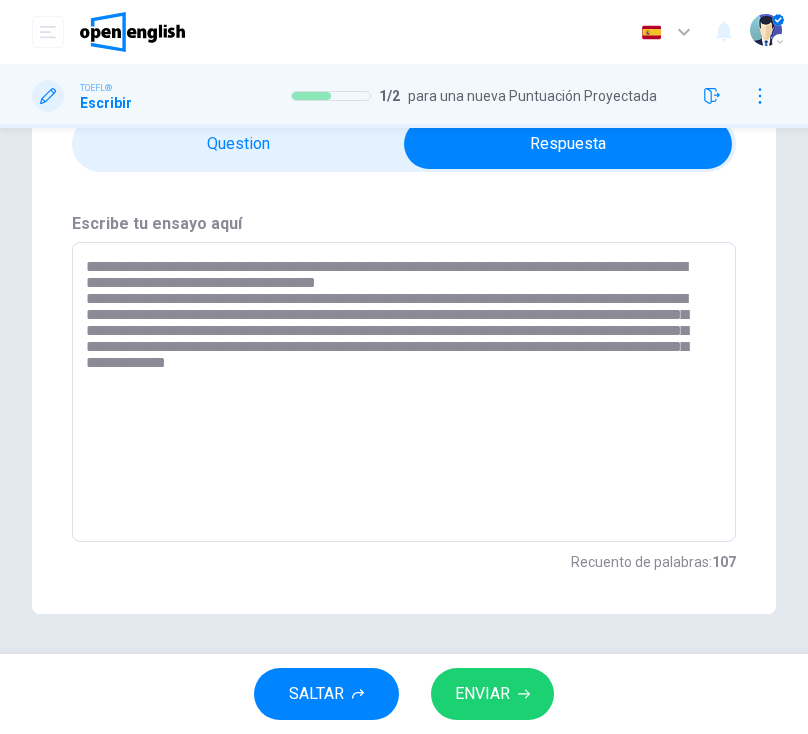 click on "**********" at bounding box center (399, 392) 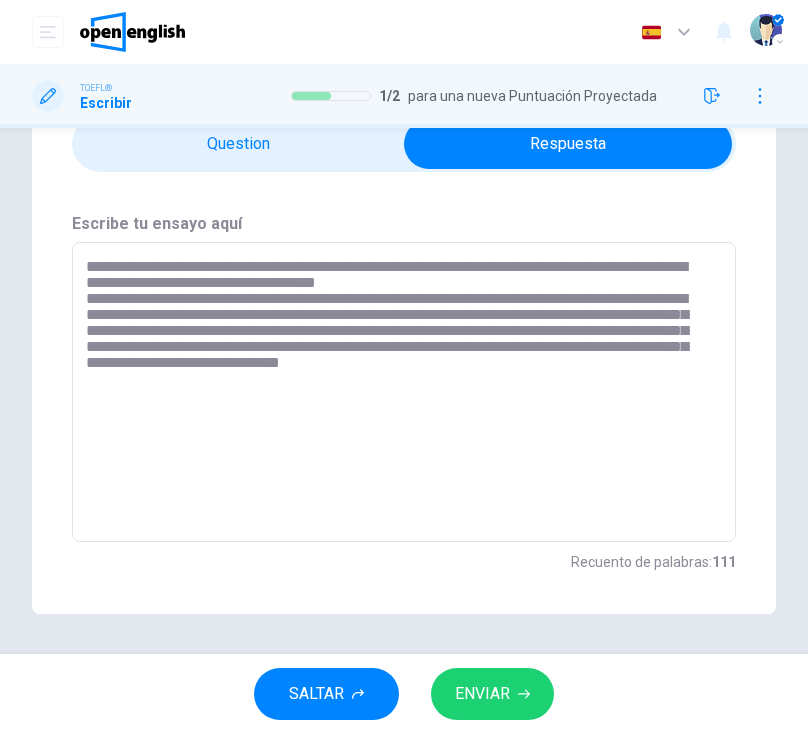 click on "**********" at bounding box center [399, 392] 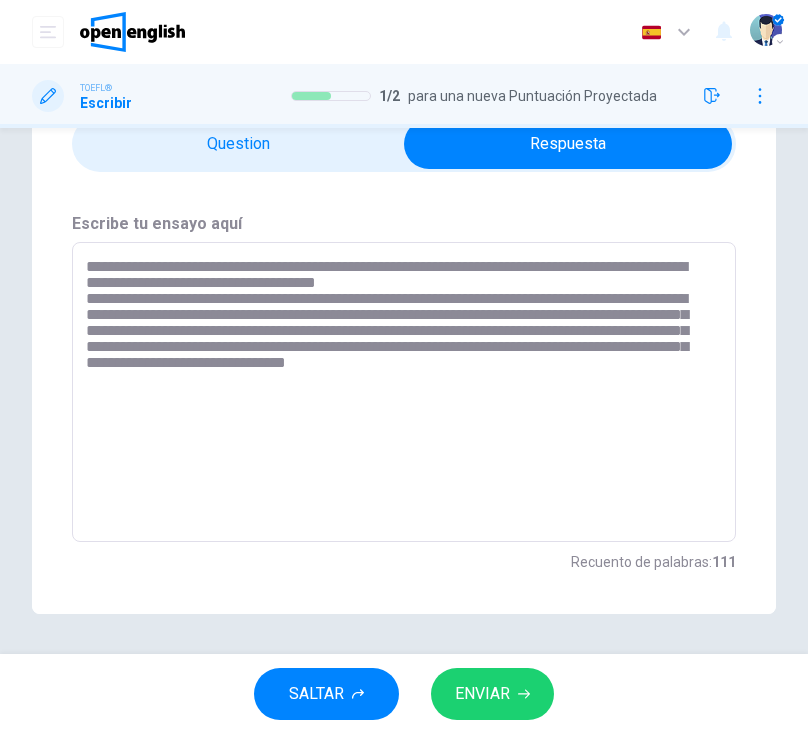 click on "**********" at bounding box center (399, 392) 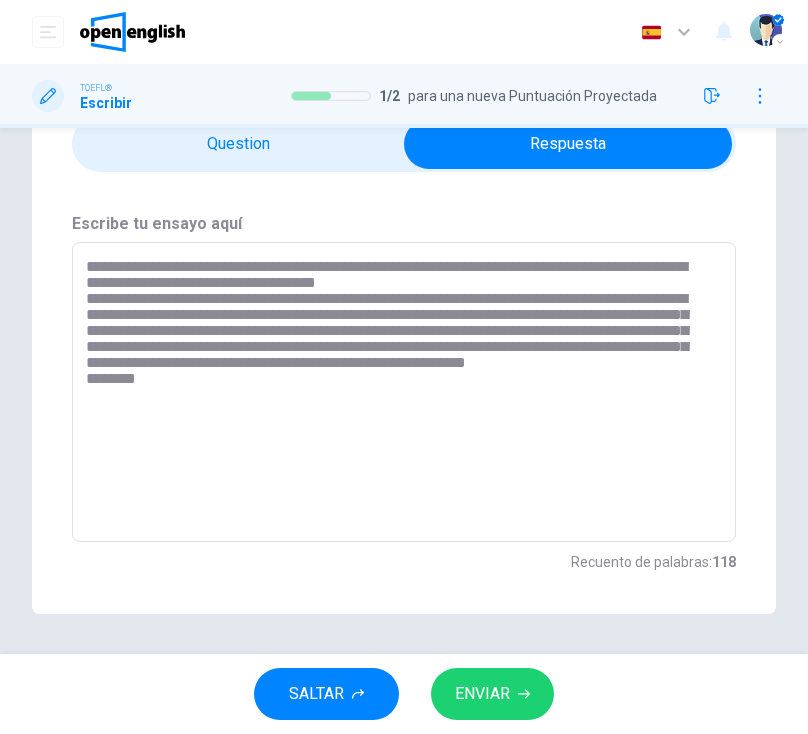 click on "**********" at bounding box center [399, 392] 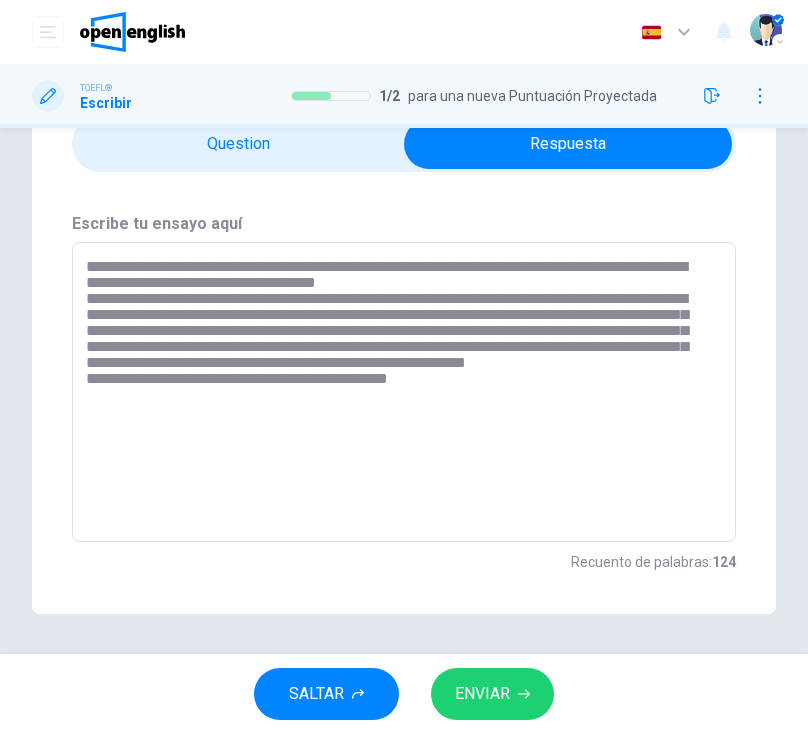 click on "**********" at bounding box center [399, 392] 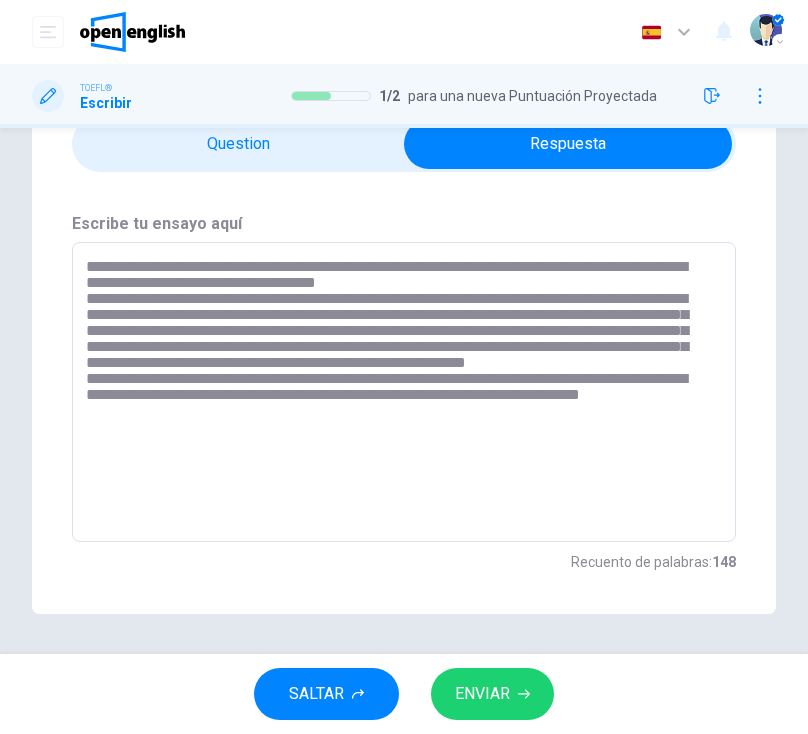 click on "**********" at bounding box center [399, 392] 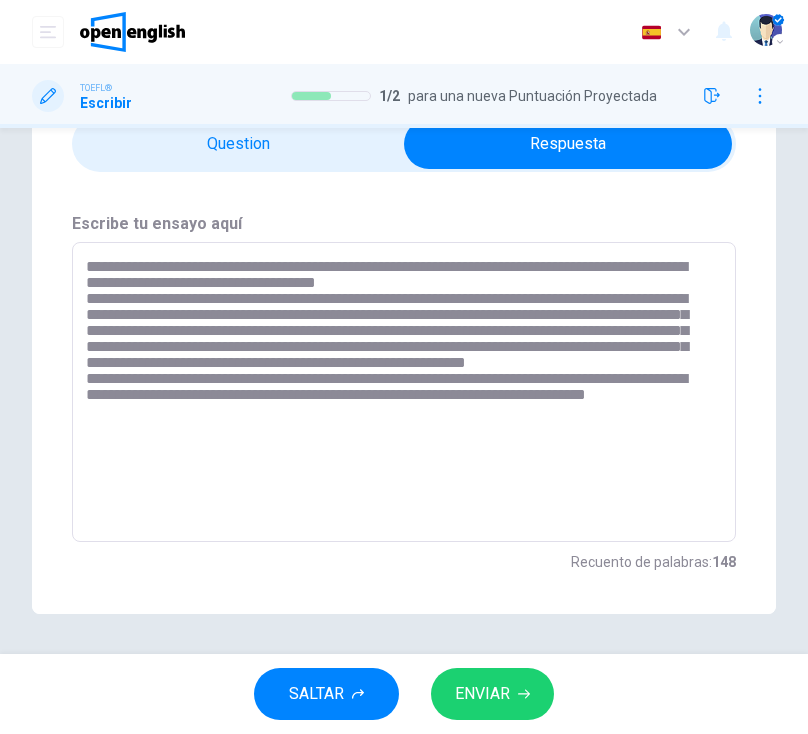 click on "**********" at bounding box center (399, 392) 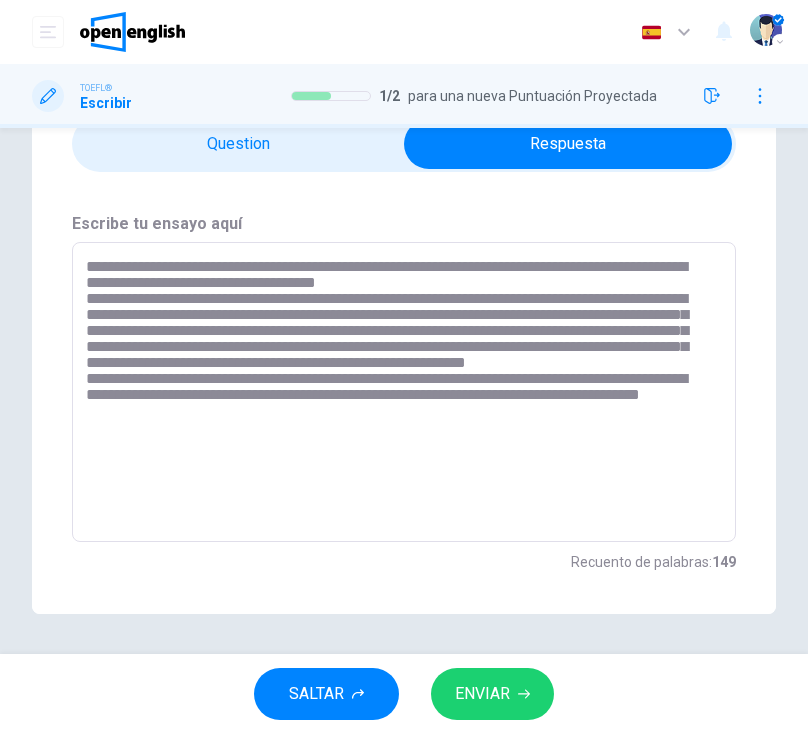 click on "**********" at bounding box center [399, 392] 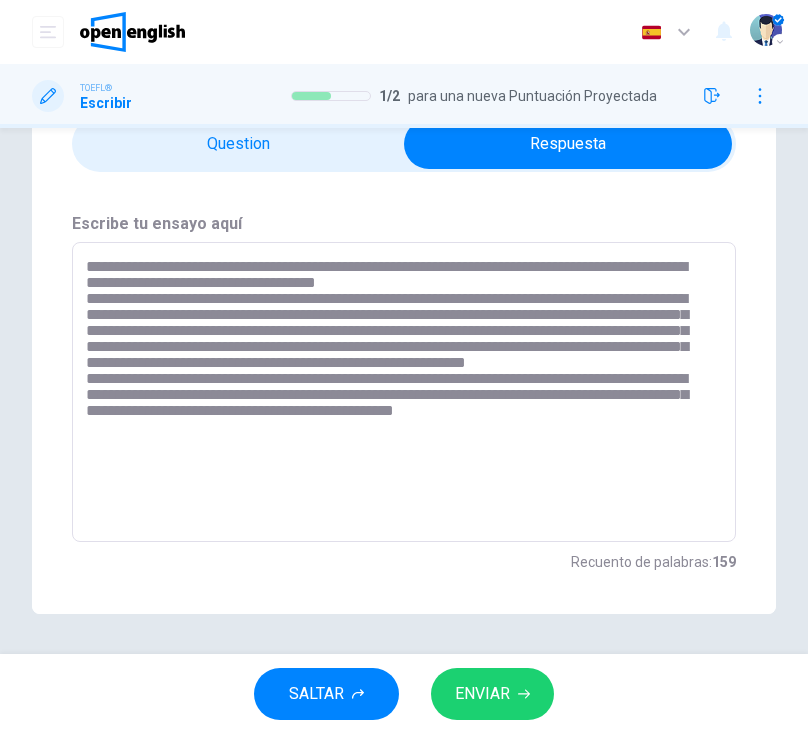 click on "**********" at bounding box center (399, 392) 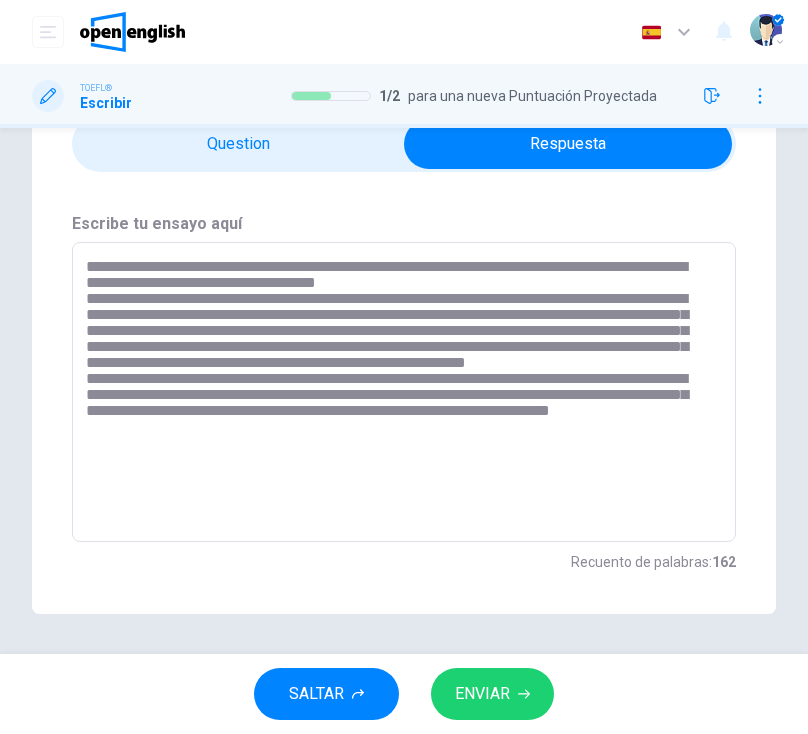 click on "**********" at bounding box center [399, 392] 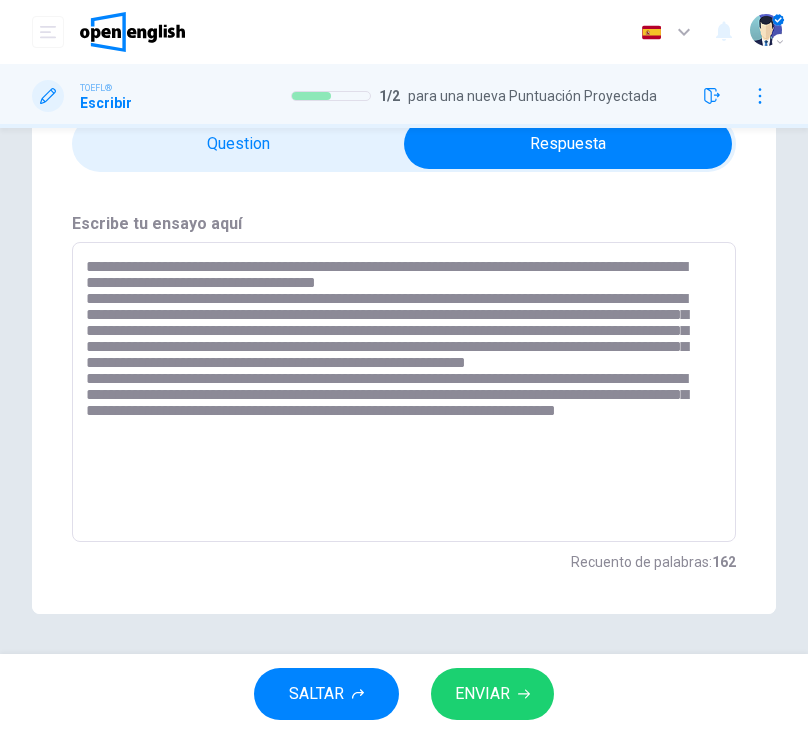 click on "**********" at bounding box center [399, 392] 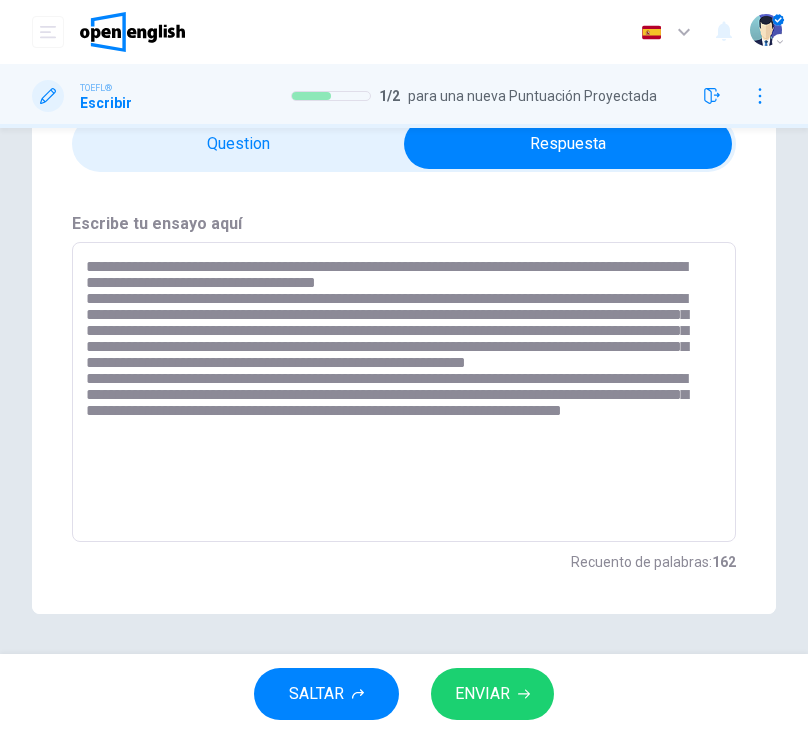 click on "**********" at bounding box center [399, 392] 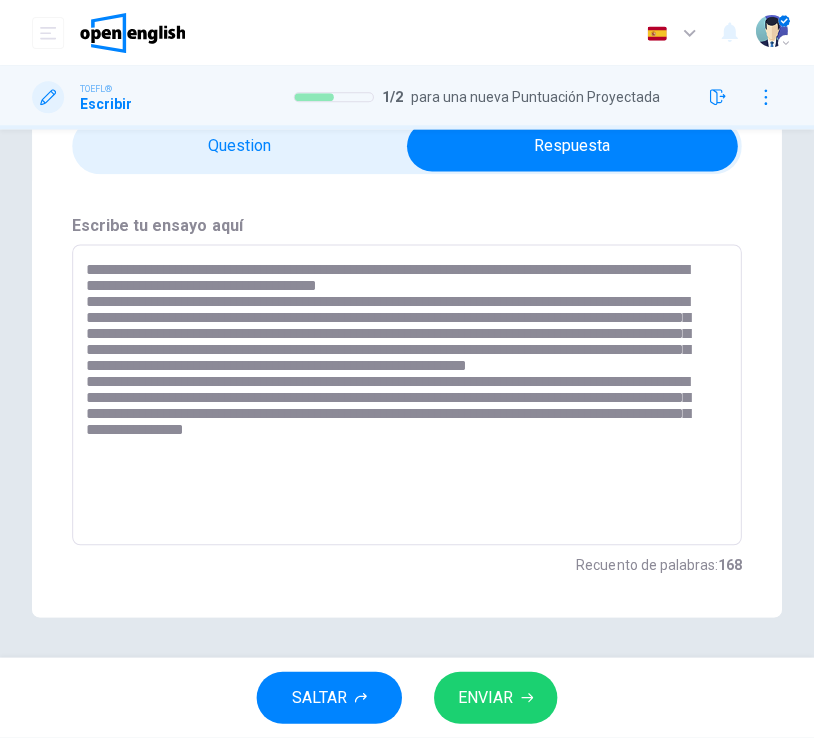 scroll, scrollTop: 91, scrollLeft: 0, axis: vertical 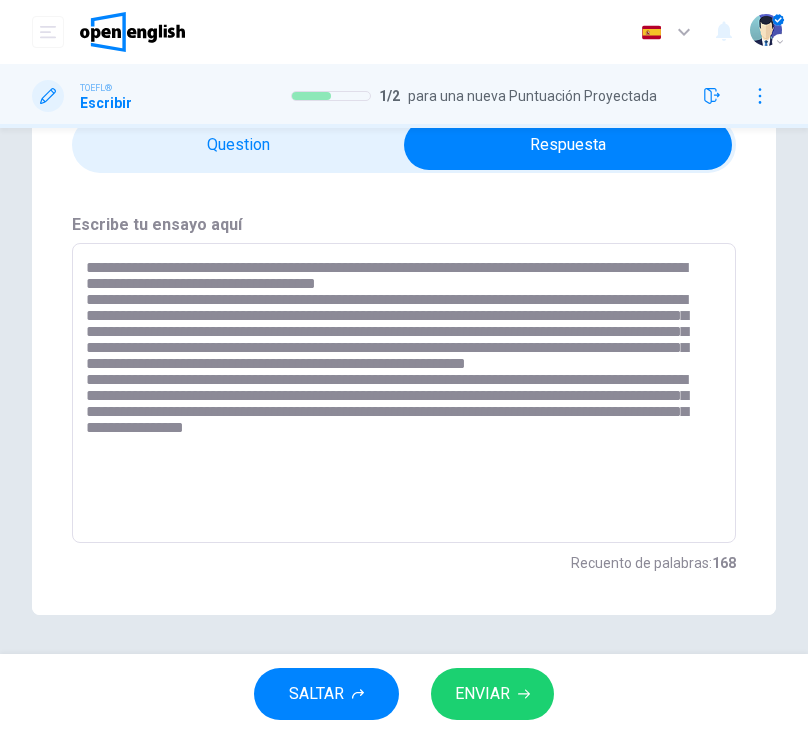 click on "**********" at bounding box center (399, 393) 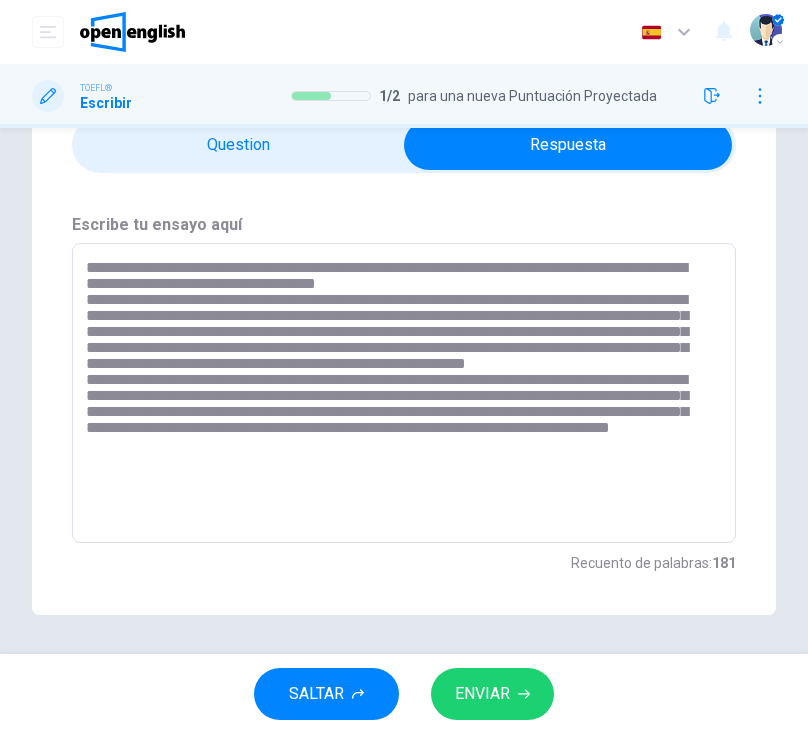 click on "**********" at bounding box center [399, 393] 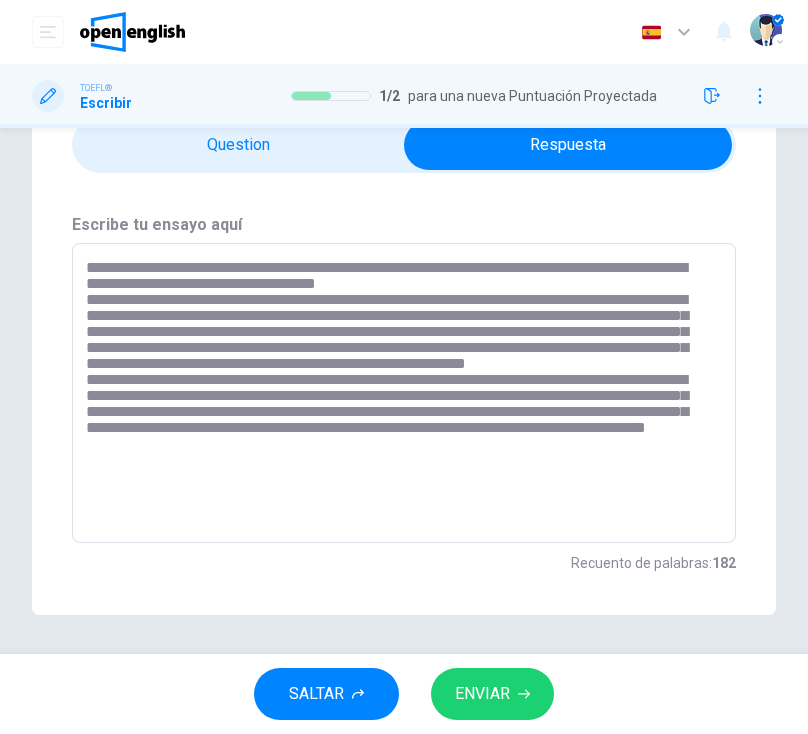 click on "**********" at bounding box center [399, 393] 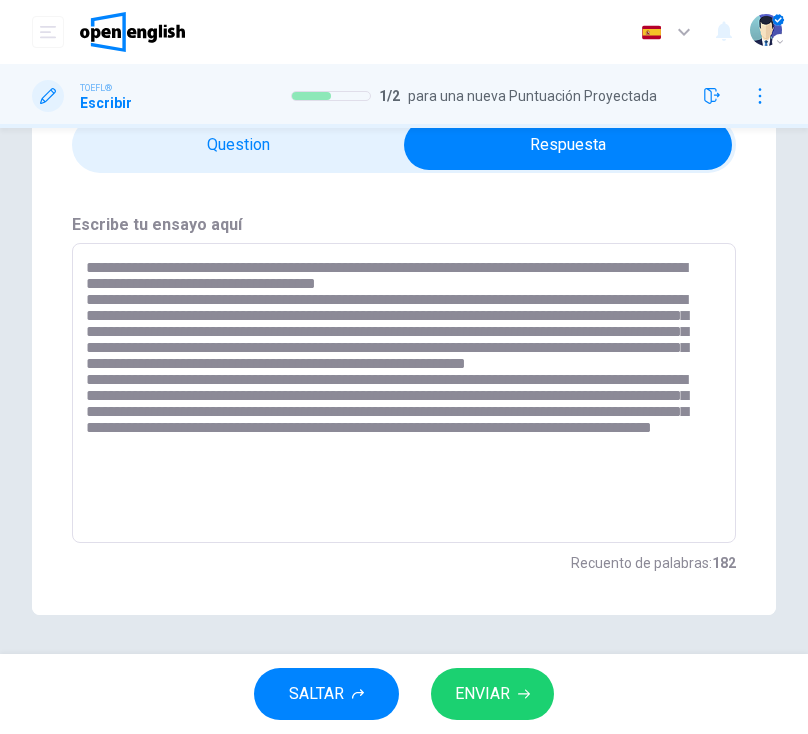 click on "**********" at bounding box center (399, 393) 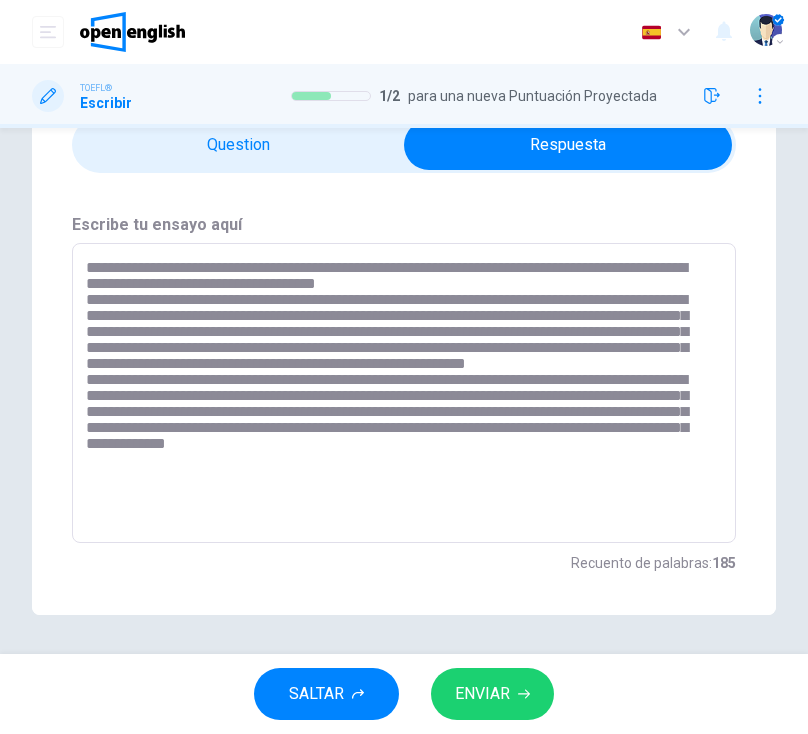 click on "**********" at bounding box center (399, 393) 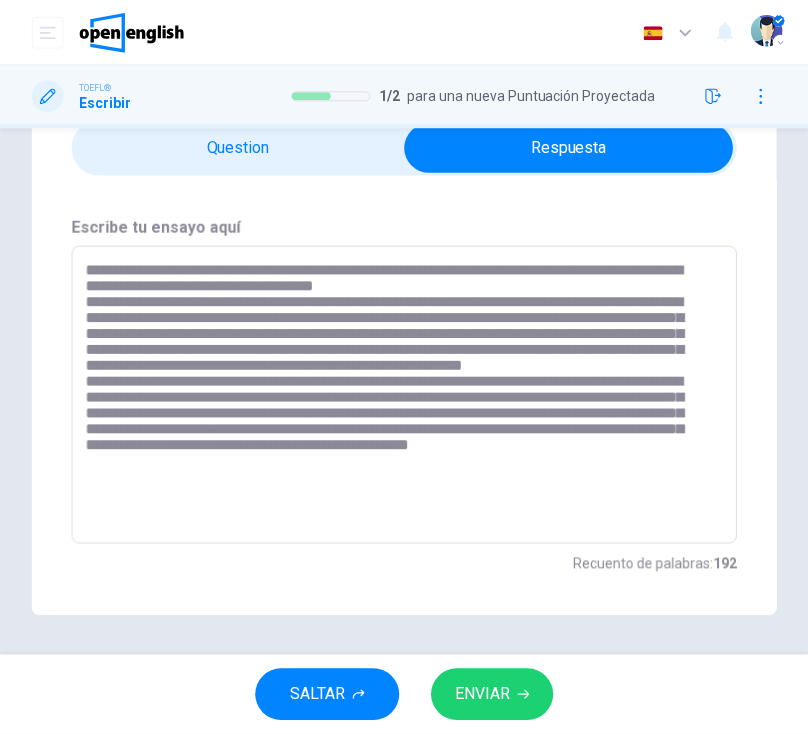 scroll, scrollTop: 88, scrollLeft: 0, axis: vertical 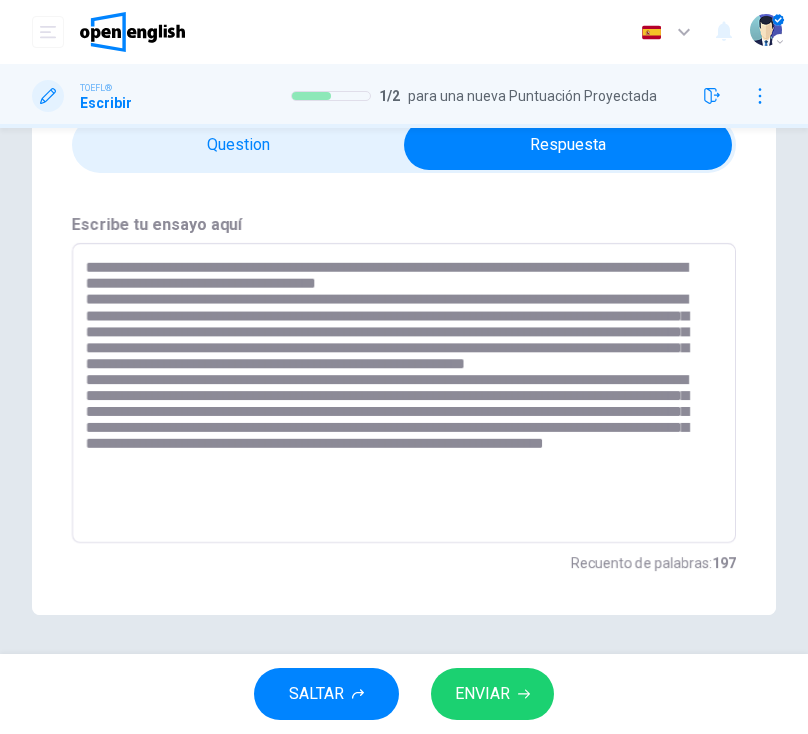 click at bounding box center (399, 393) 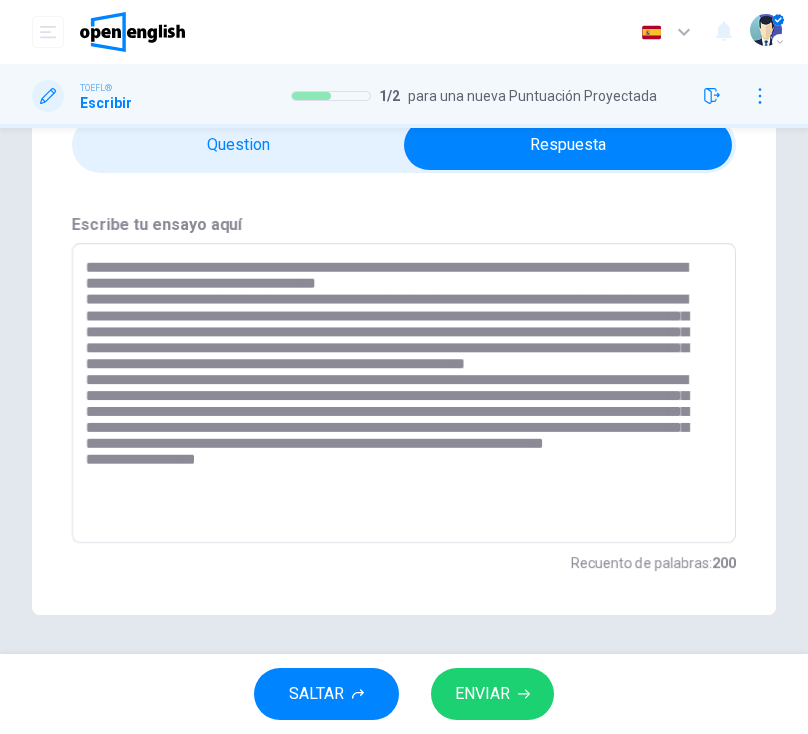 click at bounding box center [399, 393] 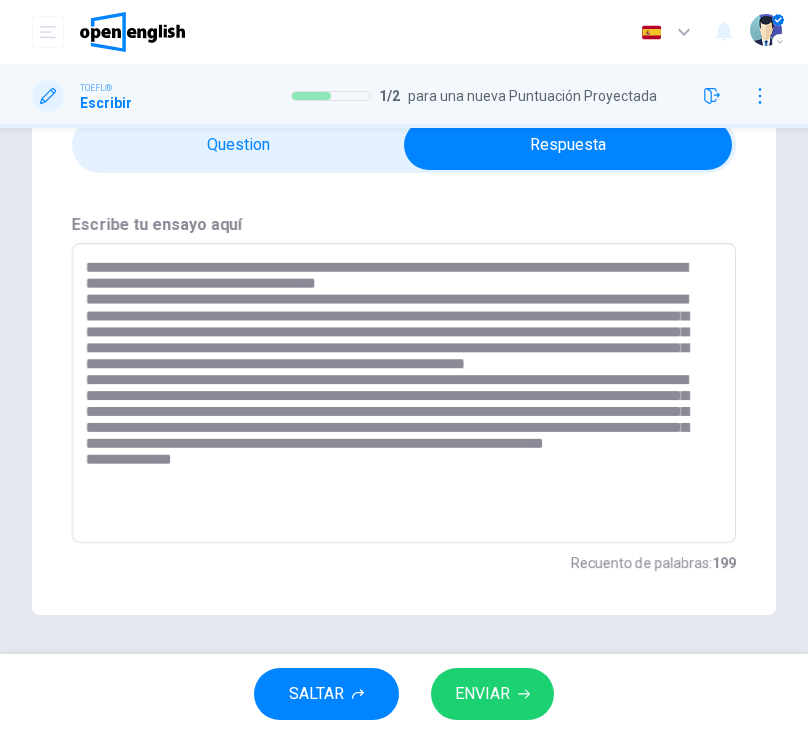 click at bounding box center (399, 393) 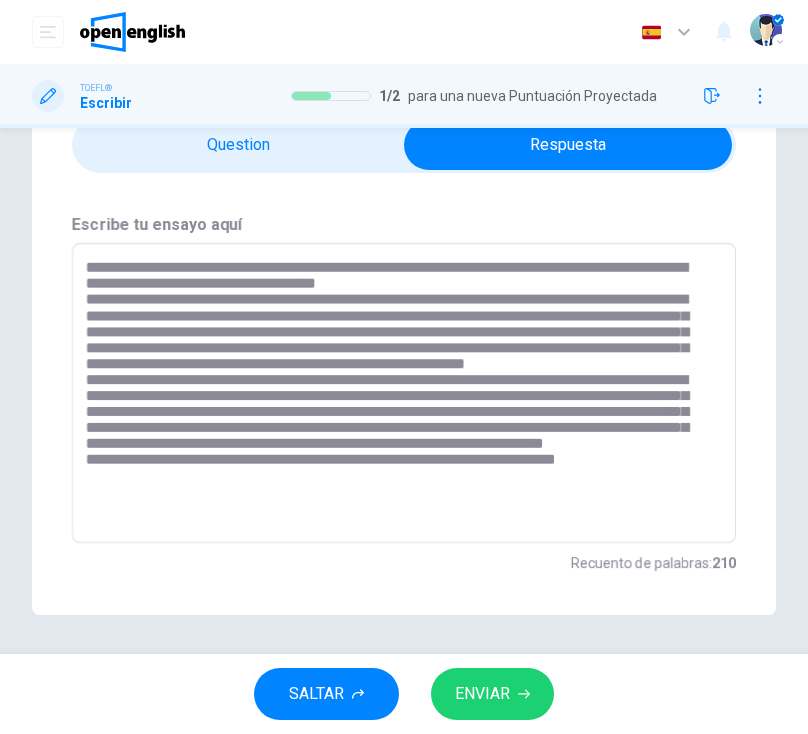 click at bounding box center (399, 393) 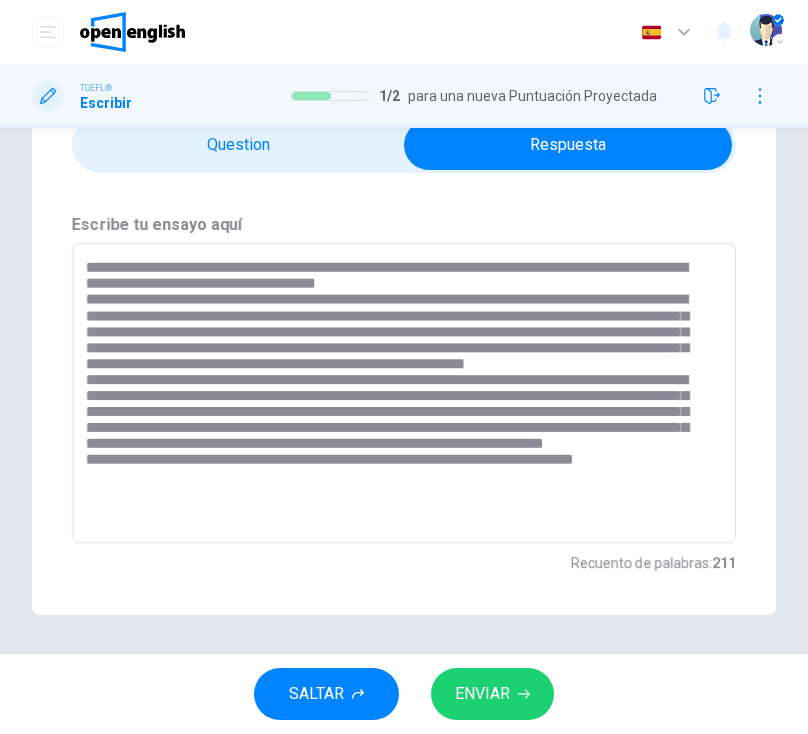 click at bounding box center [399, 393] 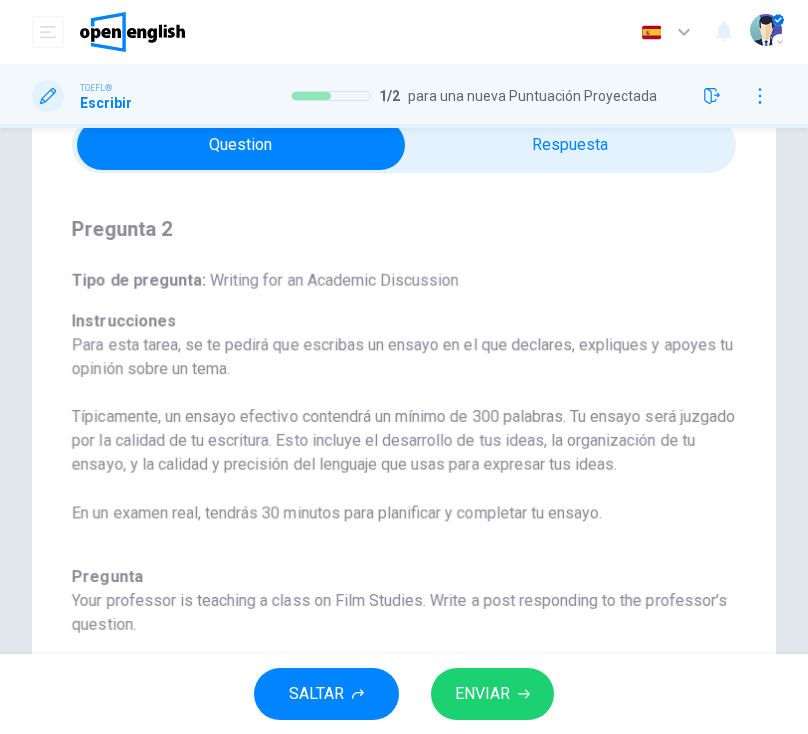 scroll, scrollTop: 45, scrollLeft: 0, axis: vertical 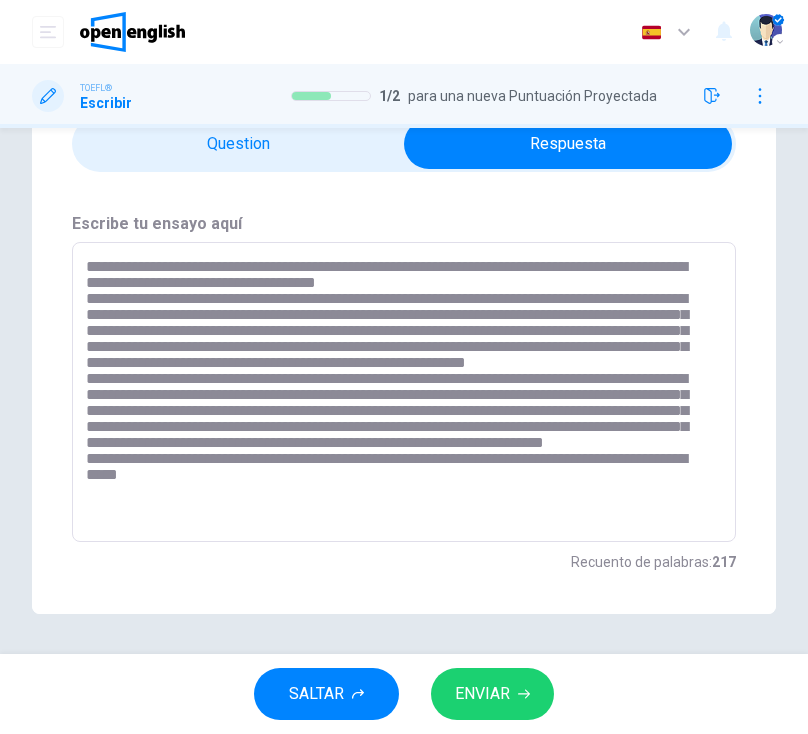 click at bounding box center (399, 392) 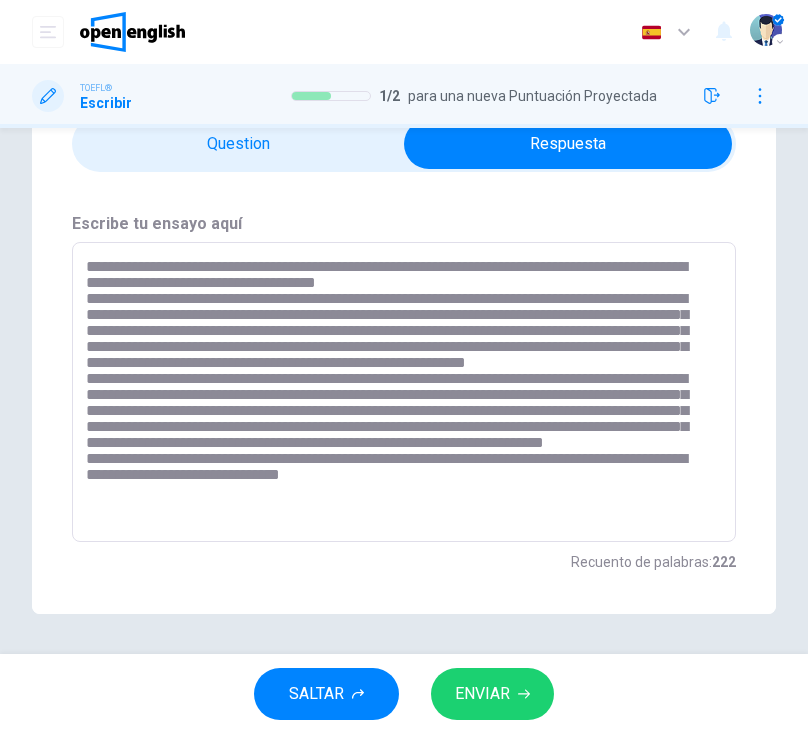 click at bounding box center [399, 392] 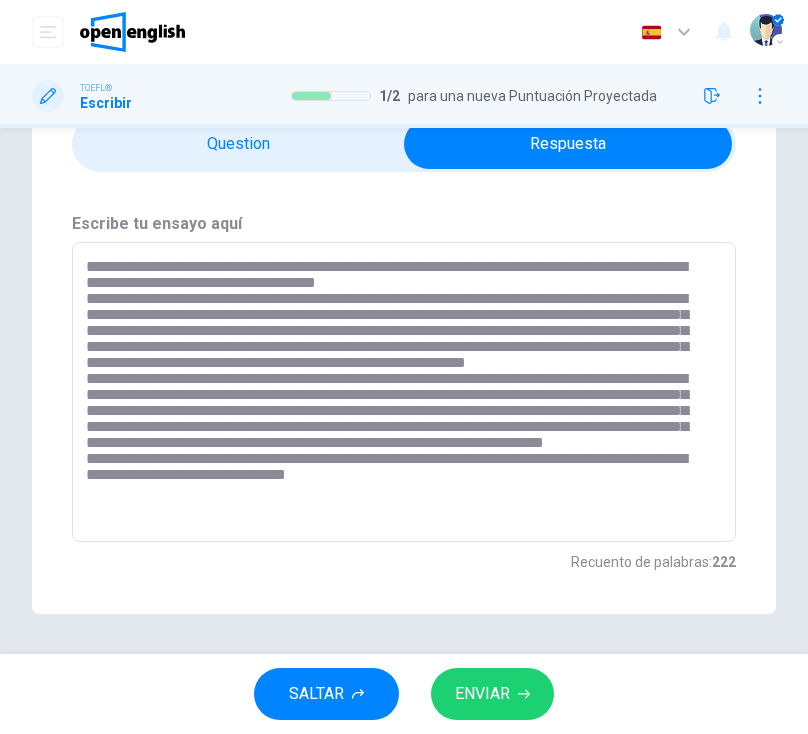 type on "**********" 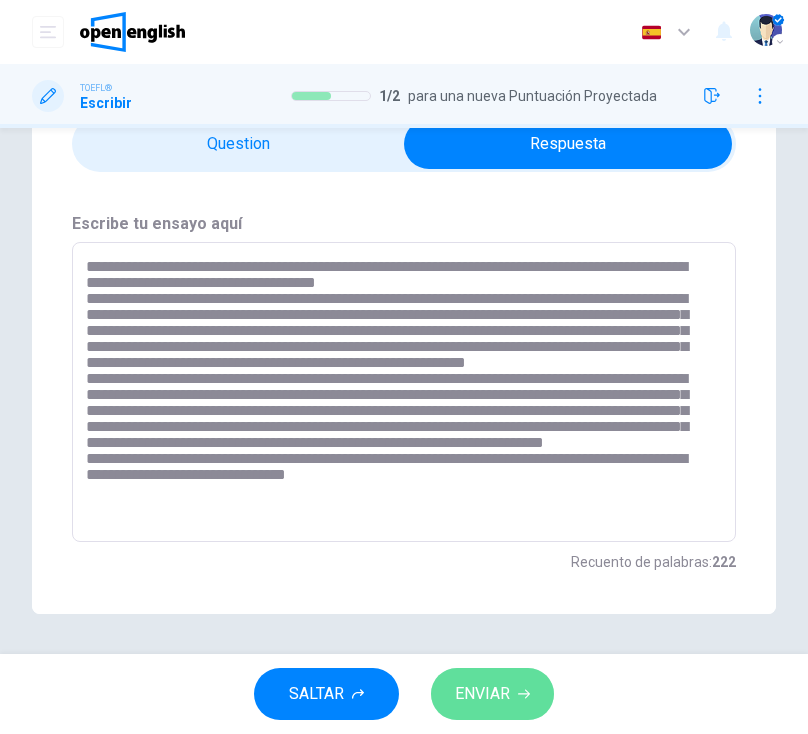 click on "ENVIAR" at bounding box center [482, 694] 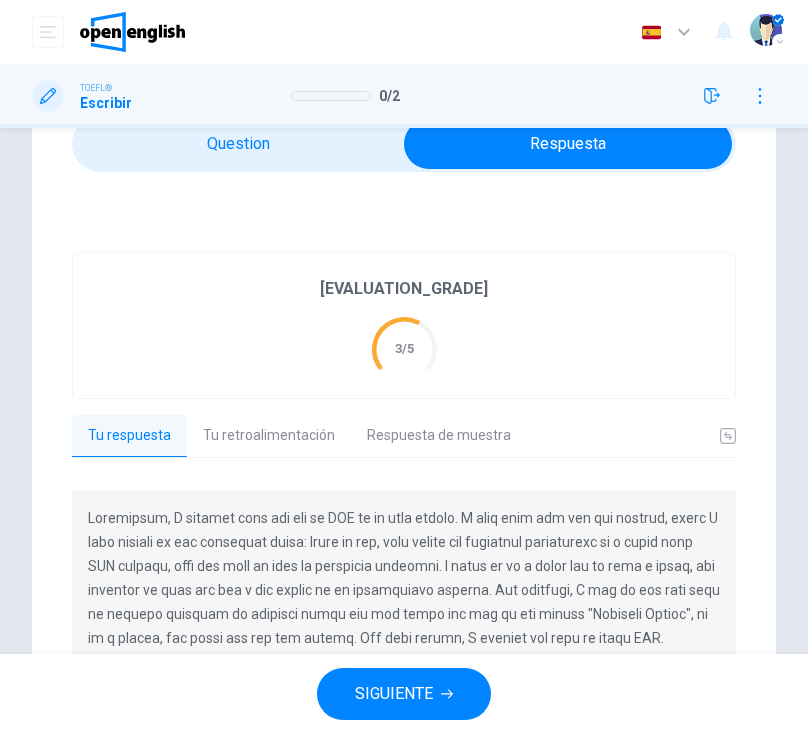 scroll, scrollTop: 0, scrollLeft: 0, axis: both 